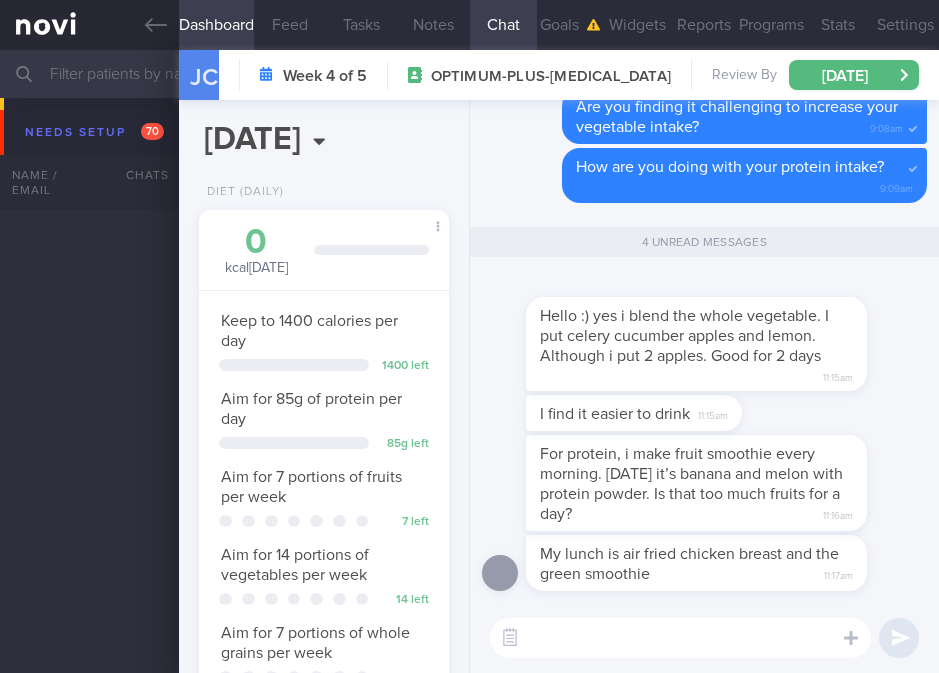 select on "6" 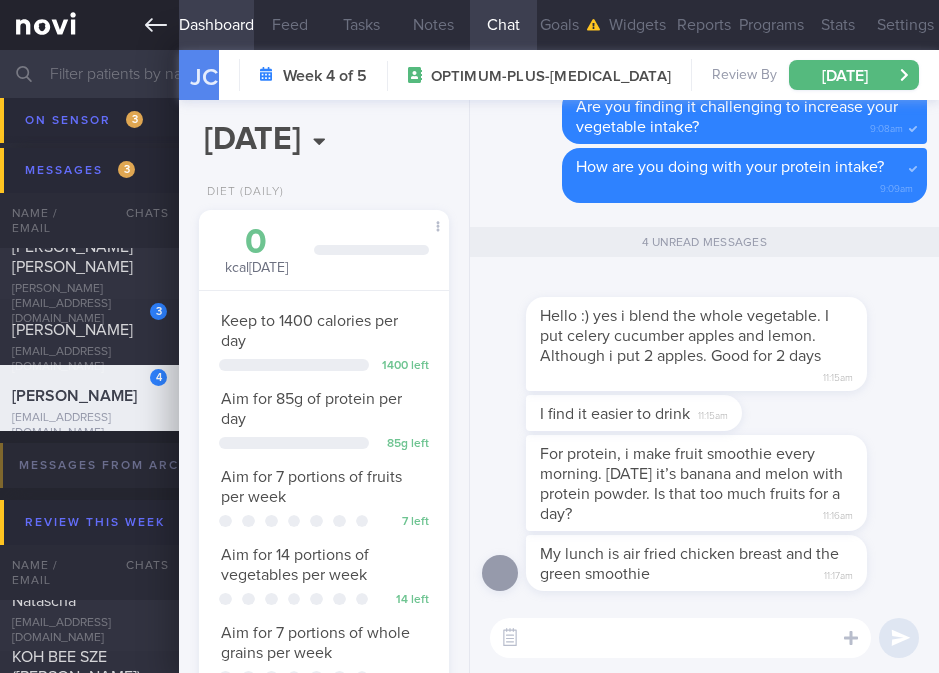 click 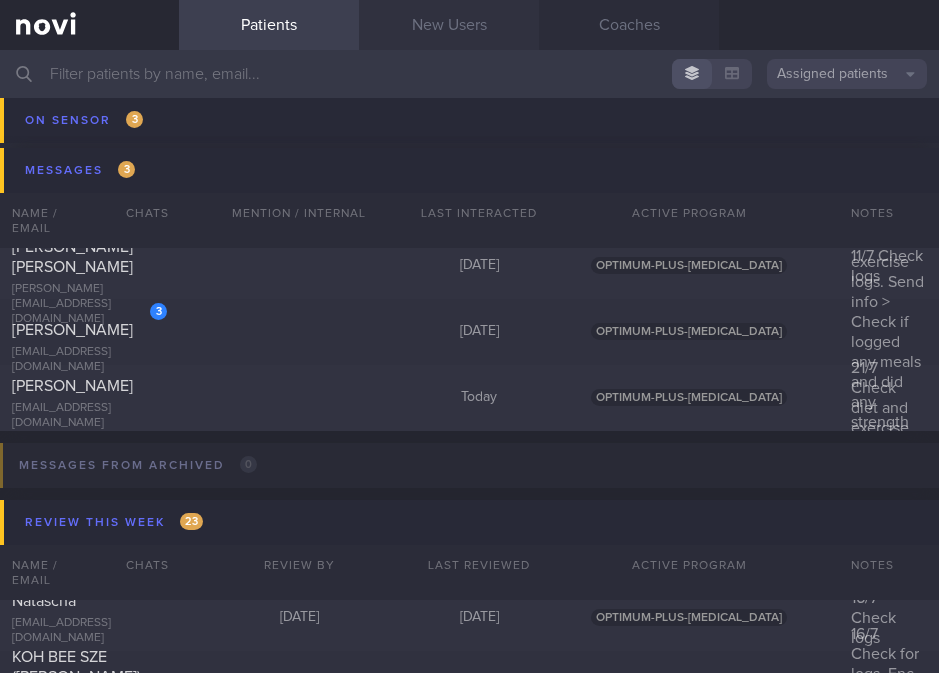 click on "New Users" at bounding box center (449, 25) 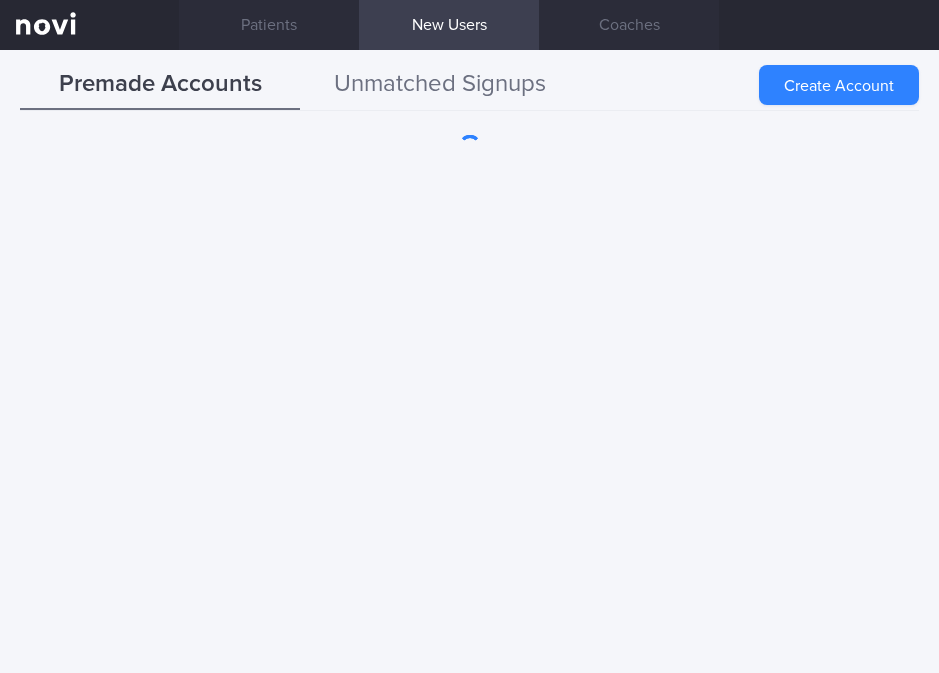 click on "Unmatched Signups" at bounding box center [440, 85] 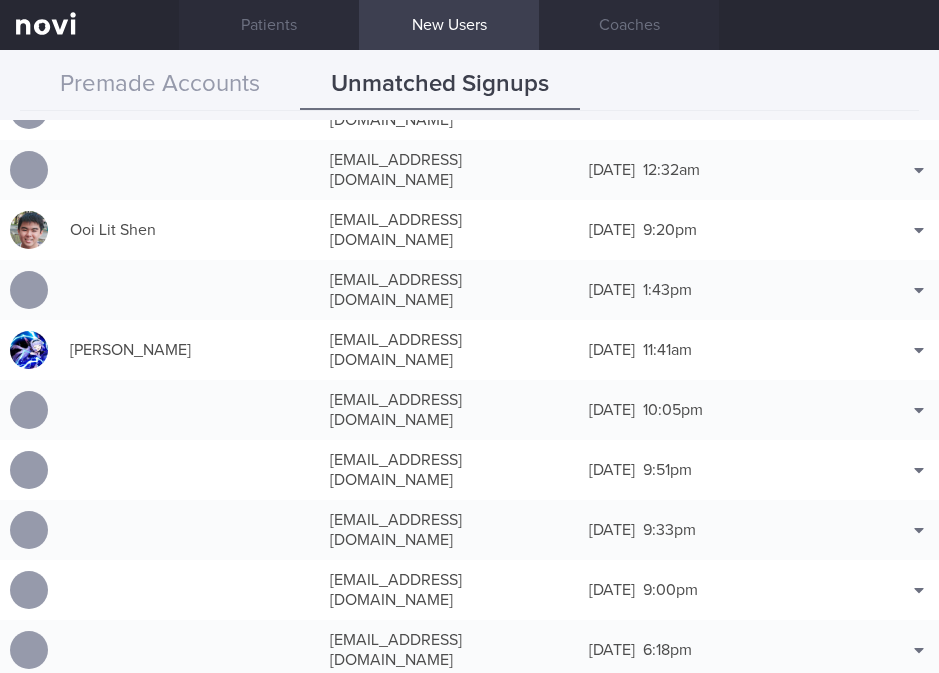 scroll, scrollTop: 1818, scrollLeft: 0, axis: vertical 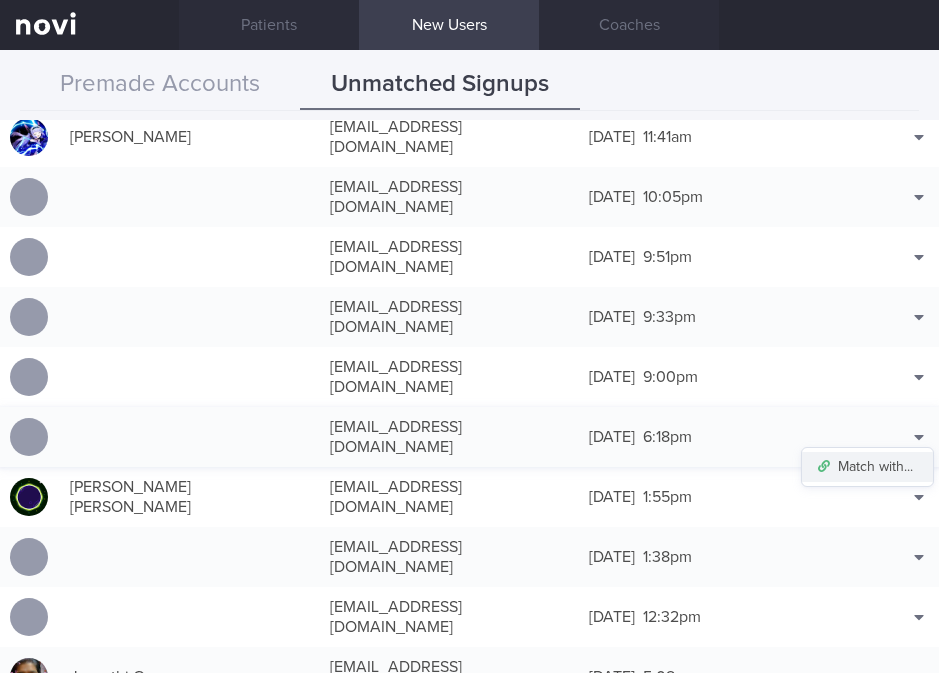 click on "Match with..." at bounding box center [867, 467] 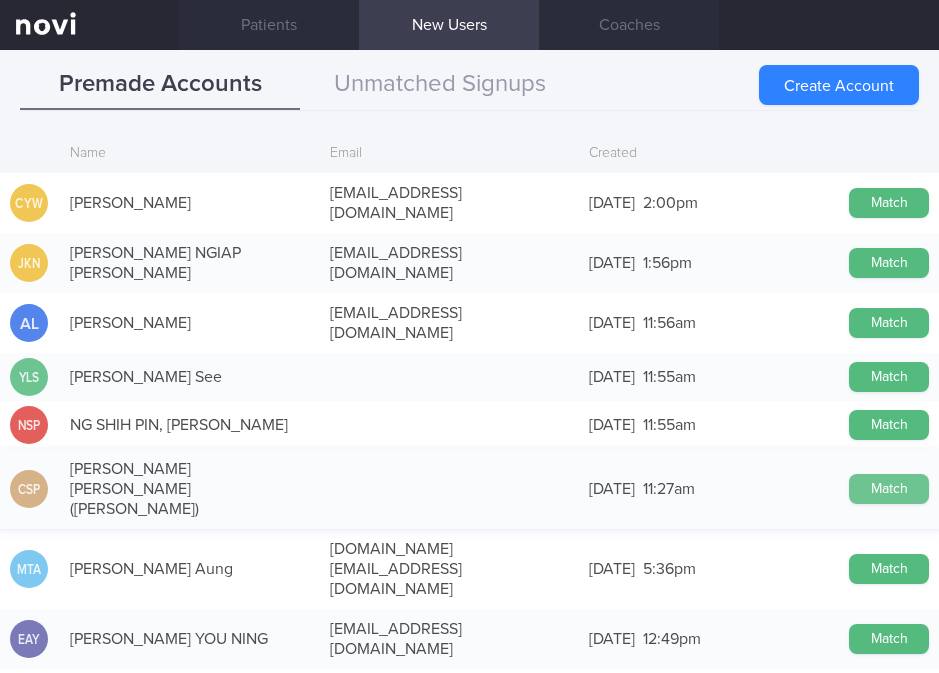 click on "Match" at bounding box center [889, 489] 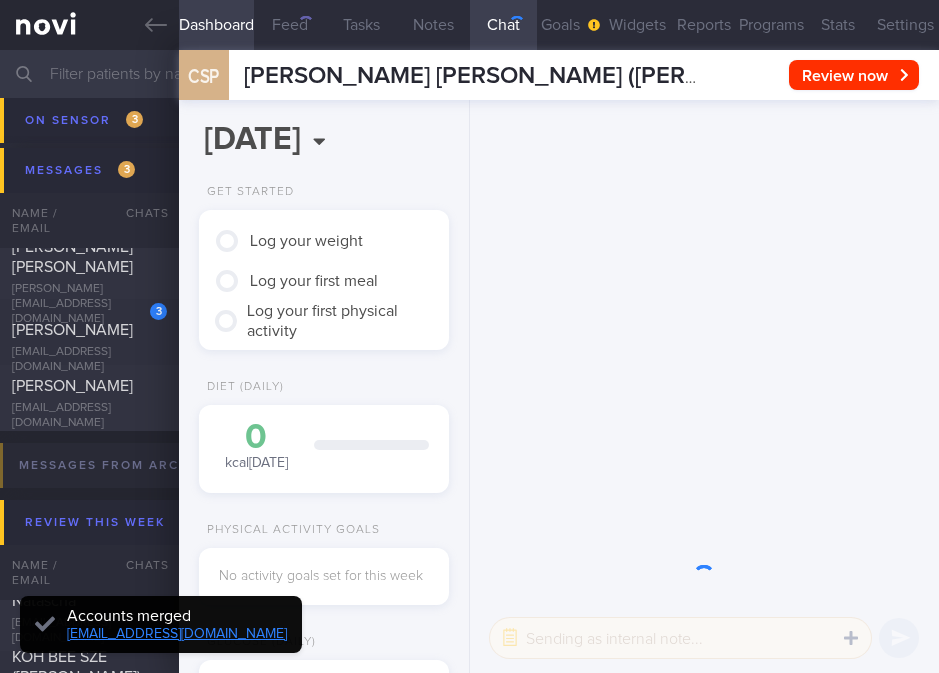 scroll, scrollTop: 999897, scrollLeft: 999794, axis: both 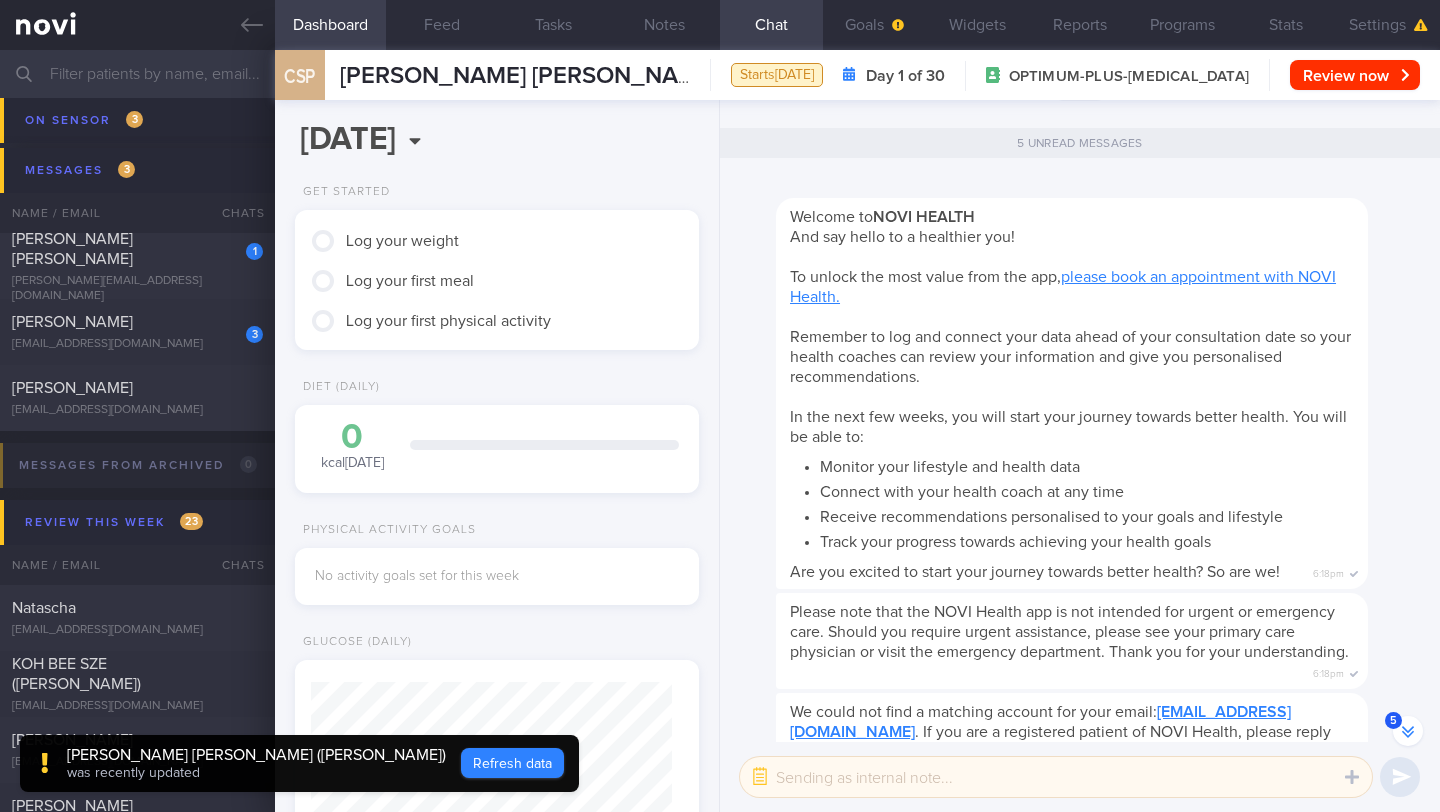click on "Refresh data" at bounding box center [512, 763] 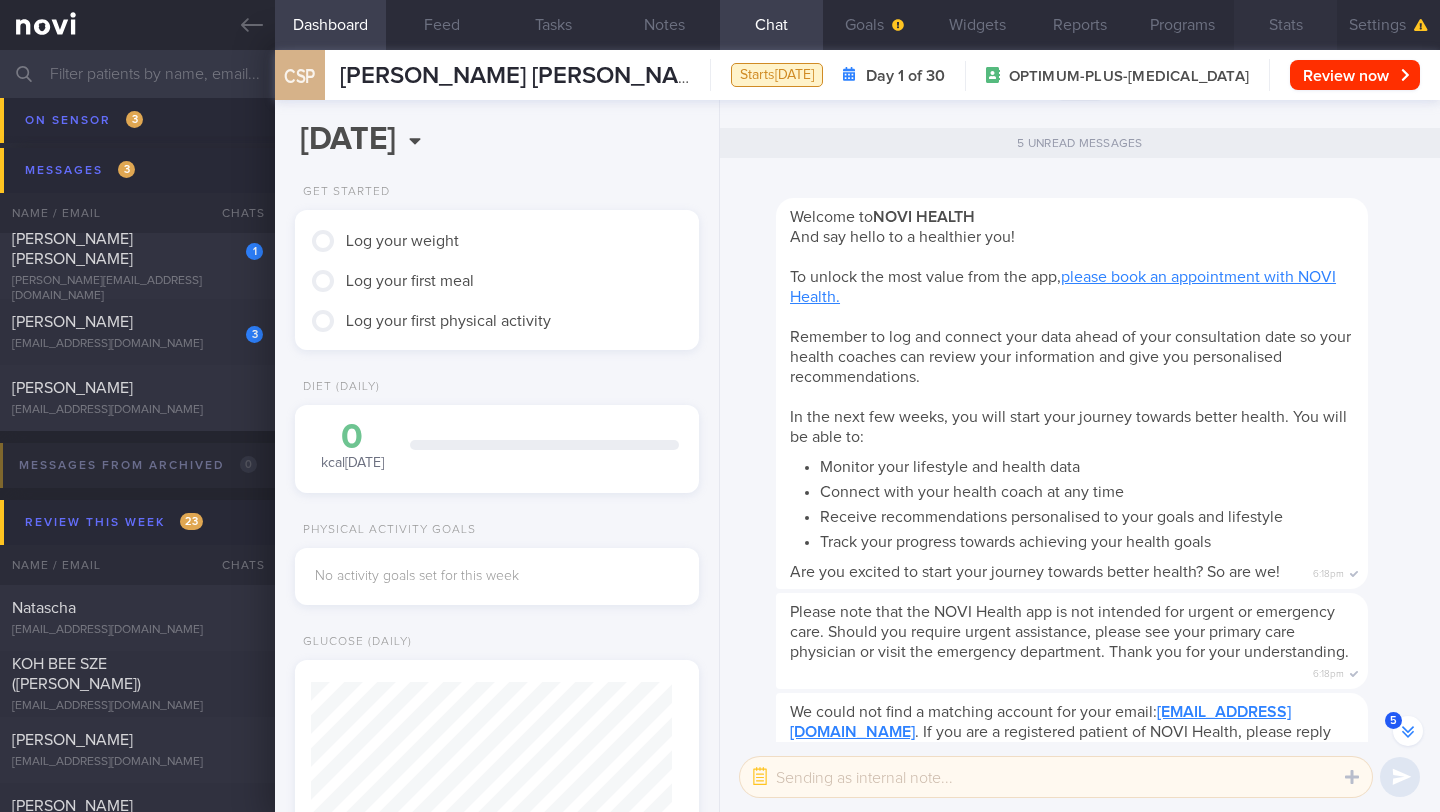 scroll, scrollTop: 999820, scrollLeft: 999639, axis: both 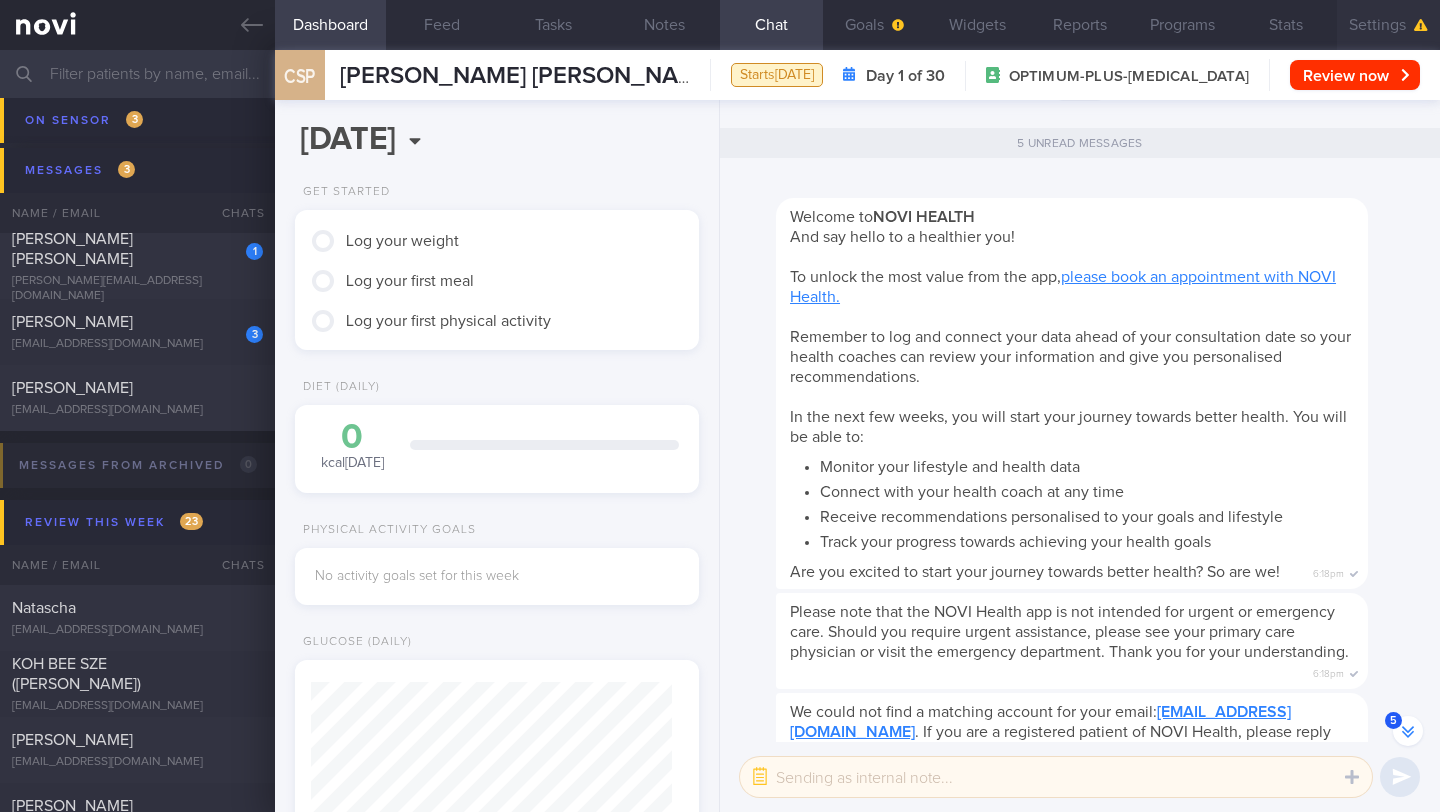 click on "Settings" at bounding box center (1388, 25) 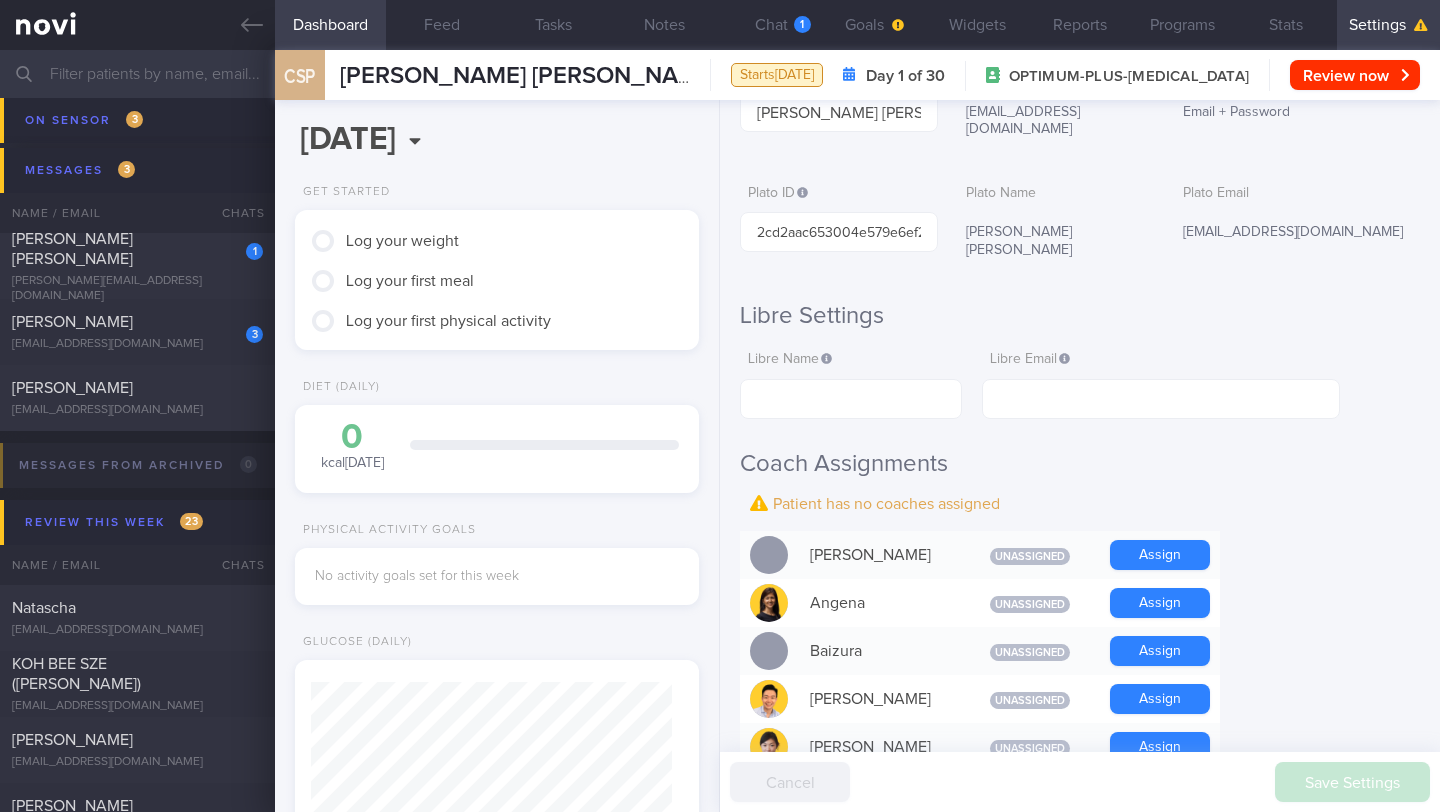 scroll, scrollTop: 197, scrollLeft: 0, axis: vertical 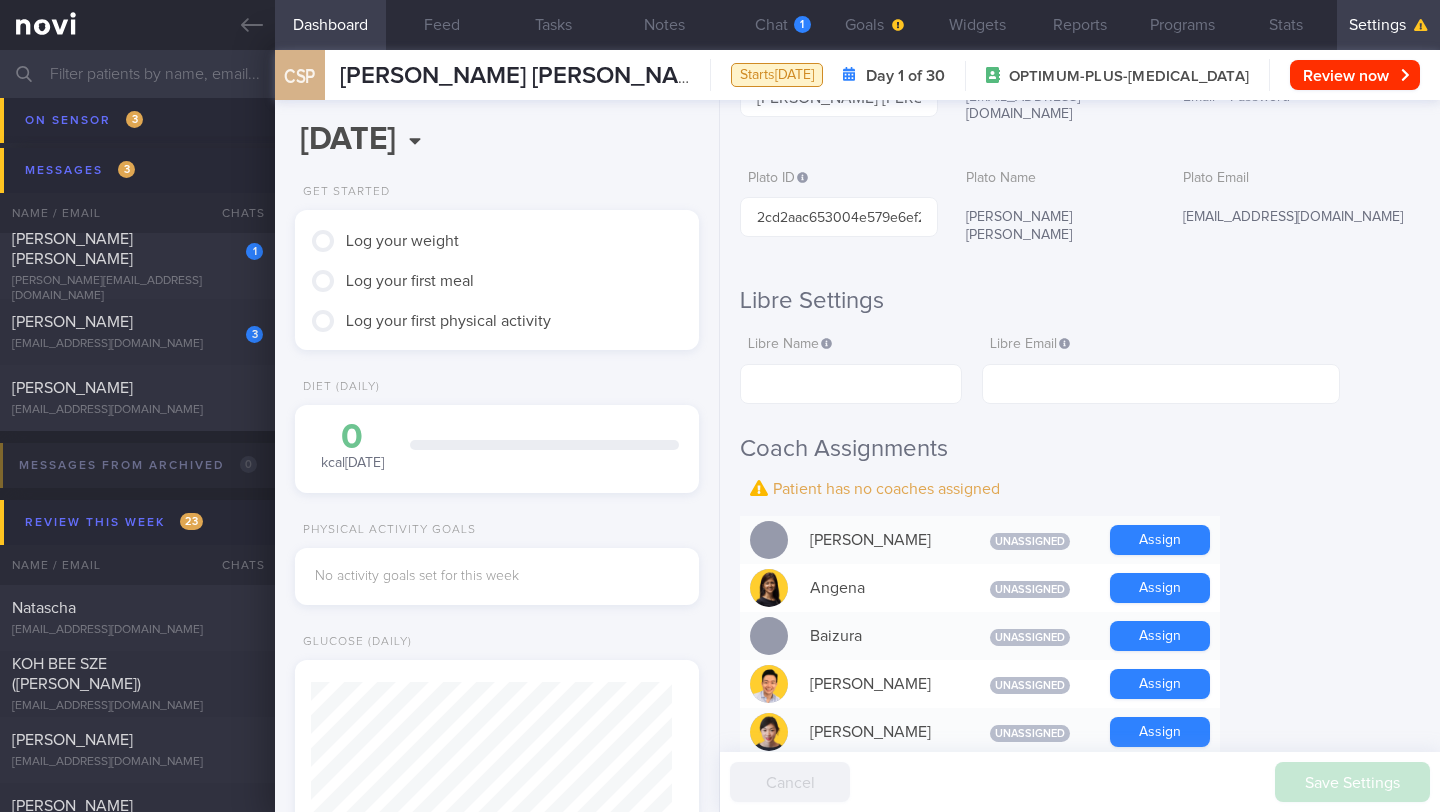 click on "Assign" at bounding box center (1160, 588) 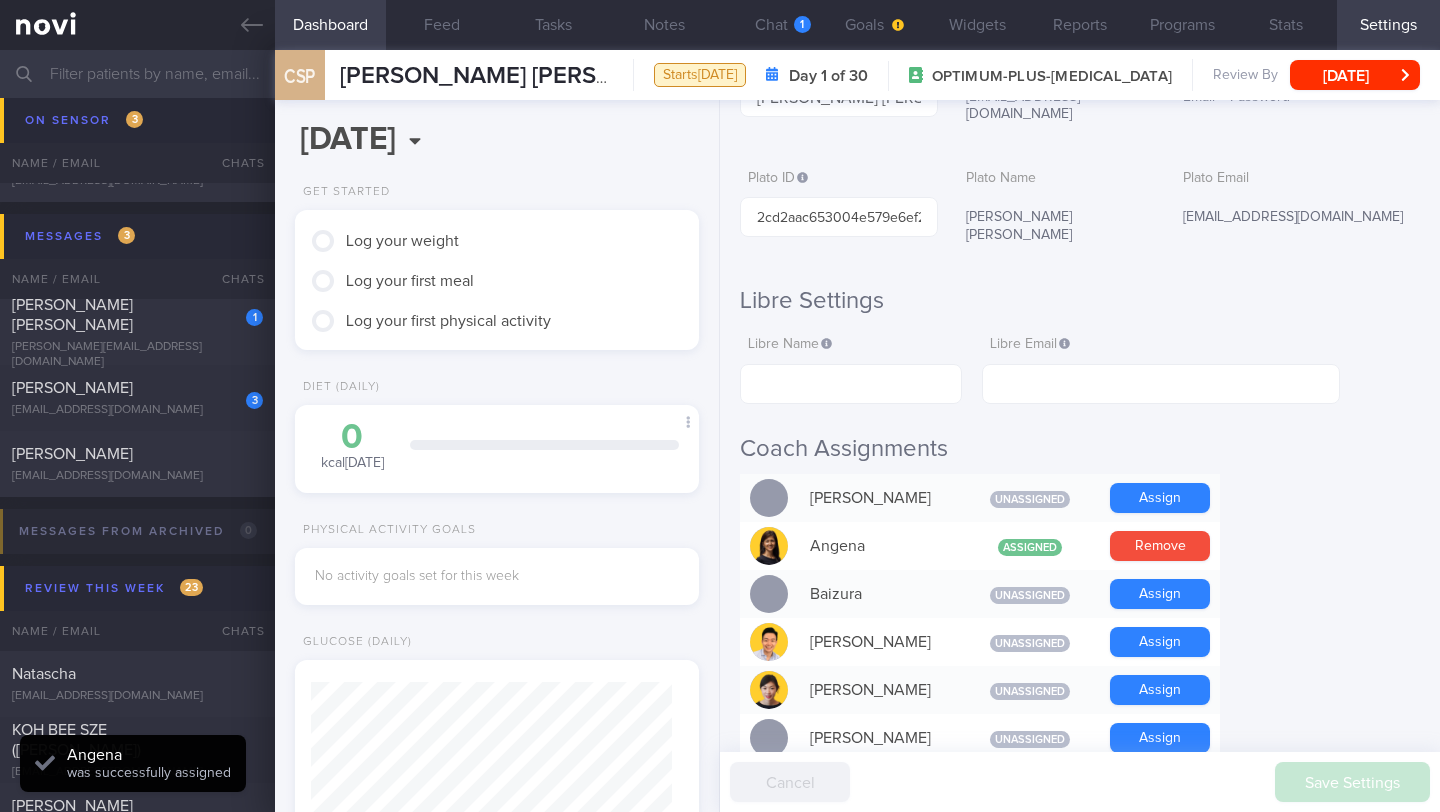 scroll, scrollTop: 9955, scrollLeft: 0, axis: vertical 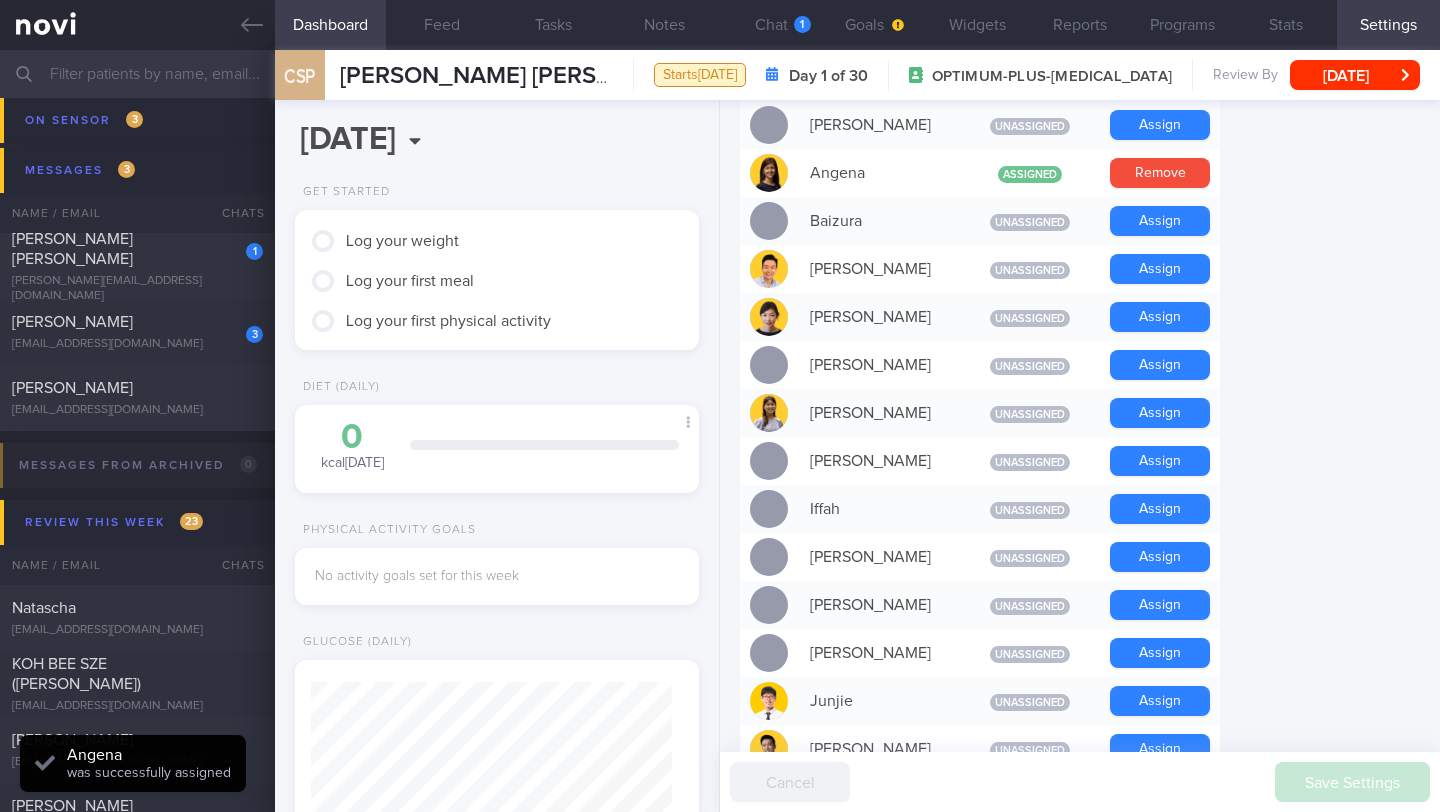 click on "Assign" at bounding box center (1160, 701) 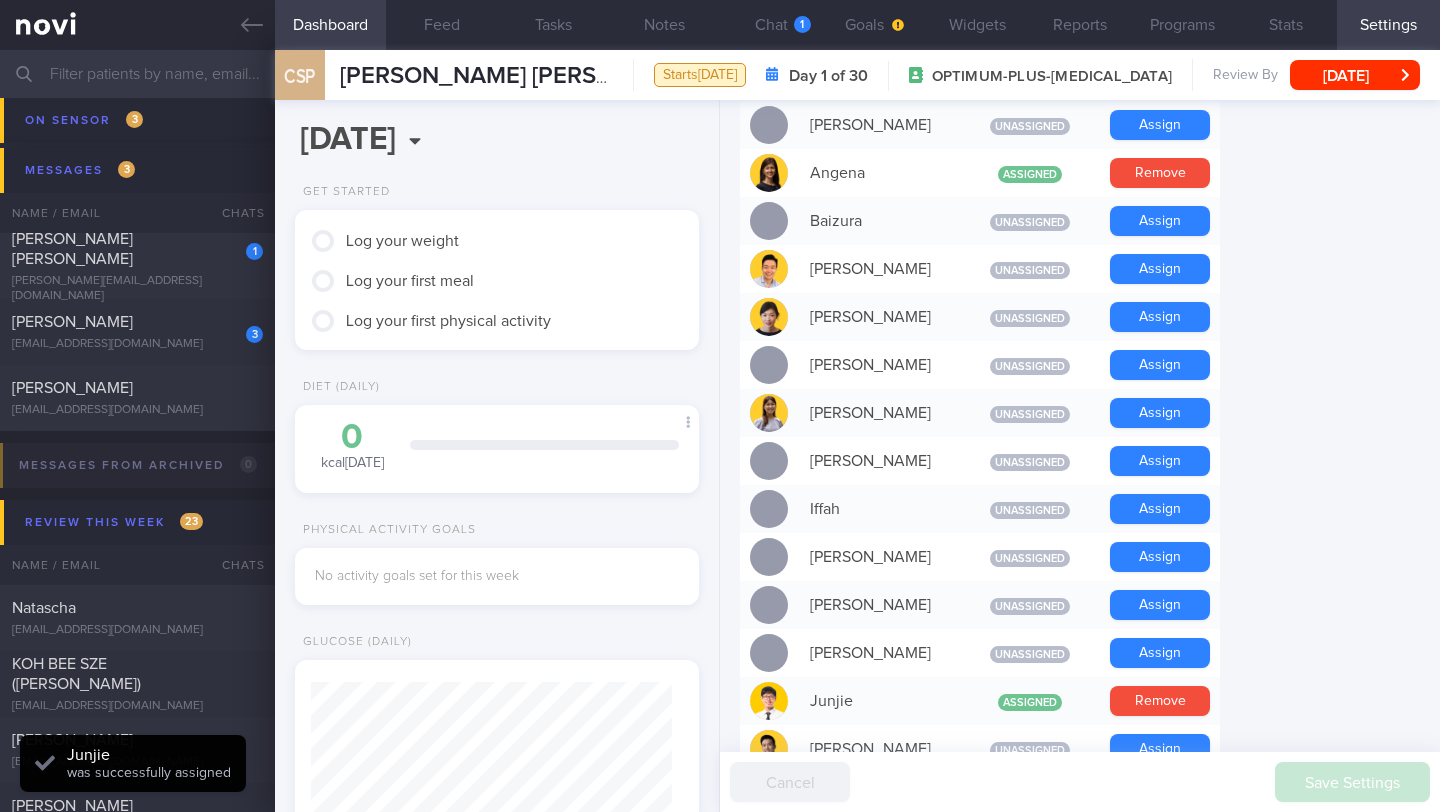 scroll, scrollTop: 479, scrollLeft: 0, axis: vertical 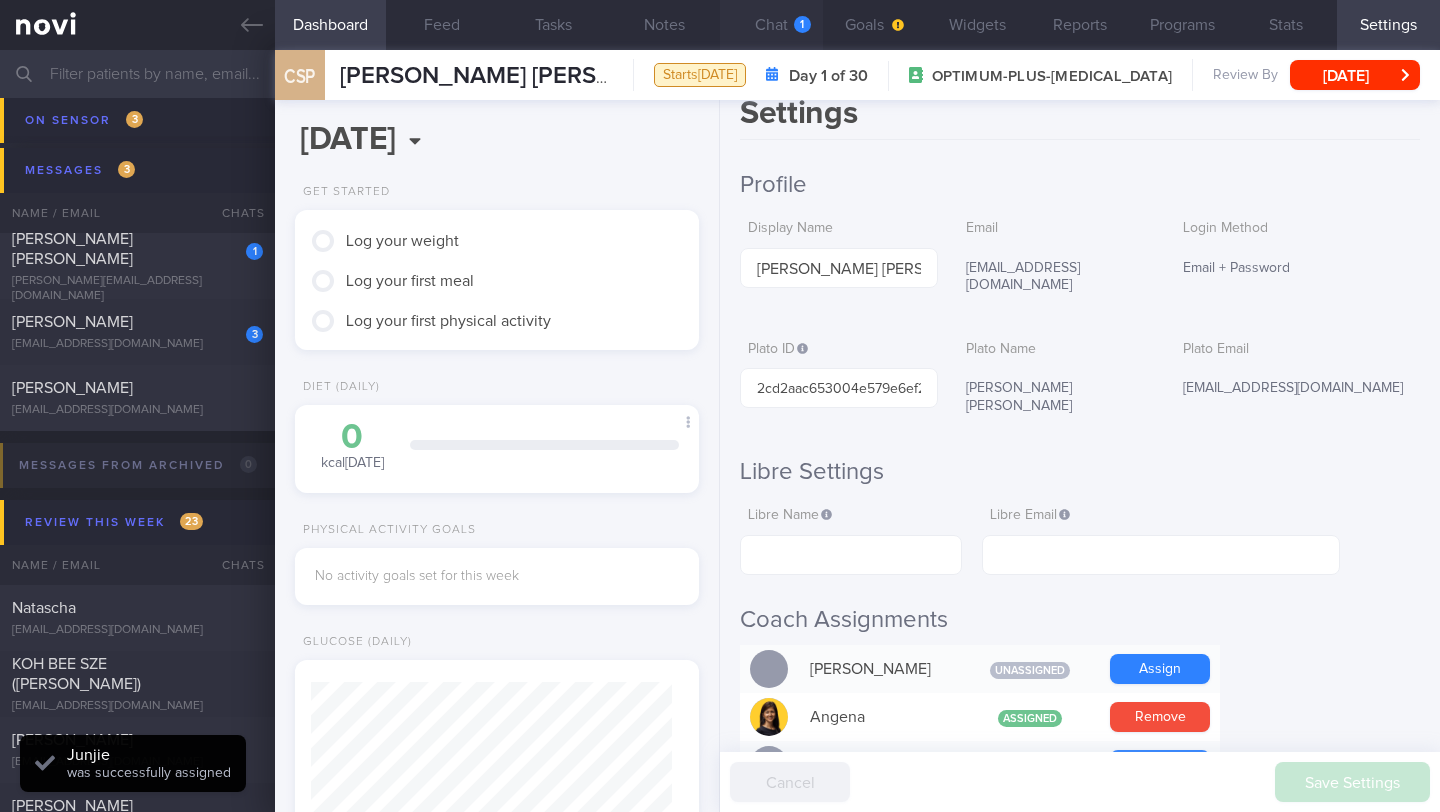 click on "Chat
1" at bounding box center (771, 25) 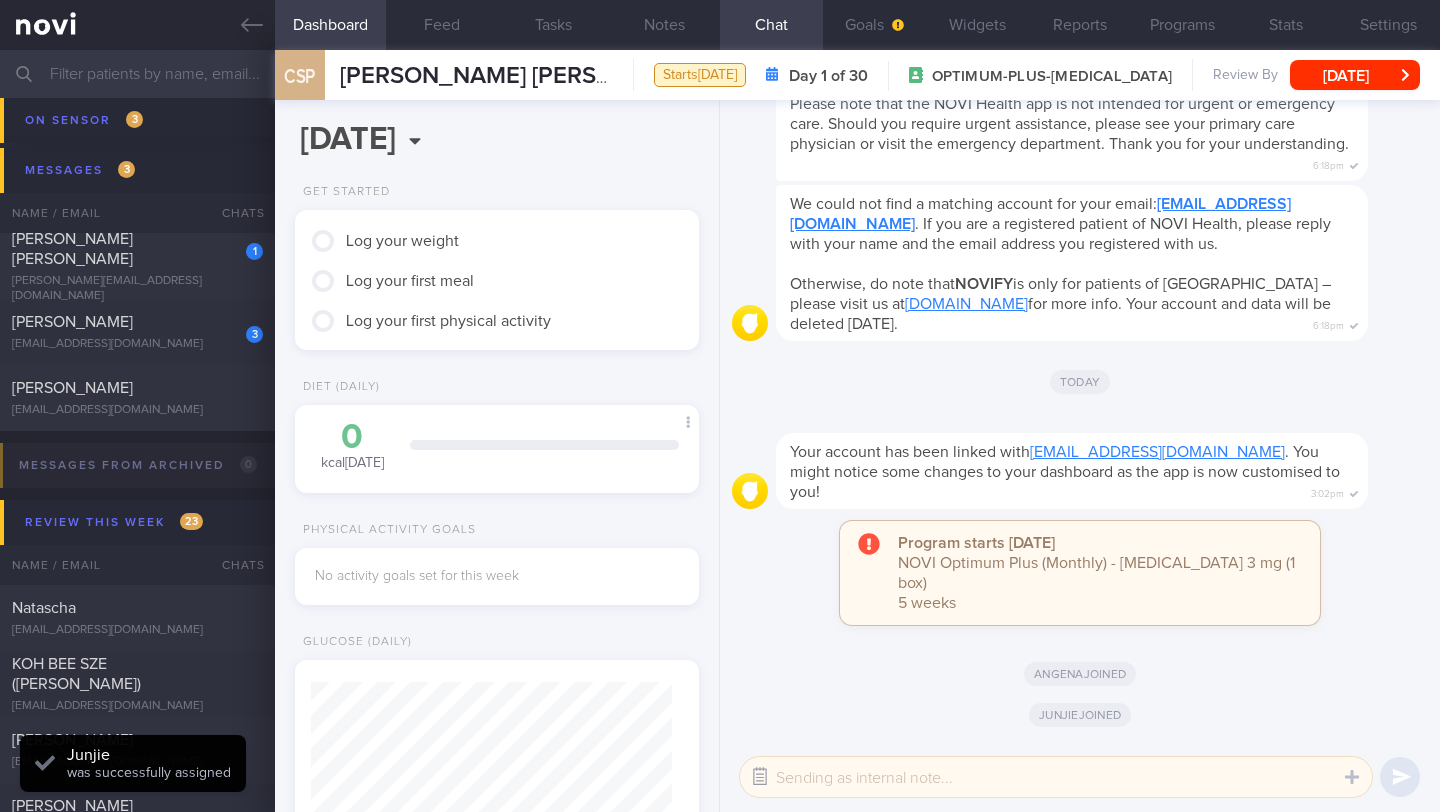 click at bounding box center [760, 777] 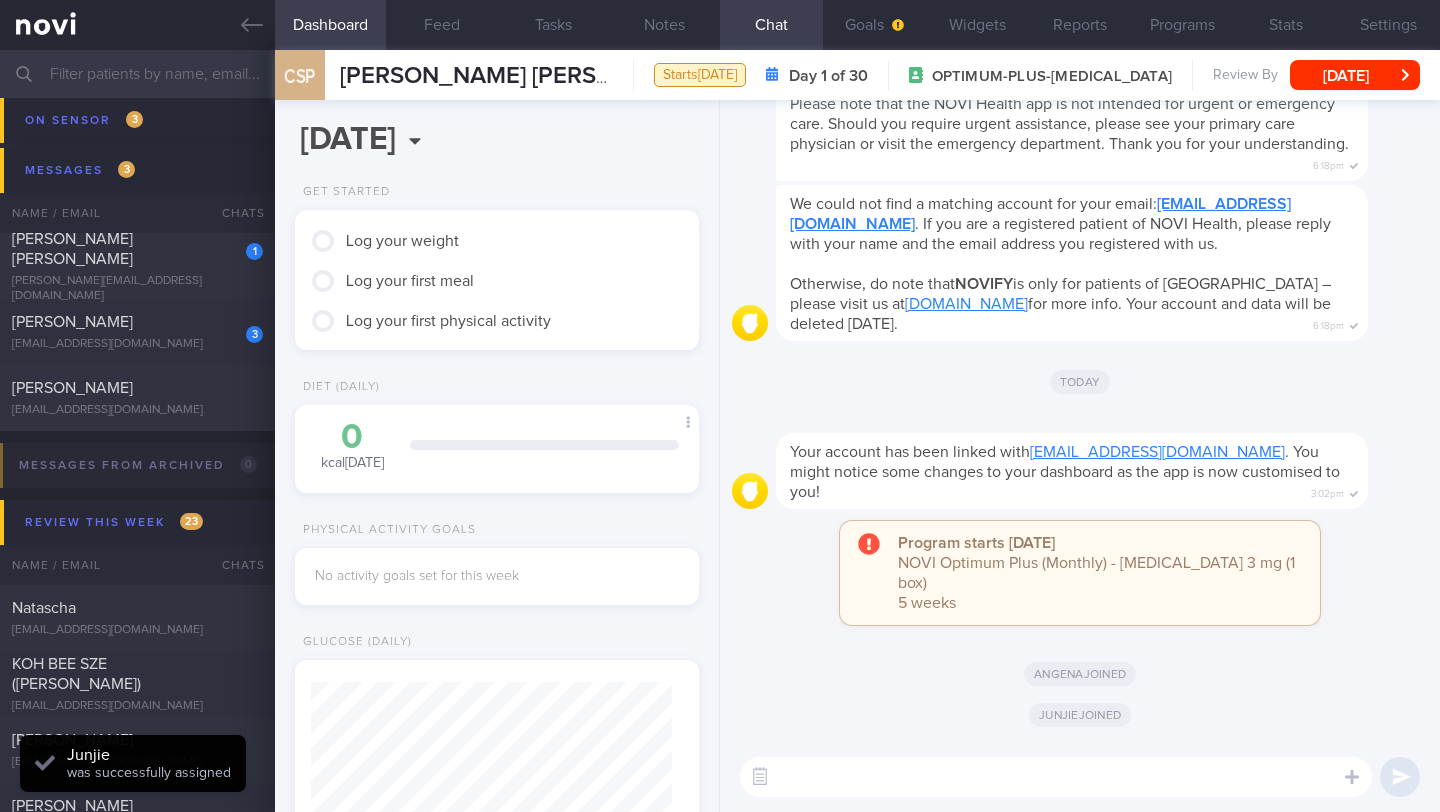 click at bounding box center (1056, 777) 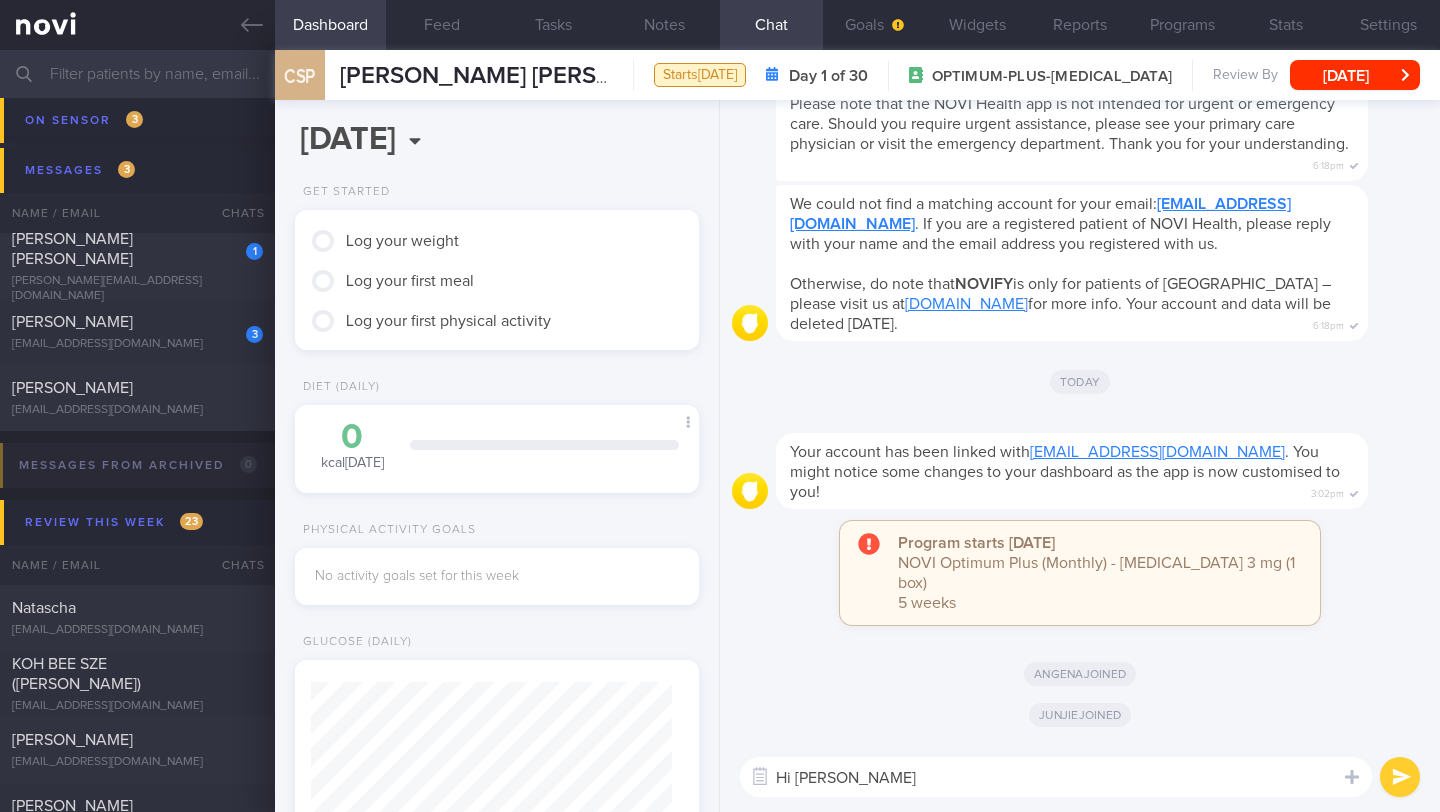 type on "Hi [PERSON_NAME]!" 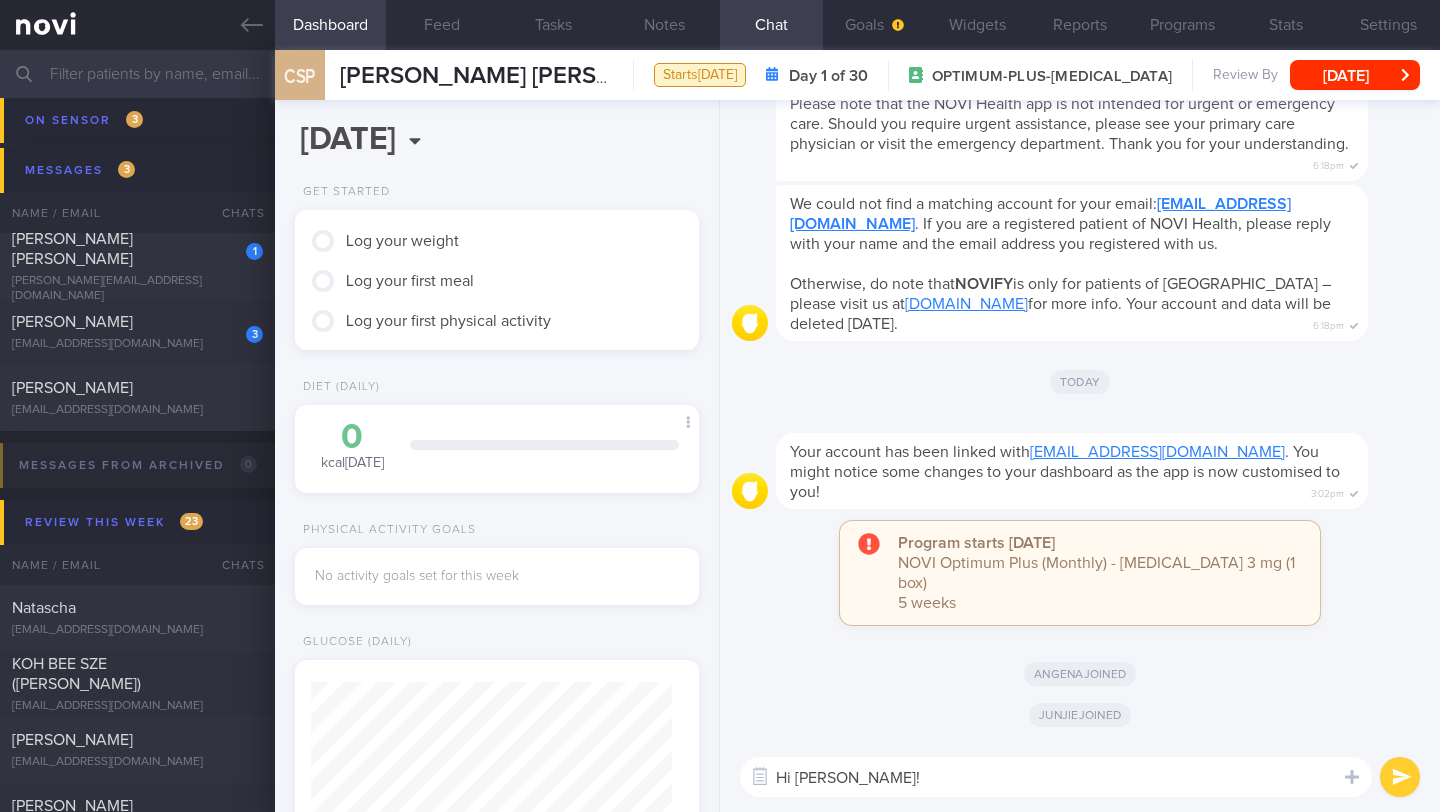 type 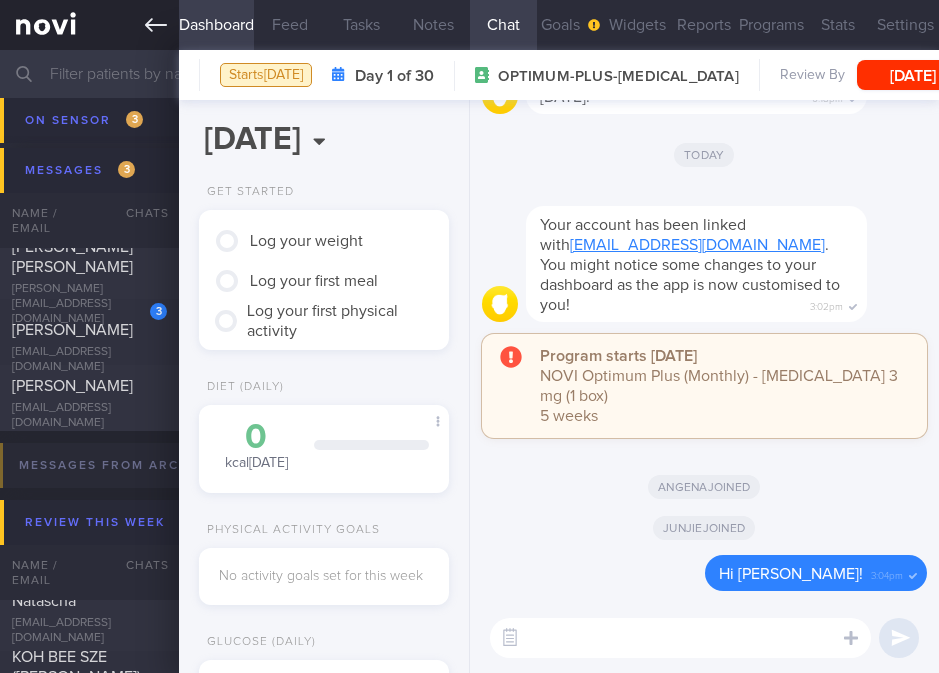 scroll, scrollTop: 103, scrollLeft: 206, axis: both 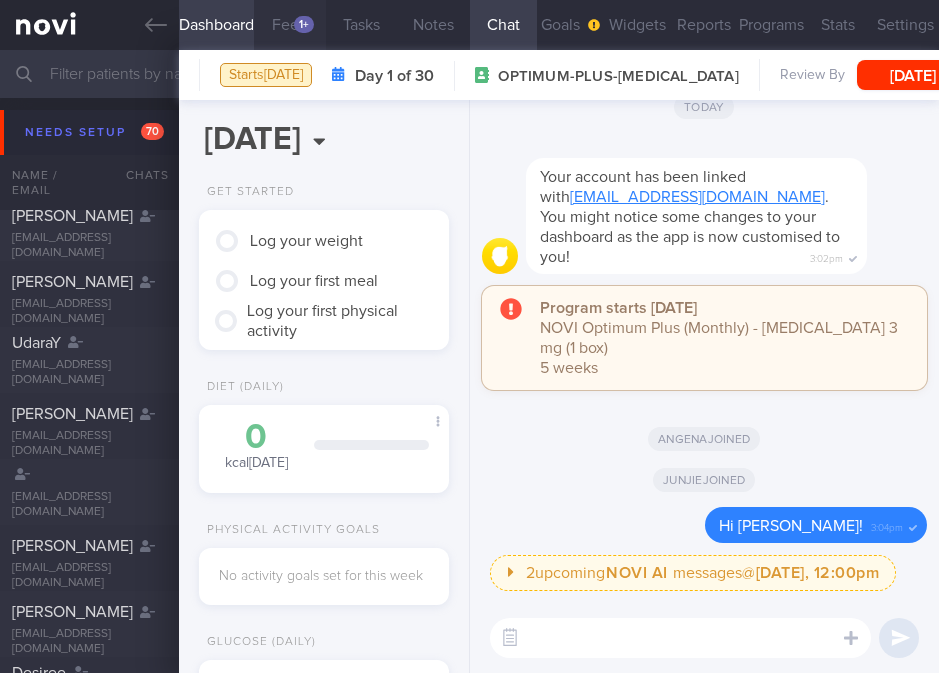 click on "Feed
1+" at bounding box center (290, 25) 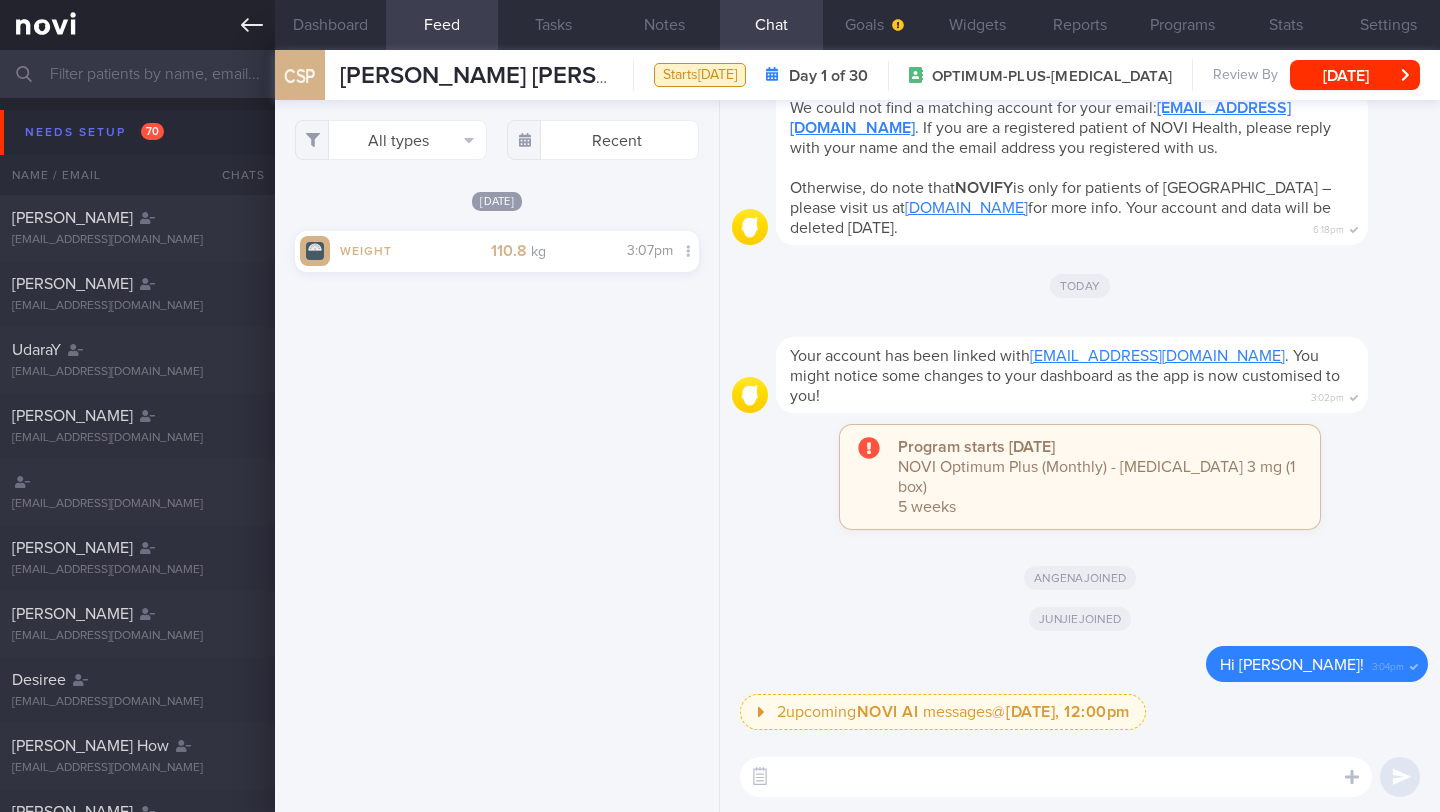 scroll, scrollTop: 999820, scrollLeft: 999639, axis: both 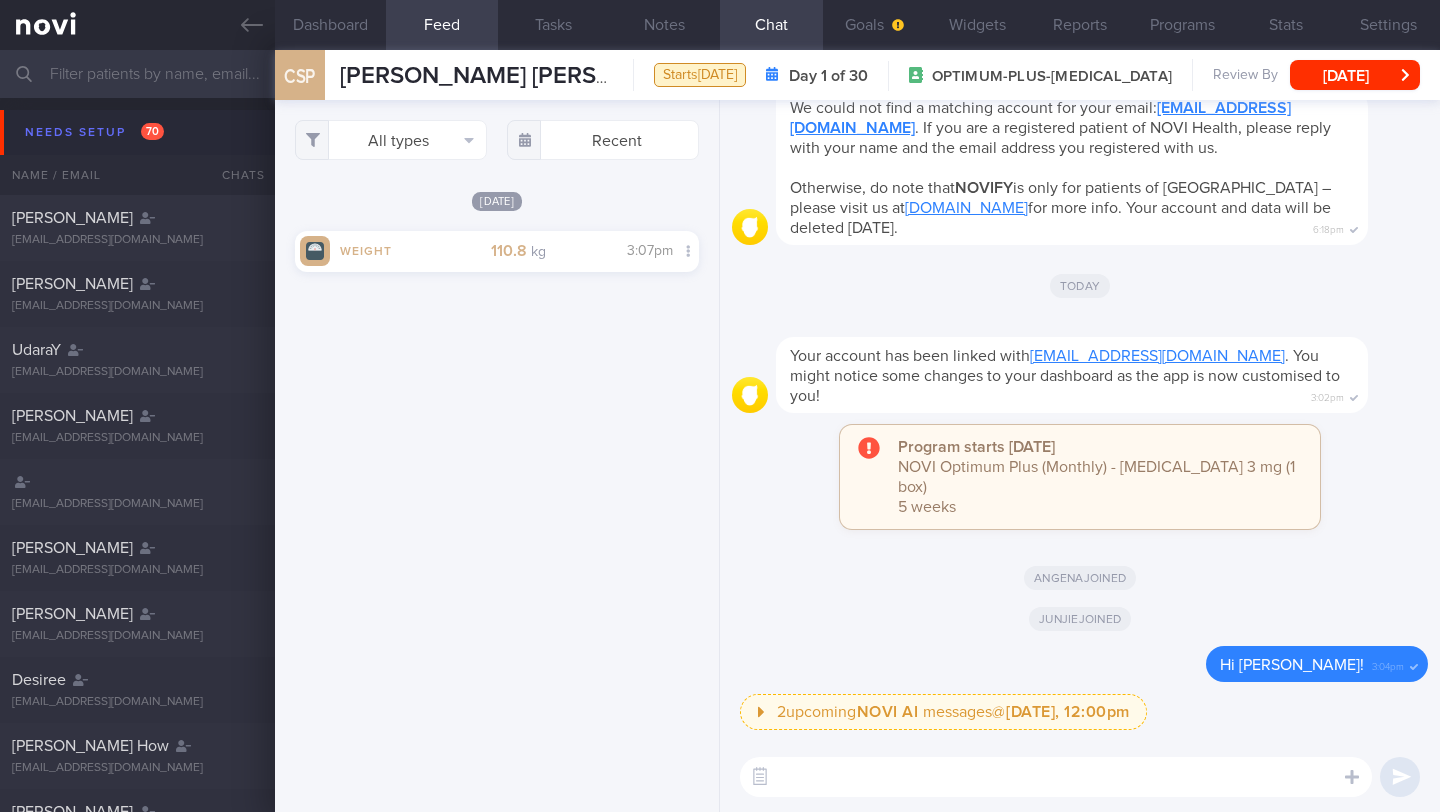 click at bounding box center [1056, 777] 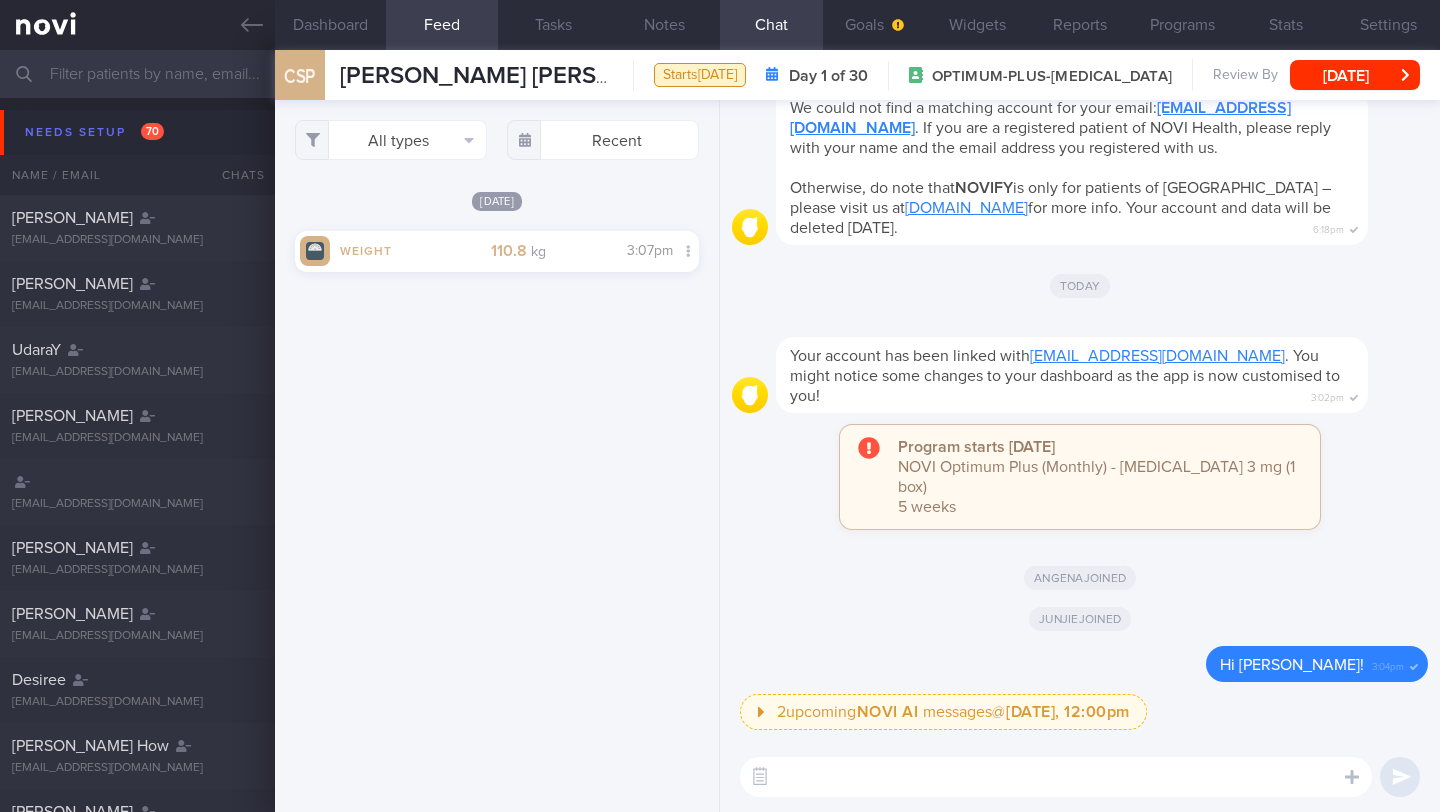paste on "Hi [patient’s name], this is your health coach, Angena. It was nice speaking to you earlier 🙂
I will be in touch with you on the app to provide you with guidance and support. Feel free to drop me a message should you have any questions at any time.
In the meantime, please log in all your meals and beverages, as well as the exercise that you do so that I can provide you with more specific feedback. Please weigh yourself once a week and log it into the app so that we can also track your weight loss progress. Your most accurate weight will be your weight in the morning after you use the toilet, in light clothing, before taking any food/drink." 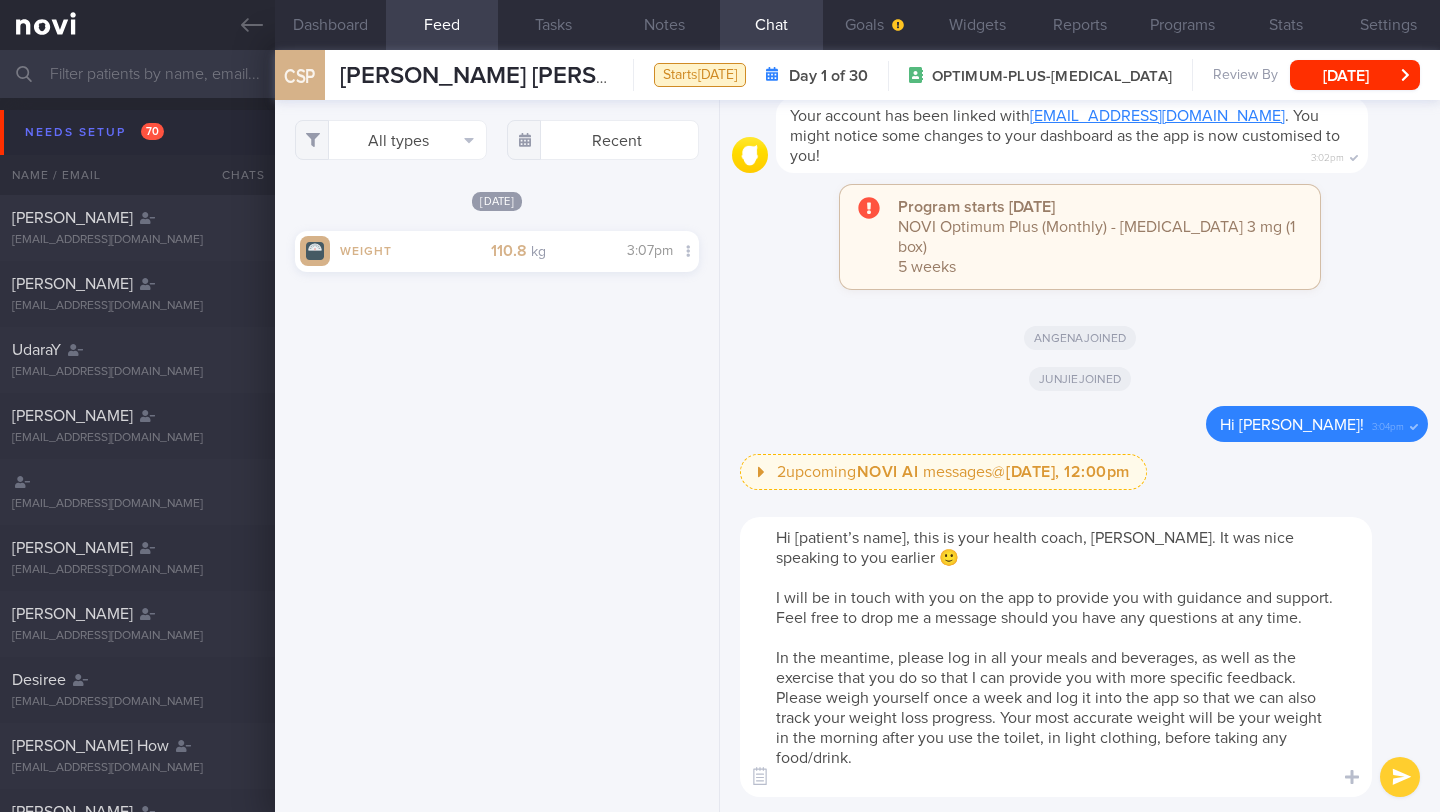 scroll, scrollTop: 20, scrollLeft: 0, axis: vertical 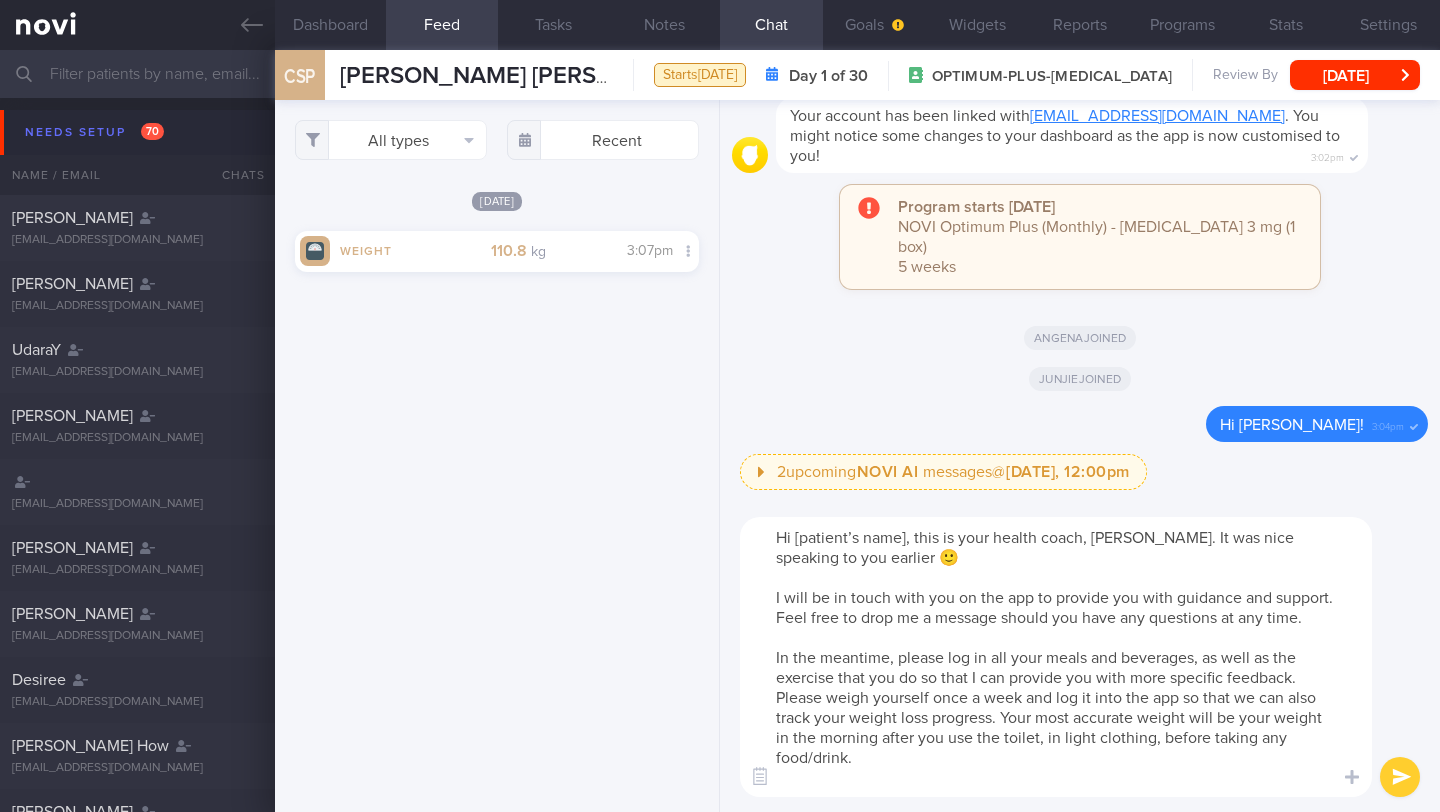 click on "Hi [patient’s name], this is your health coach, Angena. It was nice speaking to you earlier 🙂
I will be in touch with you on the app to provide you with guidance and support. Feel free to drop me a message should you have any questions at any time.
In the meantime, please log in all your meals and beverages, as well as the exercise that you do so that I can provide you with more specific feedback. Please weigh yourself once a week and log it into the app so that we can also track your weight loss progress. Your most accurate weight will be your weight in the morning after you use the toilet, in light clothing, before taking any food/drink." at bounding box center (1056, 657) 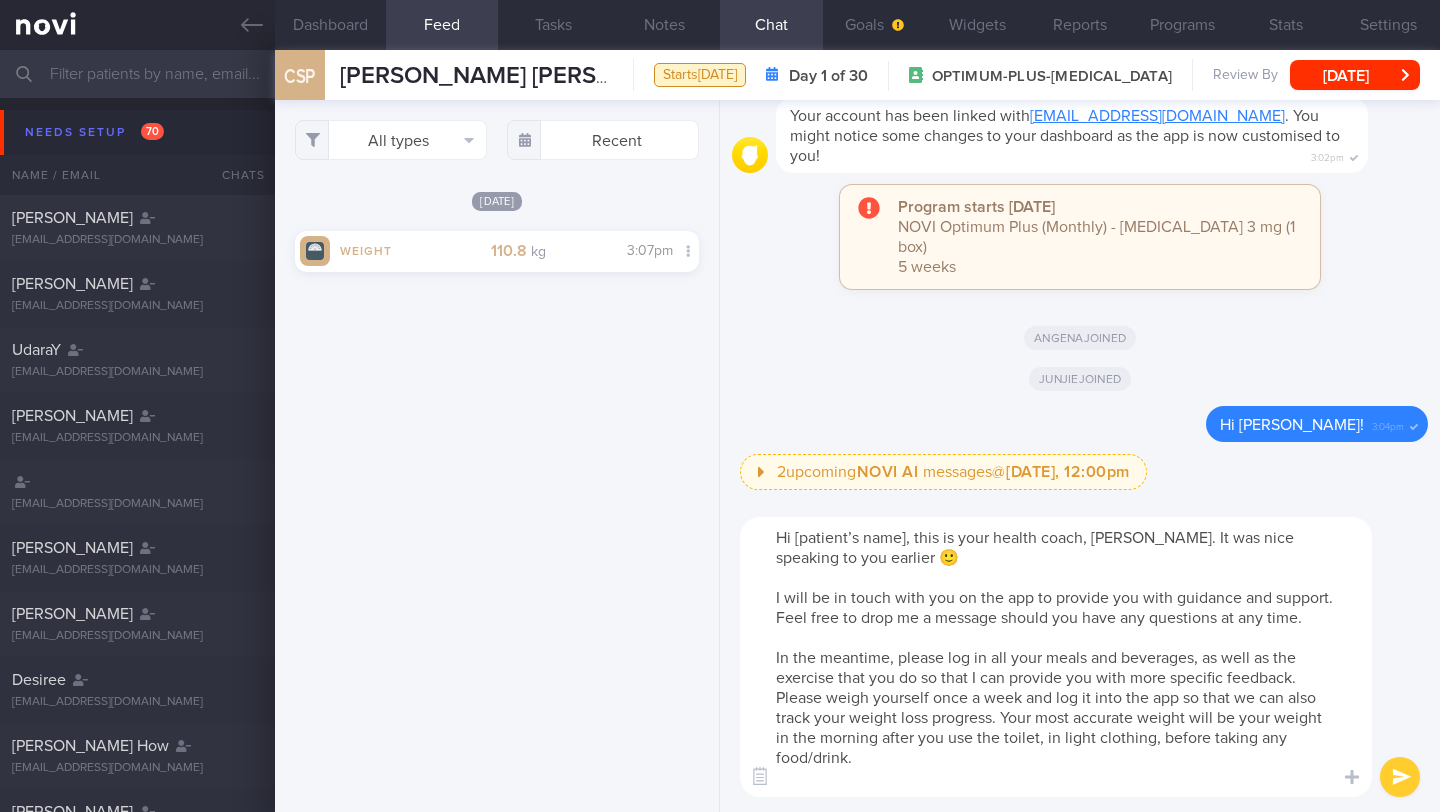 scroll, scrollTop: 0, scrollLeft: 0, axis: both 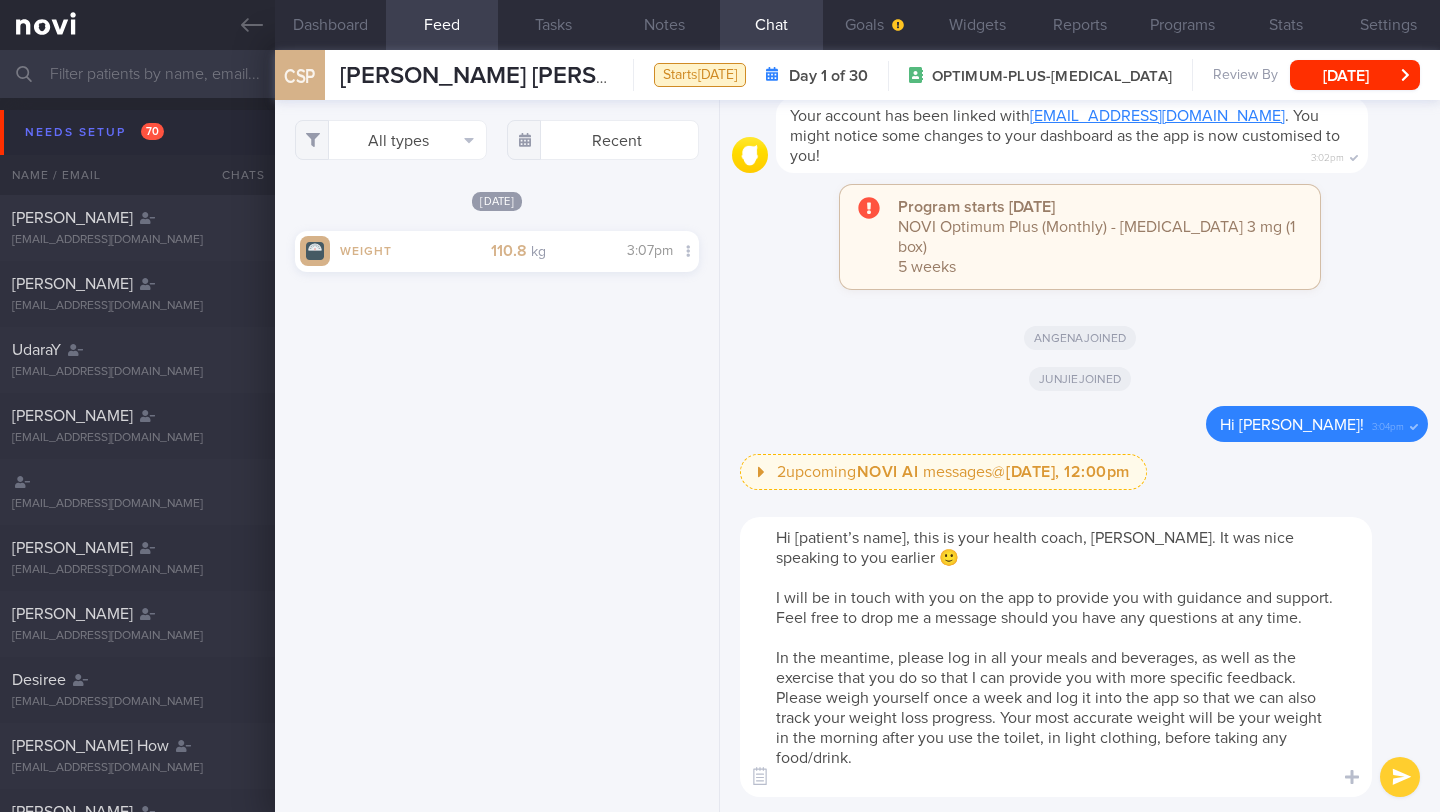 drag, startPoint x: 1151, startPoint y: 543, endPoint x: 912, endPoint y: 537, distance: 239.0753 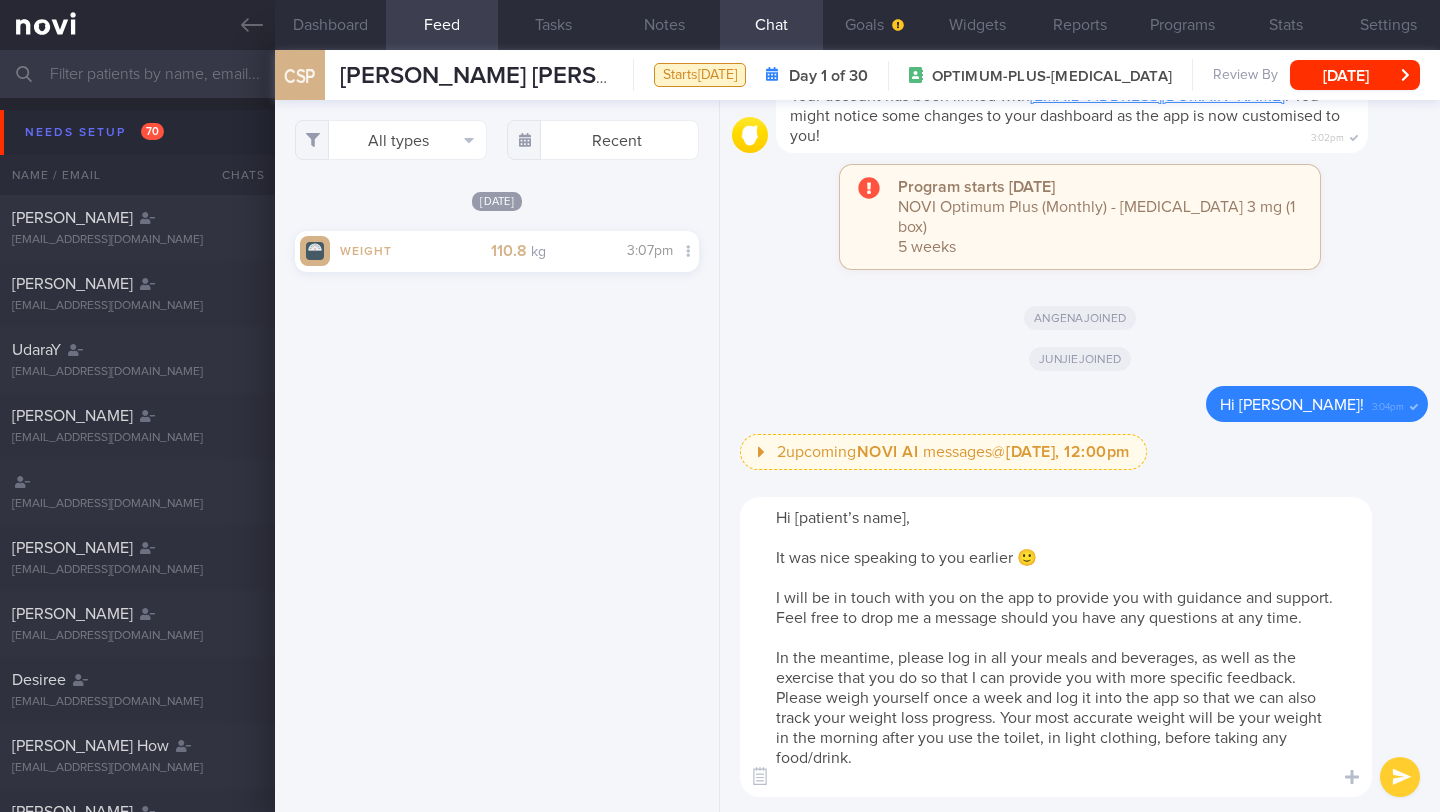 drag, startPoint x: 905, startPoint y: 520, endPoint x: 796, endPoint y: 516, distance: 109.07337 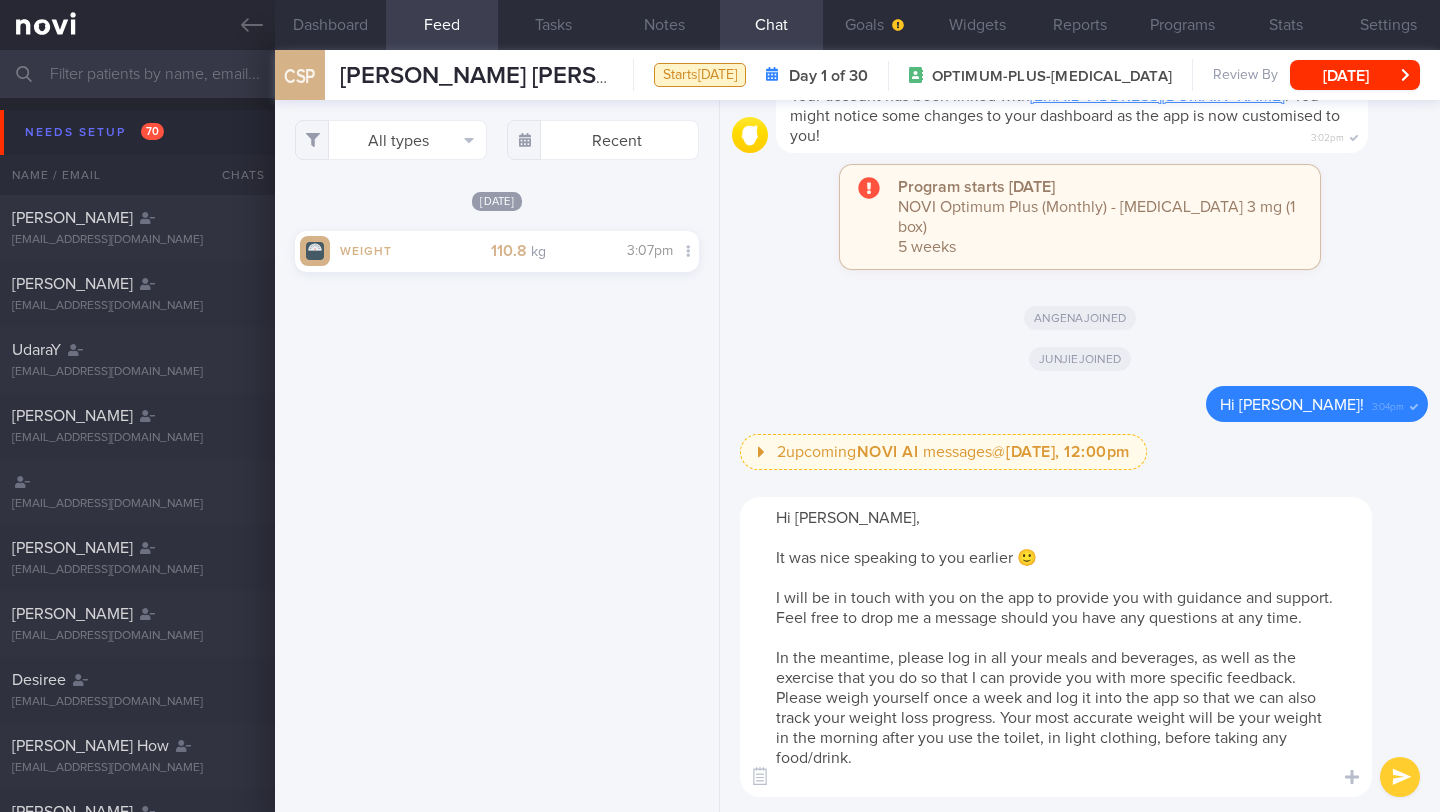 click on "Hi Steve,
It was nice speaking to you earlier 🙂
I will be in touch with you on the app to provide you with guidance and support. Feel free to drop me a message should you have any questions at any time.
In the meantime, please log in all your meals and beverages, as well as the exercise that you do so that I can provide you with more specific feedback. Please weigh yourself once a week and log it into the app so that we can also track your weight loss progress. Your most accurate weight will be your weight in the morning after you use the toilet, in light clothing, before taking any food/drink." at bounding box center (1056, 647) 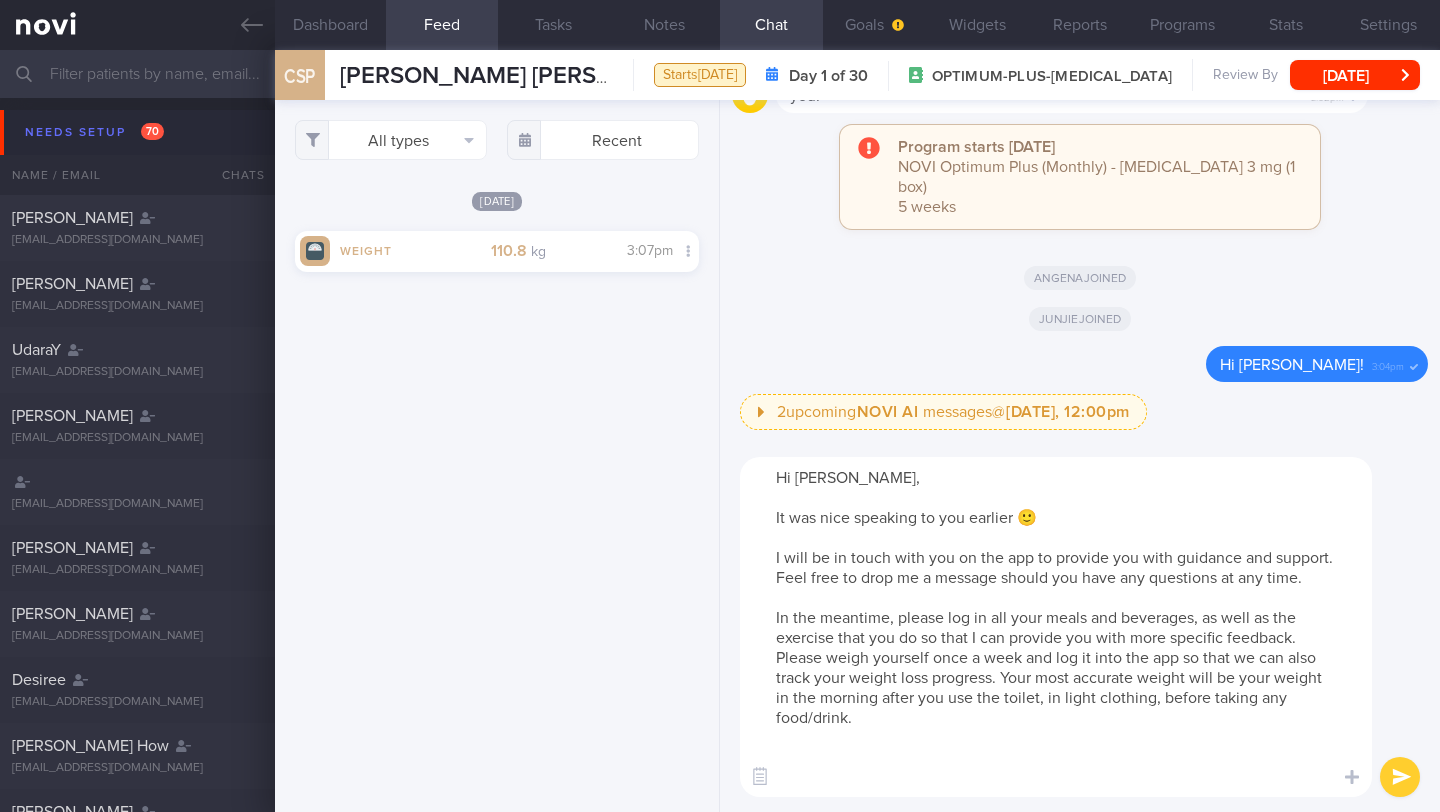 paste on "- To ensure you don't miss notifications, please go to the "Settings" section of the app, then select "Account Settings" > "Notifications," and toggle on all options for "General" and "Coaching."
- Since we offer lifestyle support services, please seek medical attention from a doctor in case of an emergency.
- For any rescheduling matters, please contact the front desk for a prompt response, as they are best equipped to assist you. You can reach them at 8600 3628 or via [What's App](https://api.whatsapp.com/message/4SH3VCKNDO5KF1?autoload=1&app_absent=0). The clinic is open from Monday to Thursday, 9 AM to 6 PM, and Friday, 9 AM to 5:30 PM. We are closed on weekends and public holidays.
Dr Yeo/Todd and I look forward to supporting you towards your health goals!" 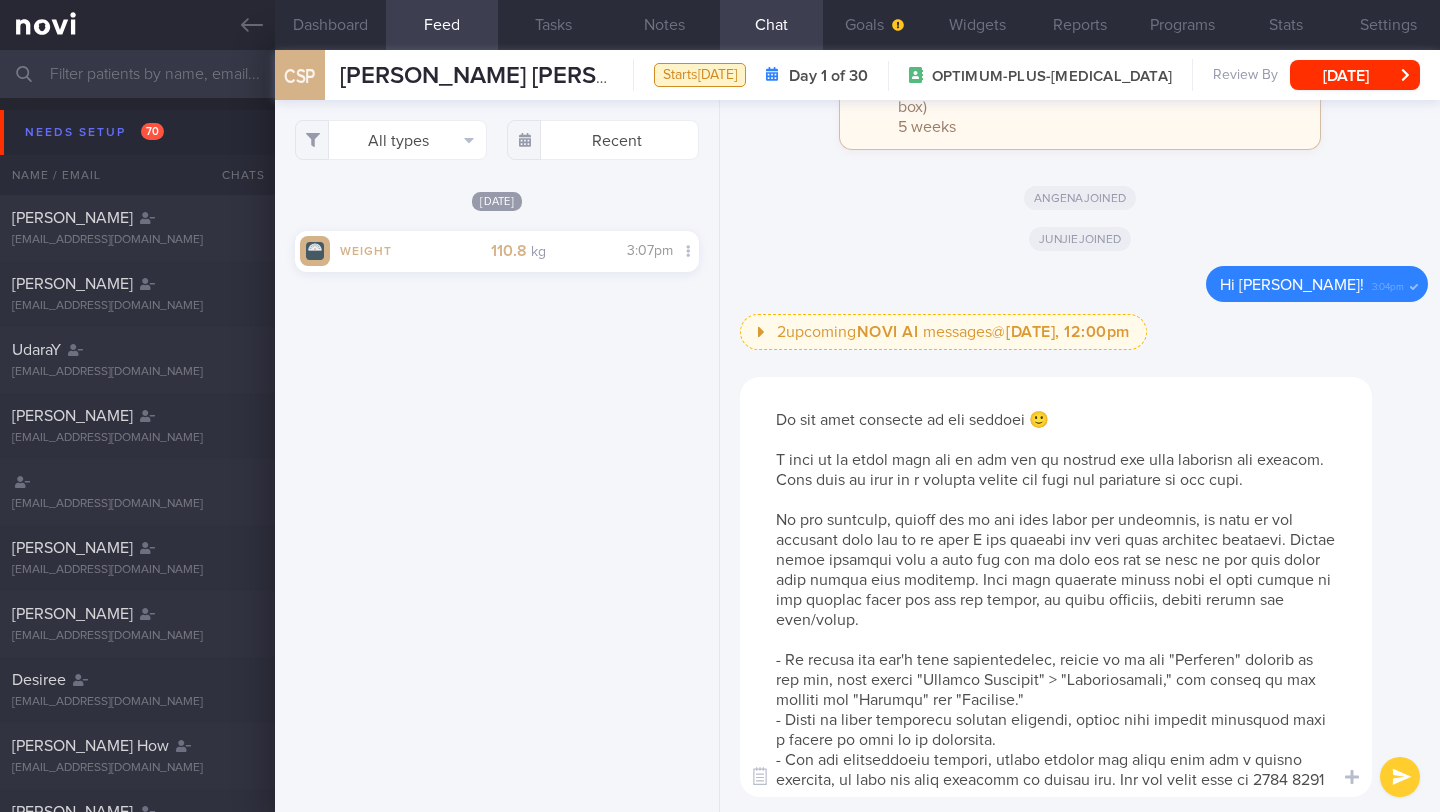 scroll, scrollTop: 0, scrollLeft: 0, axis: both 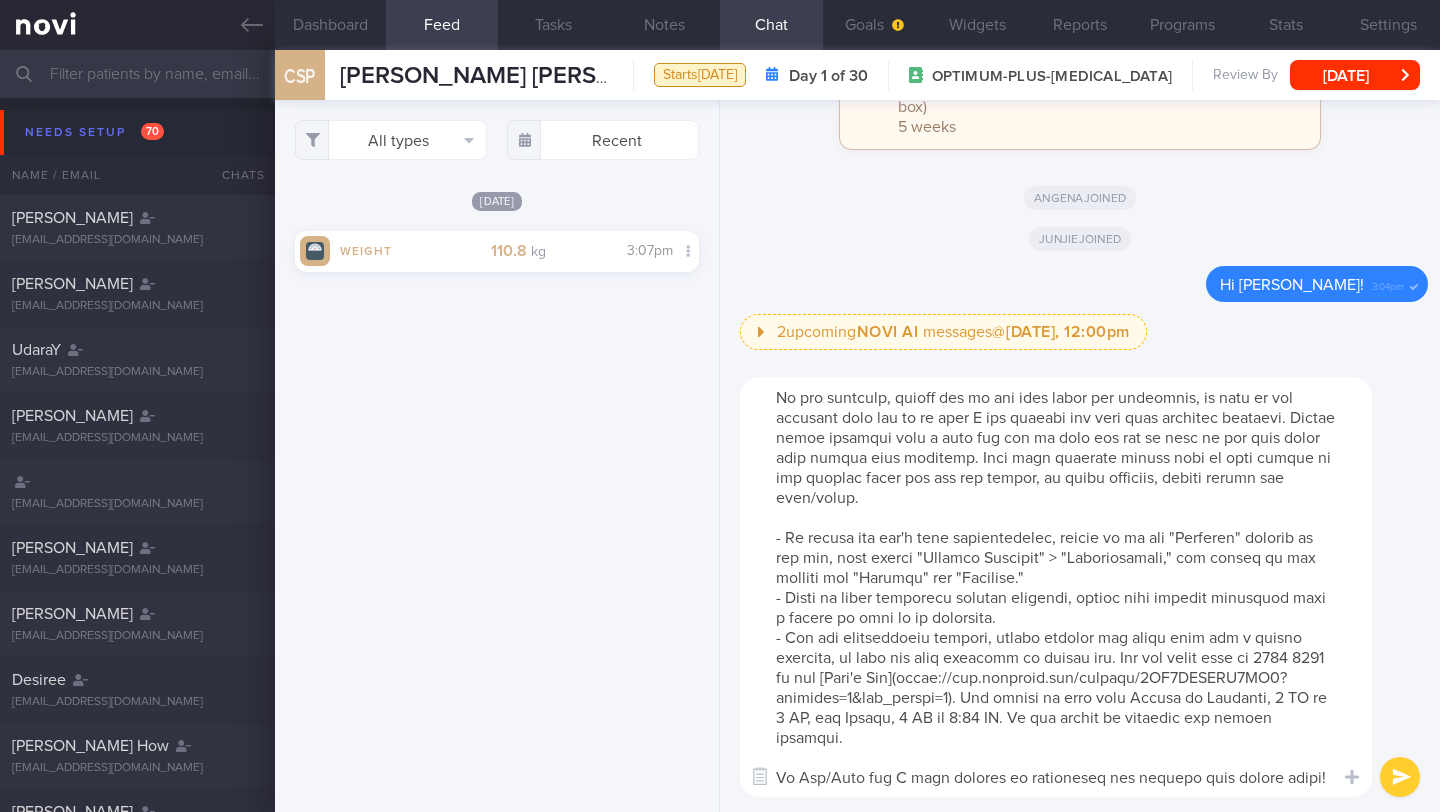 click at bounding box center (1056, 587) 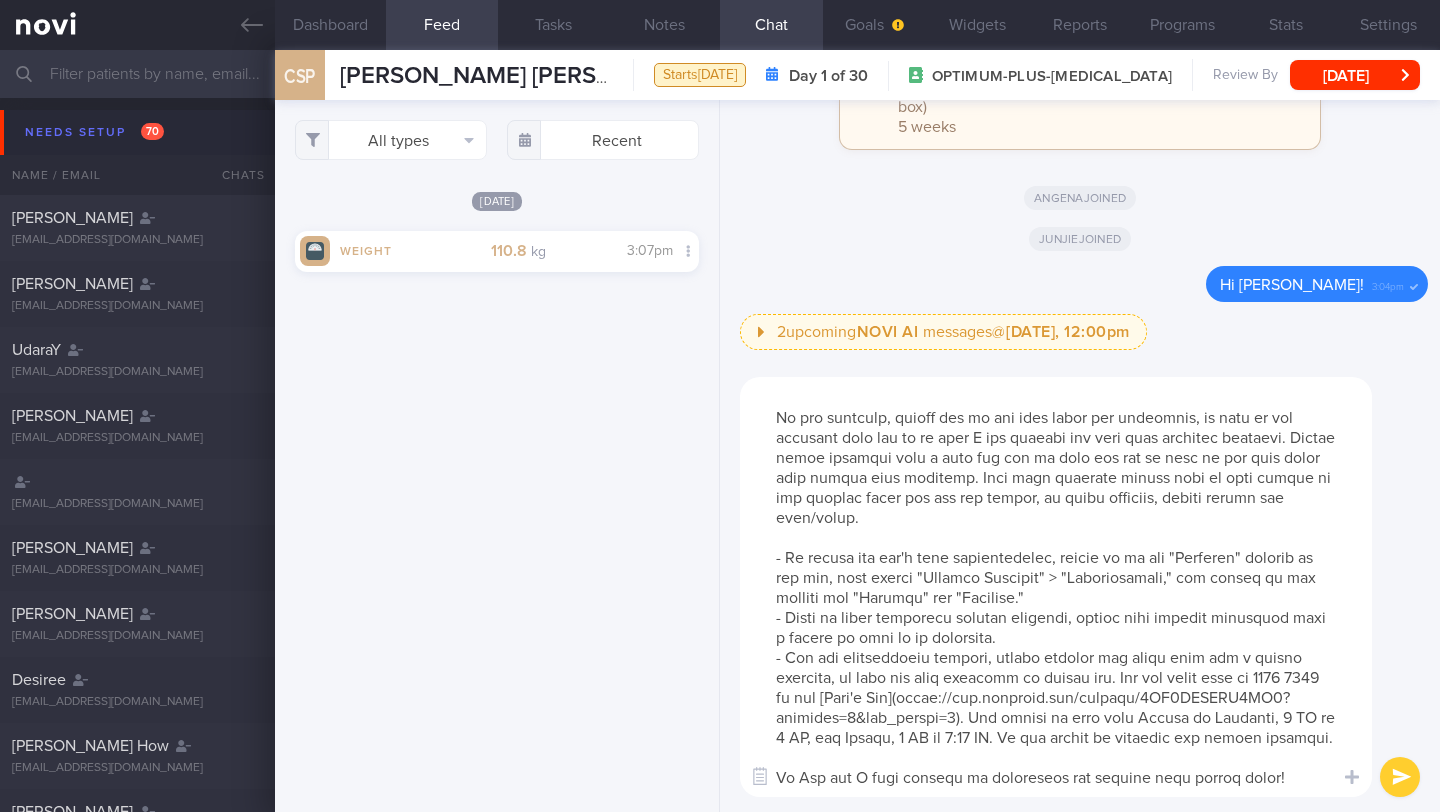 type on "Hi Steve,
It was nice speaking to you earlier 🙂
I will be in touch with you on the app to provide you with guidance and support. Feel free to drop me a message should you have any questions at any time.
In the meantime, please log in all your meals and beverages, as well as the exercise that you do so that I can provide you with more specific feedback. Please weigh yourself once a week and log it into the app so that we can also track your weight loss progress. Your most accurate weight will be your weight in the morning after you use the toilet, in light clothing, before taking any food/drink.
- To ensure you don't miss notifications, please go to the "Settings" section of the app, then select "Account Settings" > "Notifications," and toggle on all options for "General" and "Coaching."
- Since we offer lifestyle support services, please seek medical attention from a doctor in case of an emergency.
- For any rescheduling matters, please contact the front desk for a prompt response, as they are best e..." 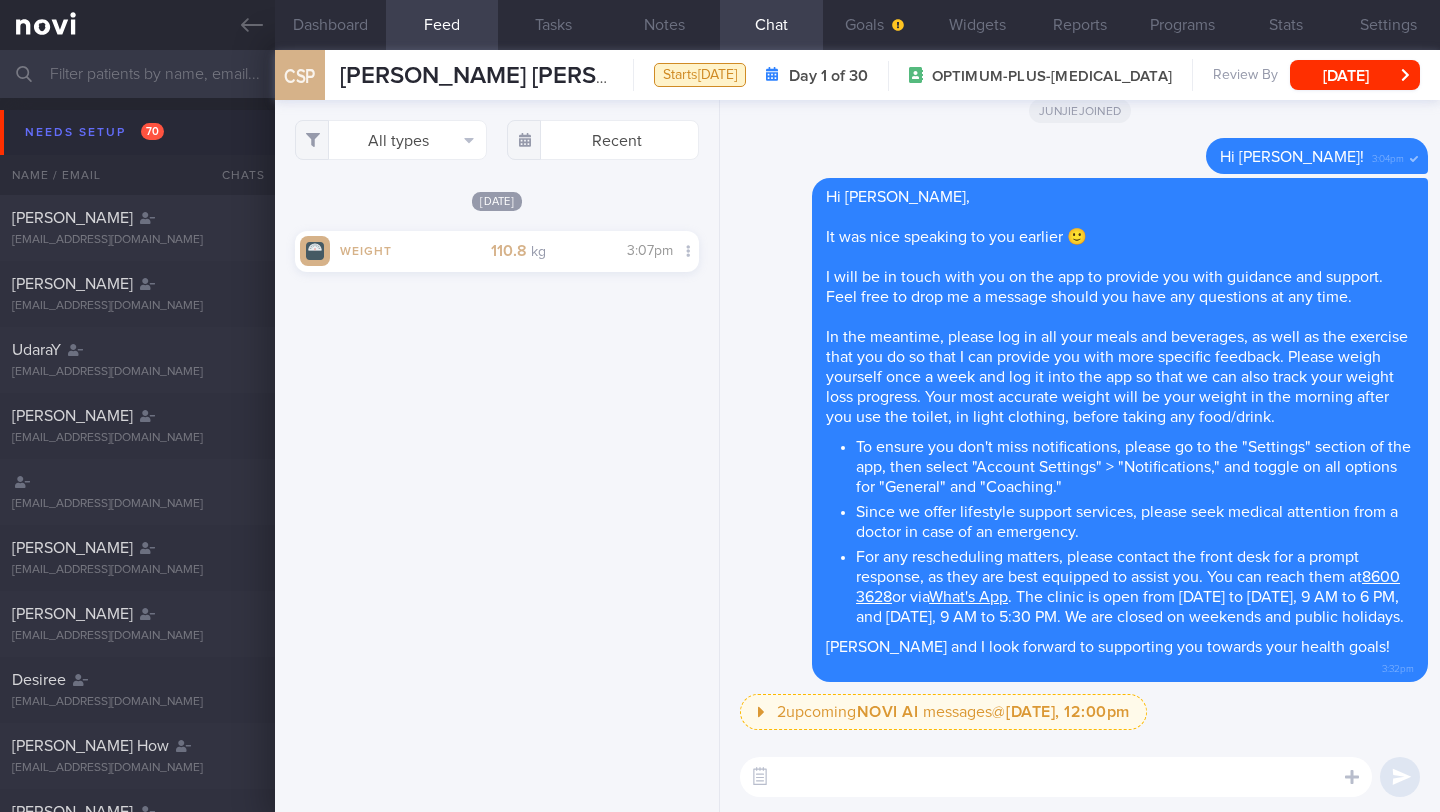 scroll, scrollTop: 0, scrollLeft: 0, axis: both 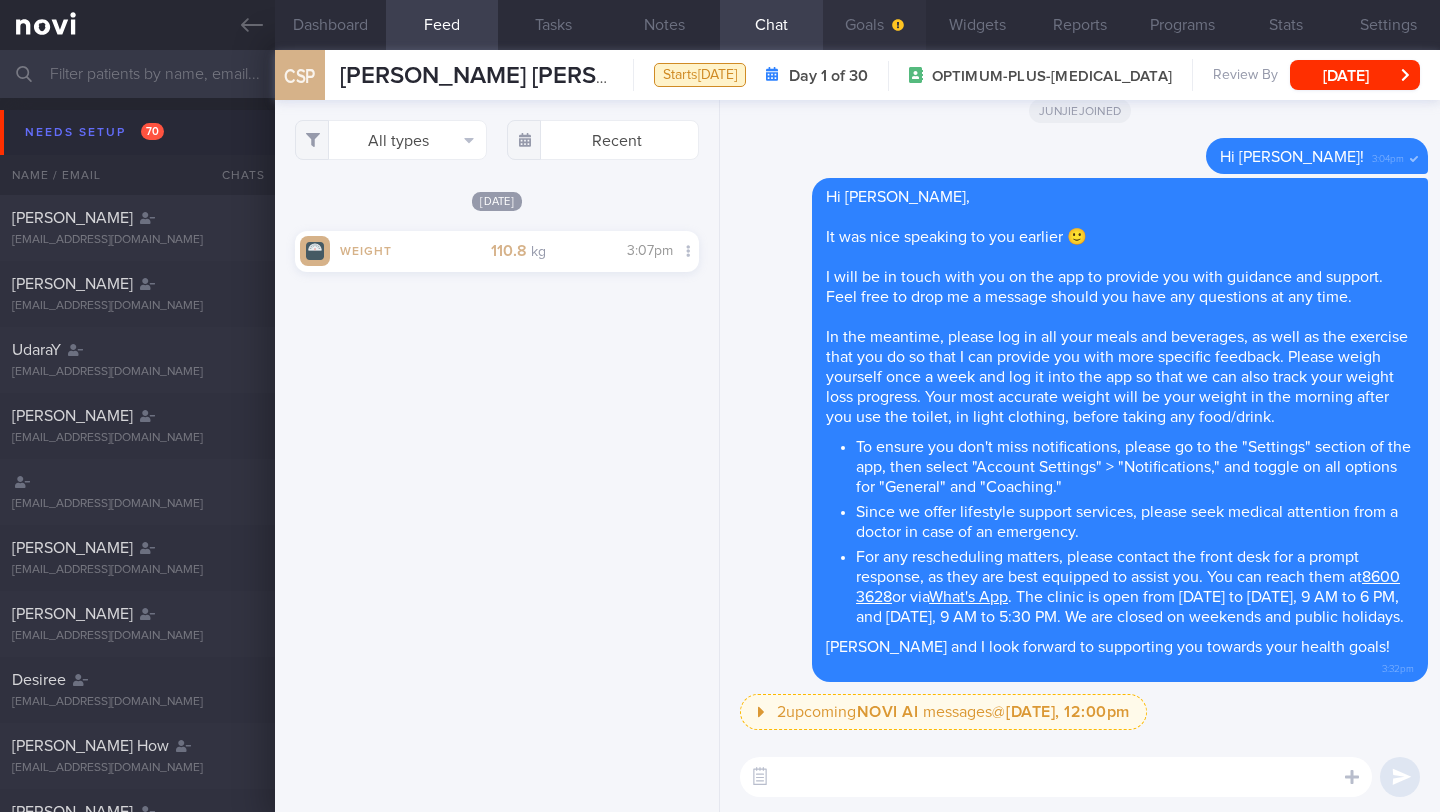 click on "Goals" at bounding box center (874, 25) 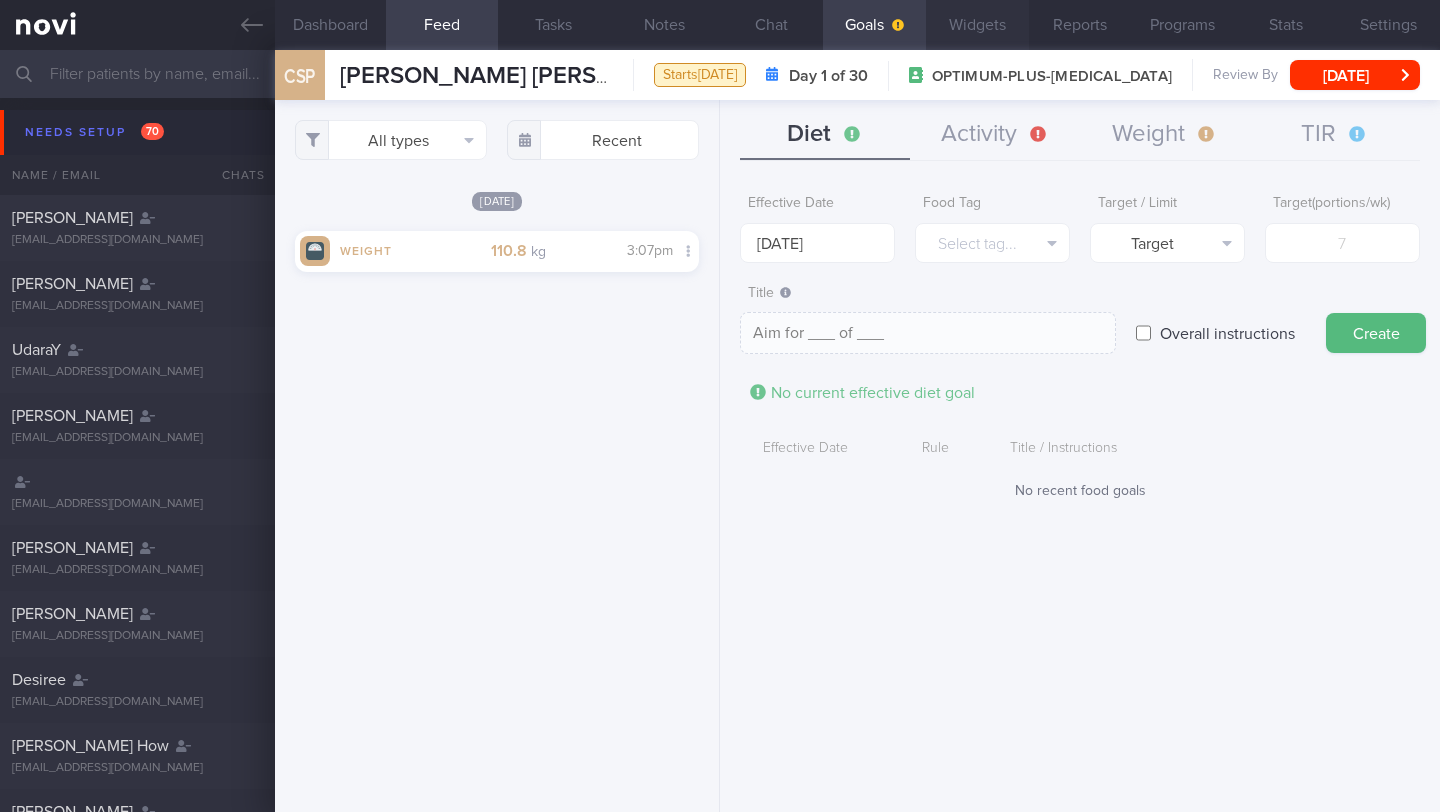 click on "Widgets" at bounding box center [977, 25] 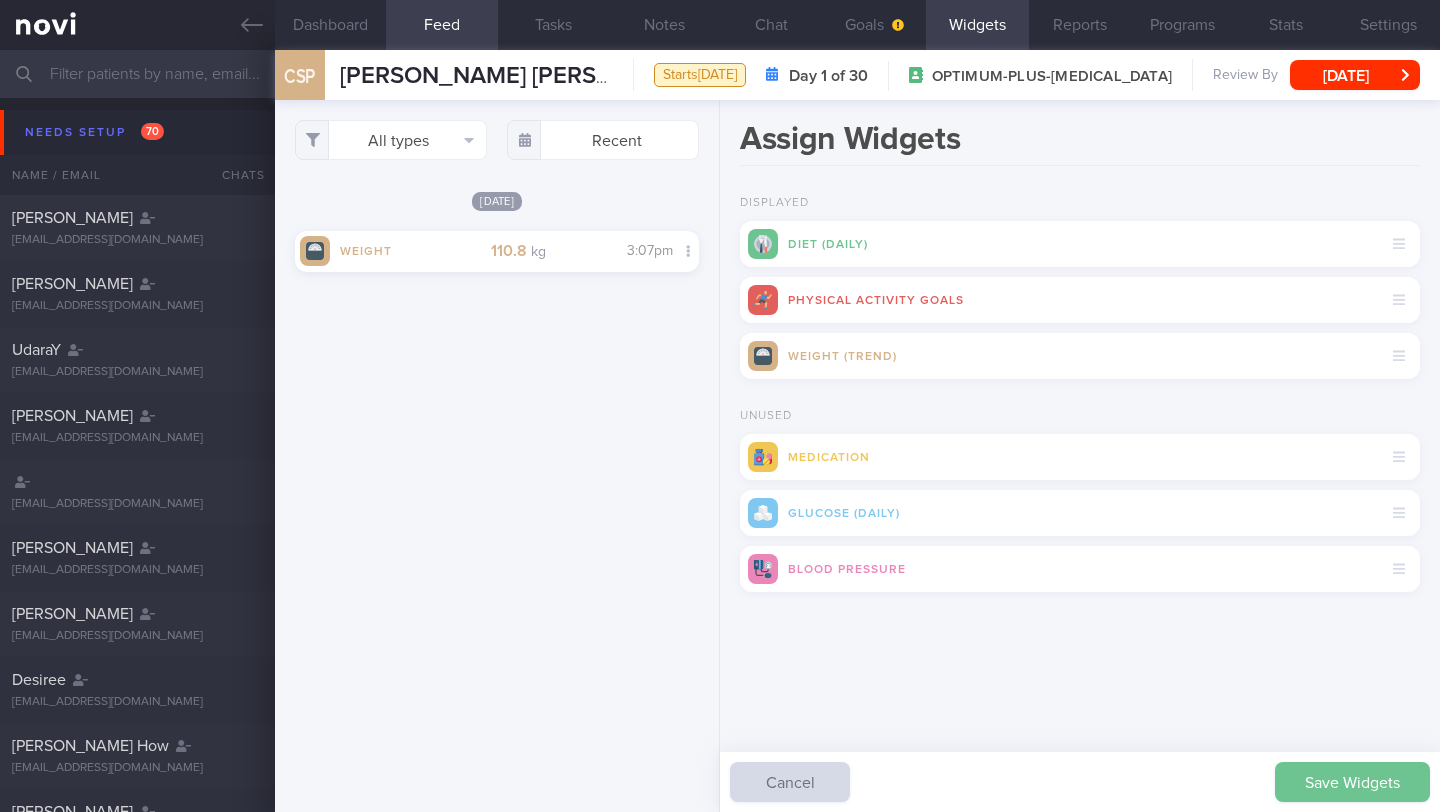 click on "Save Widgets" at bounding box center [1352, 782] 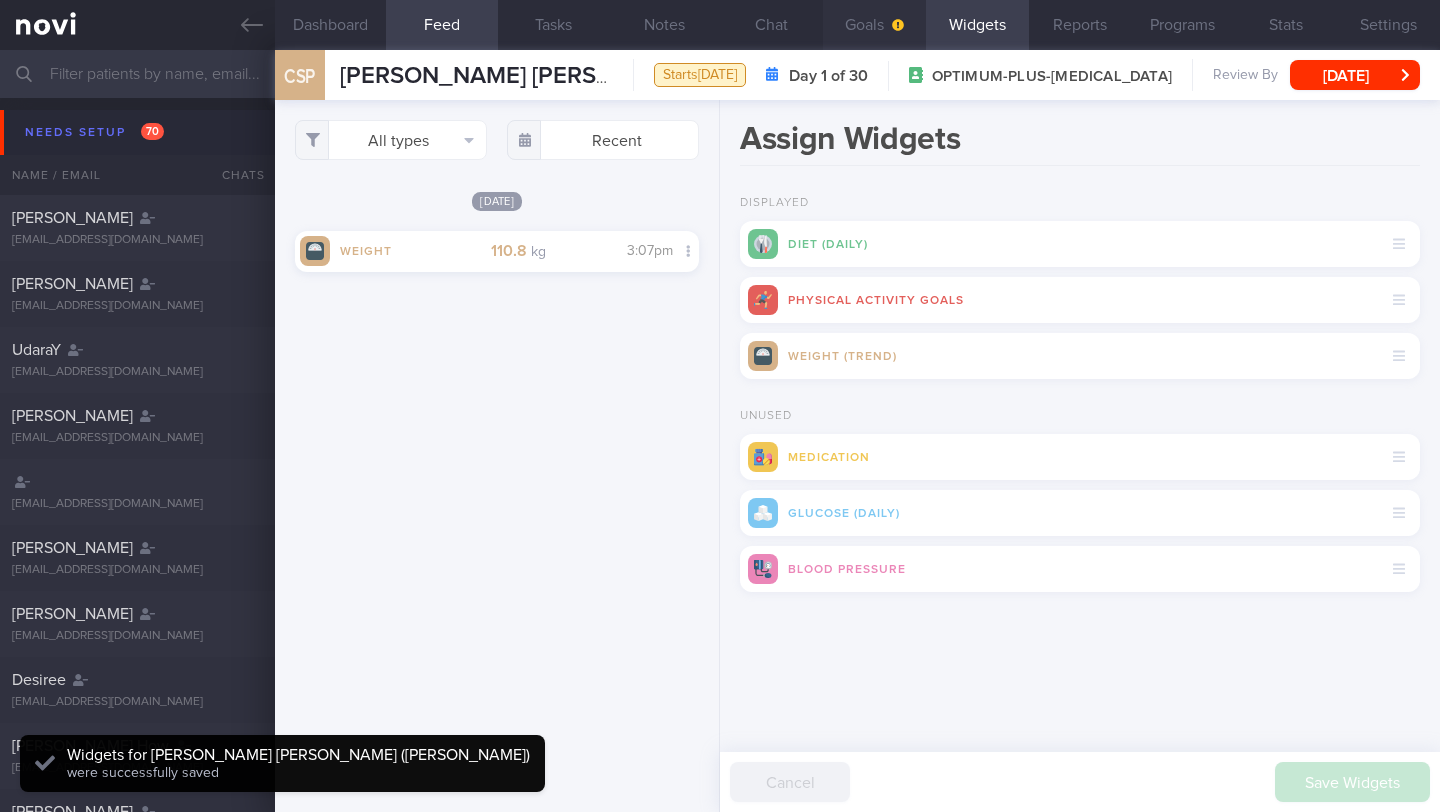 click on "Goals" at bounding box center (874, 25) 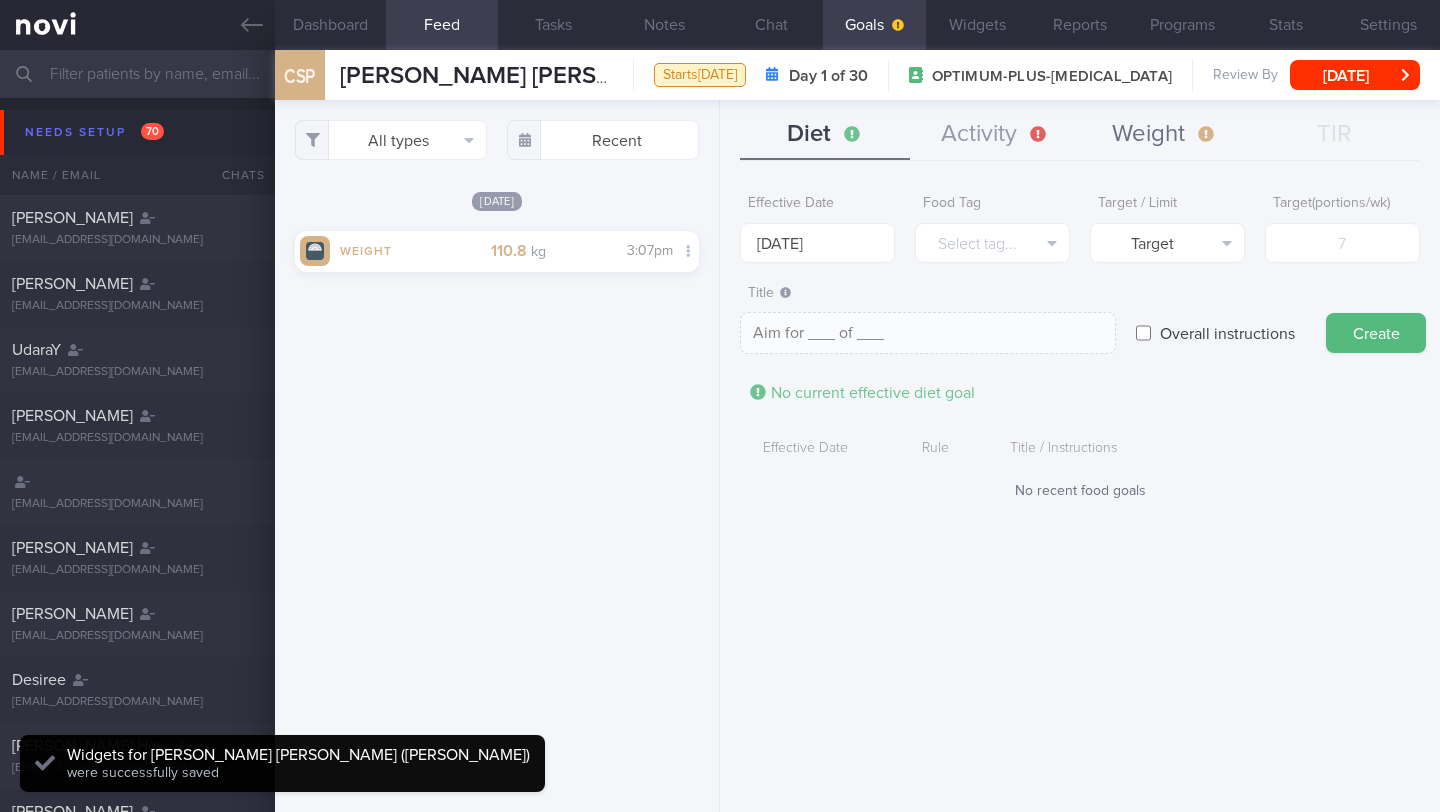 click on "Weight" at bounding box center (1165, 135) 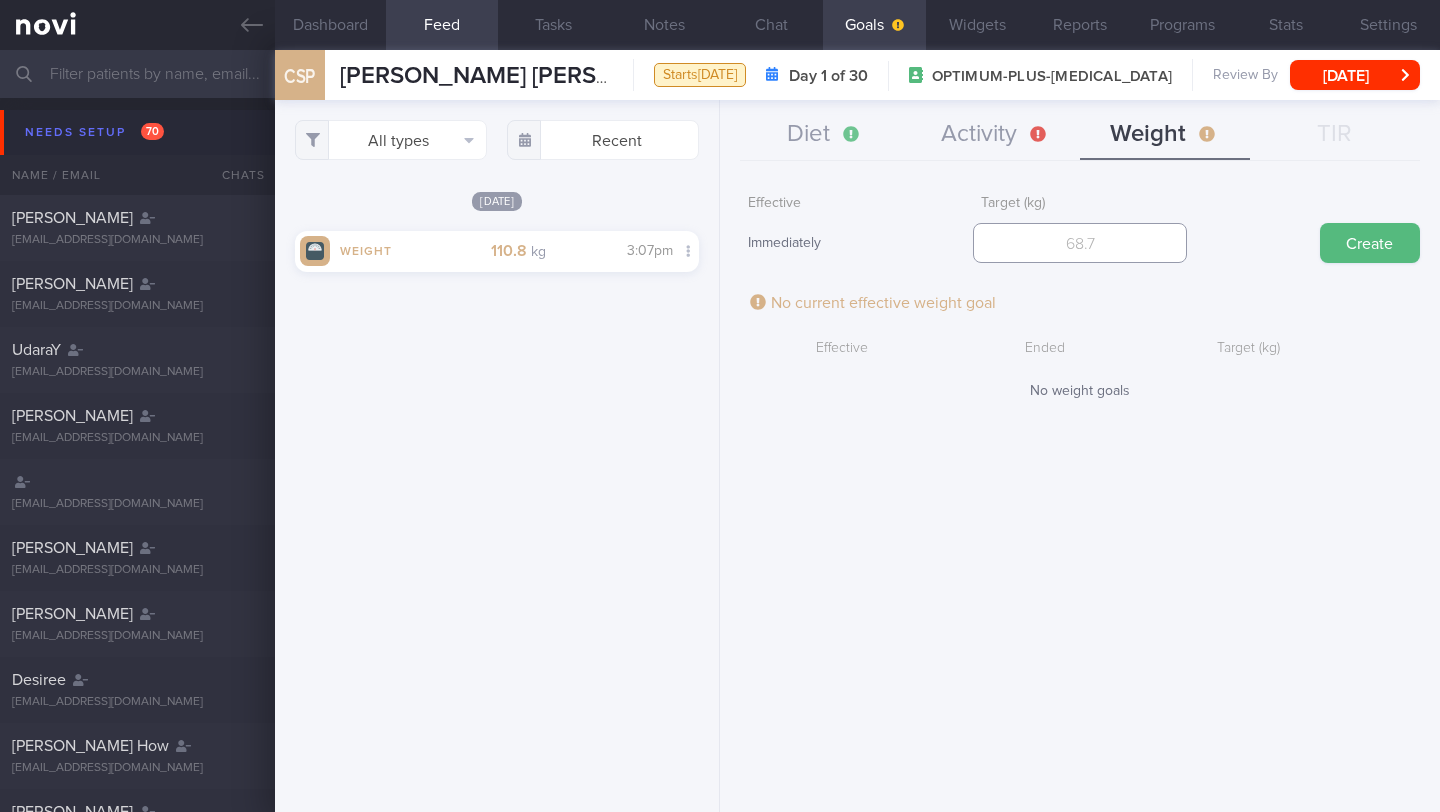 click at bounding box center [1079, 243] 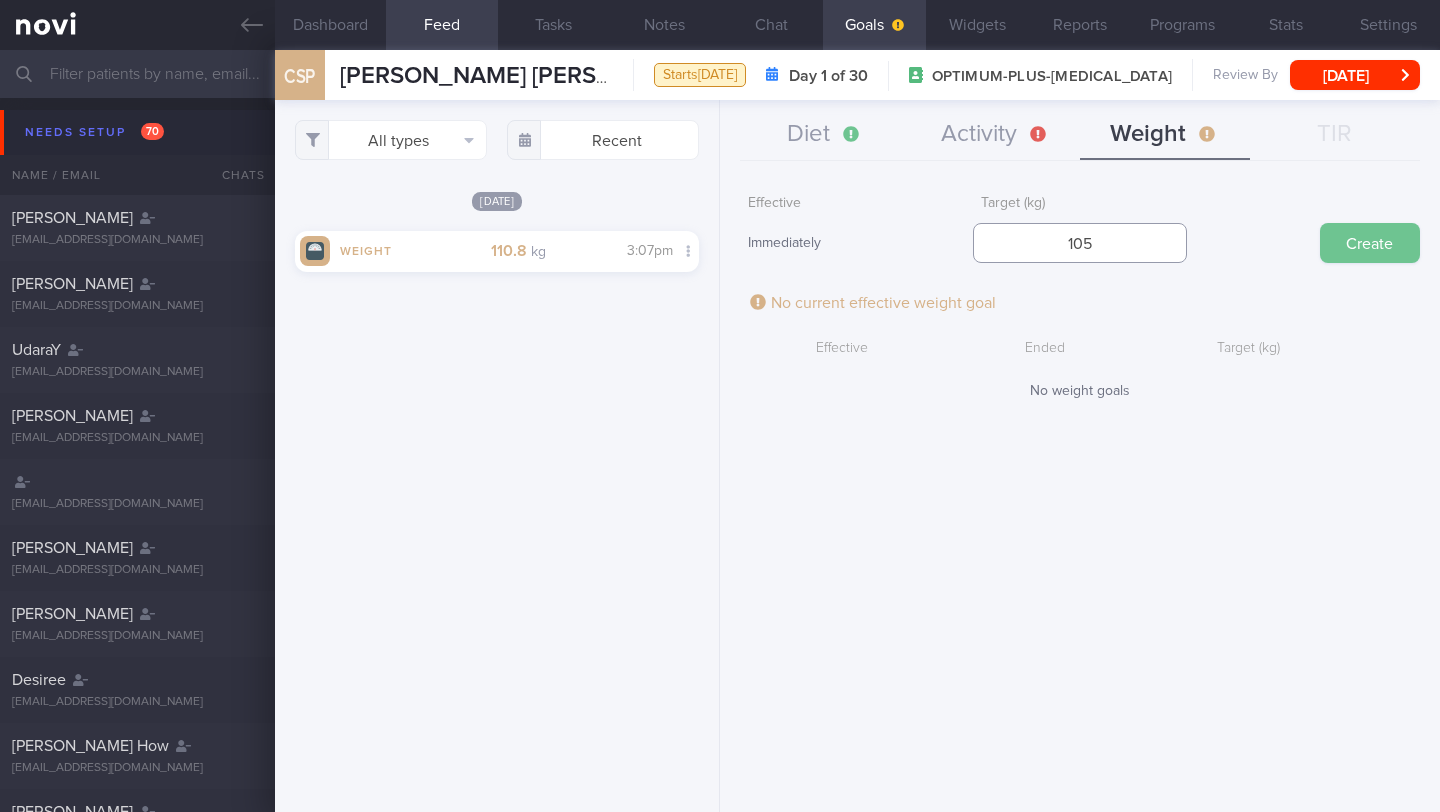 type on "105" 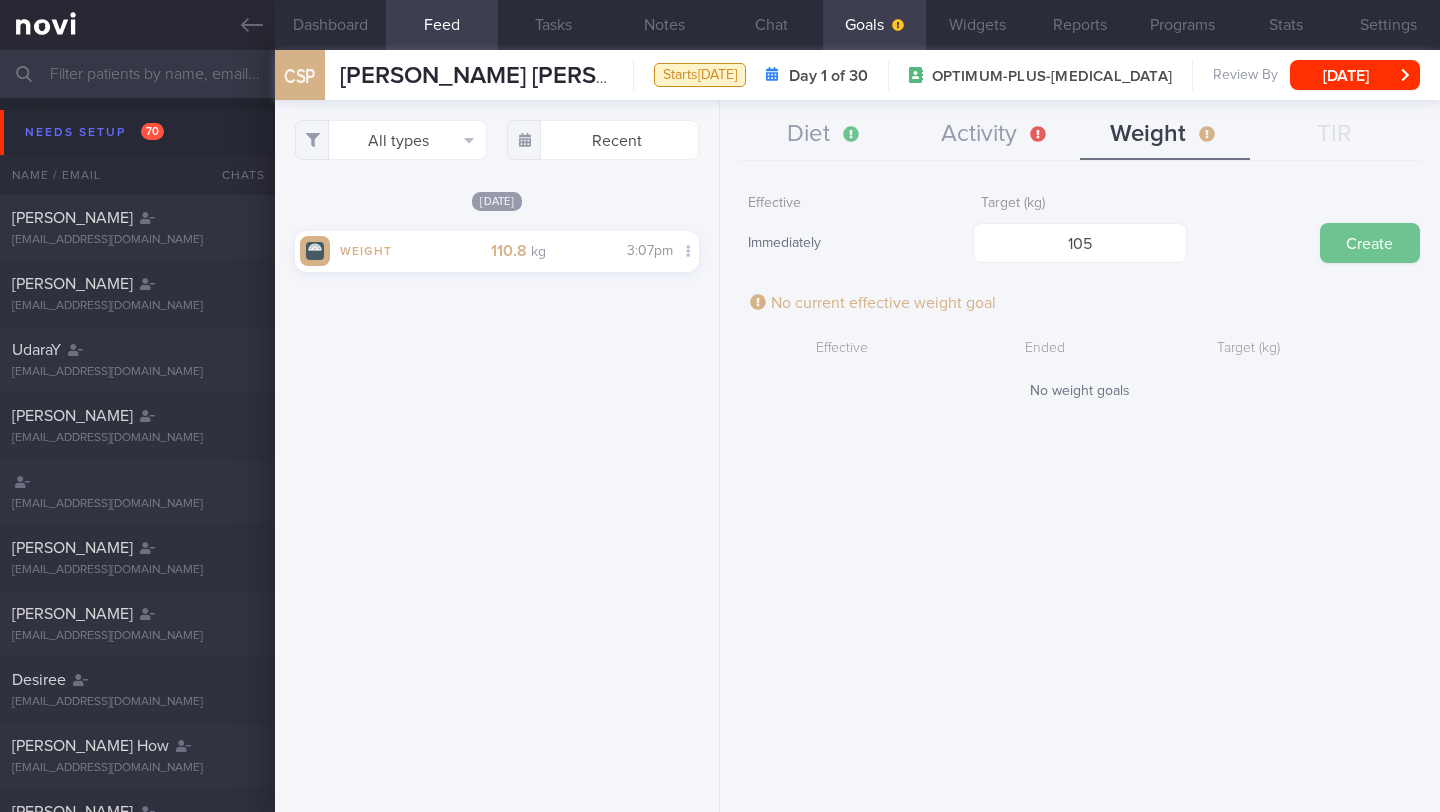 click on "Create" at bounding box center (1370, 243) 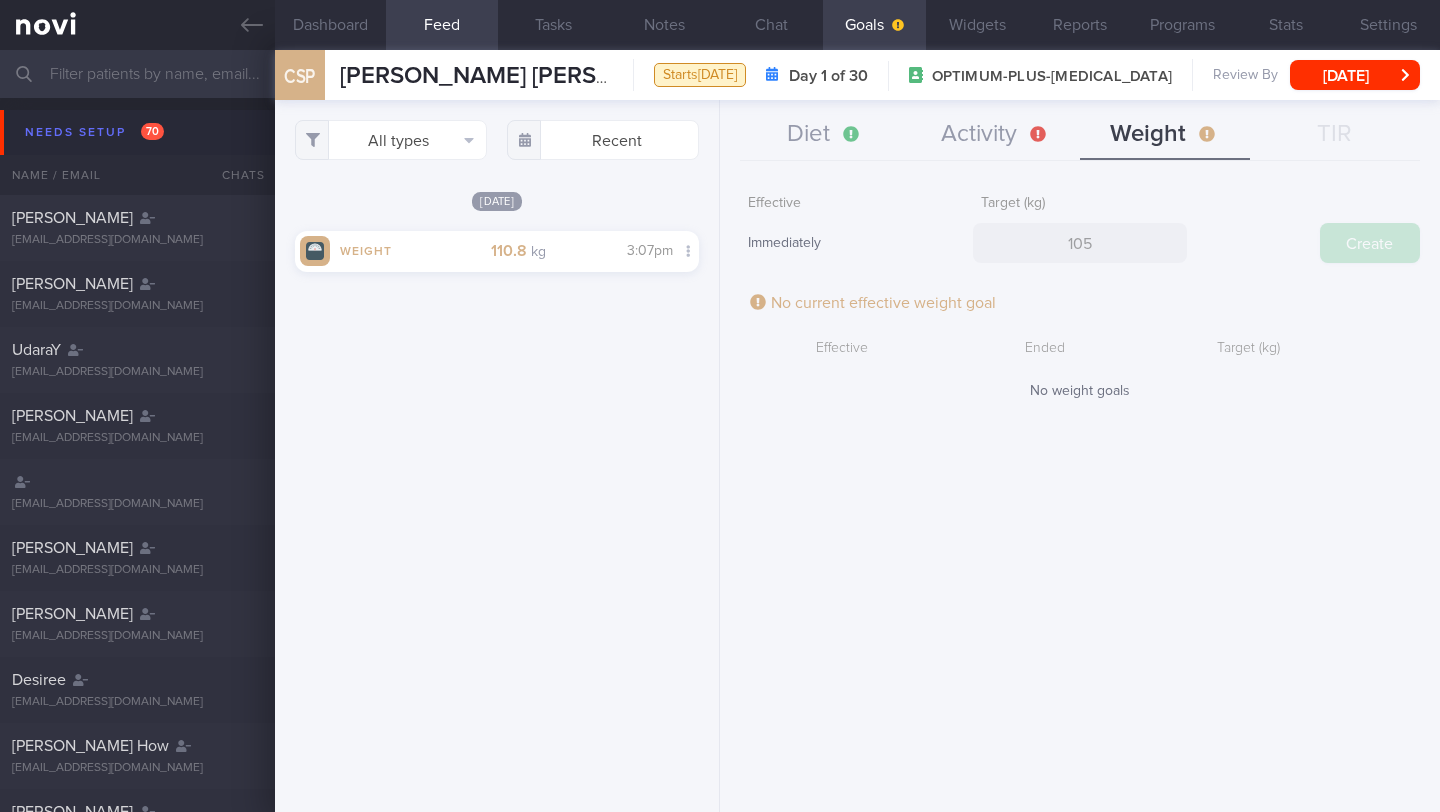 type 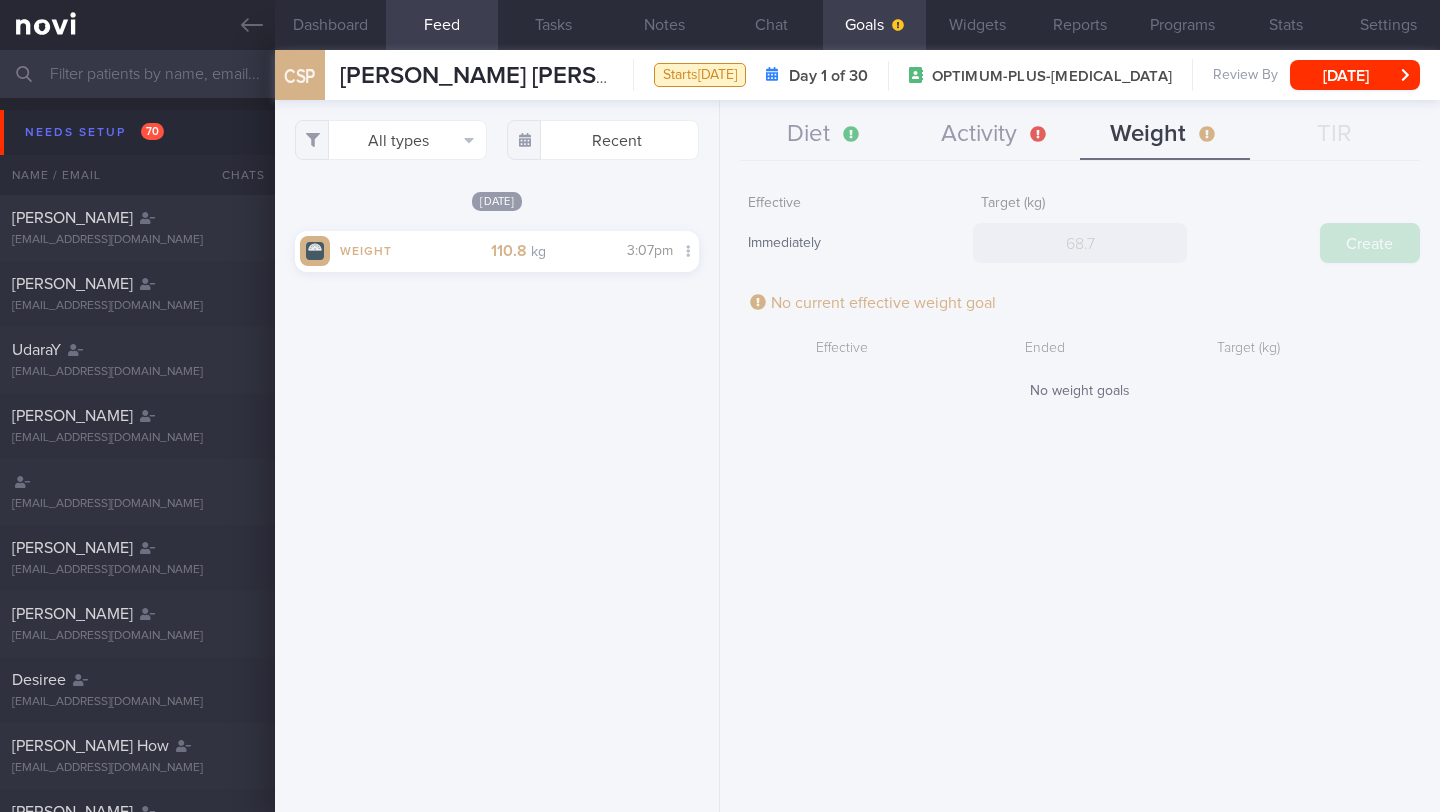 scroll, scrollTop: 999795, scrollLeft: 999647, axis: both 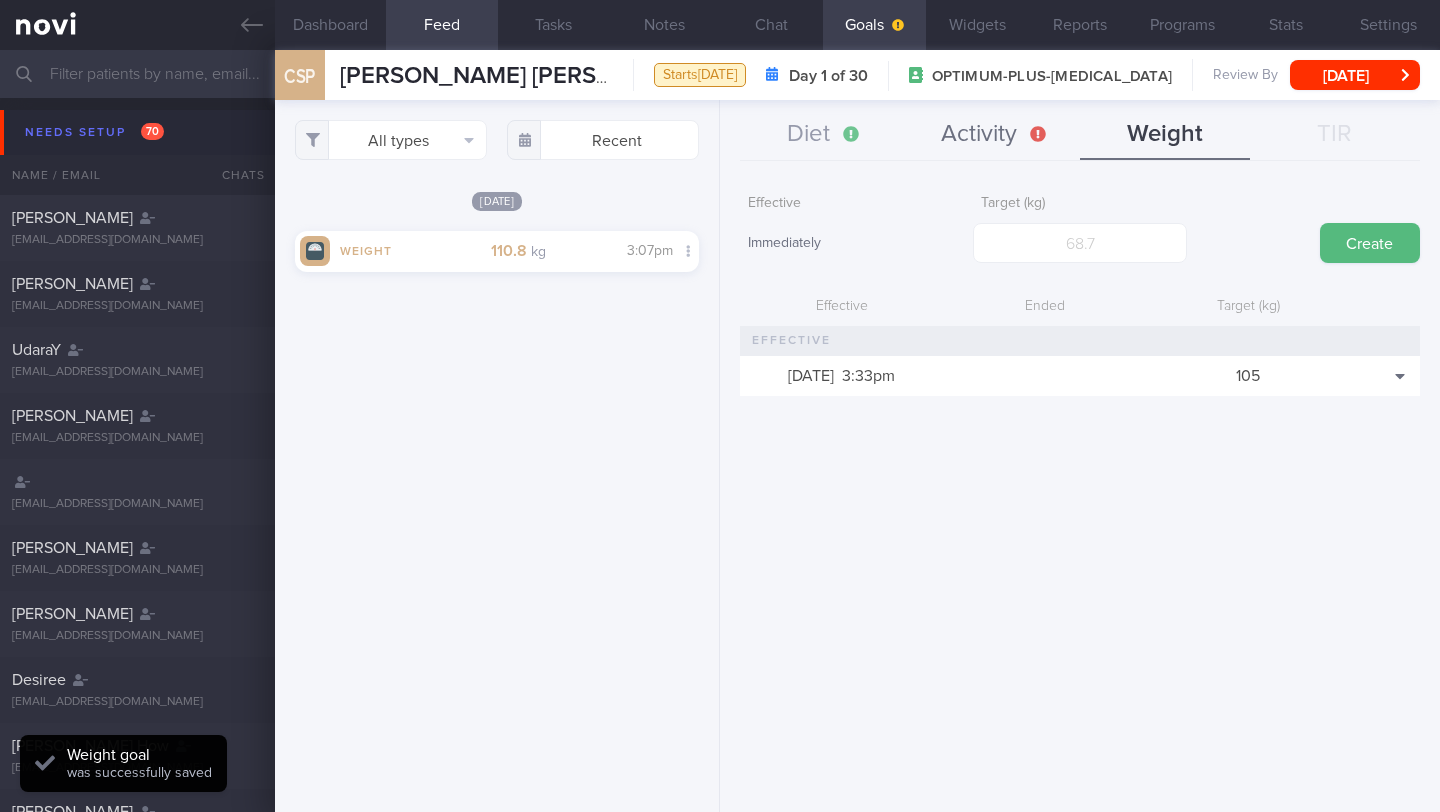 click on "Activity" at bounding box center (995, 135) 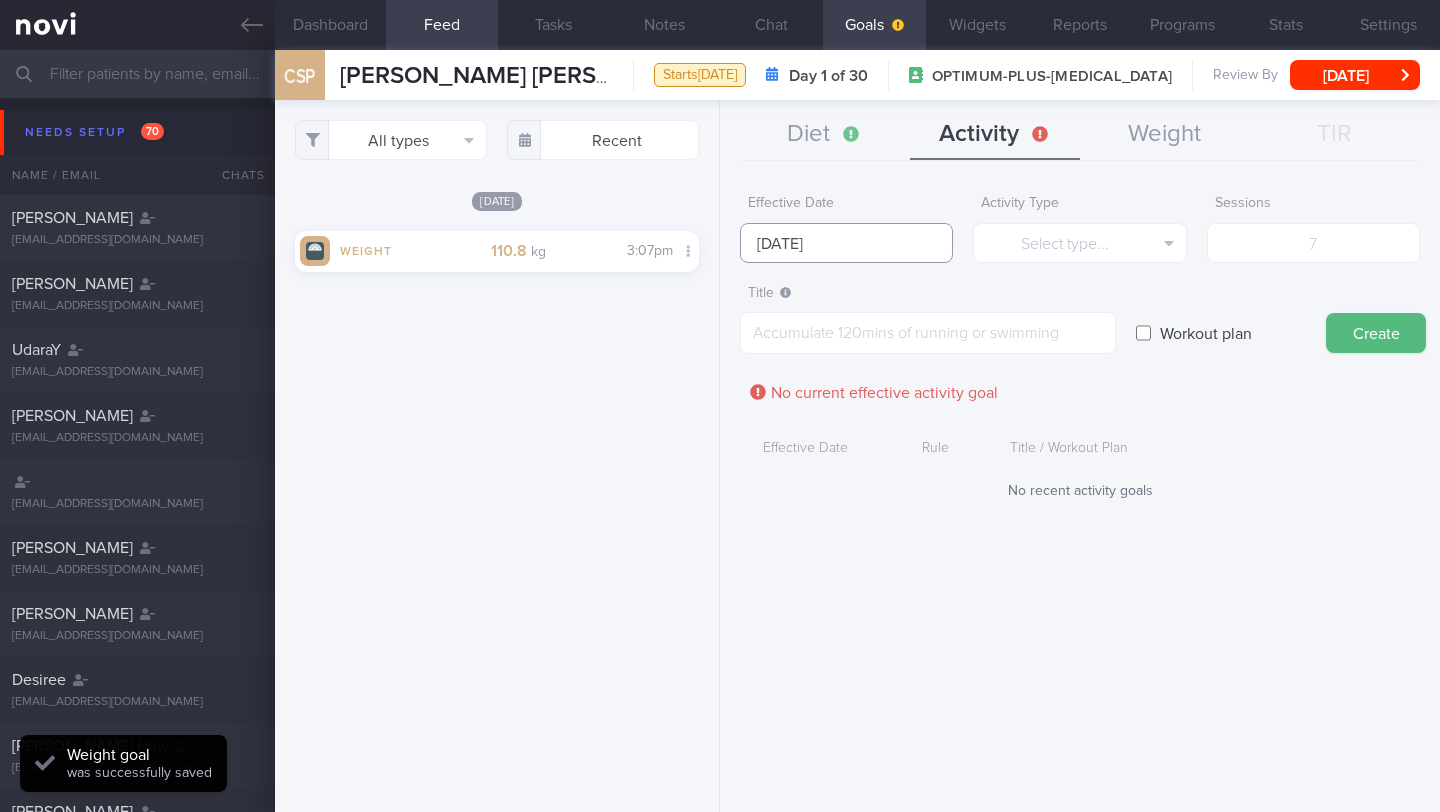 click on "[DATE]" at bounding box center [846, 243] 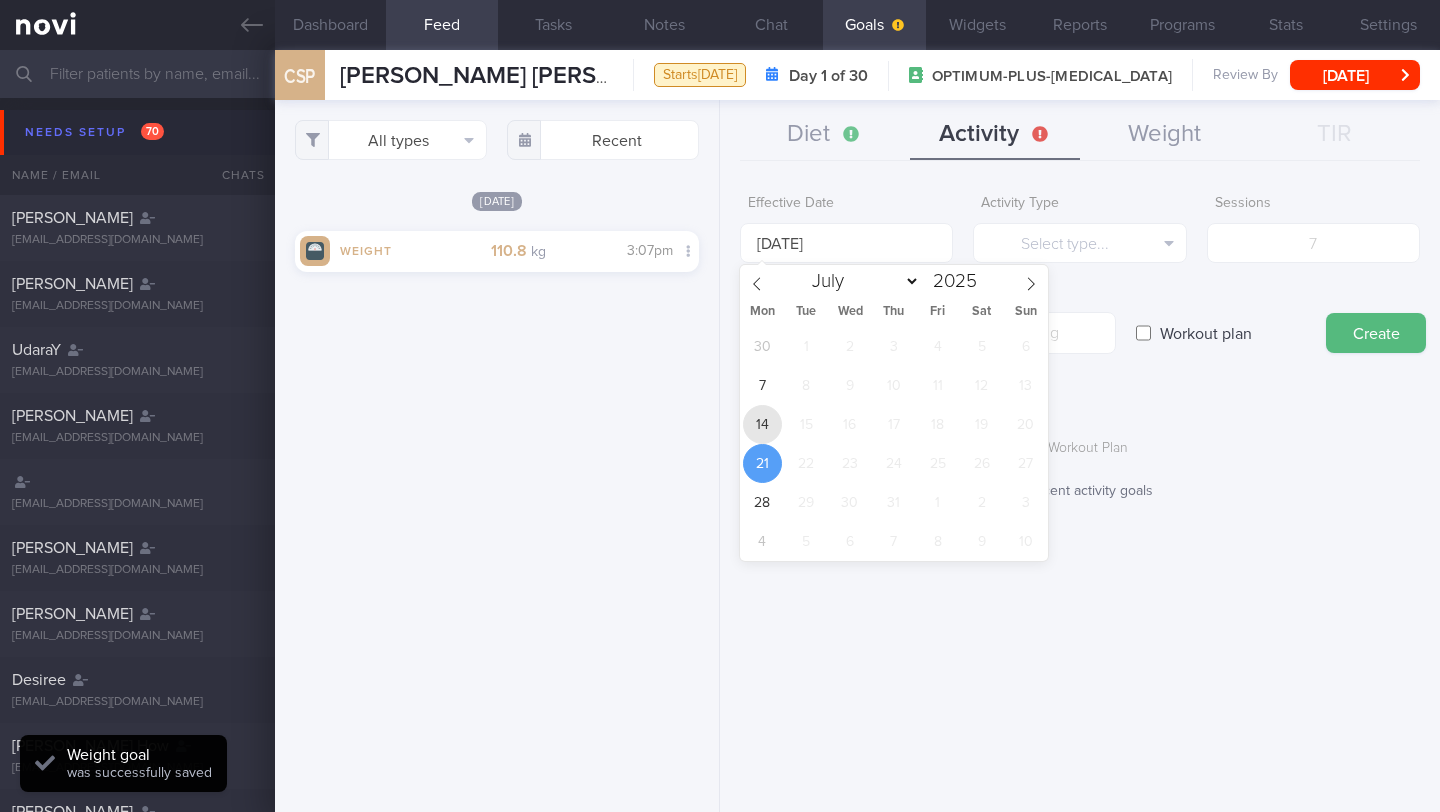 click on "14" at bounding box center (762, 424) 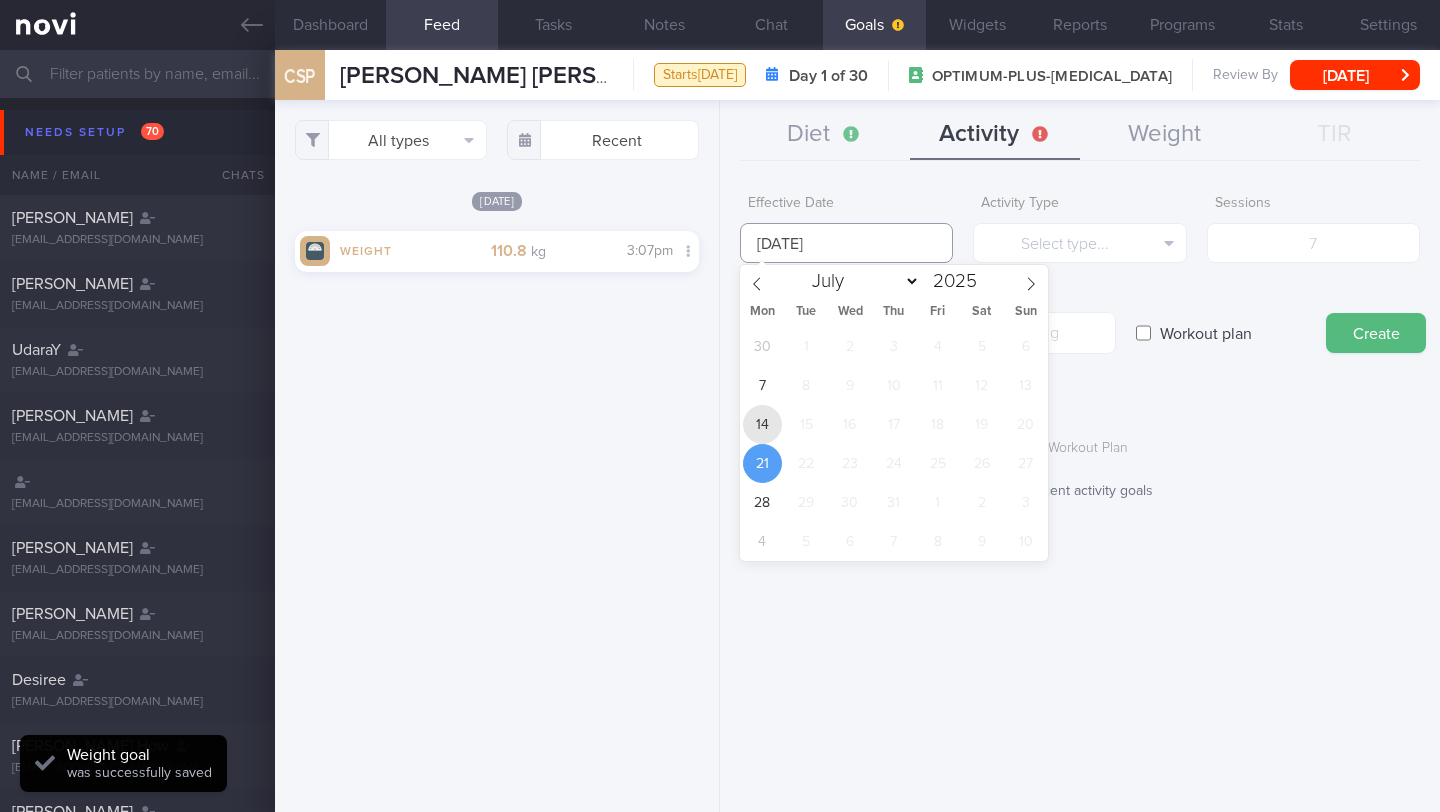 type on "[DATE]" 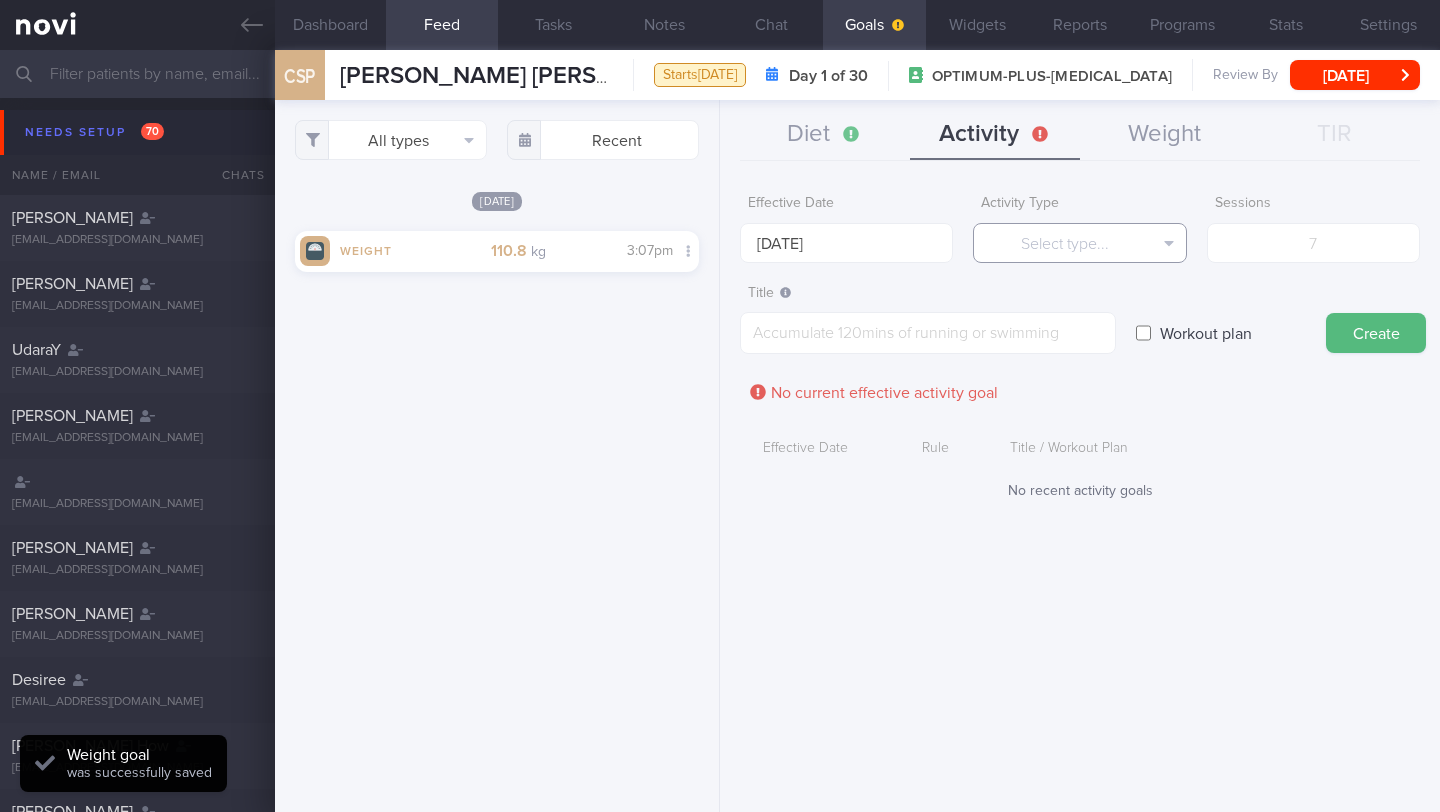 click on "Select type..." at bounding box center [1079, 243] 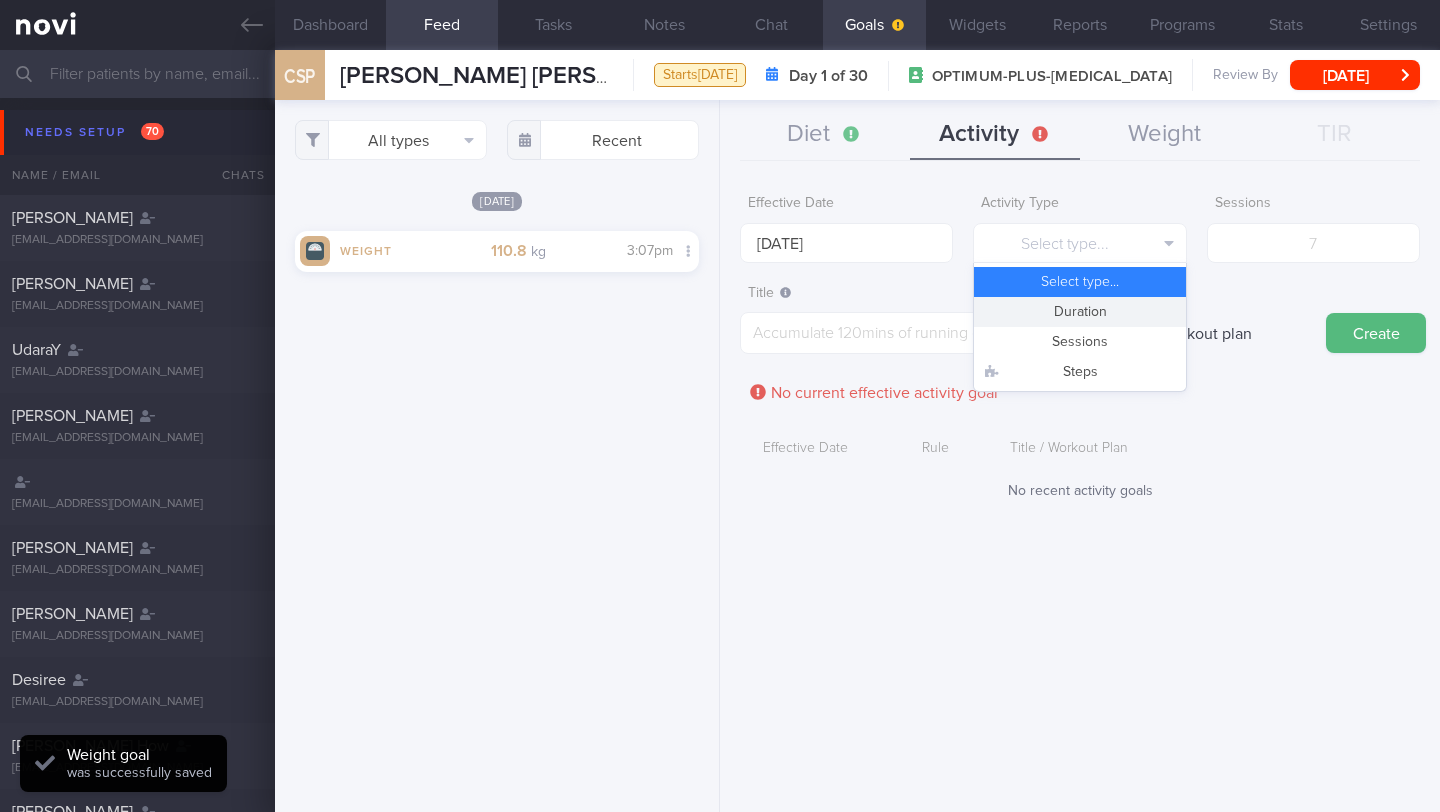 click on "Duration" at bounding box center [1079, 312] 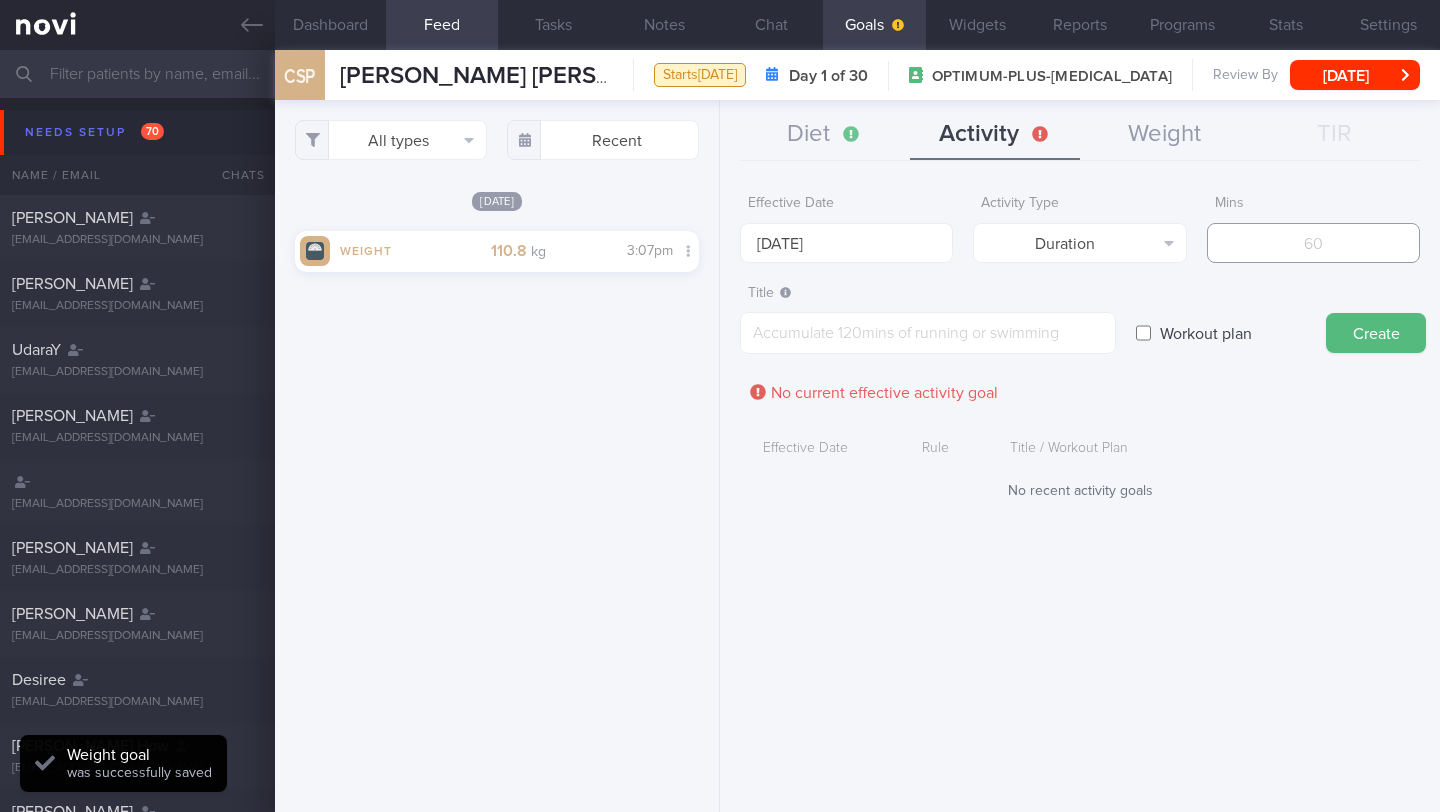 click at bounding box center [1313, 243] 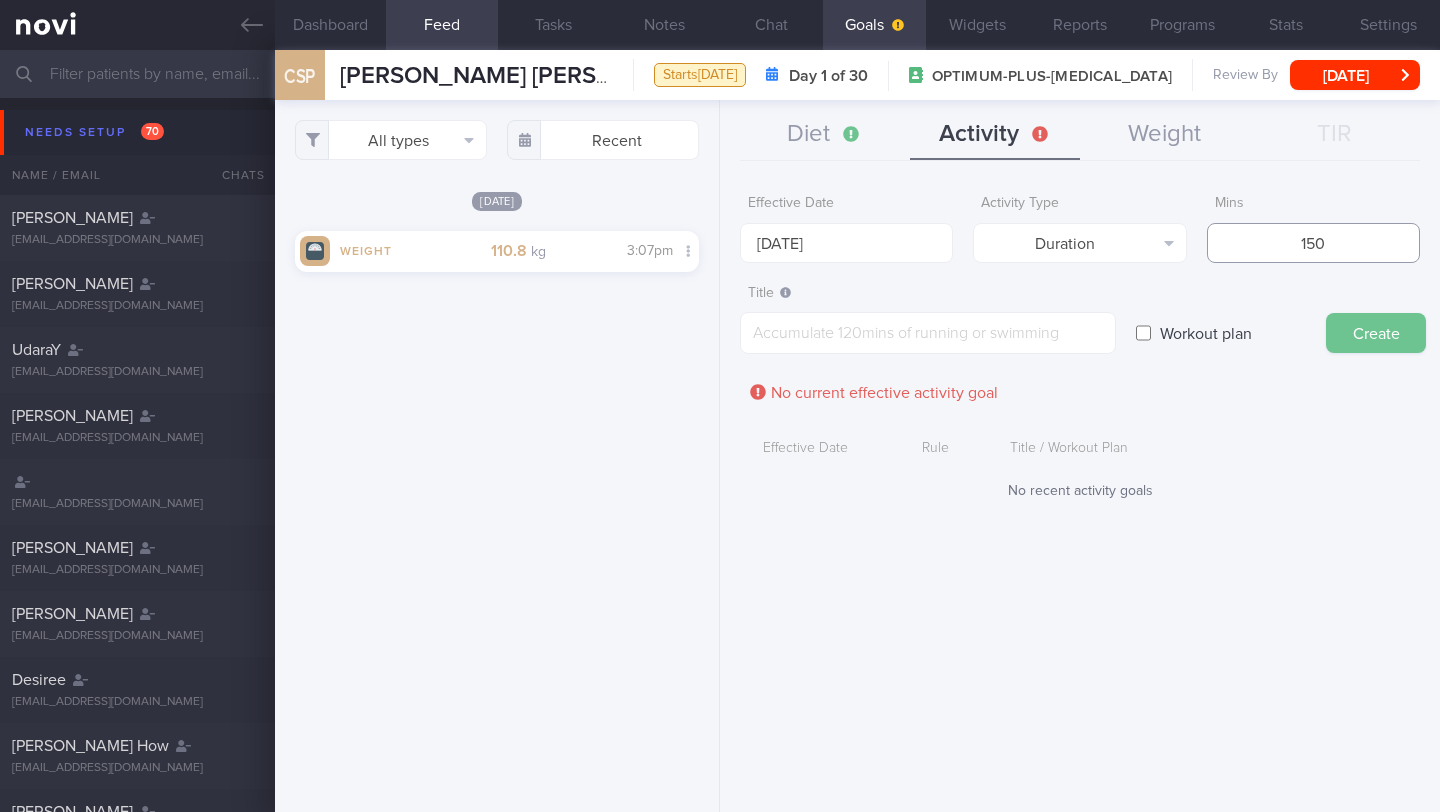 type on "150" 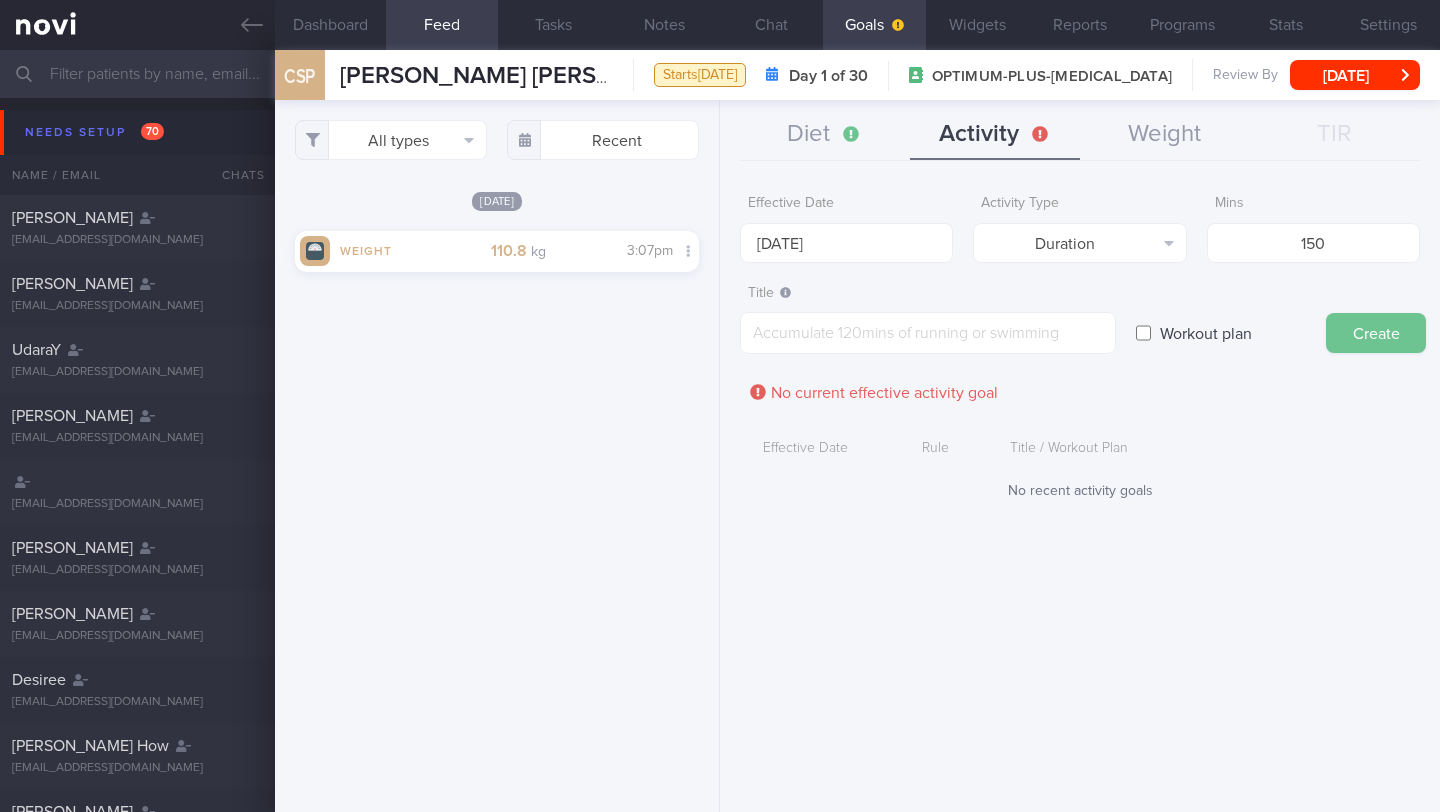 click on "Create" at bounding box center [1376, 333] 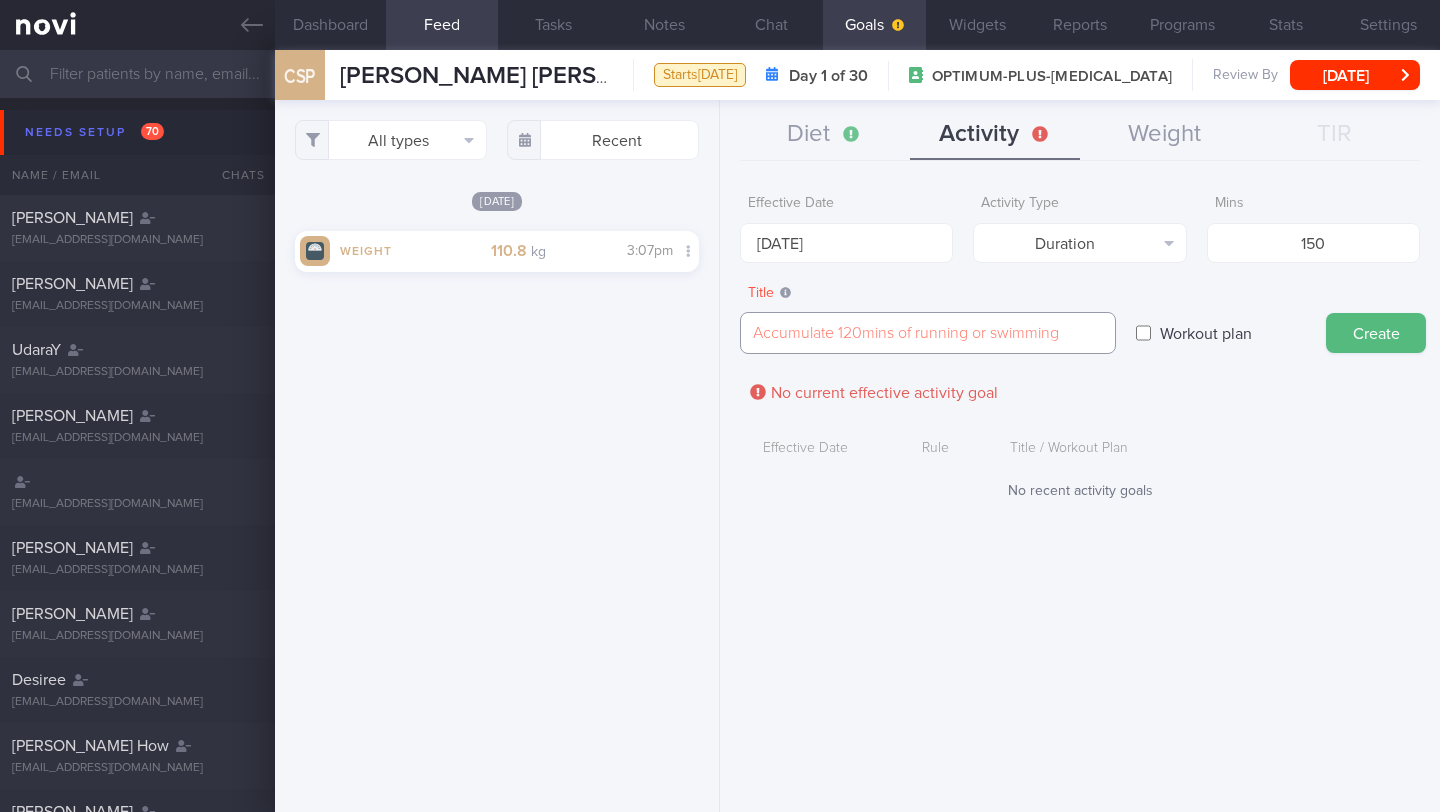 paste on "Target at least 150–300 minutes of moderate-intensity workouts per week" 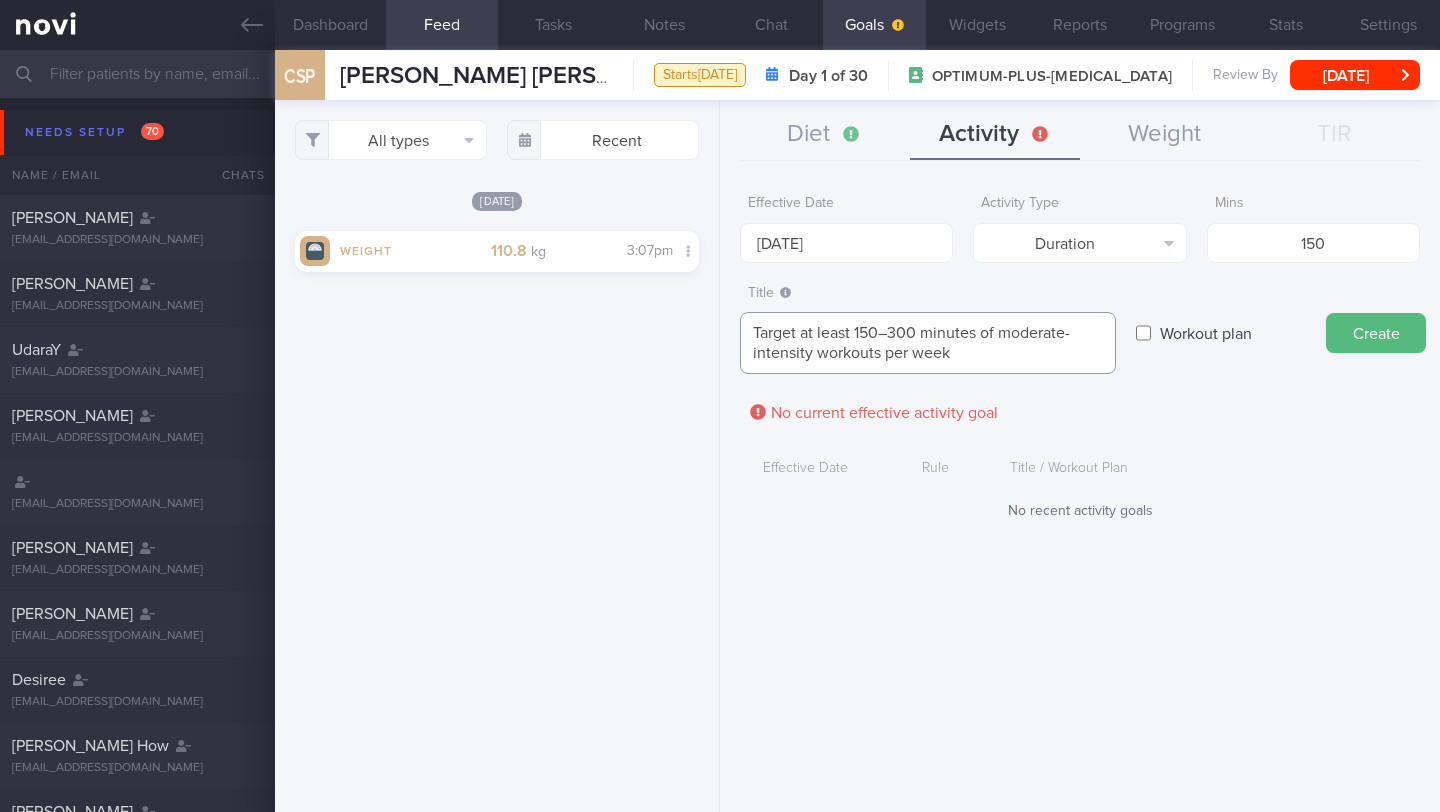 scroll, scrollTop: 0, scrollLeft: 0, axis: both 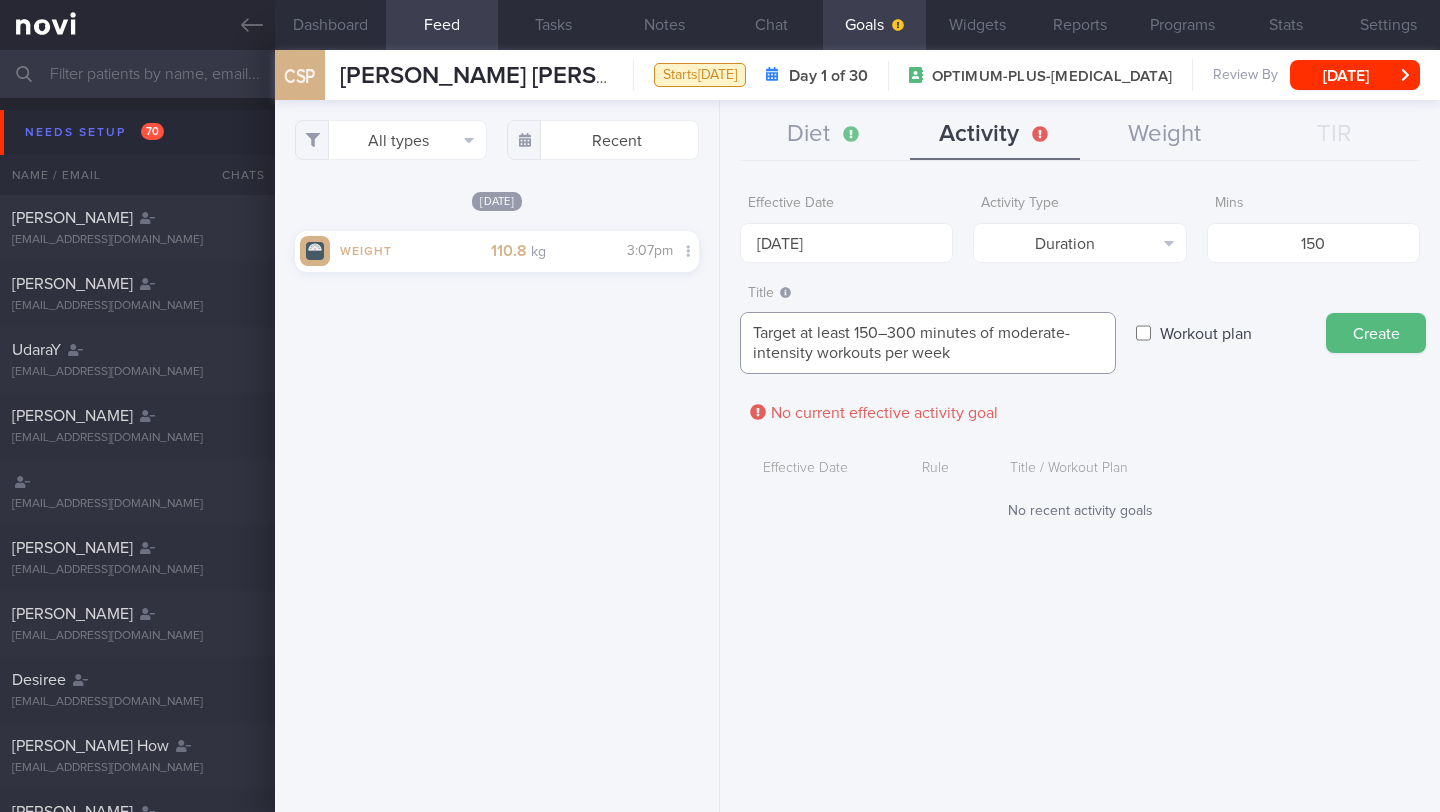 drag, startPoint x: 886, startPoint y: 337, endPoint x: 919, endPoint y: 332, distance: 33.37664 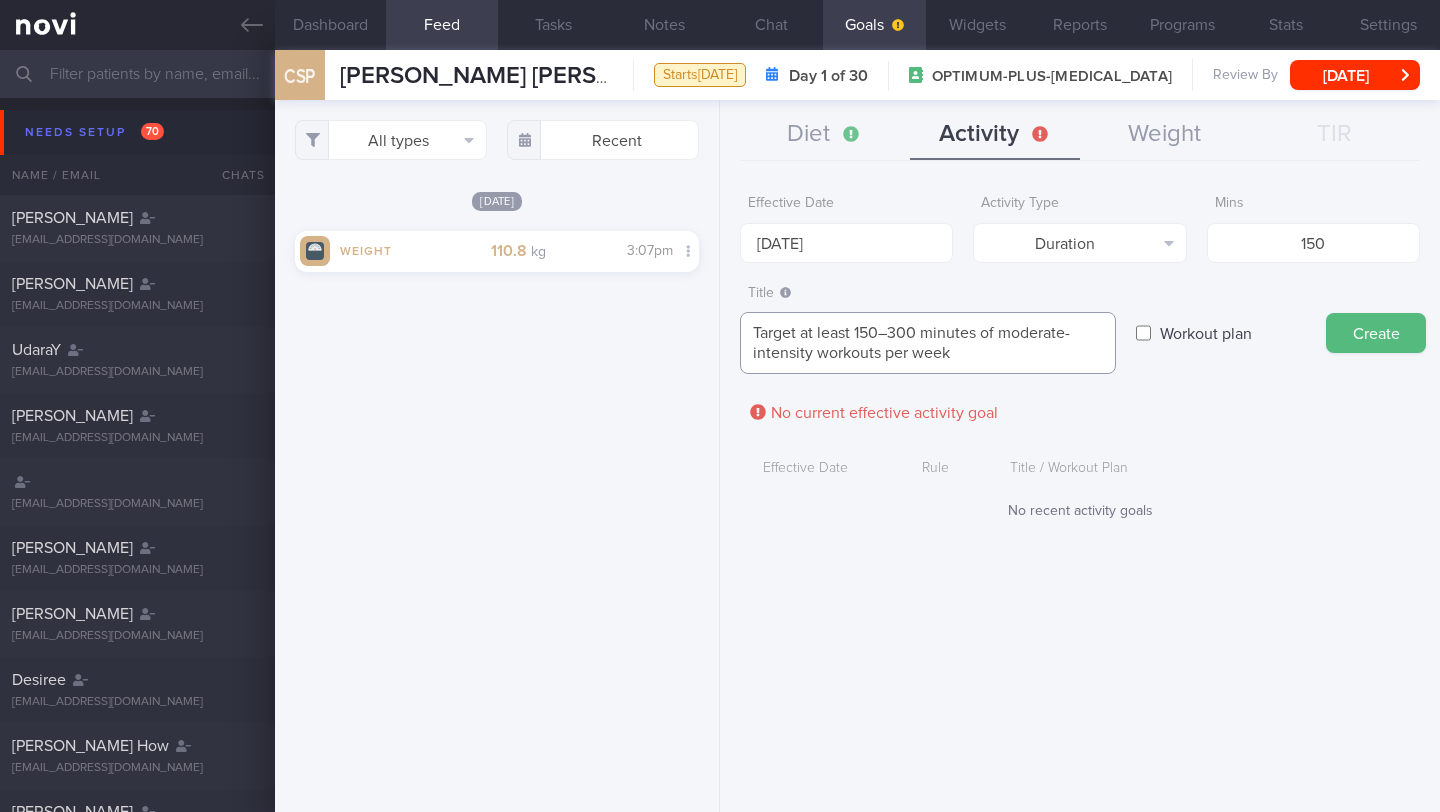 click on "Target at least 150–300 minutes of moderate-intensity workouts per week" at bounding box center (928, 343) 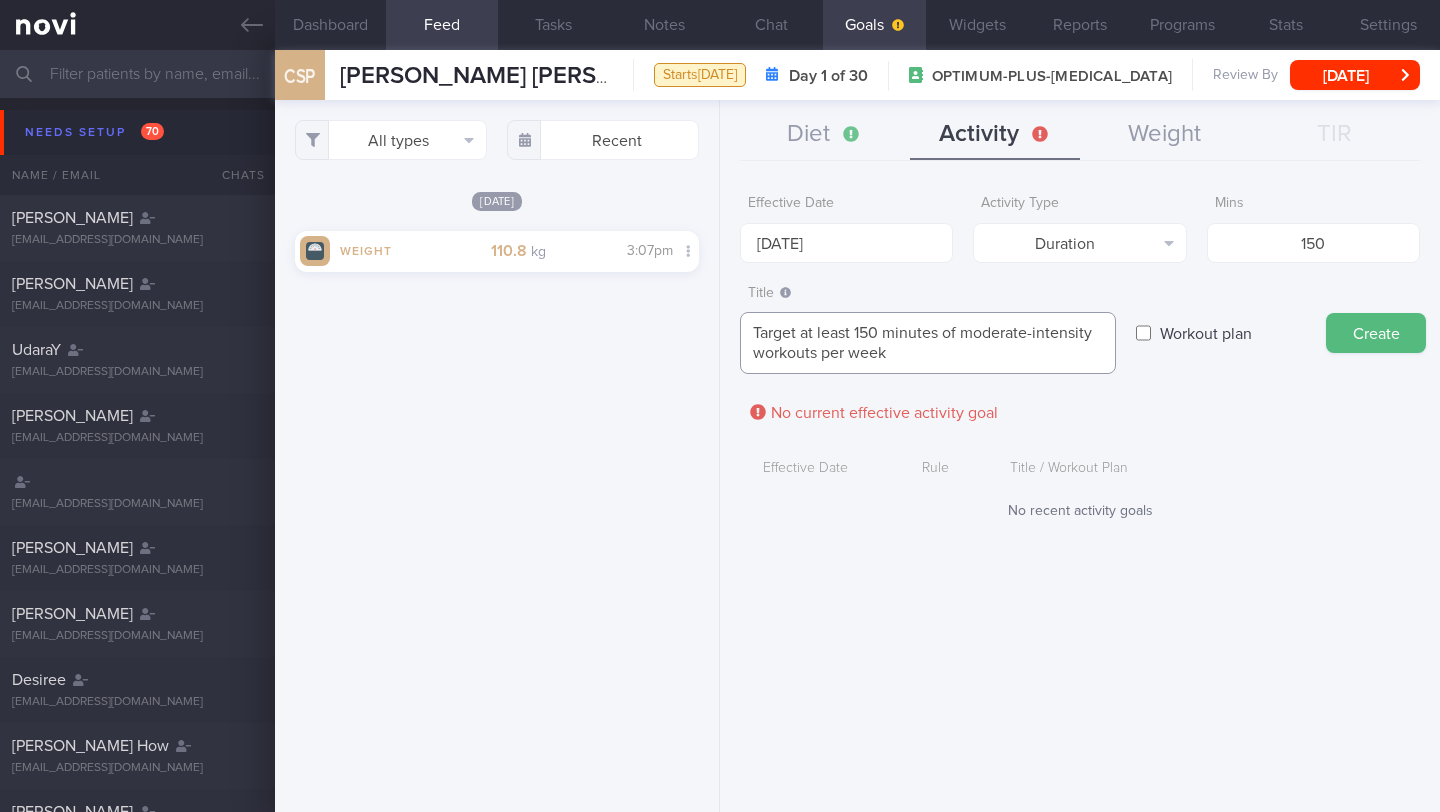 click on "Target at least 150 minutes of moderate-intensity workouts per week" at bounding box center (928, 343) 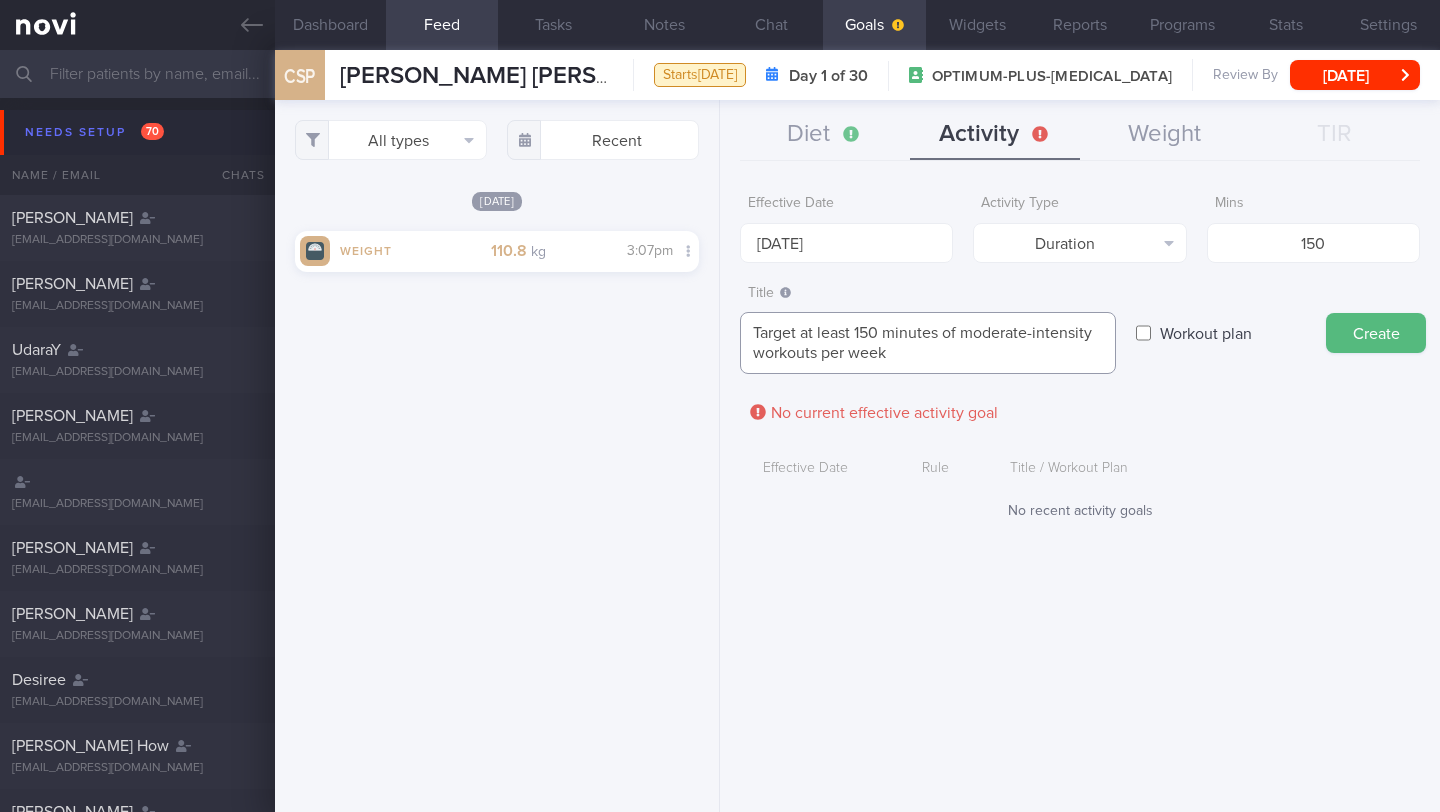 click on "Target at least 150 minutes of moderate-intensity workouts per week" at bounding box center (928, 343) 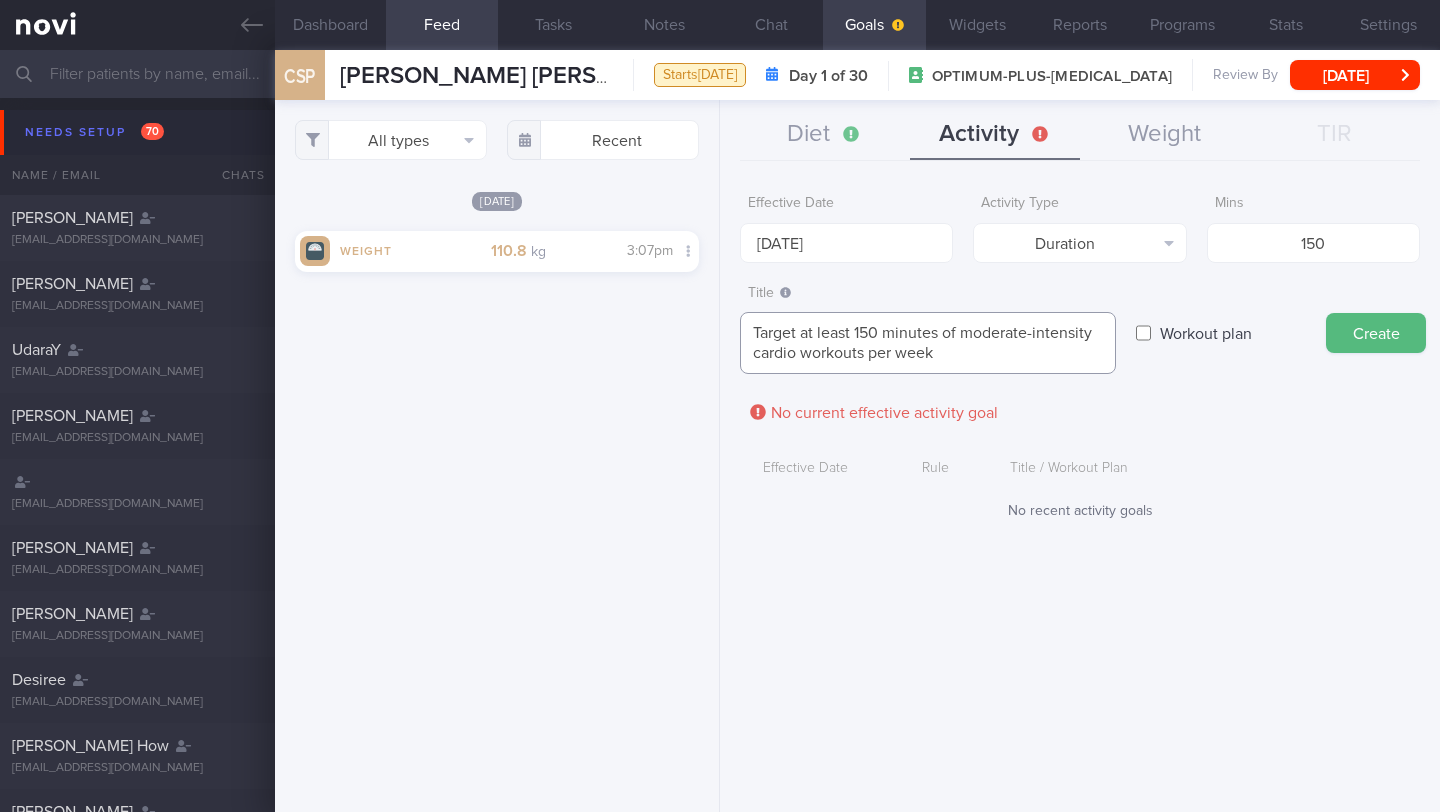 click on "Target at least 150 minutes of moderate-intensity cardio workouts per week" at bounding box center [928, 343] 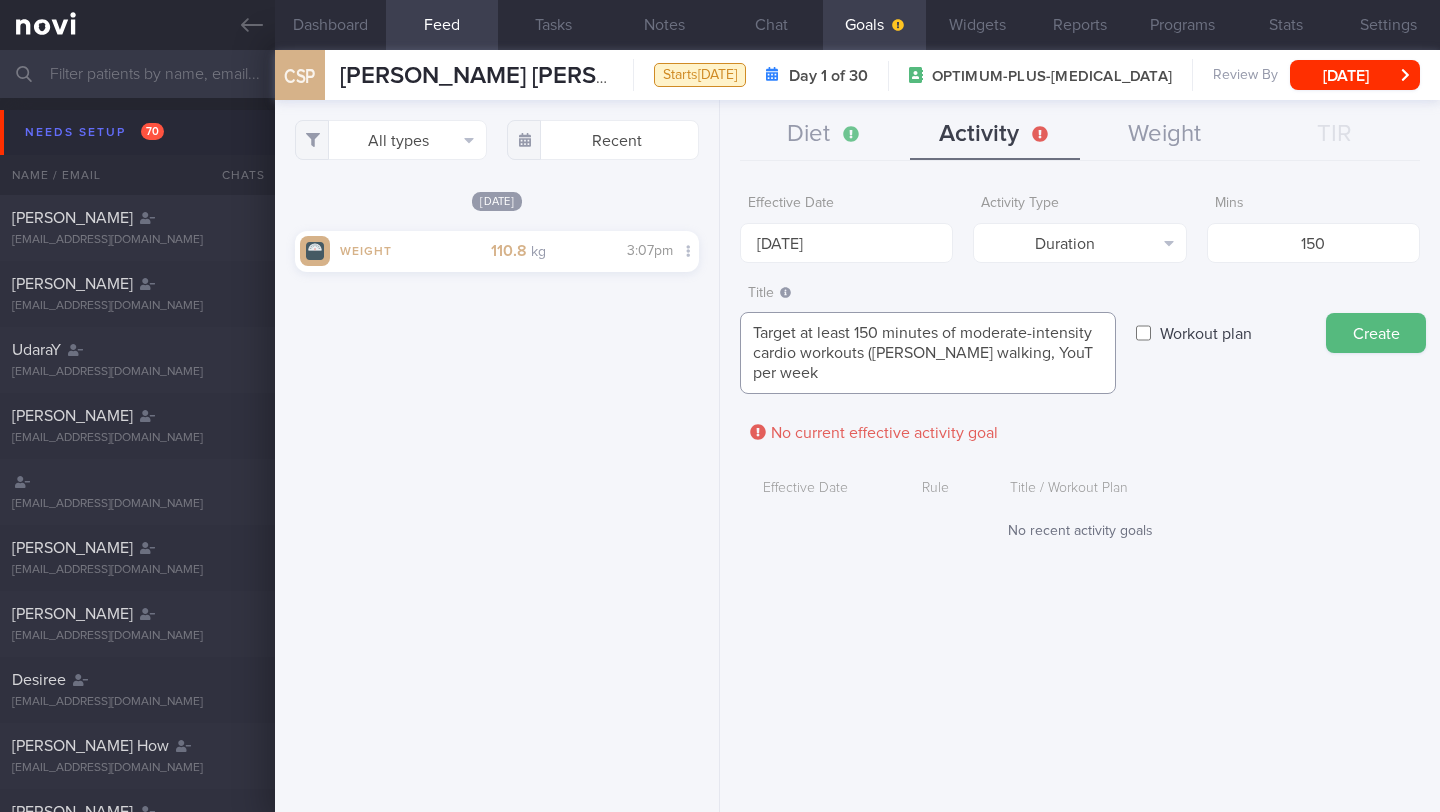 scroll, scrollTop: 0, scrollLeft: 0, axis: both 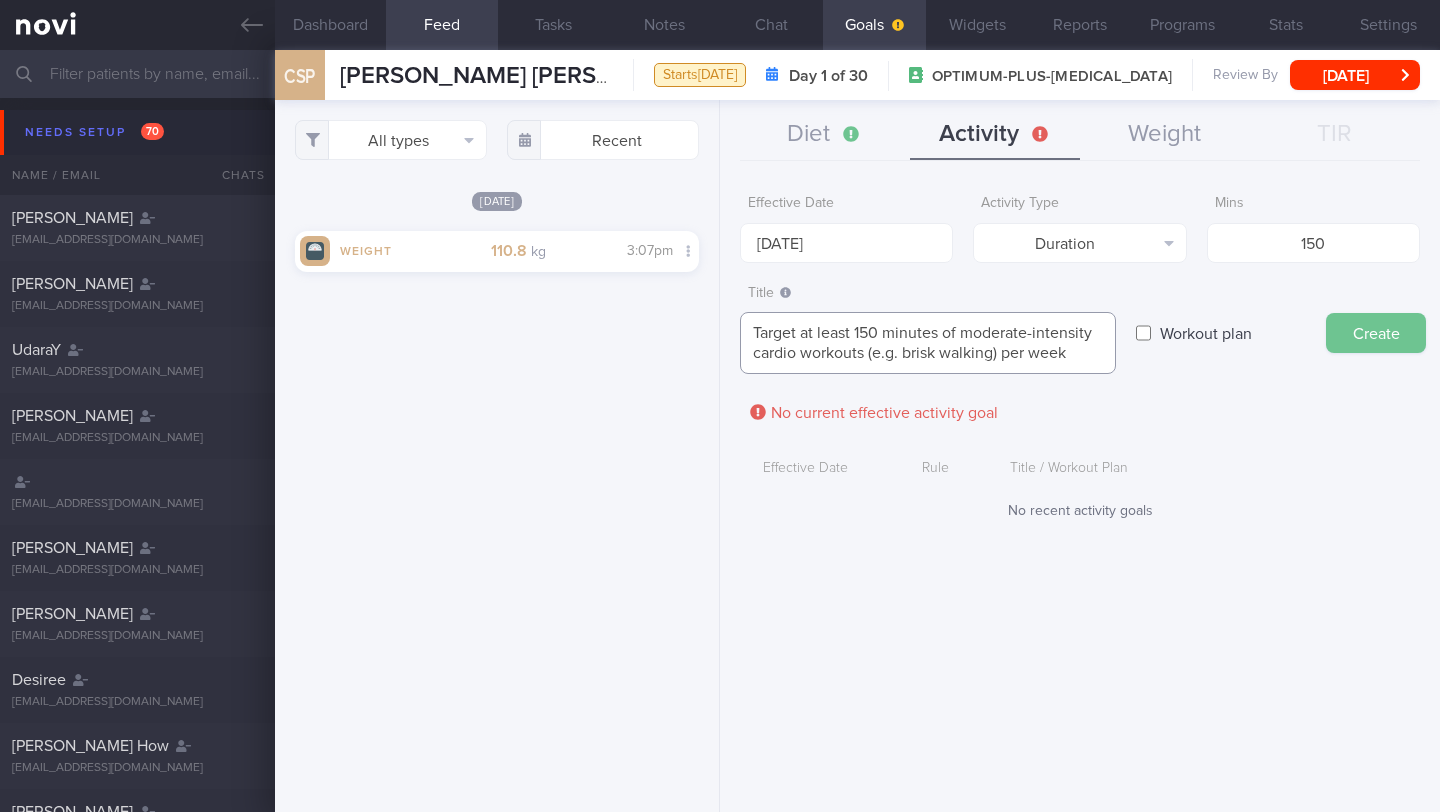 type on "Target at least 150 minutes of moderate-intensity cardio workouts (e.g. brisk walking) per week" 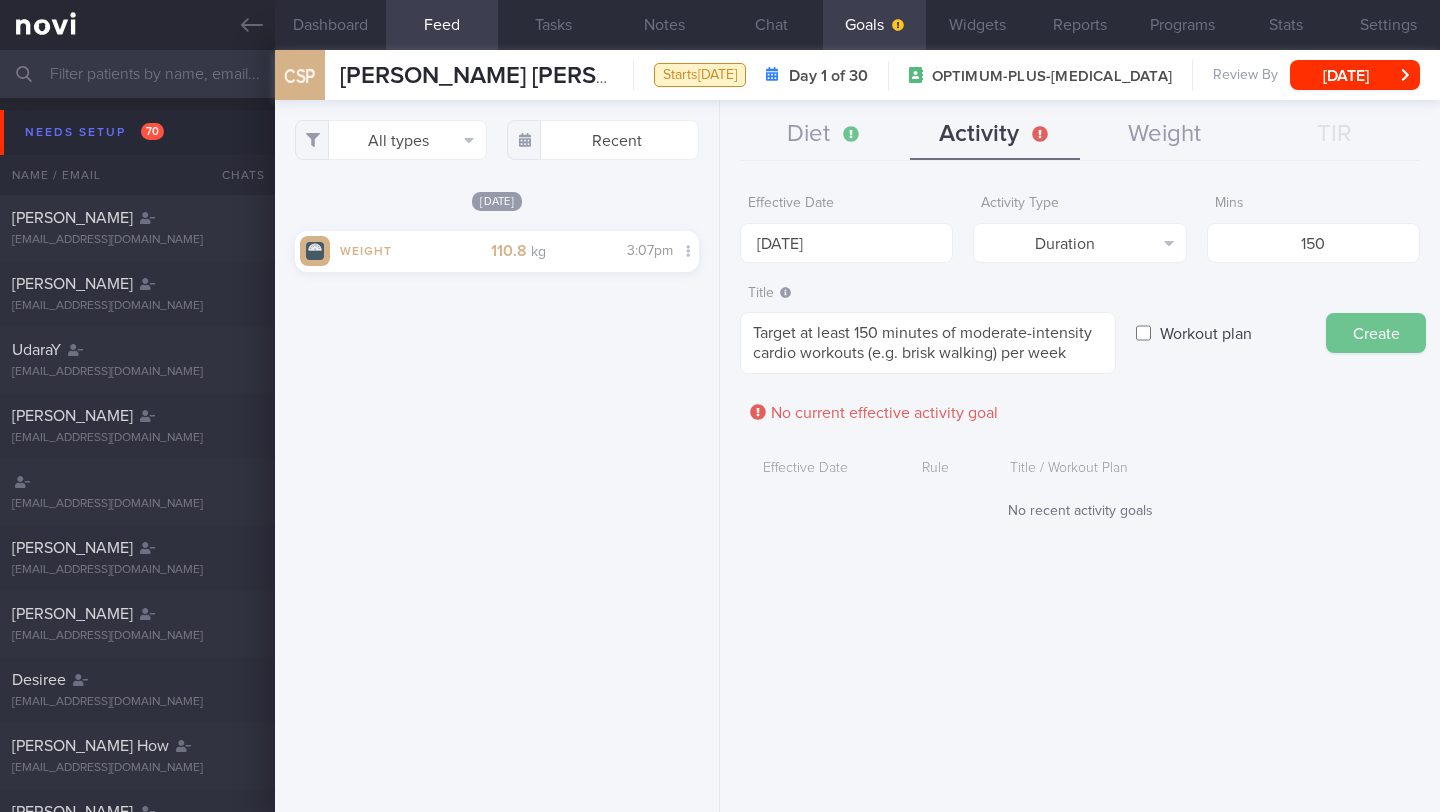 click on "Create" at bounding box center [1376, 333] 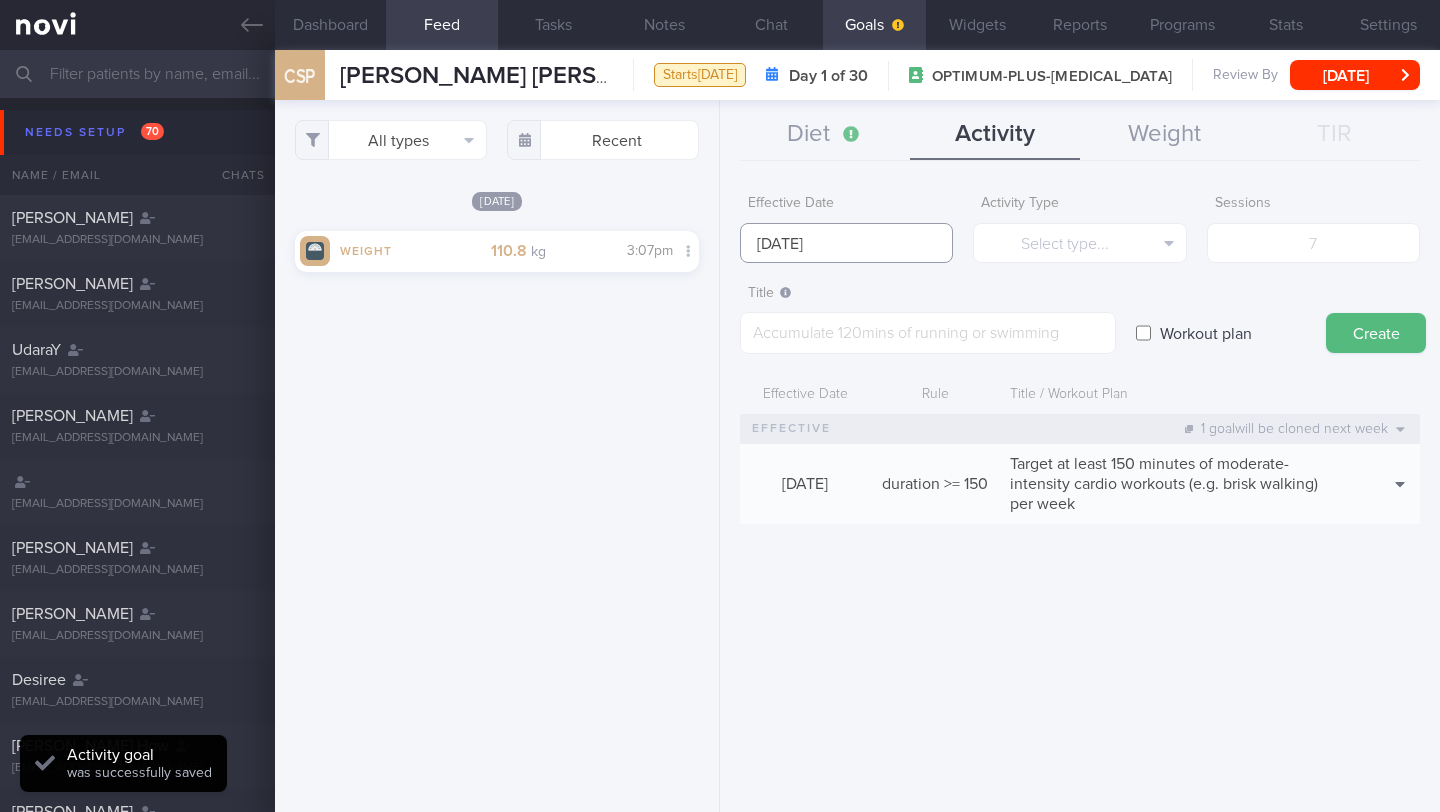 click on "You are offline!  Some functionality will be unavailable
Patients
New Users
Coaches
Assigned patients
Assigned patients
All active patients
Archived patients
Needs setup
70
Name / Email
Chats" at bounding box center (720, 406) 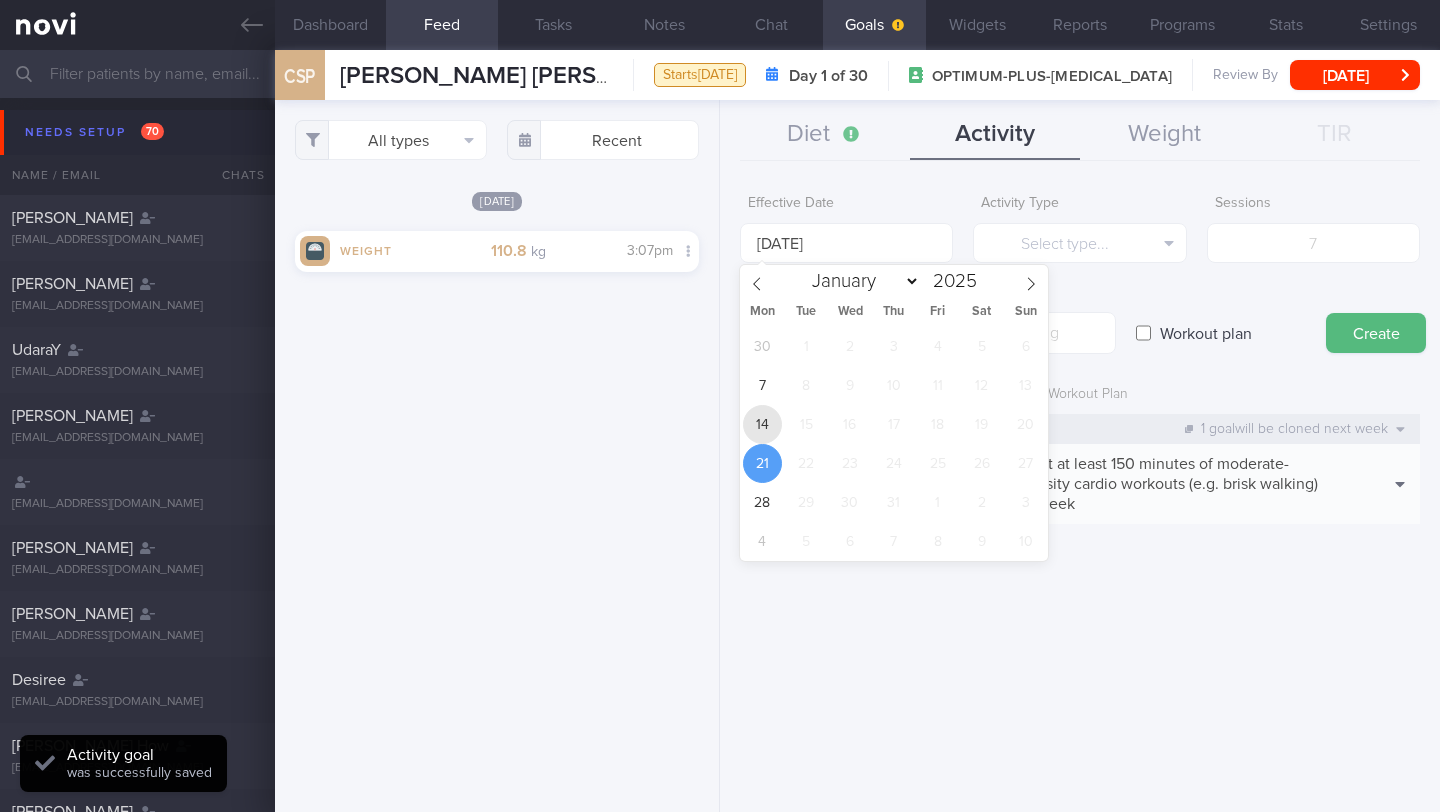 click on "14" at bounding box center (762, 424) 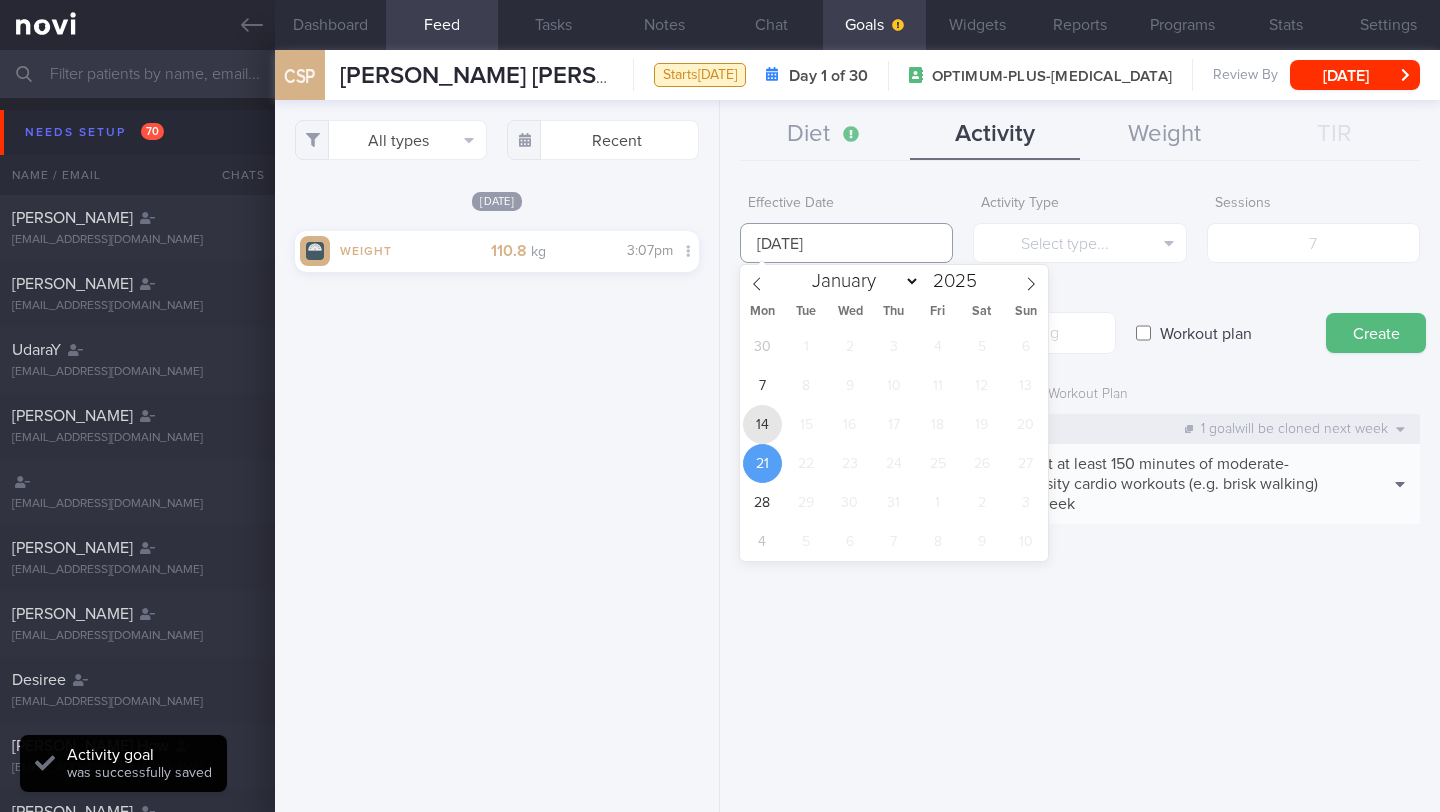 type on "[DATE]" 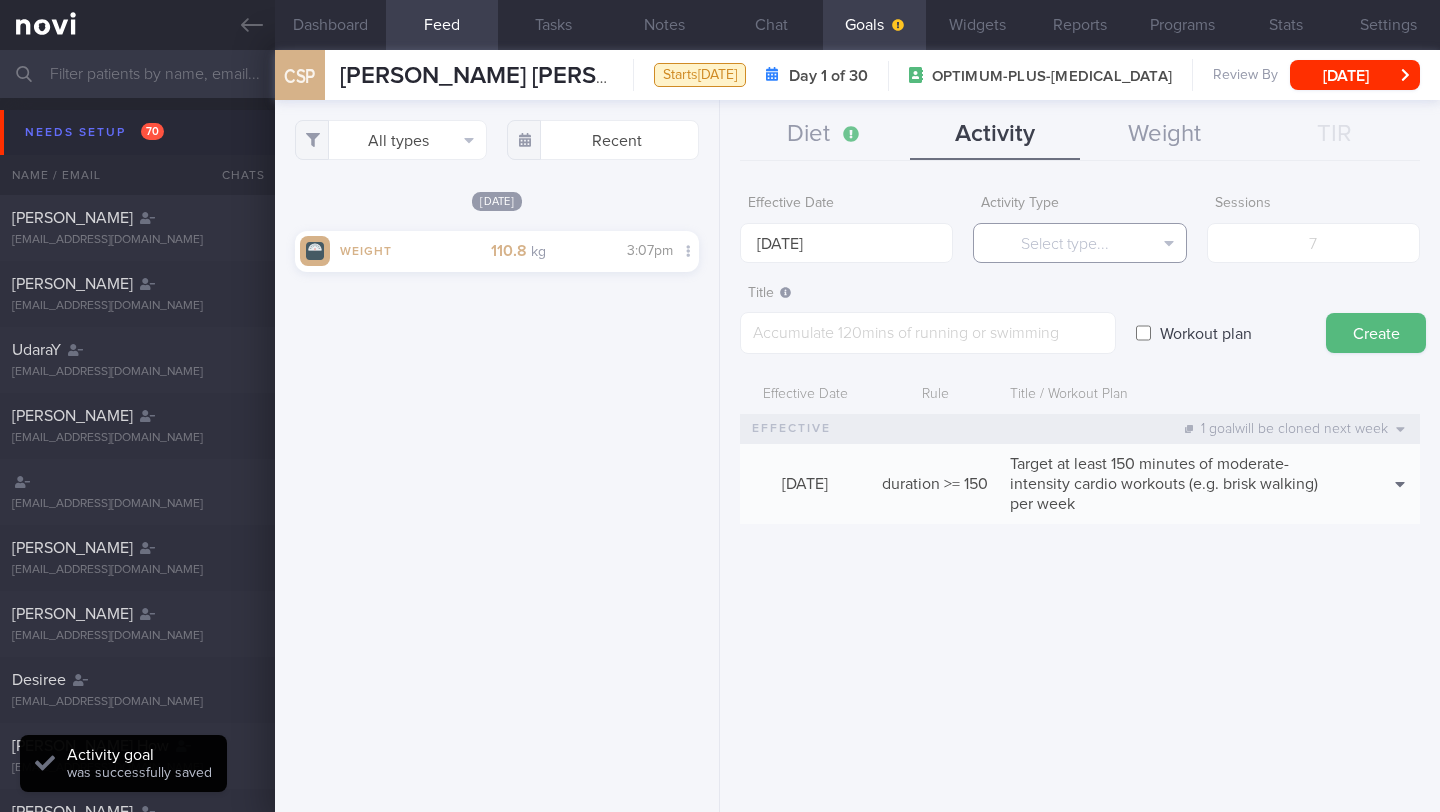 click on "Select type..." at bounding box center [1079, 243] 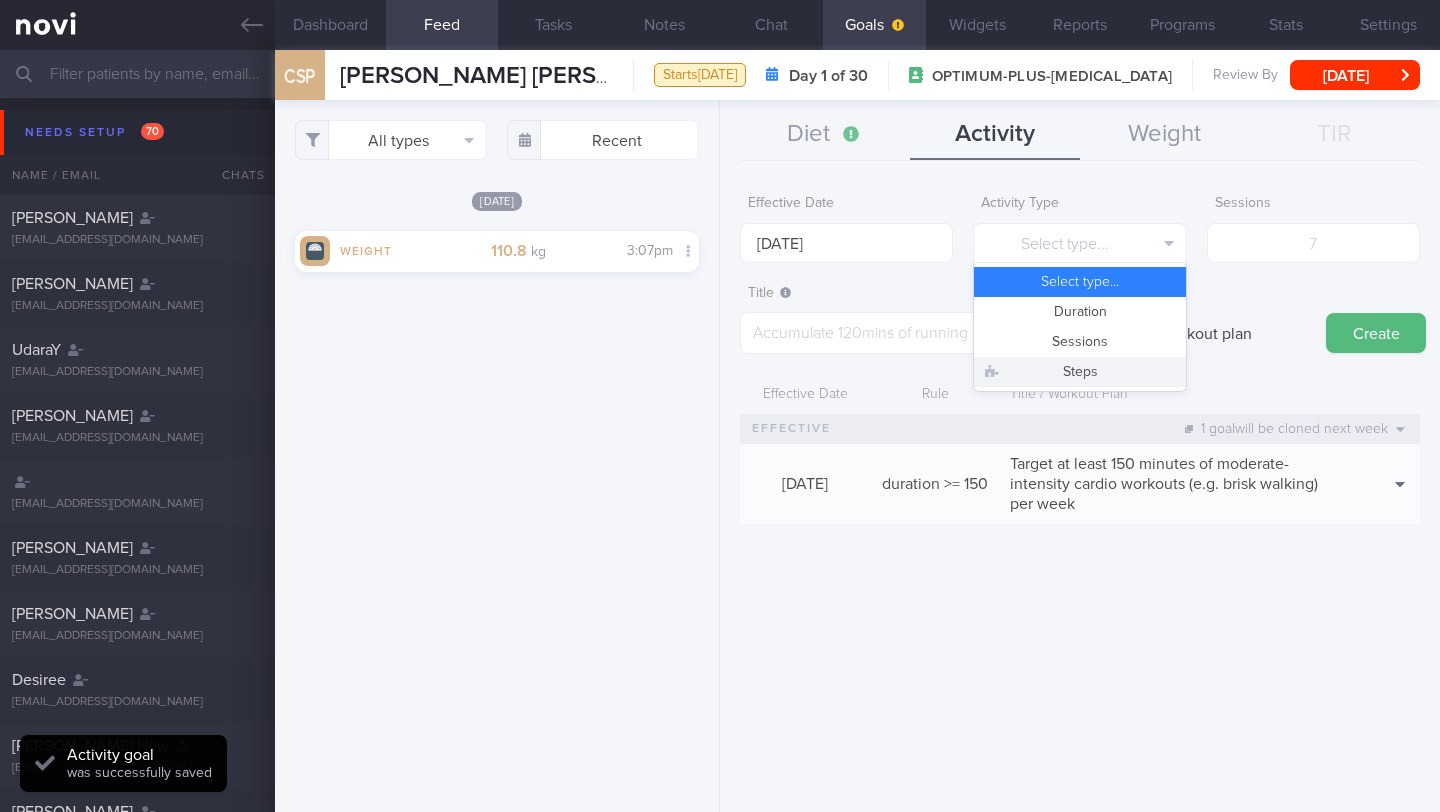 click on "Steps" at bounding box center [1079, 372] 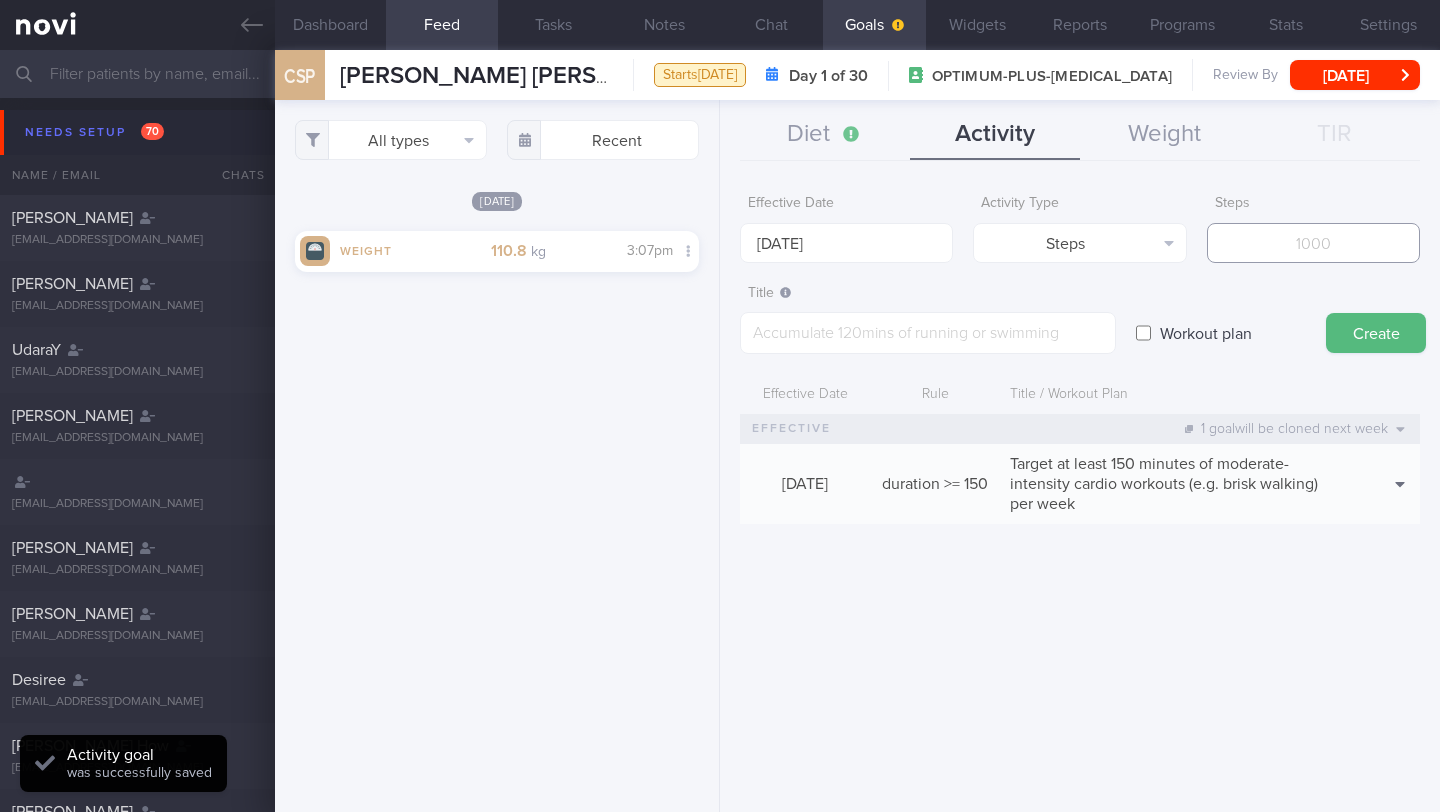 click at bounding box center (1313, 243) 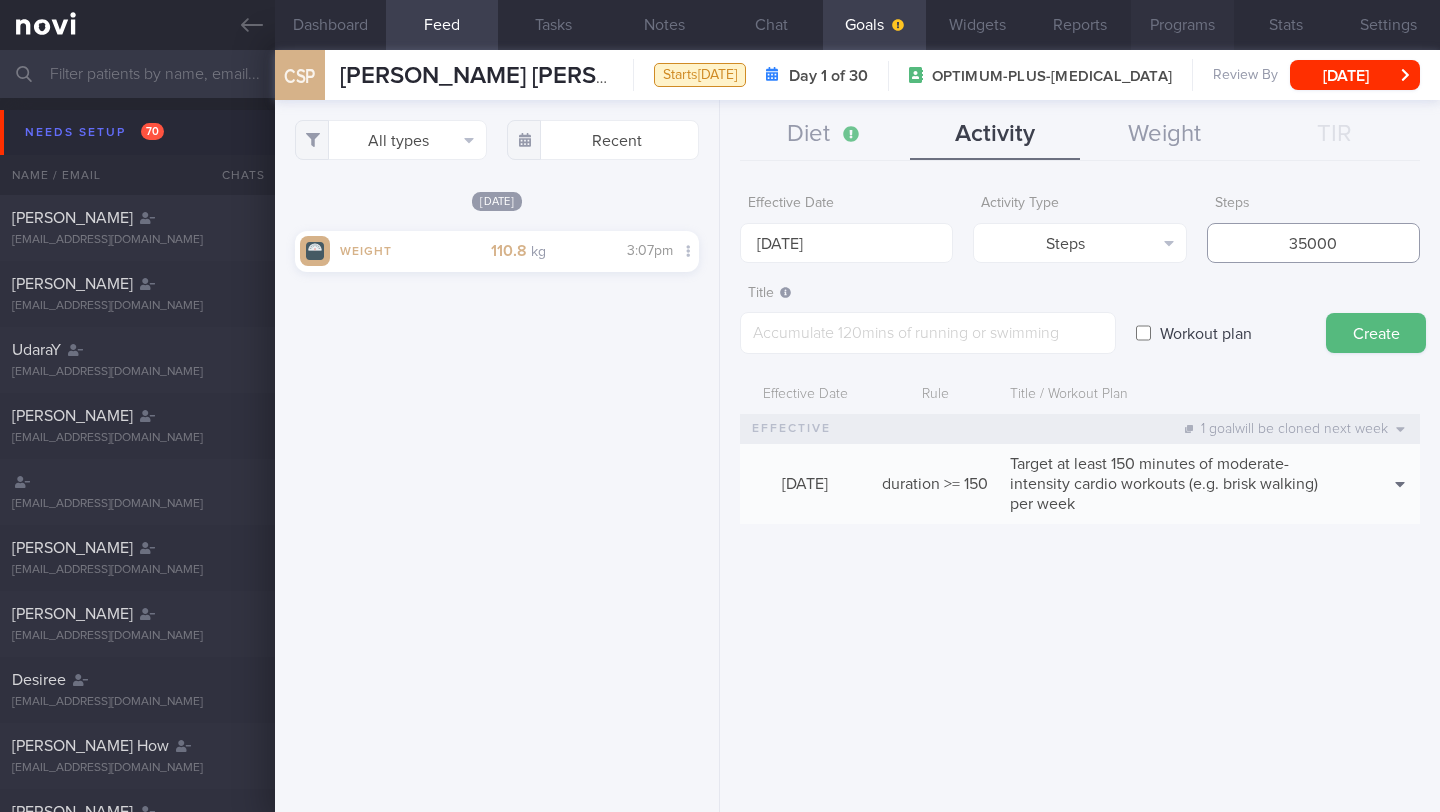 type on "35000" 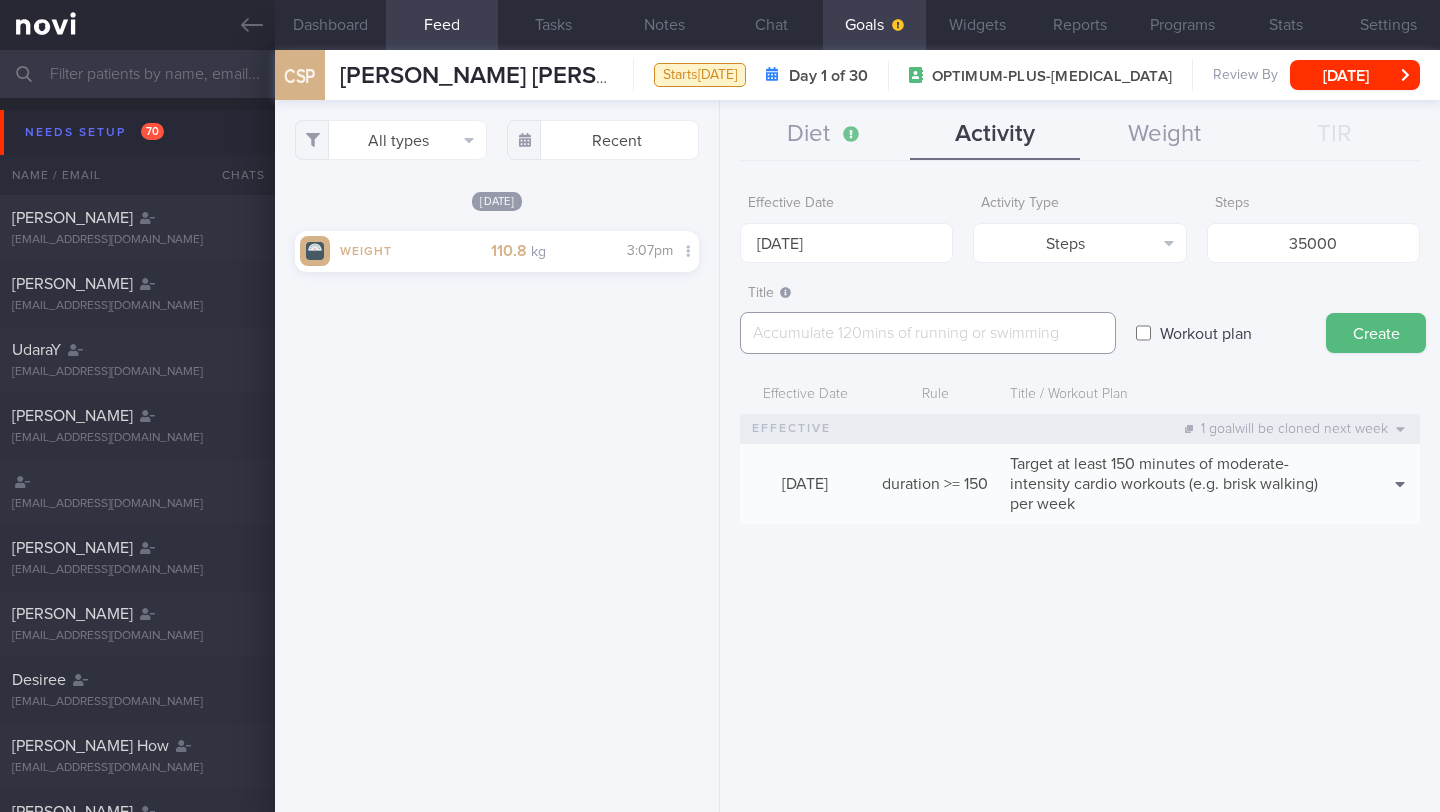 click at bounding box center [928, 333] 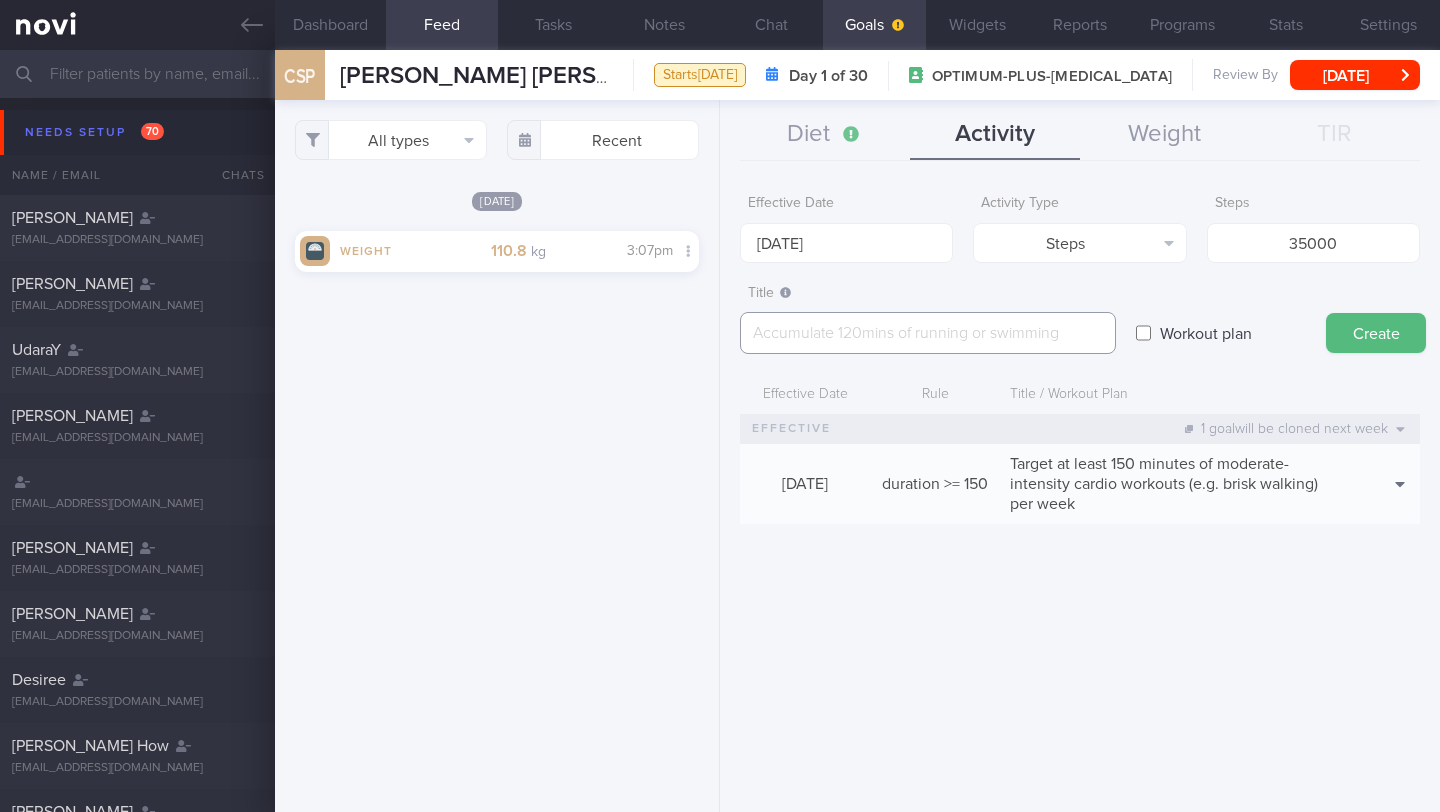 paste on "Aim for a minimum of 5,000 steps per day" 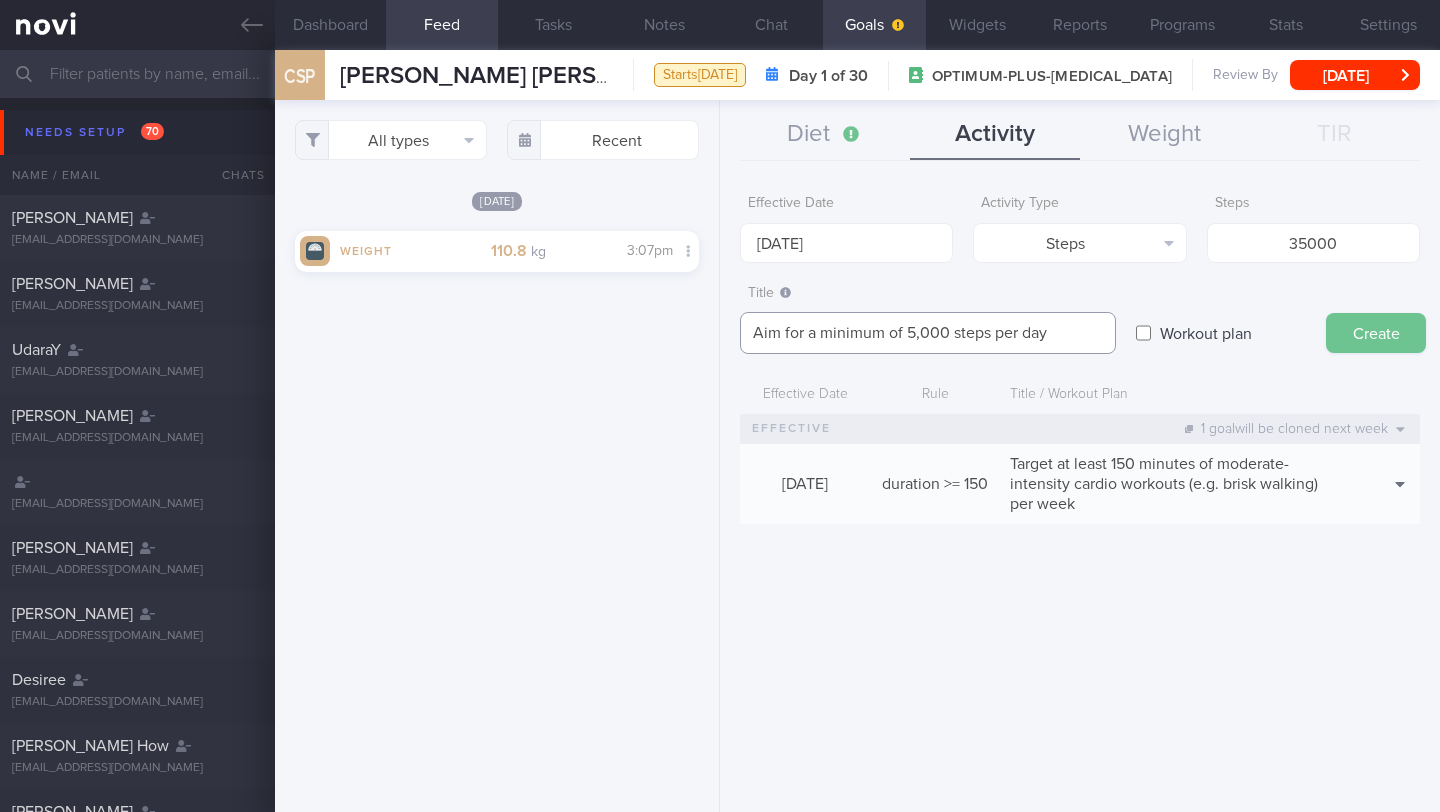type on "Aim for a minimum of 5,000 steps per day" 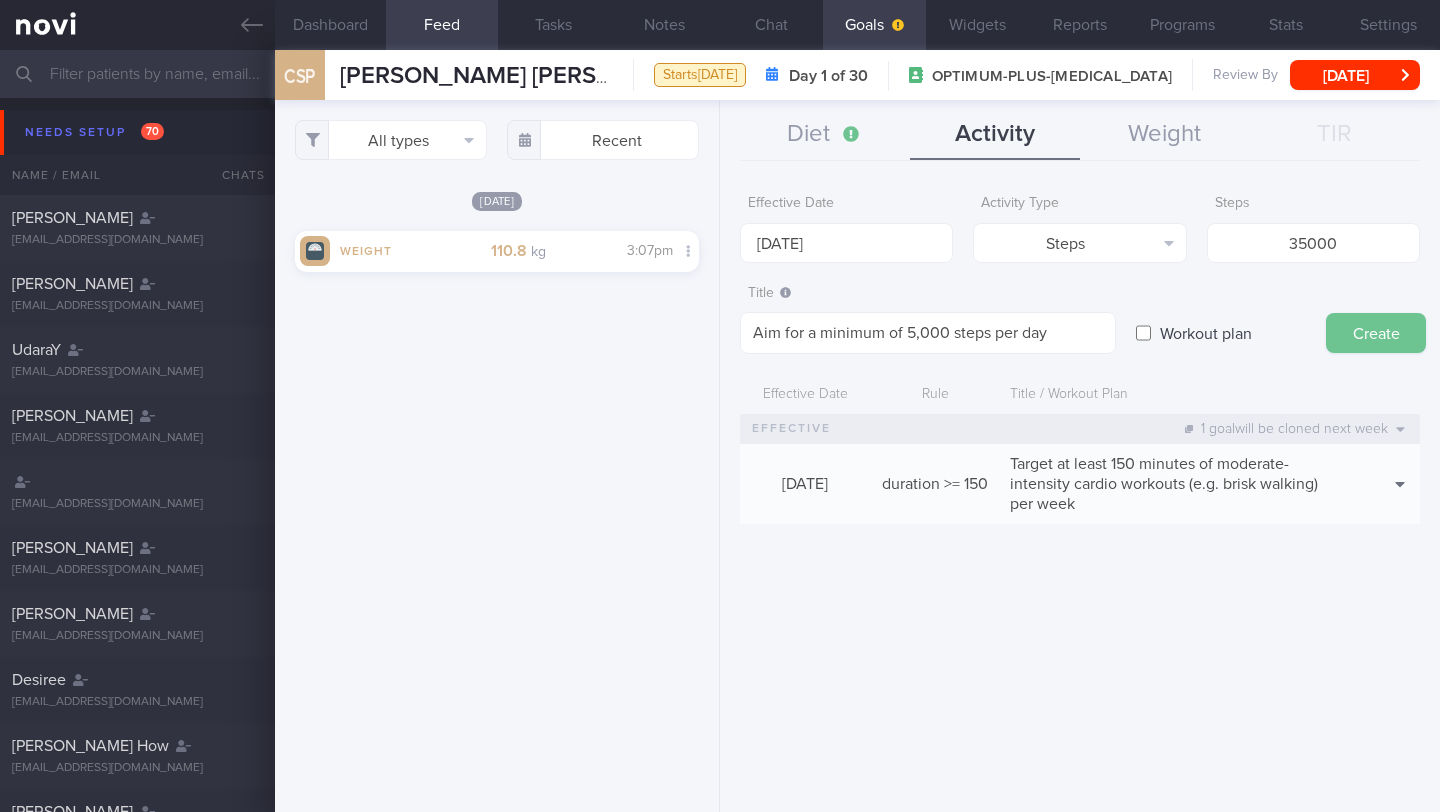 click on "Create" at bounding box center [1376, 333] 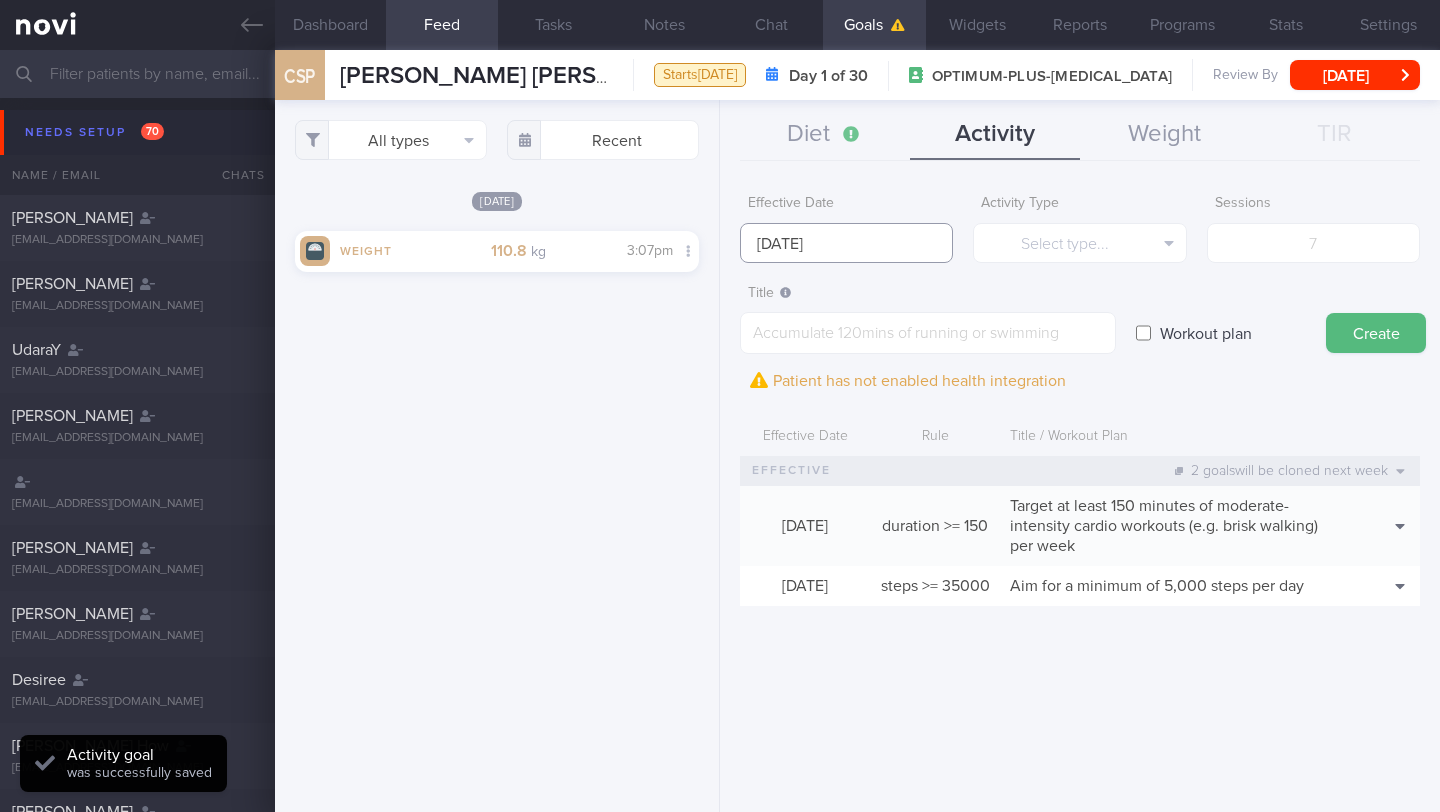 click on "You are offline!  Some functionality will be unavailable
Patients
New Users
Coaches
Assigned patients
Assigned patients
All active patients
Archived patients
Needs setup
70
Name / Email
Chats" at bounding box center [720, 406] 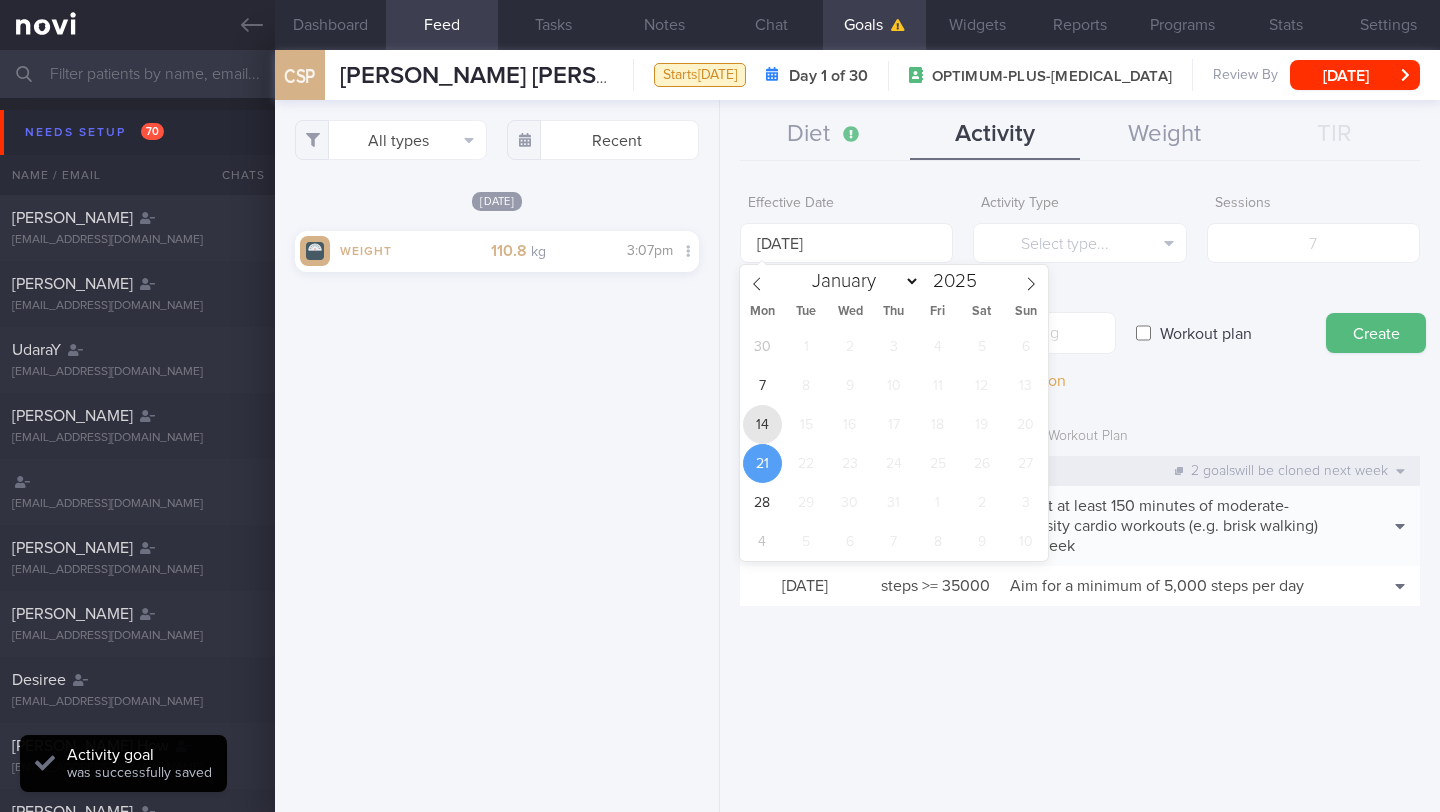 click on "14" at bounding box center [762, 424] 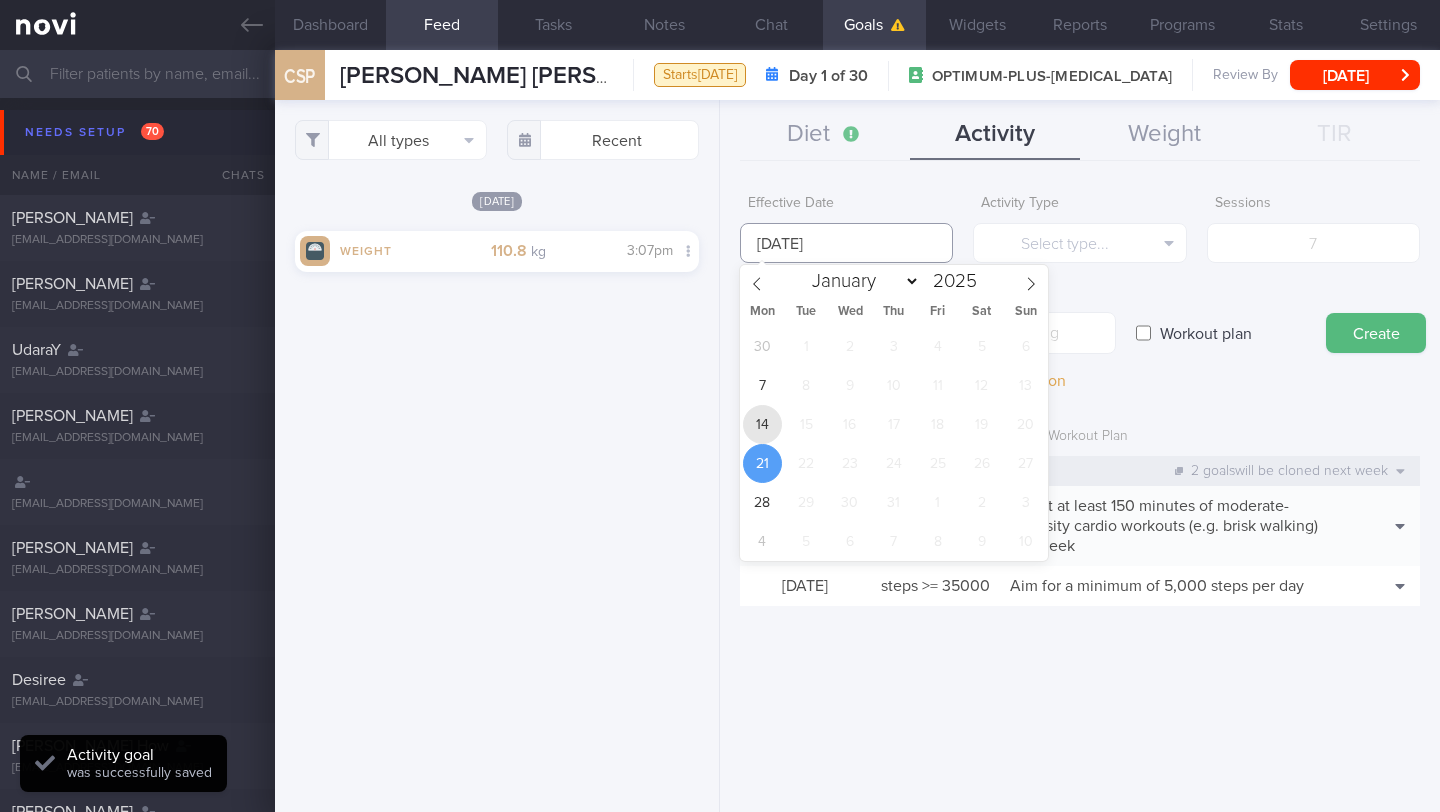 type on "[DATE]" 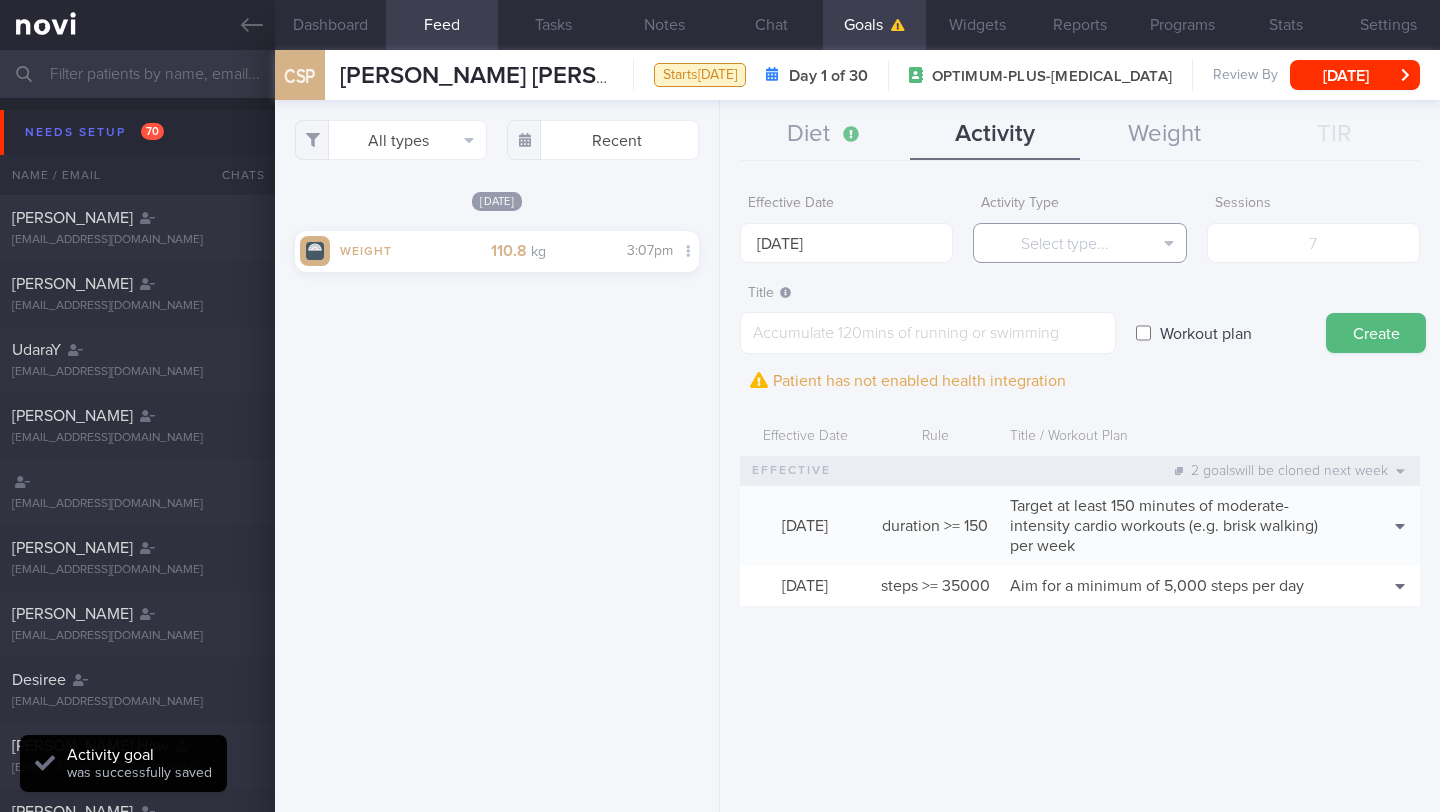 click on "Select type..." at bounding box center (1079, 243) 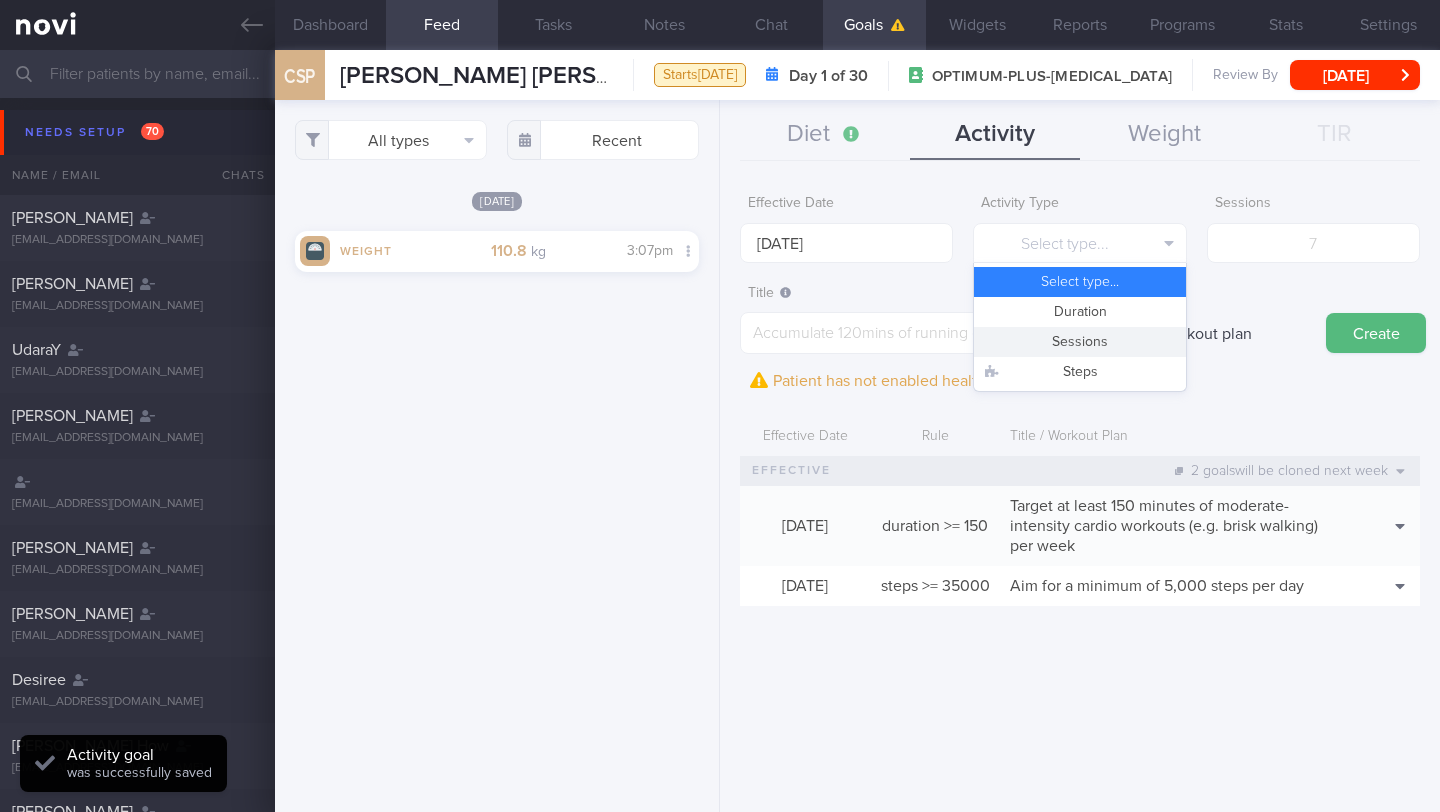 click on "Sessions" at bounding box center [1079, 342] 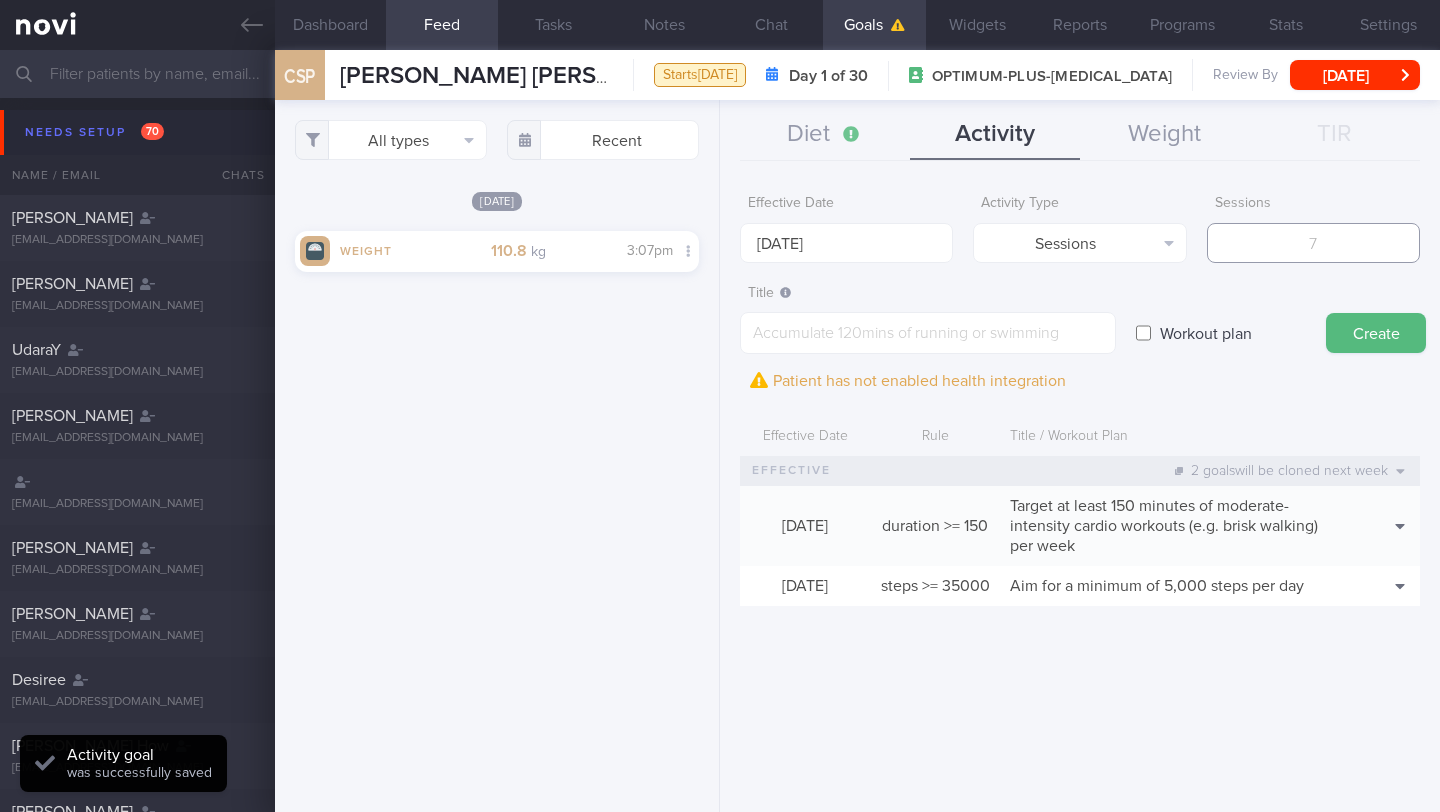 click at bounding box center [1313, 243] 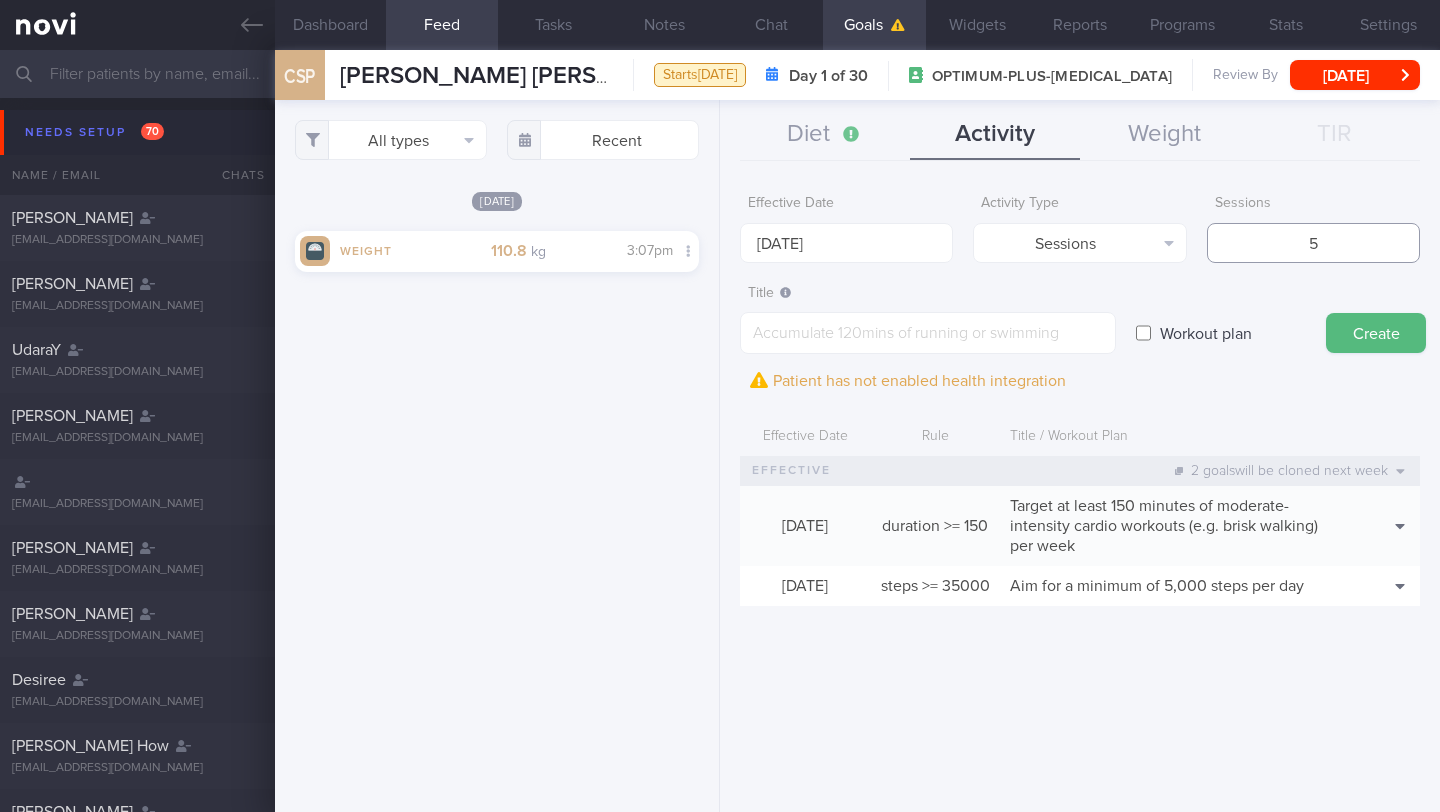 type on "5" 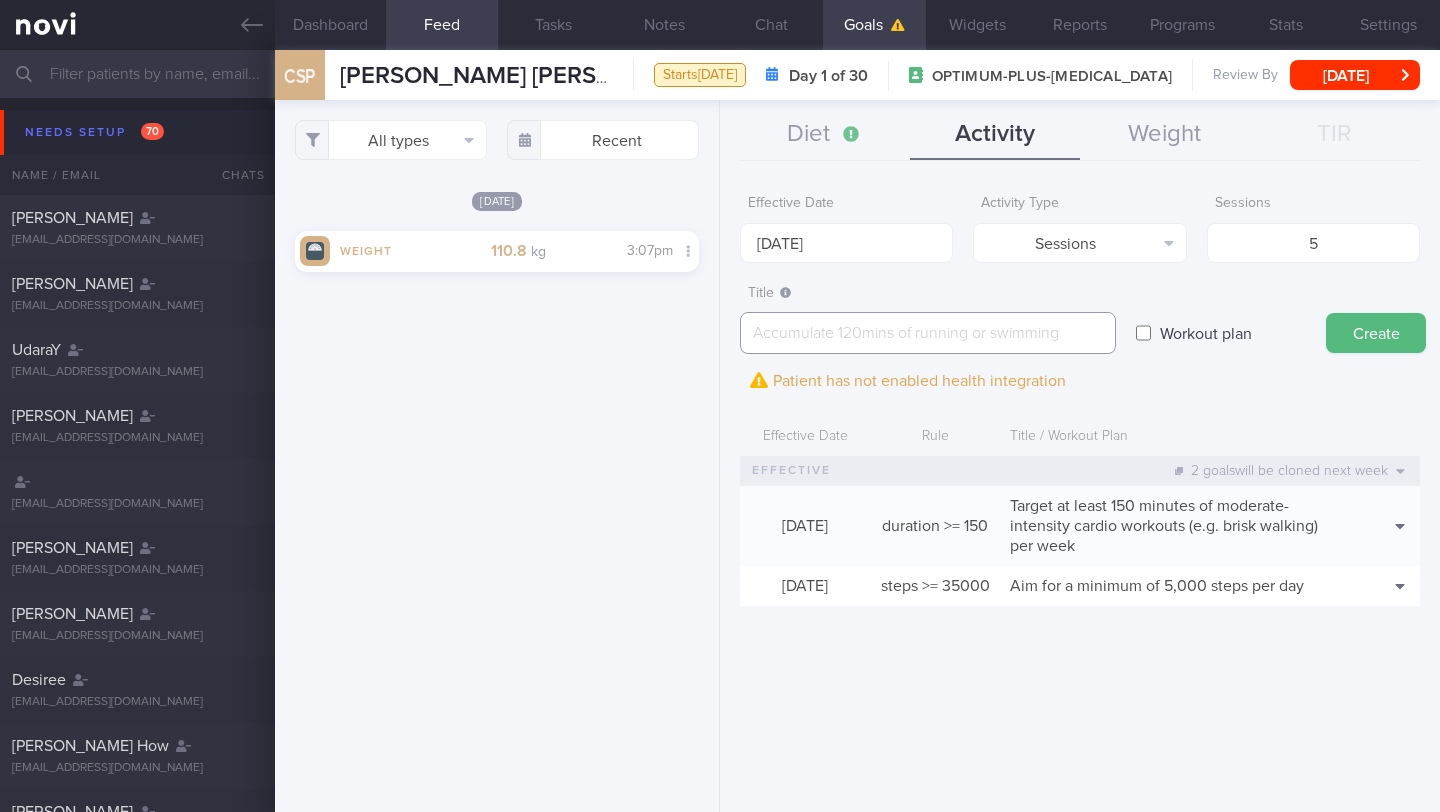click at bounding box center [928, 333] 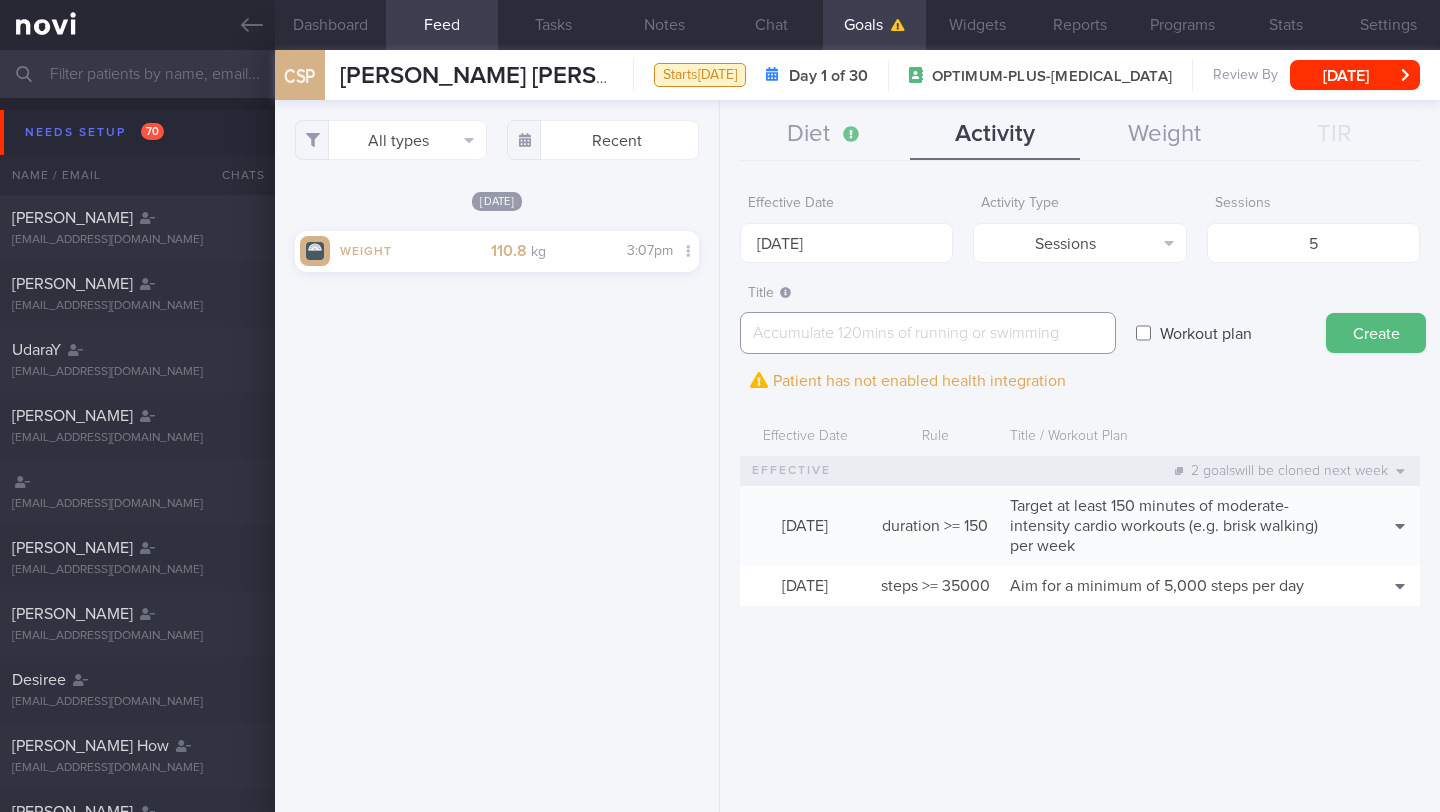paste on "Workout at least 5x per week (on top of steps)
4 workouts to focus on cardio. Target at least 150–300 minutes of moderate-intensity workouts per week
1-2 workout(s) to focus on full-body strength/resistance training" 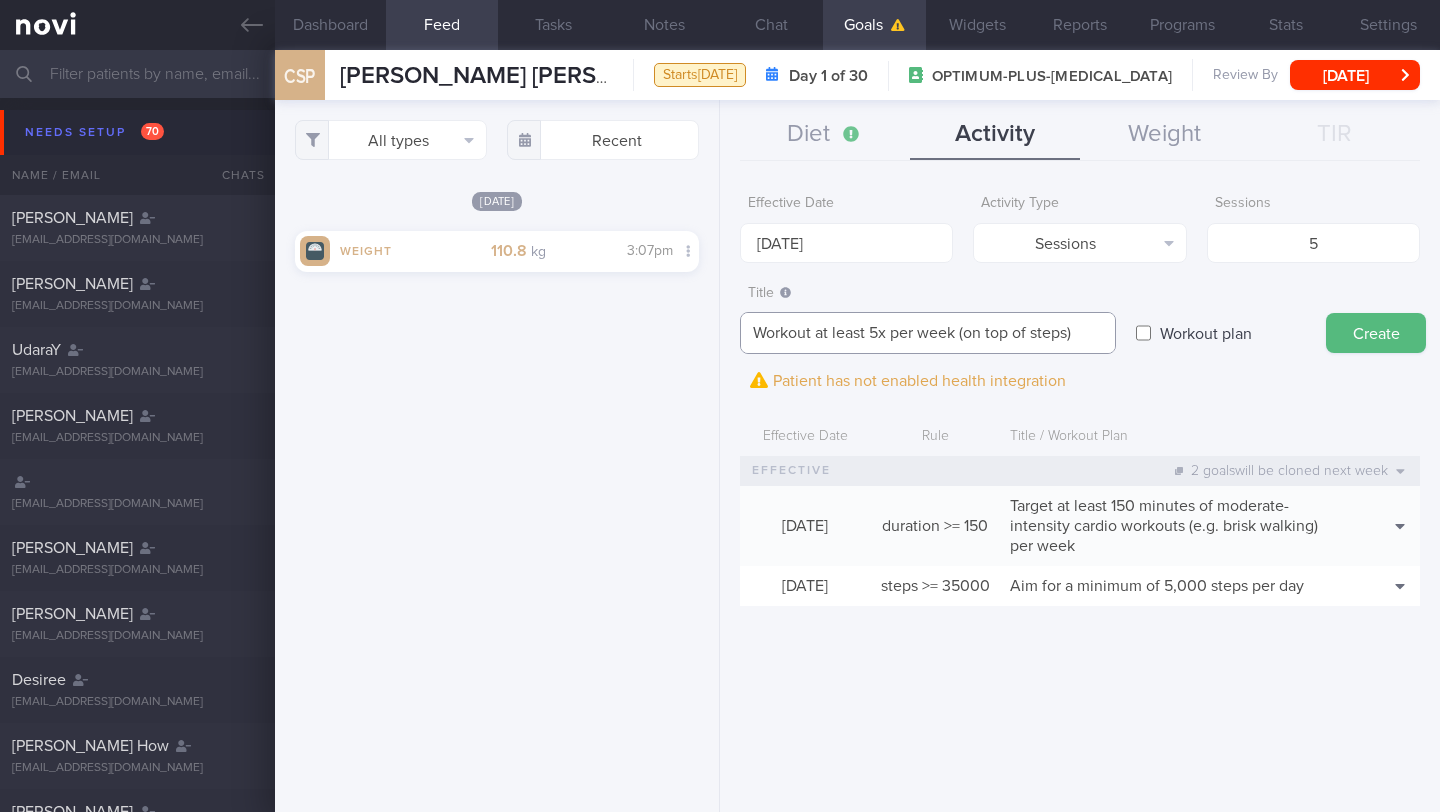 scroll, scrollTop: 0, scrollLeft: 0, axis: both 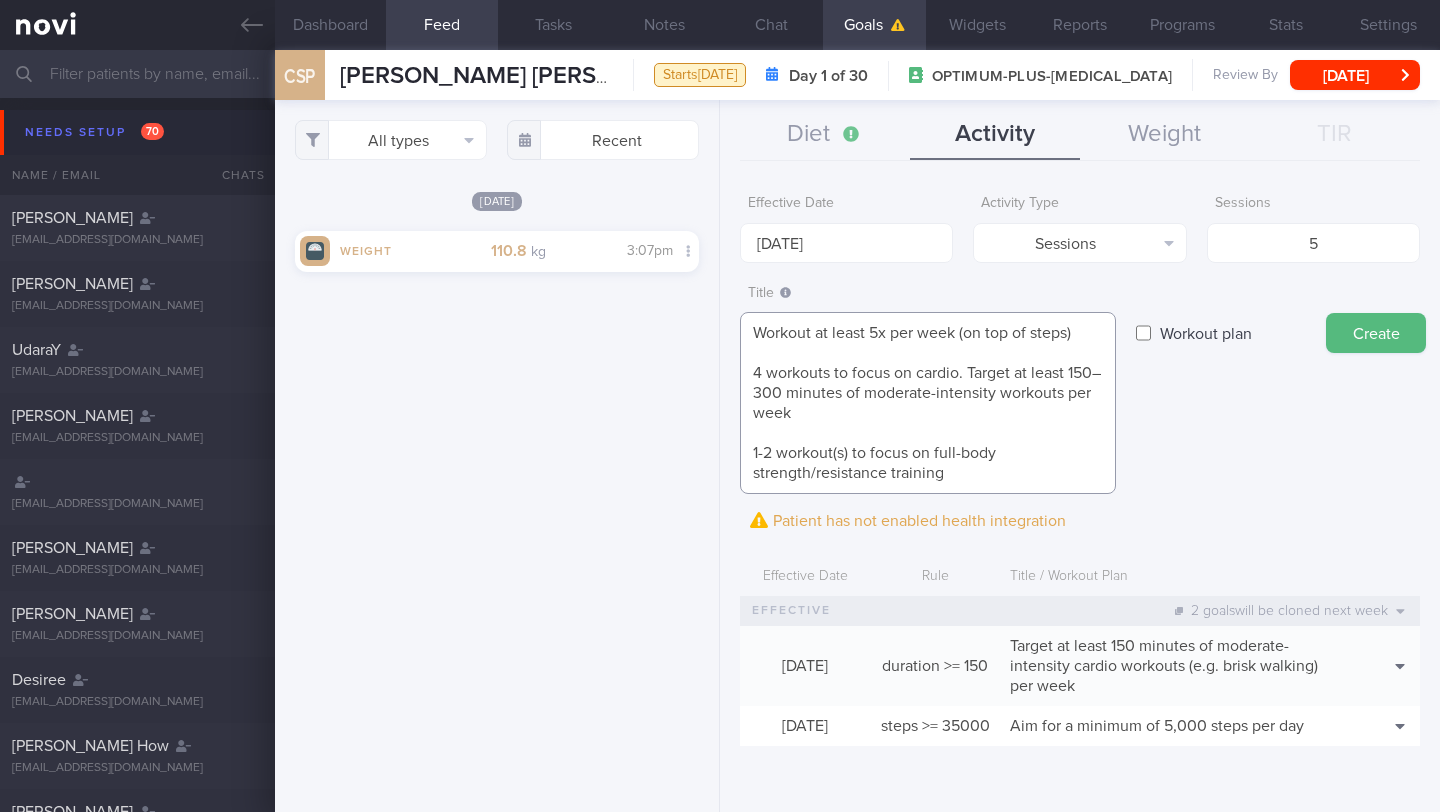 drag, startPoint x: 969, startPoint y: 376, endPoint x: 974, endPoint y: 401, distance: 25.495098 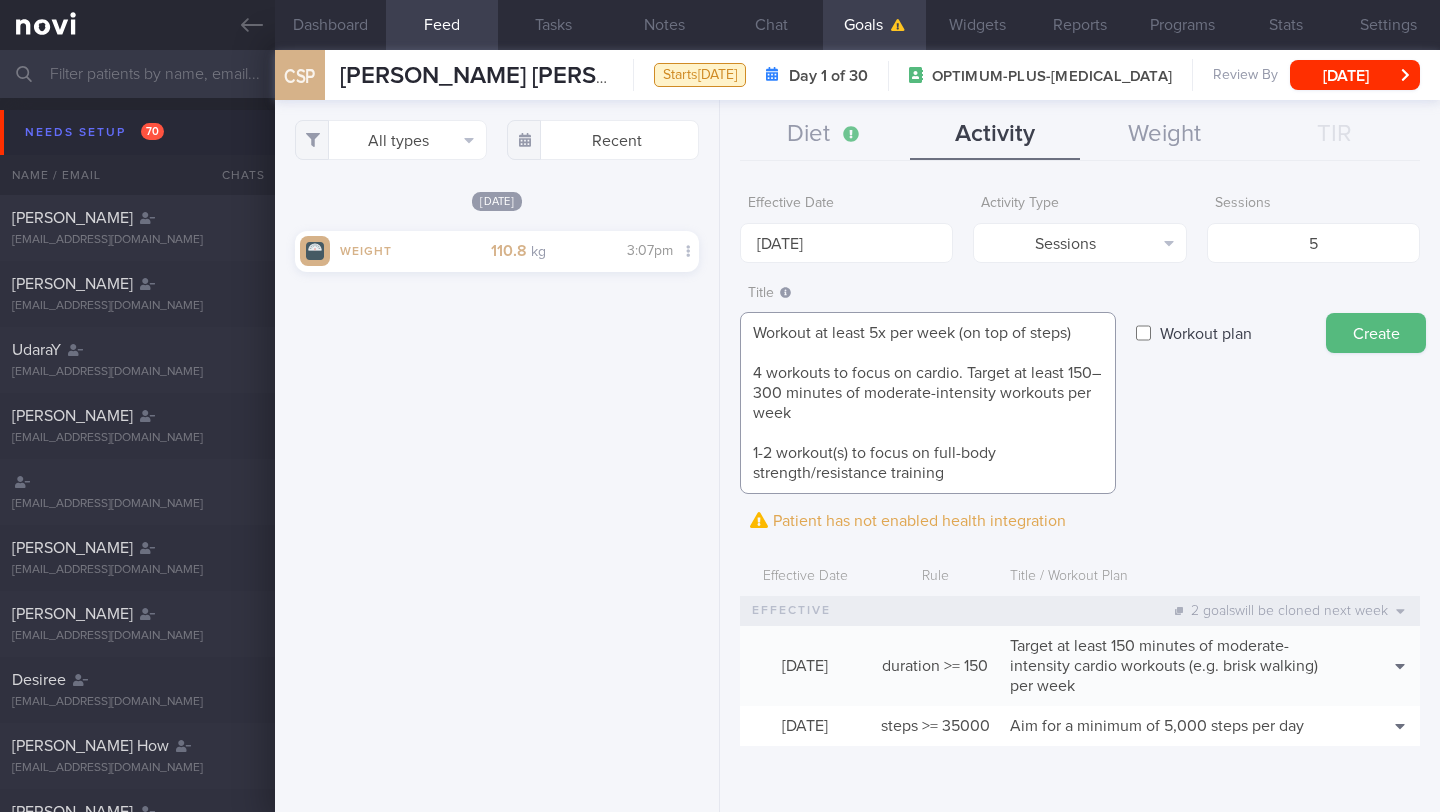 click on "Workout at least 5x per week (on top of steps)
4 workouts to focus on cardio. Target at least 150–300 minutes of moderate-intensity workouts per week
1-2 workout(s) to focus on full-body strength/resistance training" at bounding box center (928, 403) 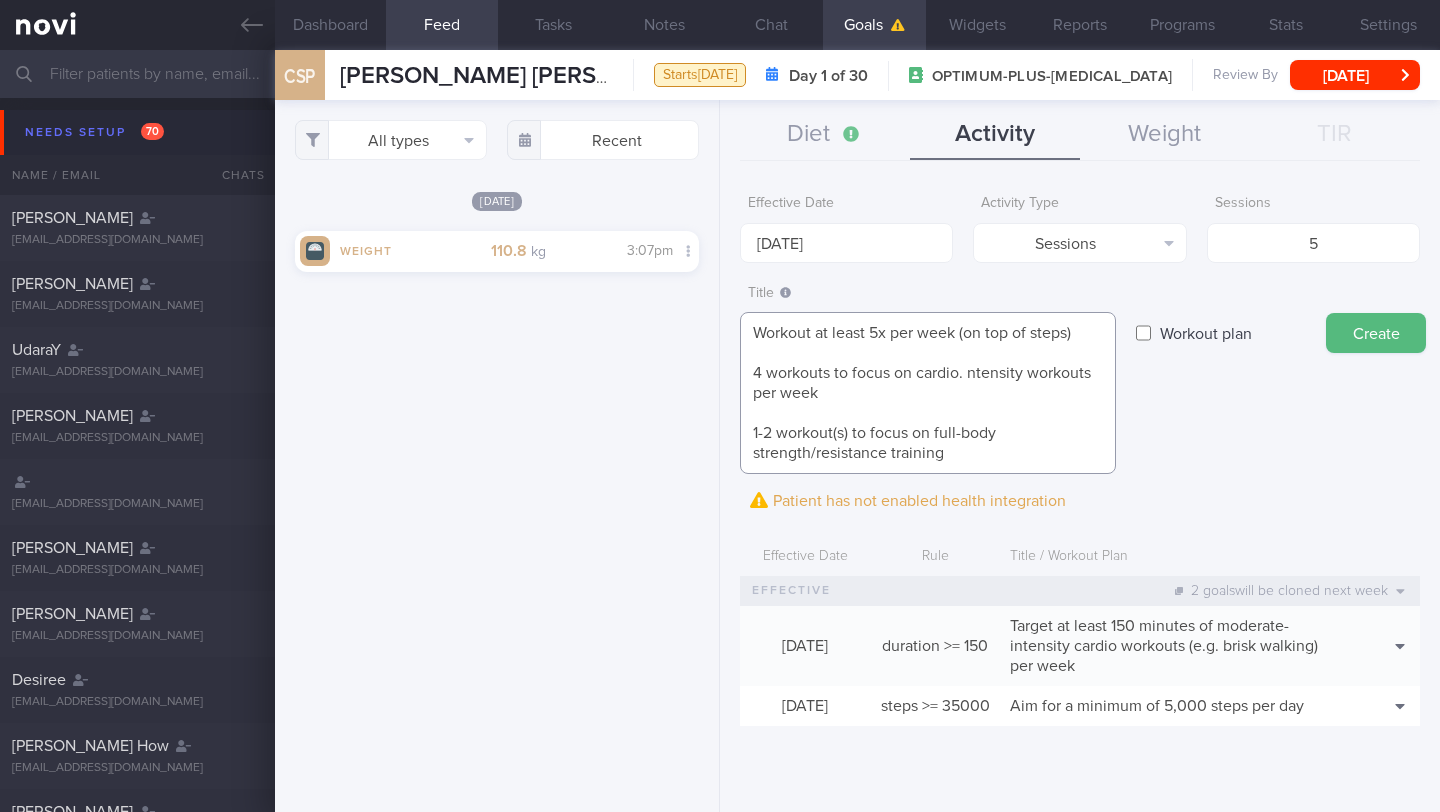 drag, startPoint x: 986, startPoint y: 397, endPoint x: 972, endPoint y: 373, distance: 27.784887 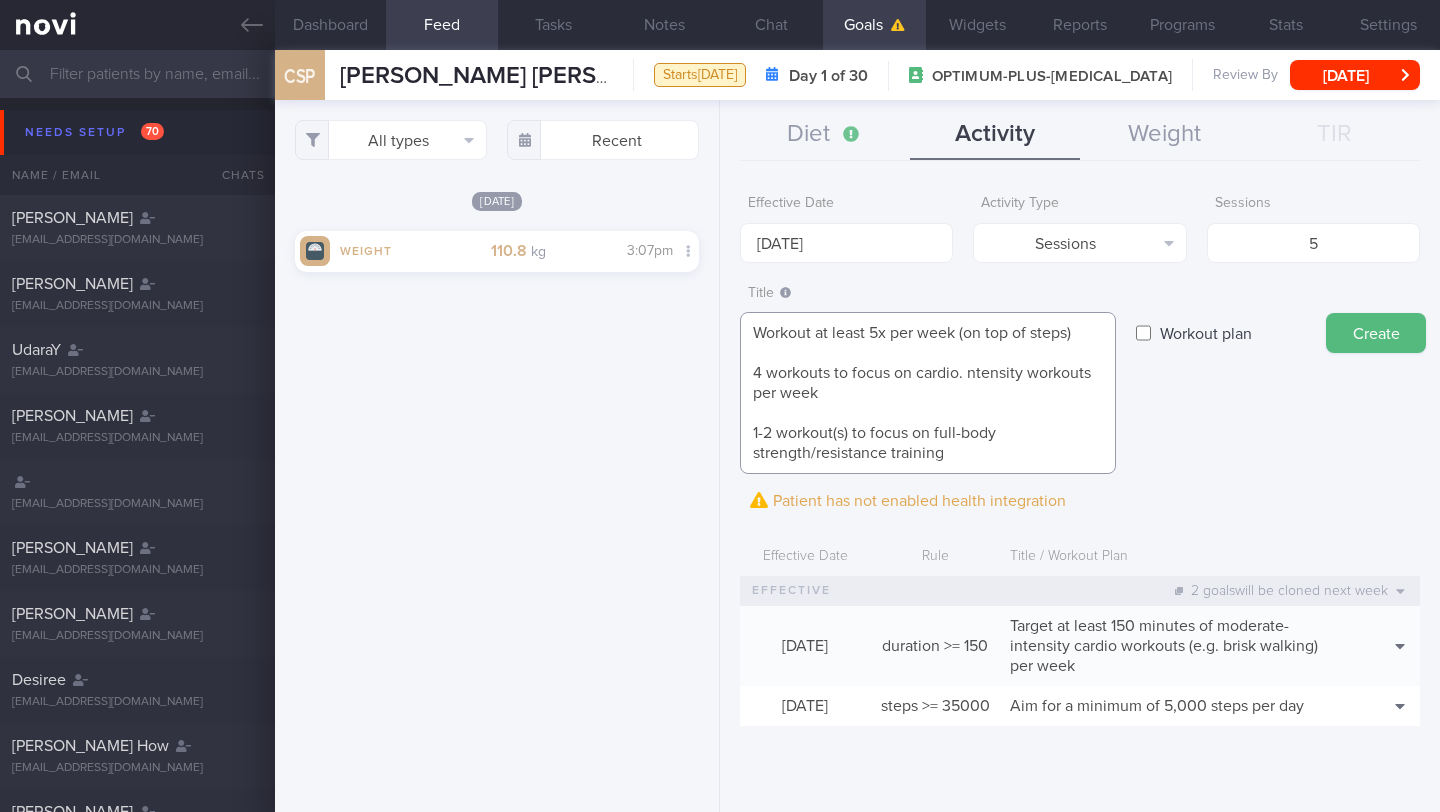 click on "Workout at least 5x per week (on top of steps)
4 workouts to focus on cardio. ntensity workouts per week
1-2 workout(s) to focus on full-body strength/resistance training" at bounding box center [928, 393] 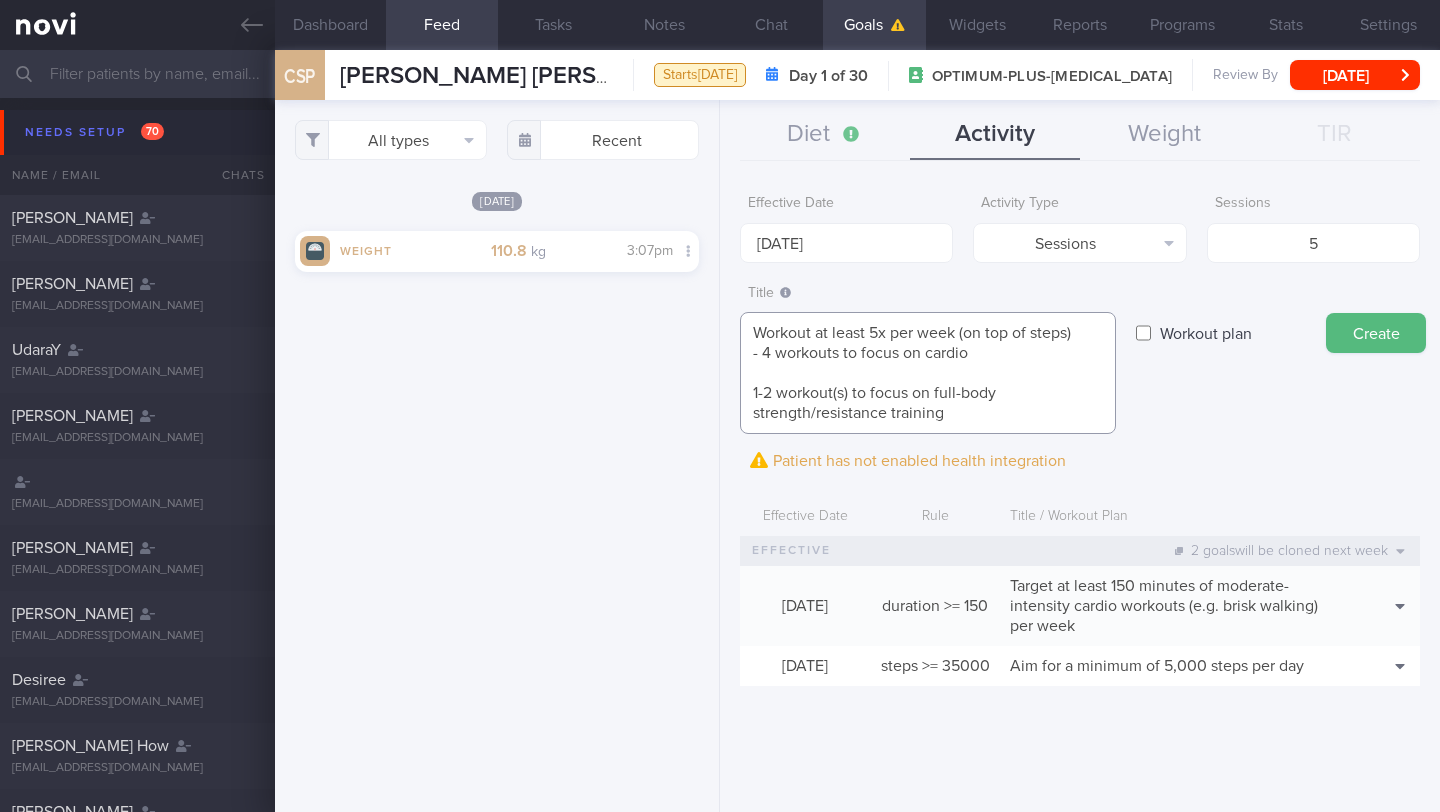 click on "Workout at least 5x per week (on top of steps)
- 4 workouts to focus on cardio
1-2 workout(s) to focus on full-body strength/resistance training" at bounding box center (928, 373) 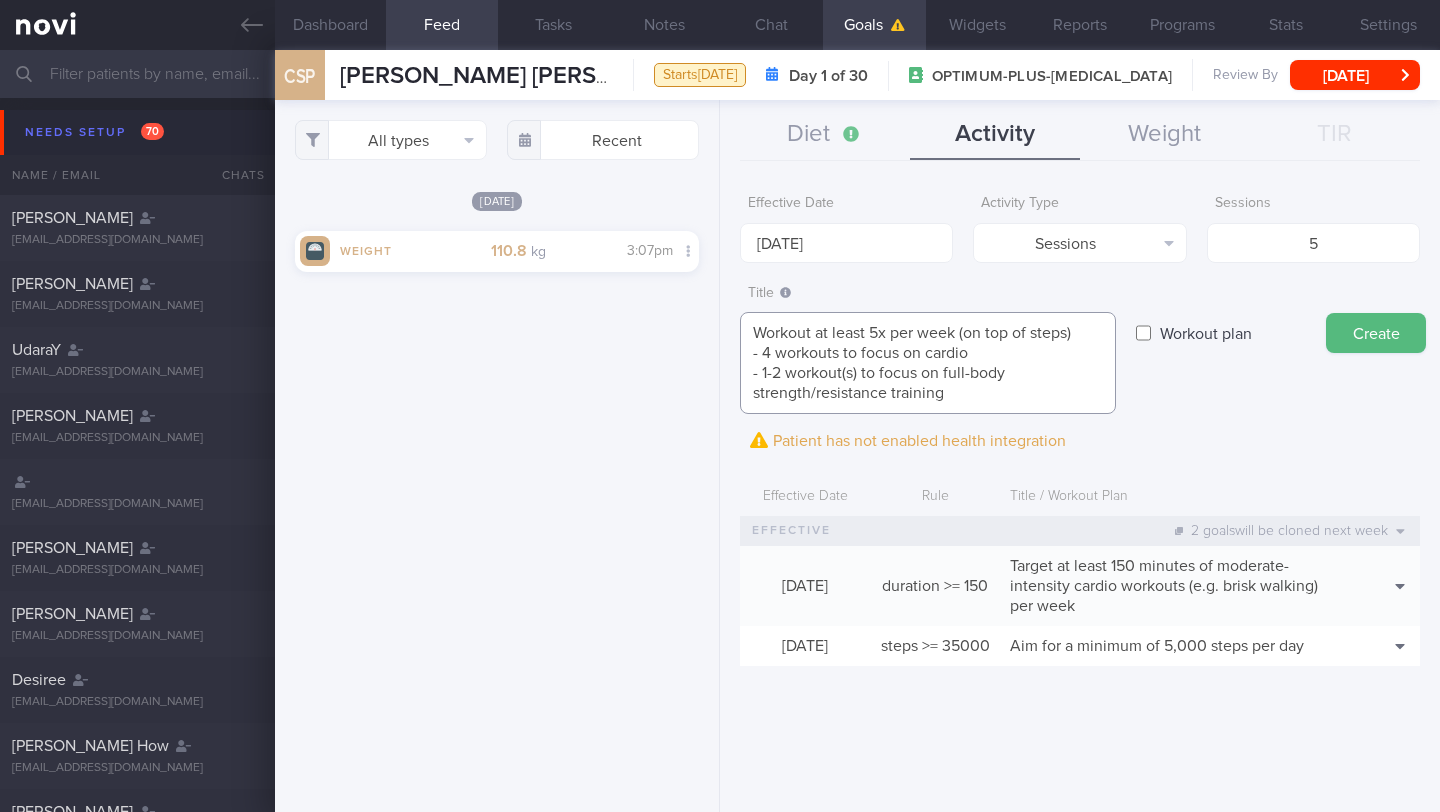 click on "Workout at least 5x per week (on top of steps)
- 4 workouts to focus on cardio
- 1-2 workout(s) to focus on full-body strength/resistance training" at bounding box center (928, 363) 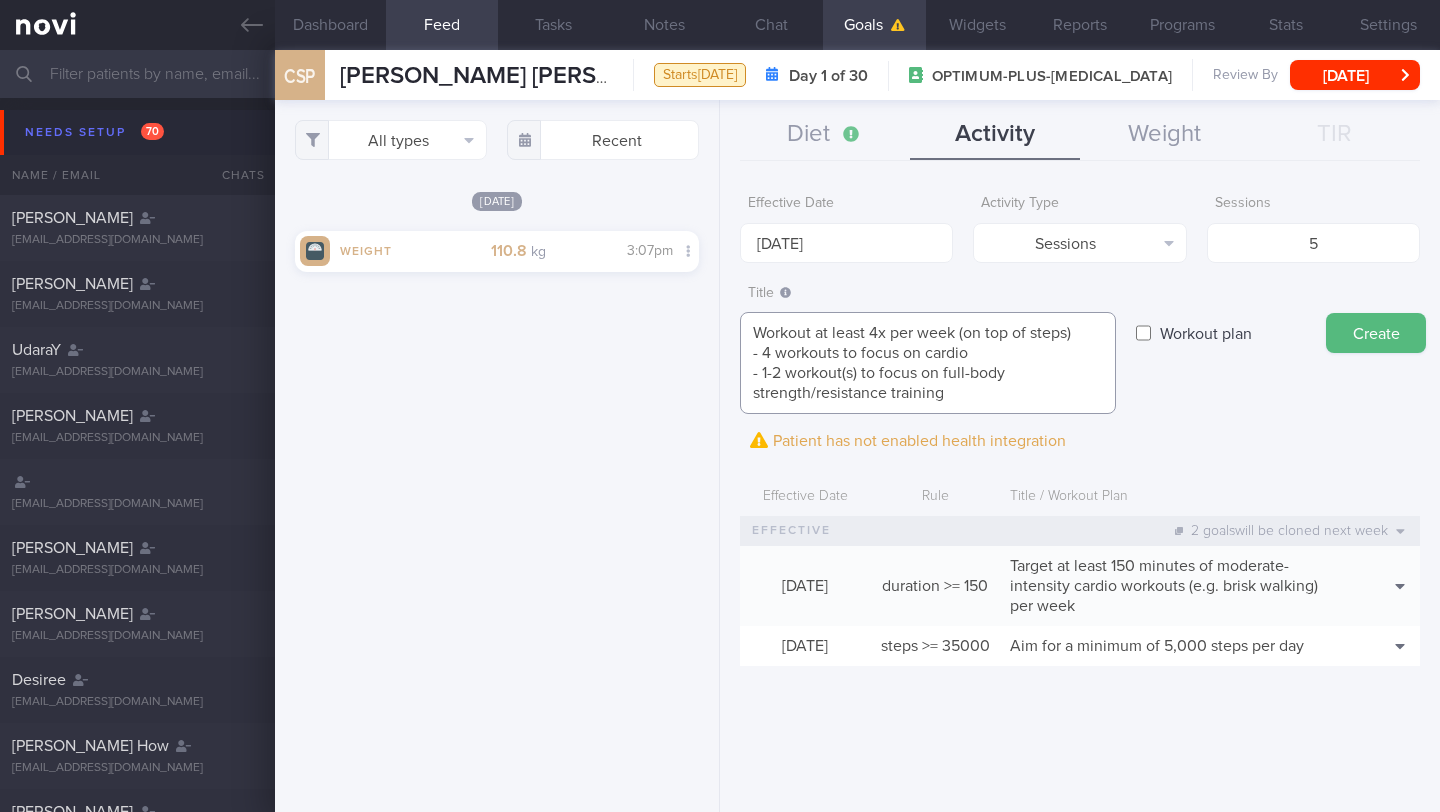 click on "Workout at least 4x per week (on top of steps)
- 4 workouts to focus on cardio
- 1-2 workout(s) to focus on full-body strength/resistance training" at bounding box center [928, 363] 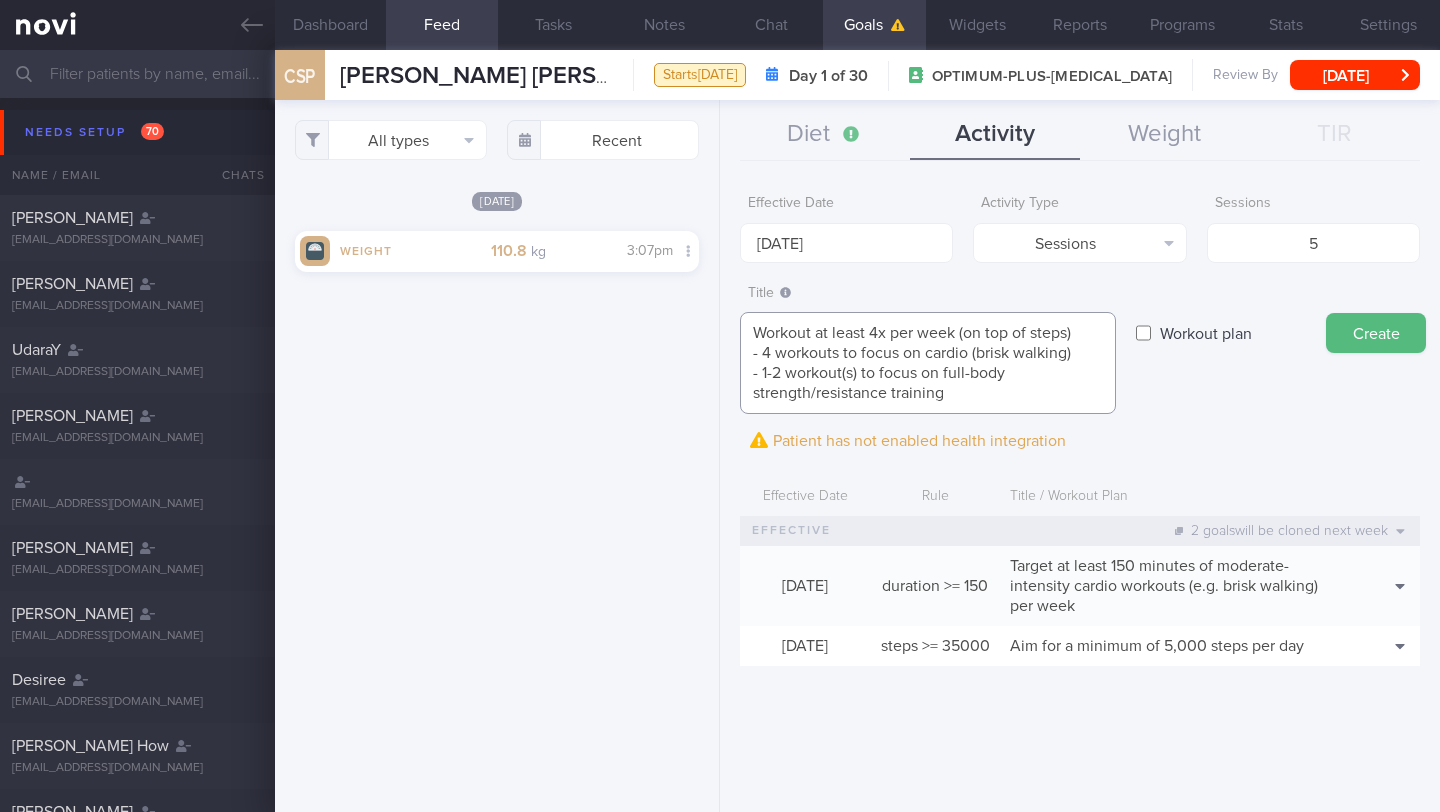 click on "Workout at least 4x per week (on top of steps)
- 4 workouts to focus on cardio (brisk walking)
- 1-2 workout(s) to focus on full-body strength/resistance training" at bounding box center [928, 363] 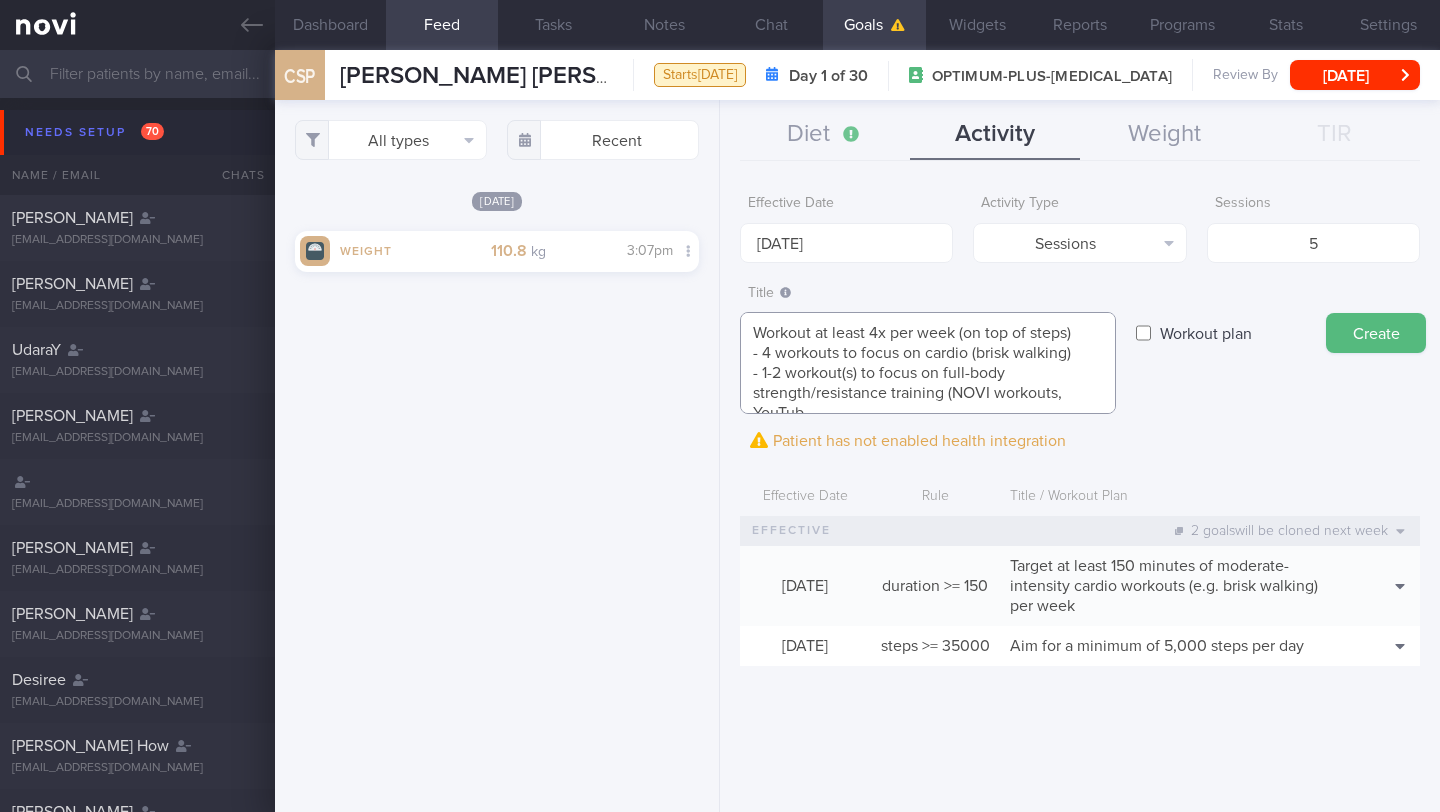 scroll, scrollTop: 0, scrollLeft: 0, axis: both 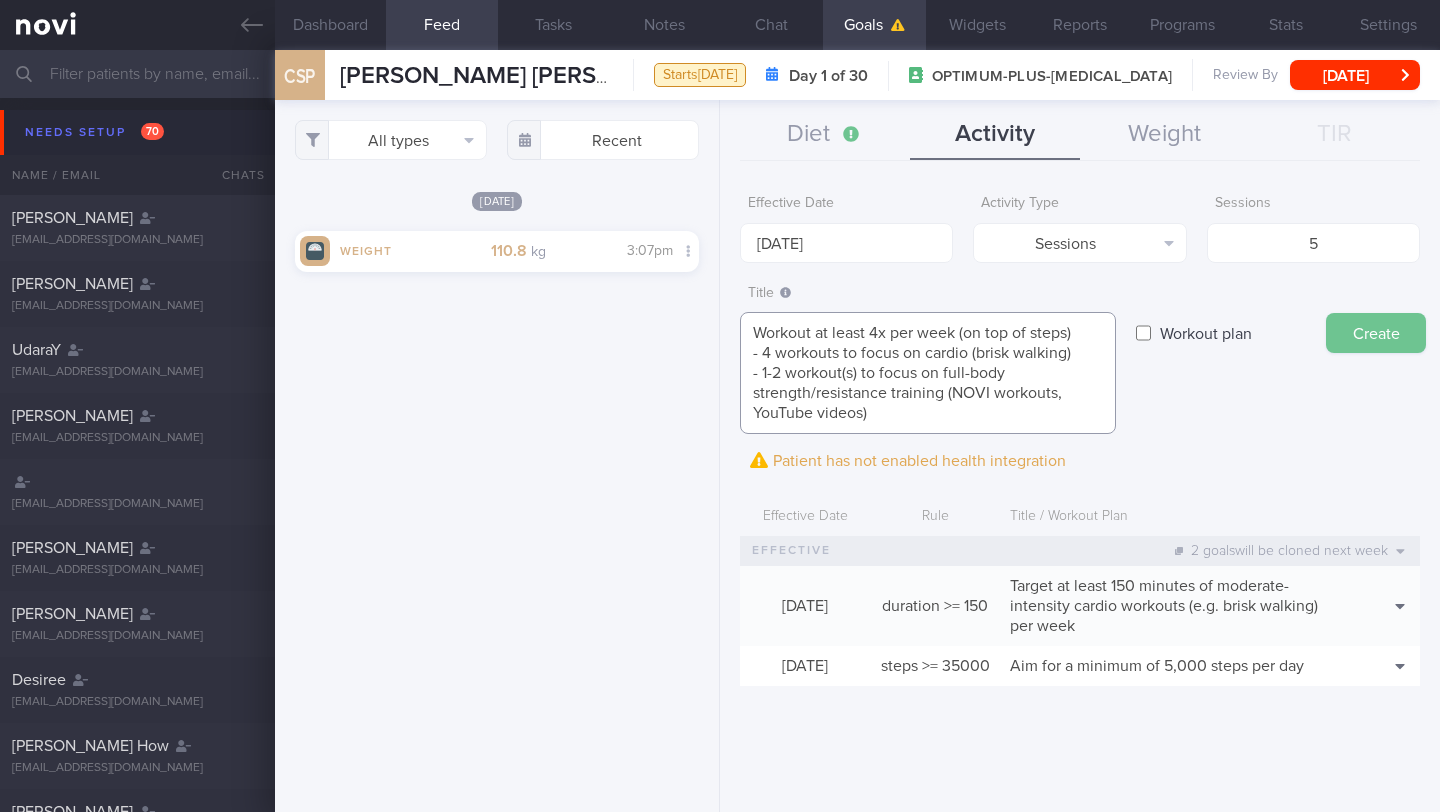 type on "Workout at least 4x per week (on top of steps)
- 4 workouts to focus on cardio (brisk walking)
- 1-2 workout(s) to focus on full-body strength/resistance training (NOVI workouts, YouTube videos)" 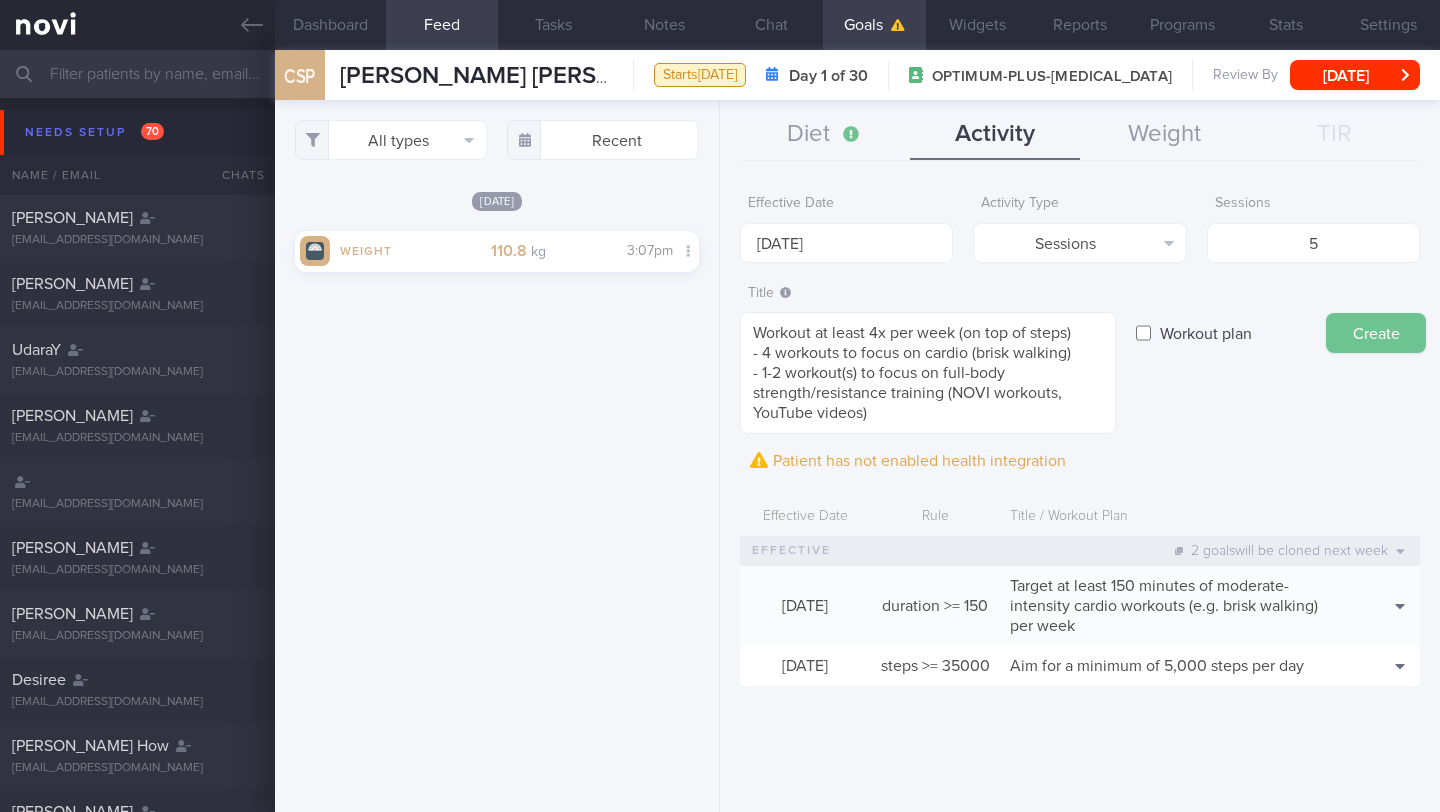 click on "Create" at bounding box center [1376, 333] 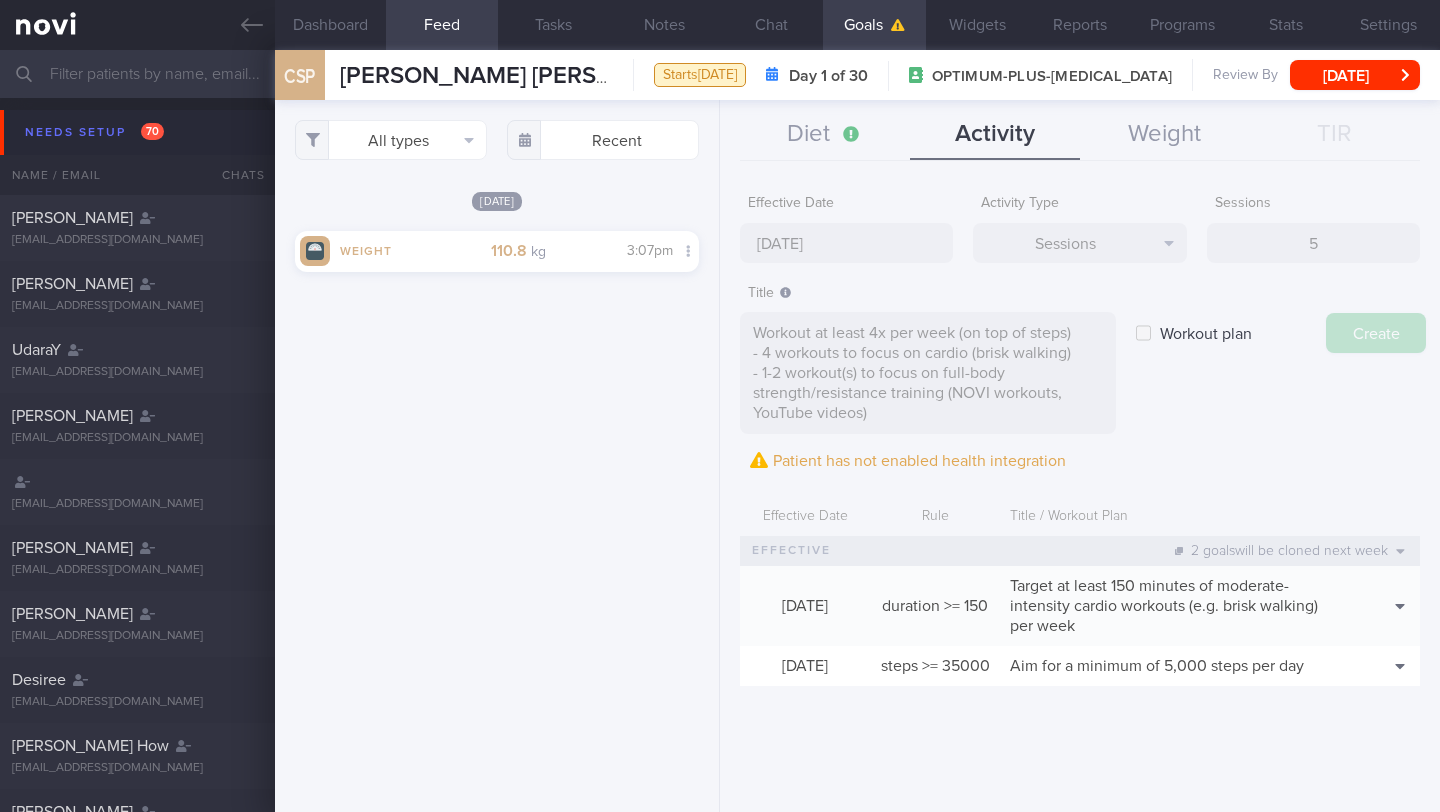 type on "[DATE]" 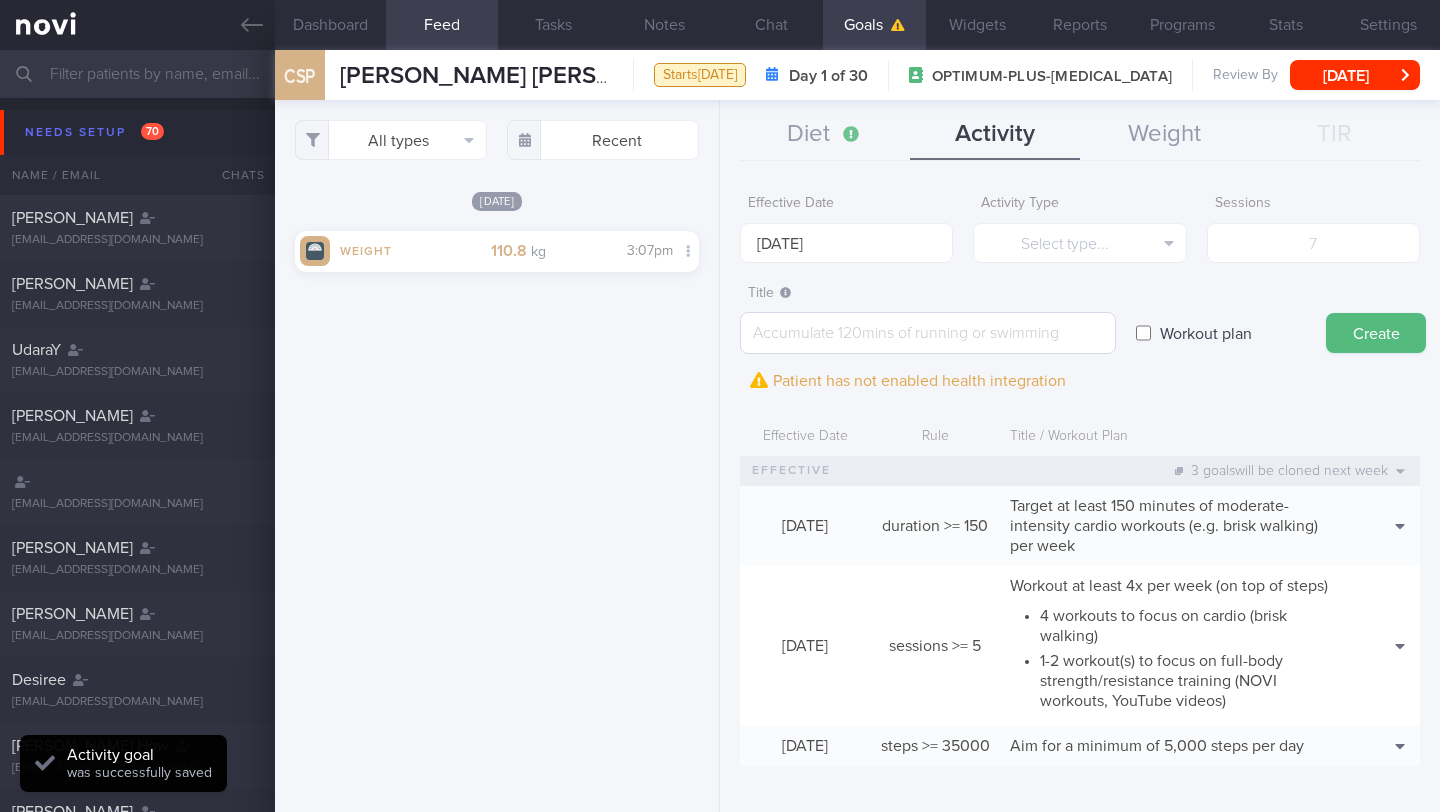 scroll, scrollTop: 38, scrollLeft: 0, axis: vertical 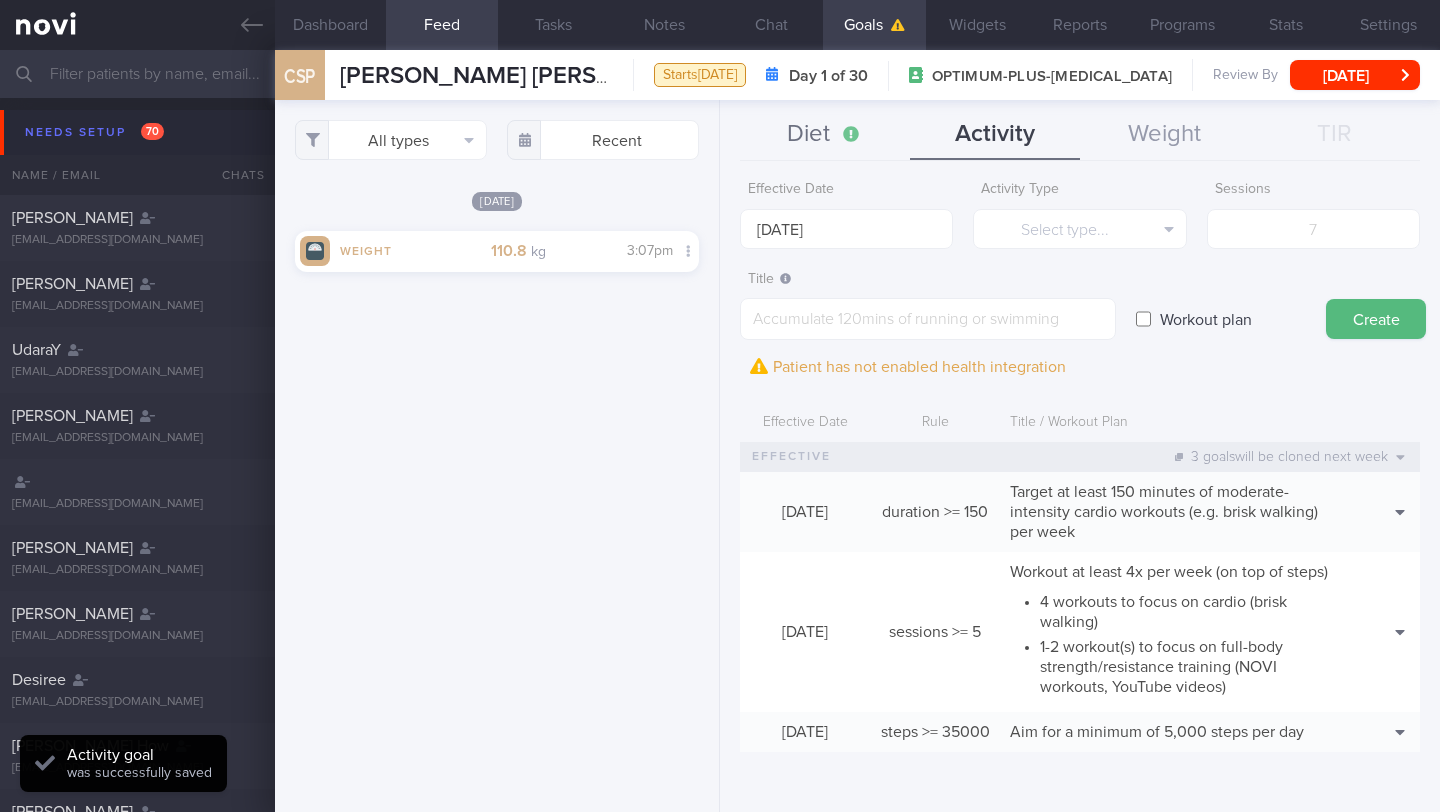 click 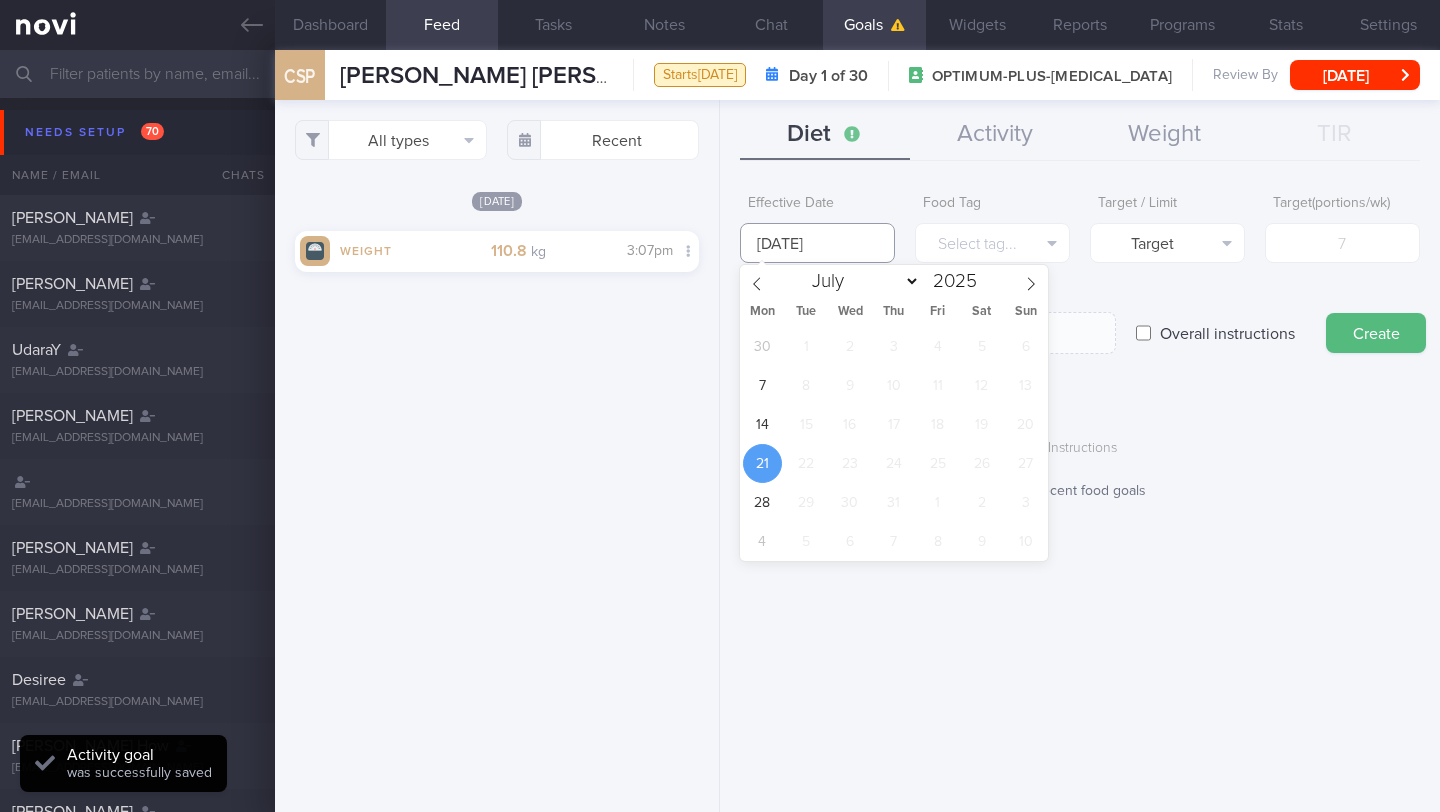 click on "[DATE]" at bounding box center (817, 243) 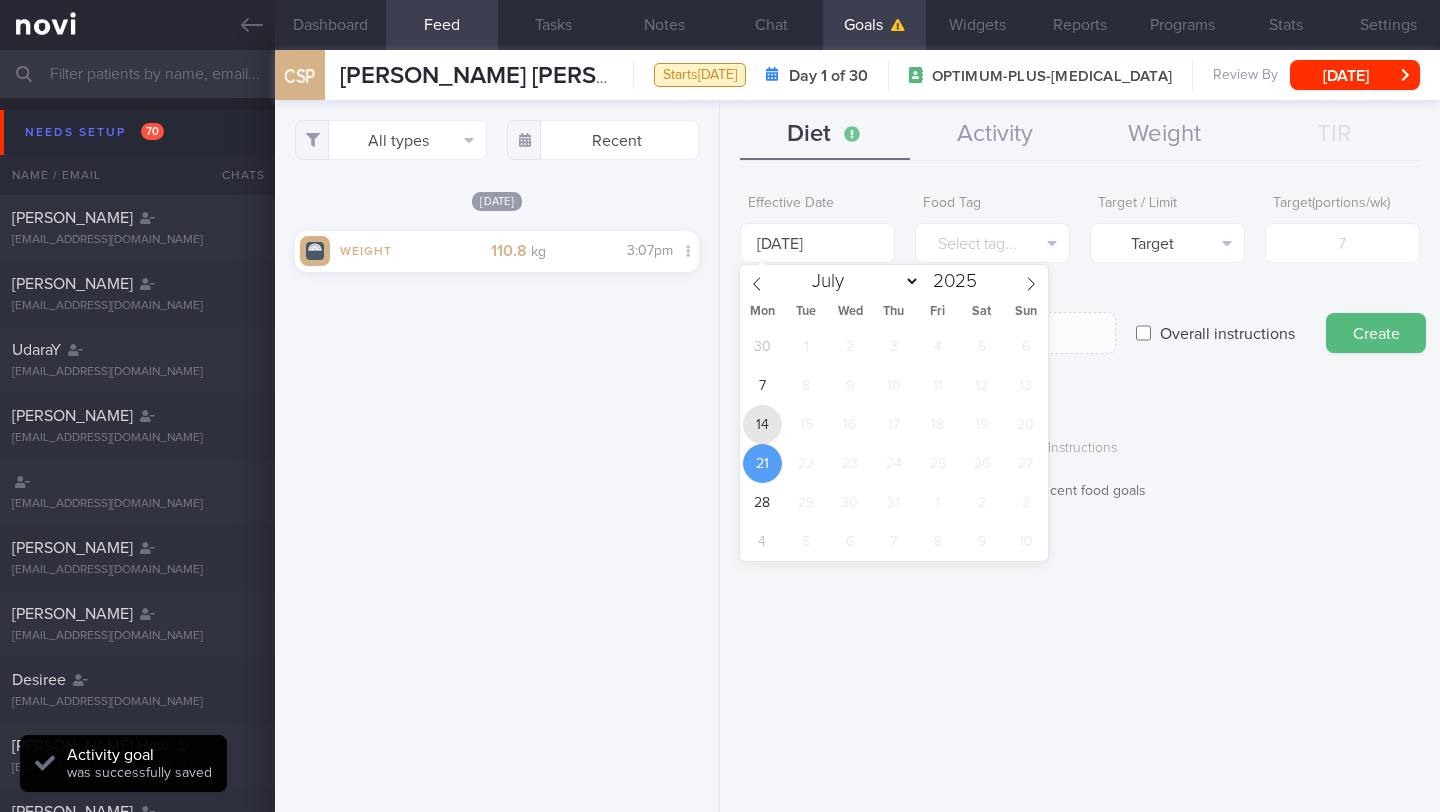 click on "14" at bounding box center (762, 424) 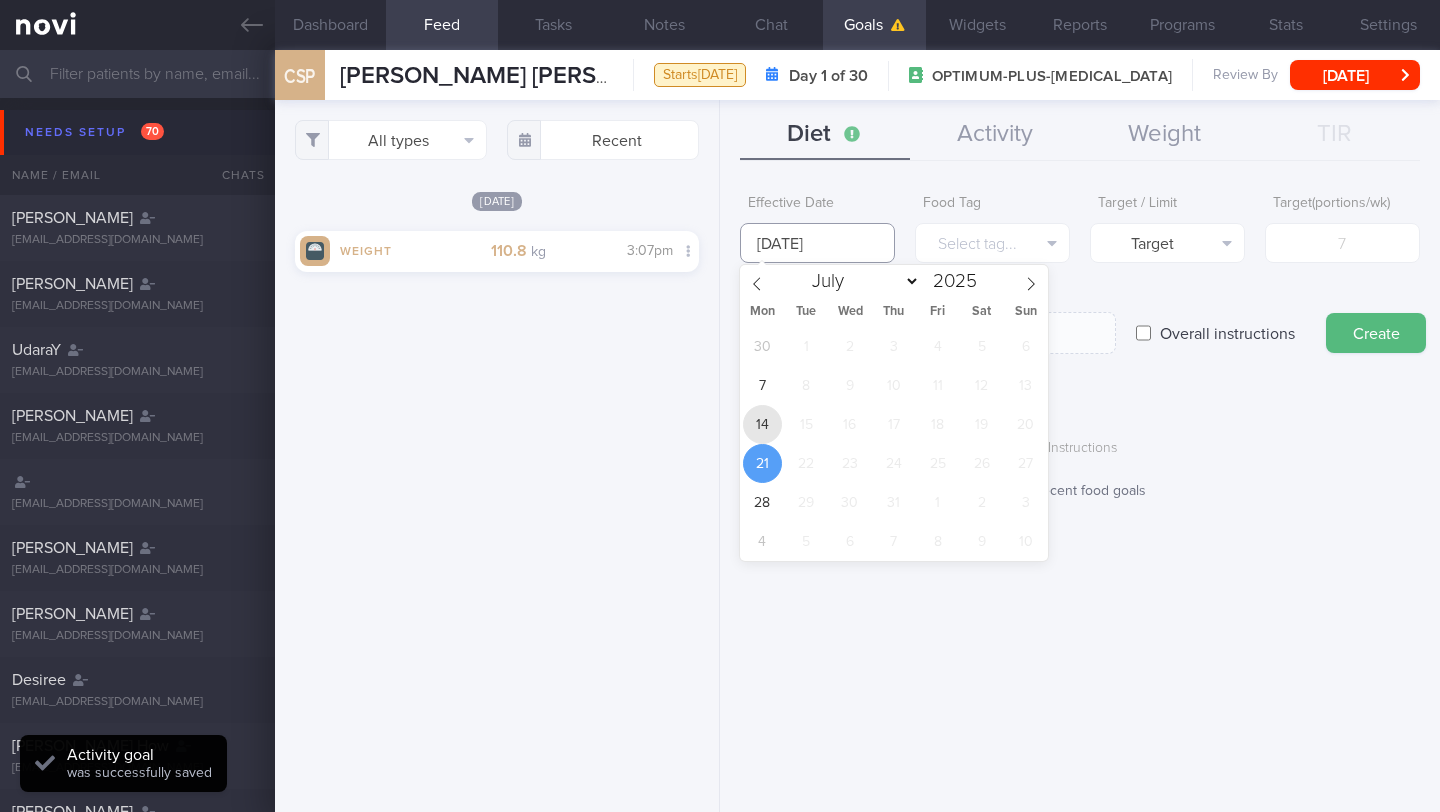 type on "[DATE]" 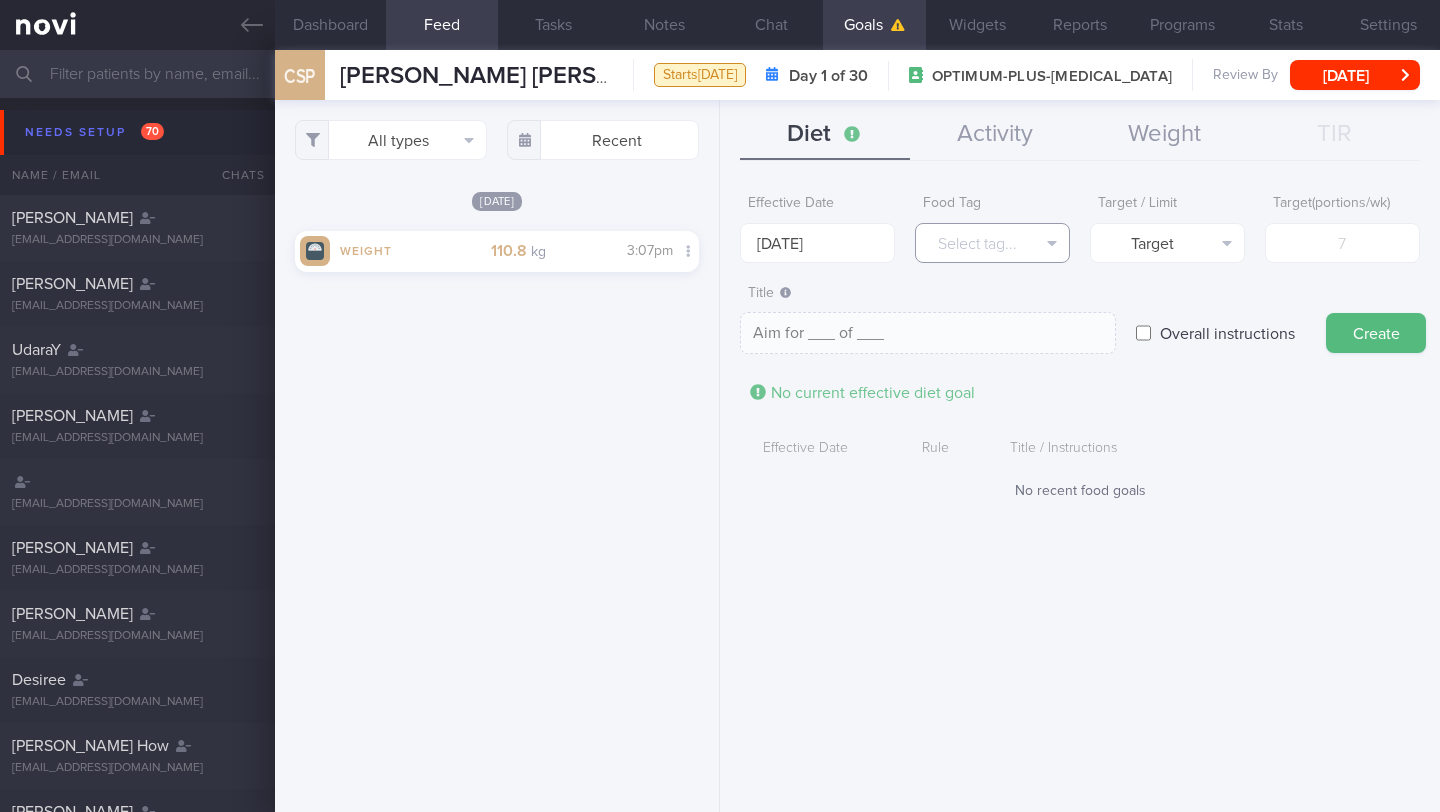 click on "Select tag..." at bounding box center (992, 243) 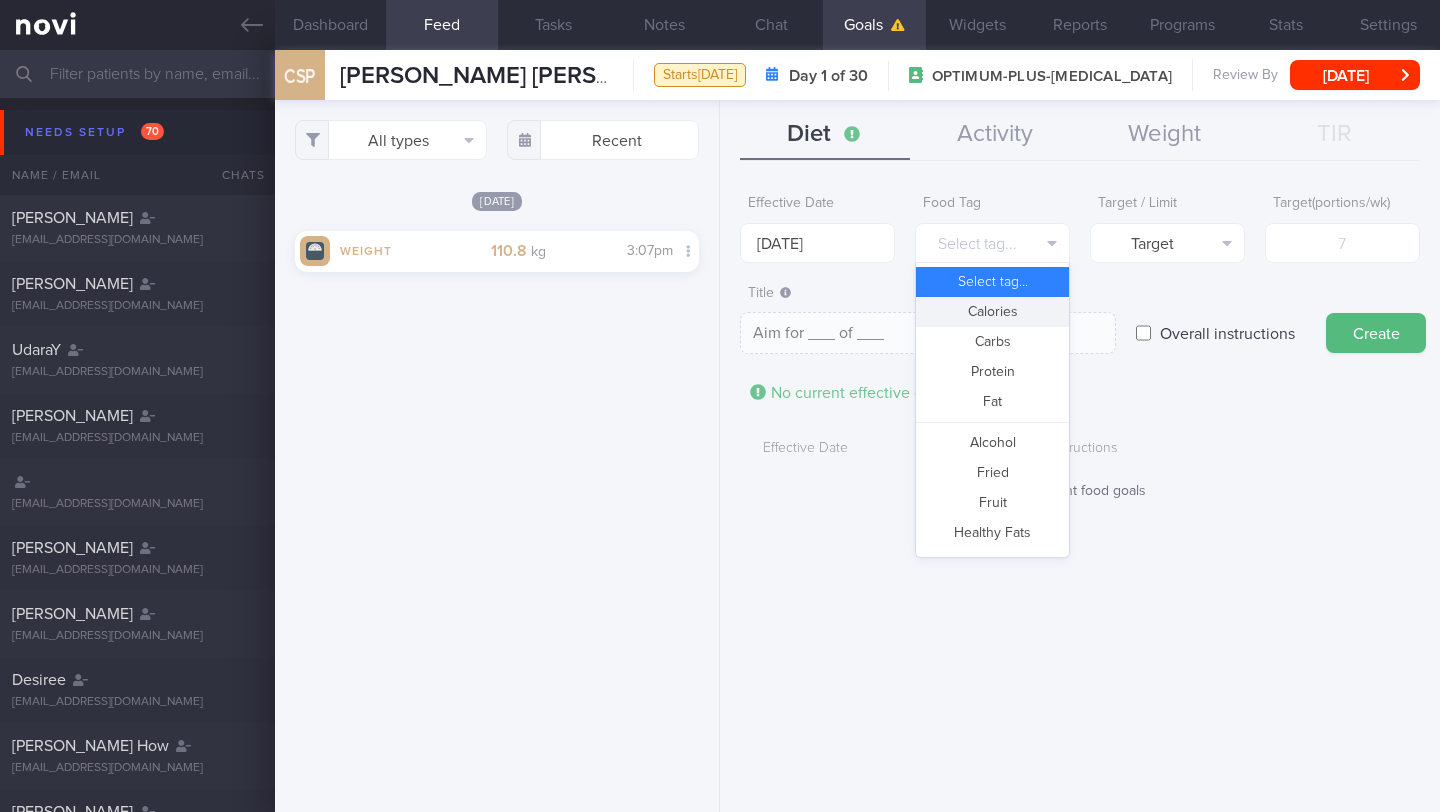 click on "Calories" at bounding box center (992, 312) 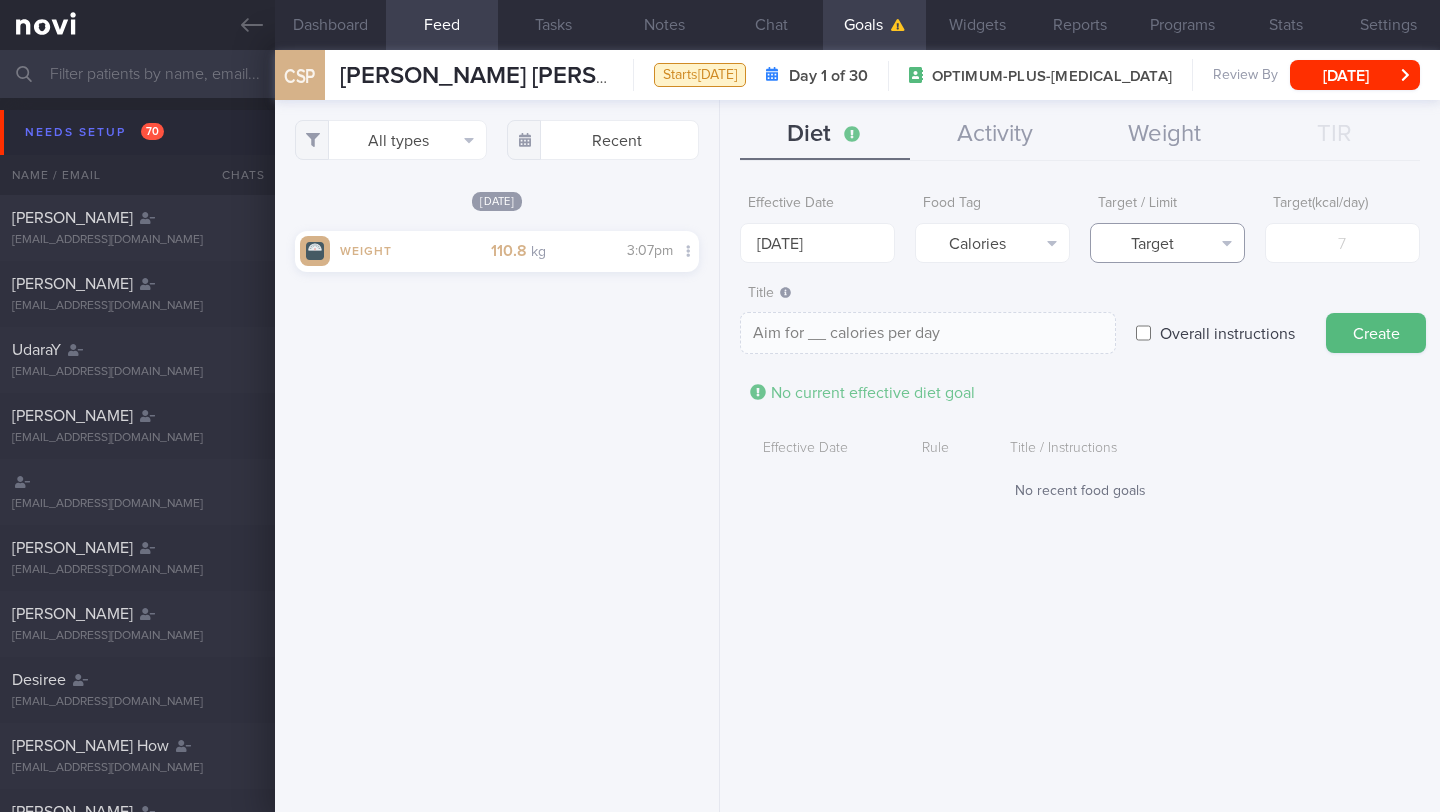 click on "Target" at bounding box center (1167, 243) 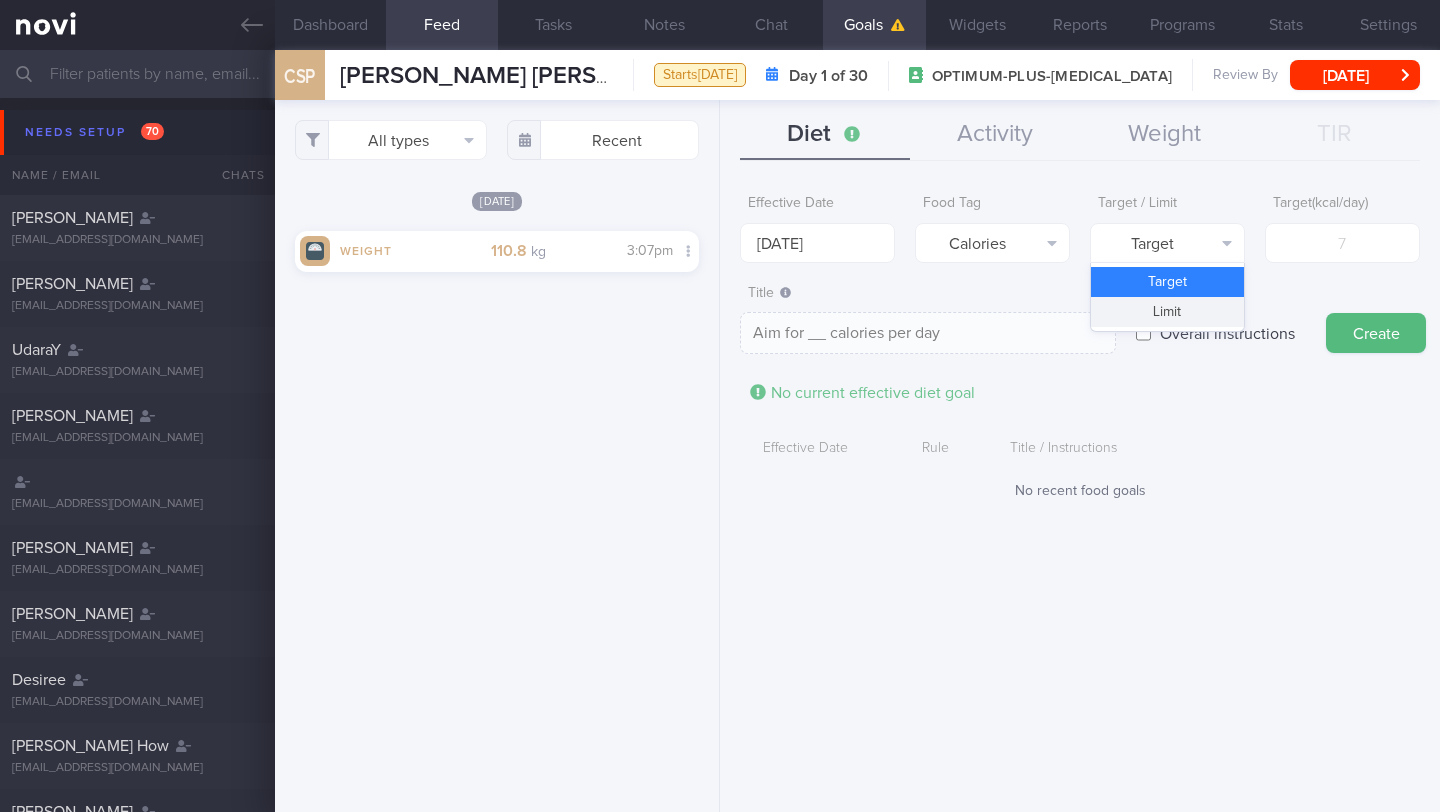 click on "Limit" at bounding box center [1167, 312] 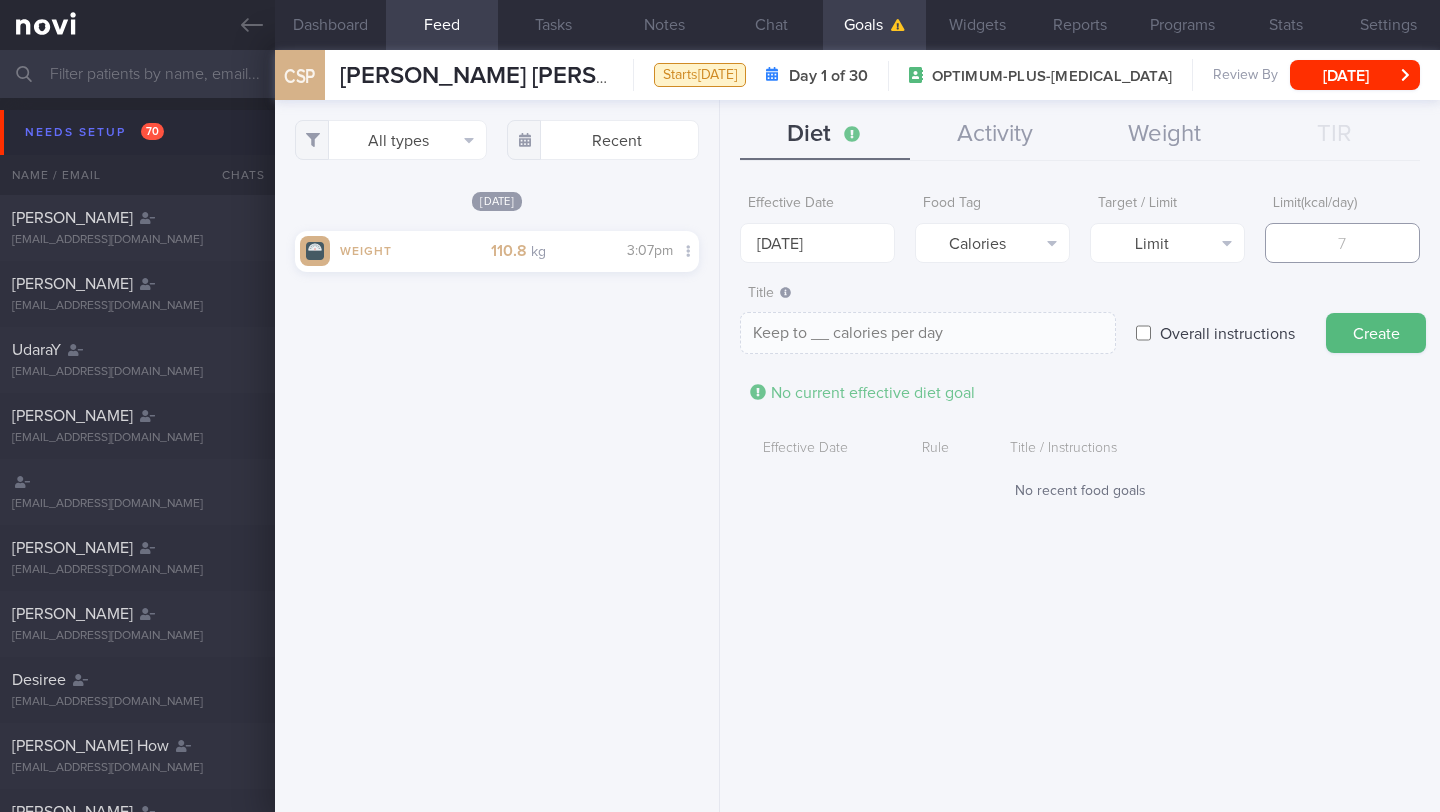 click at bounding box center [1342, 243] 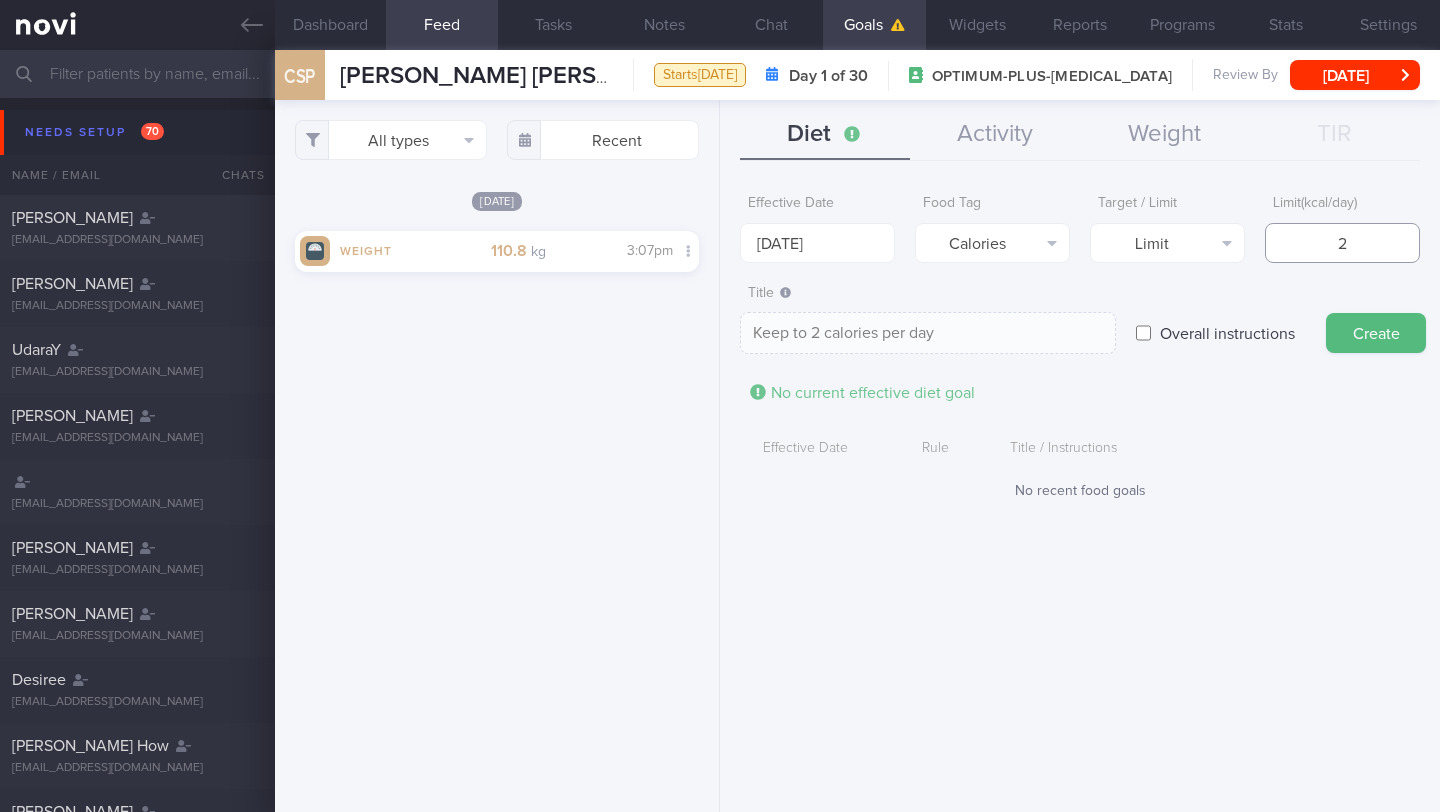 type on "20" 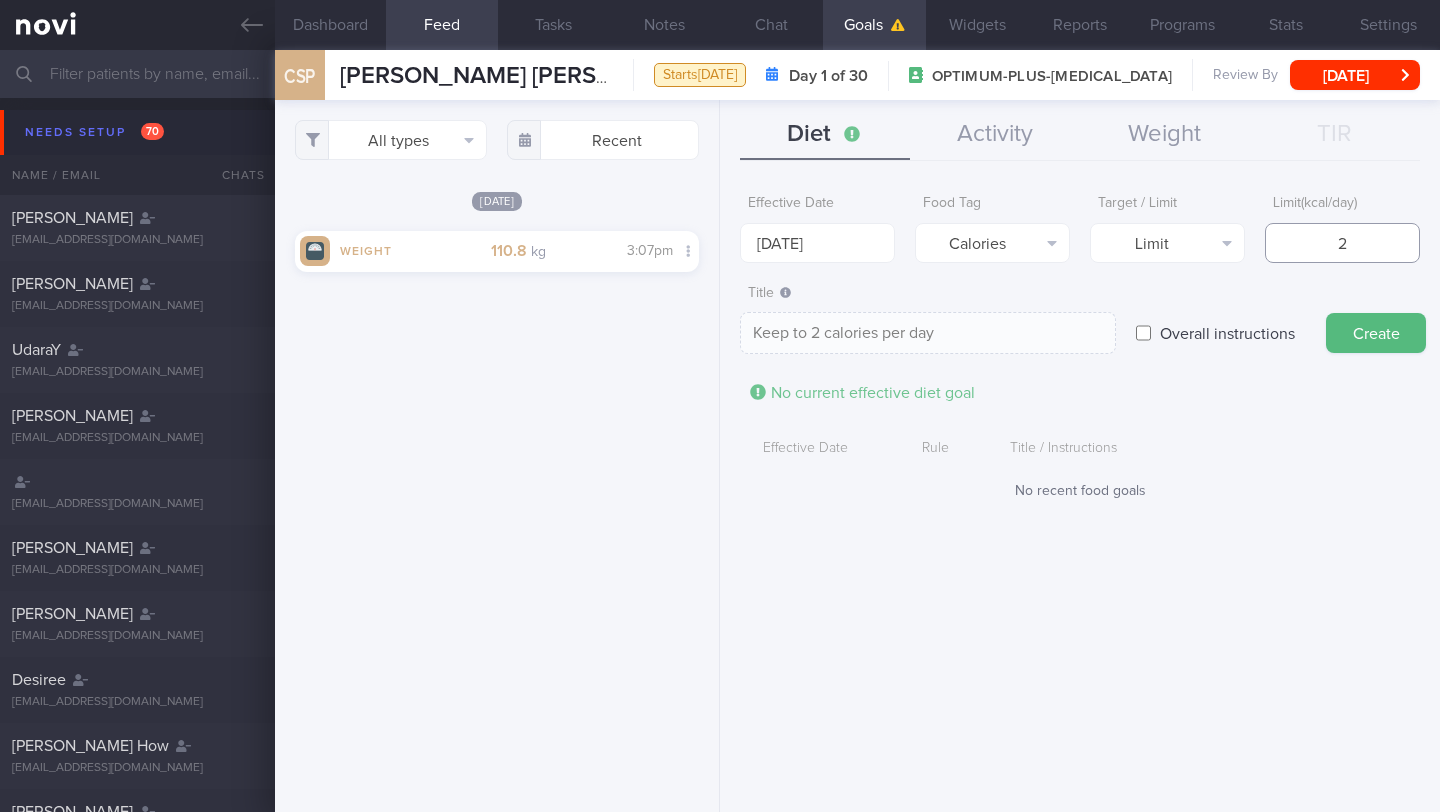 type on "Keep to 20 calories per day" 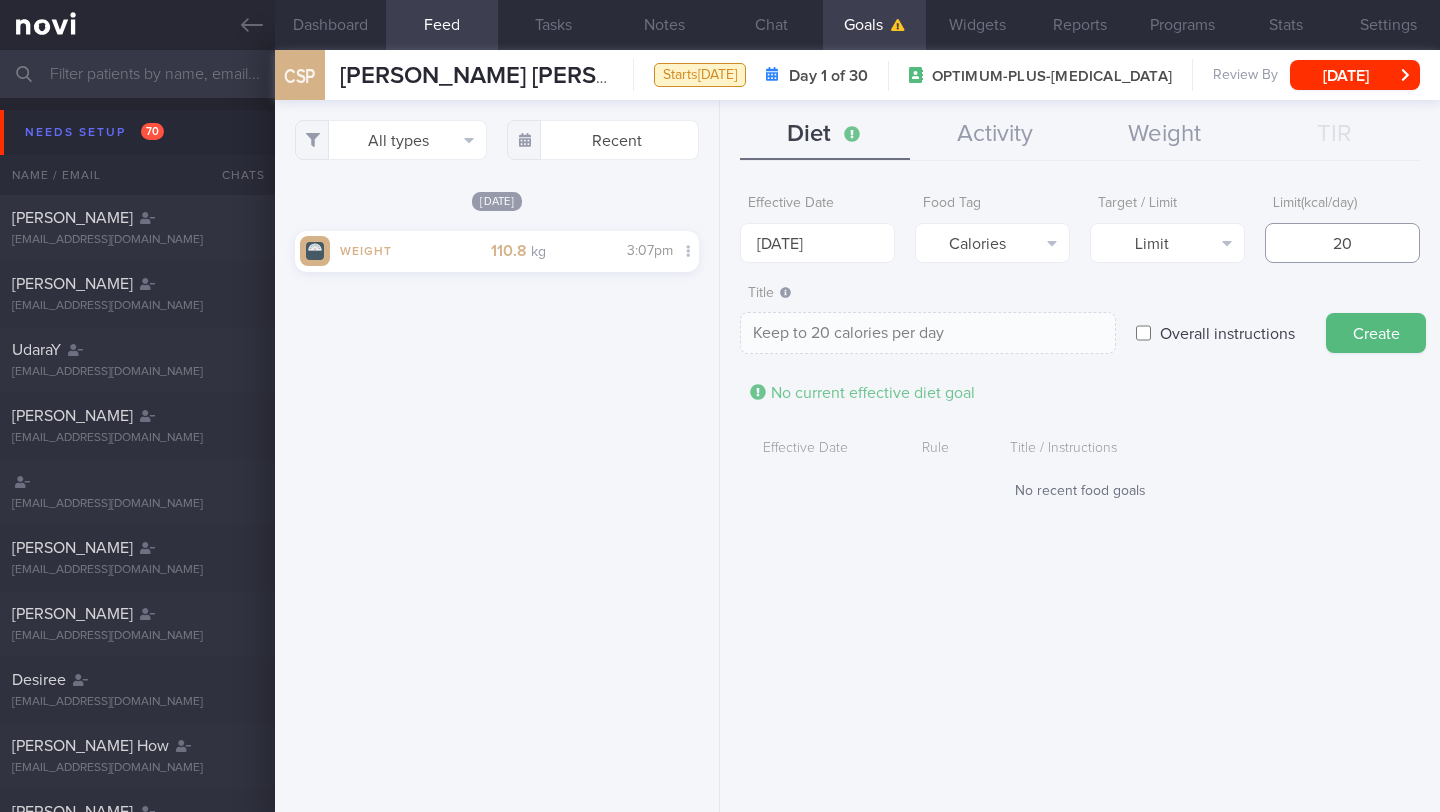 type on "200" 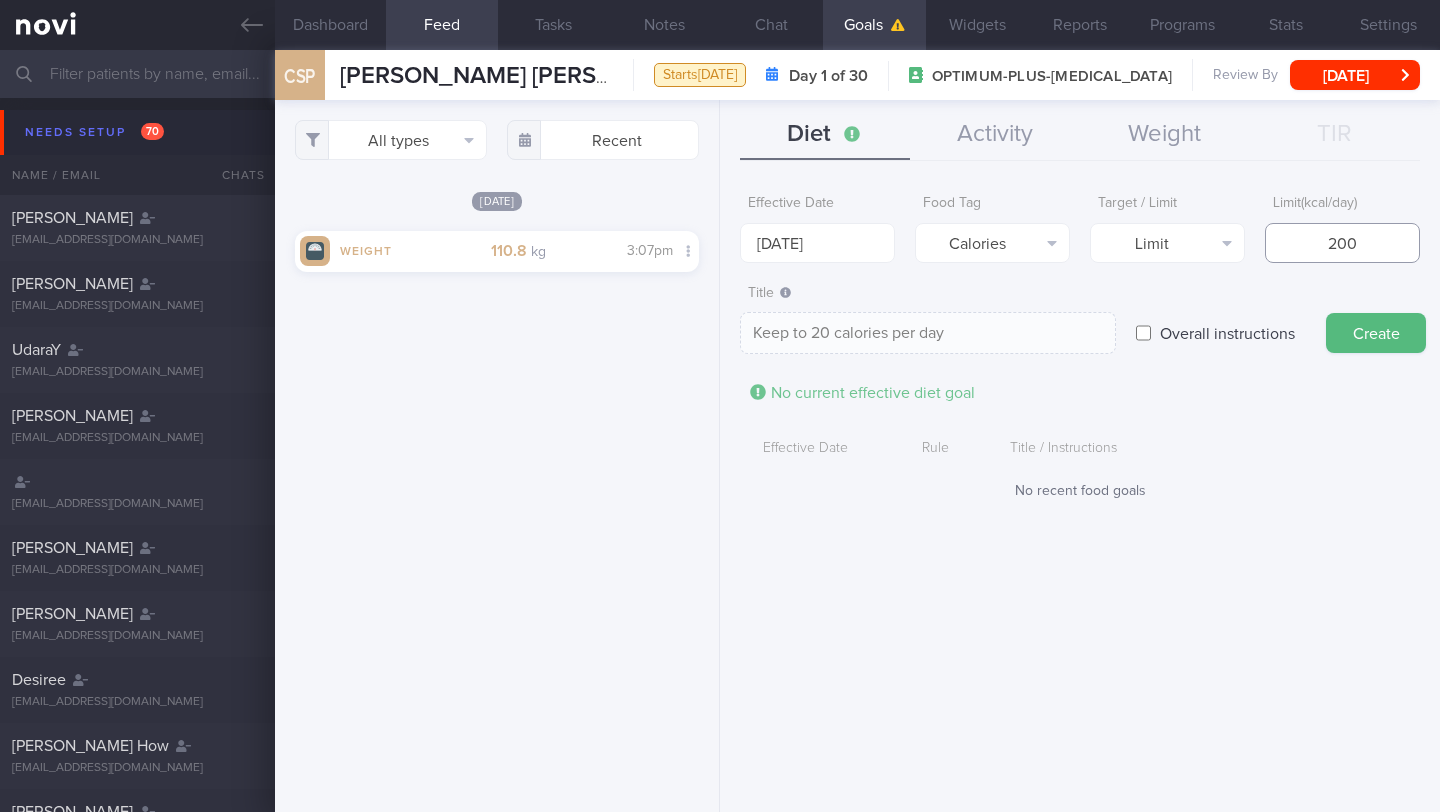 type on "Keep to 200 calories per day" 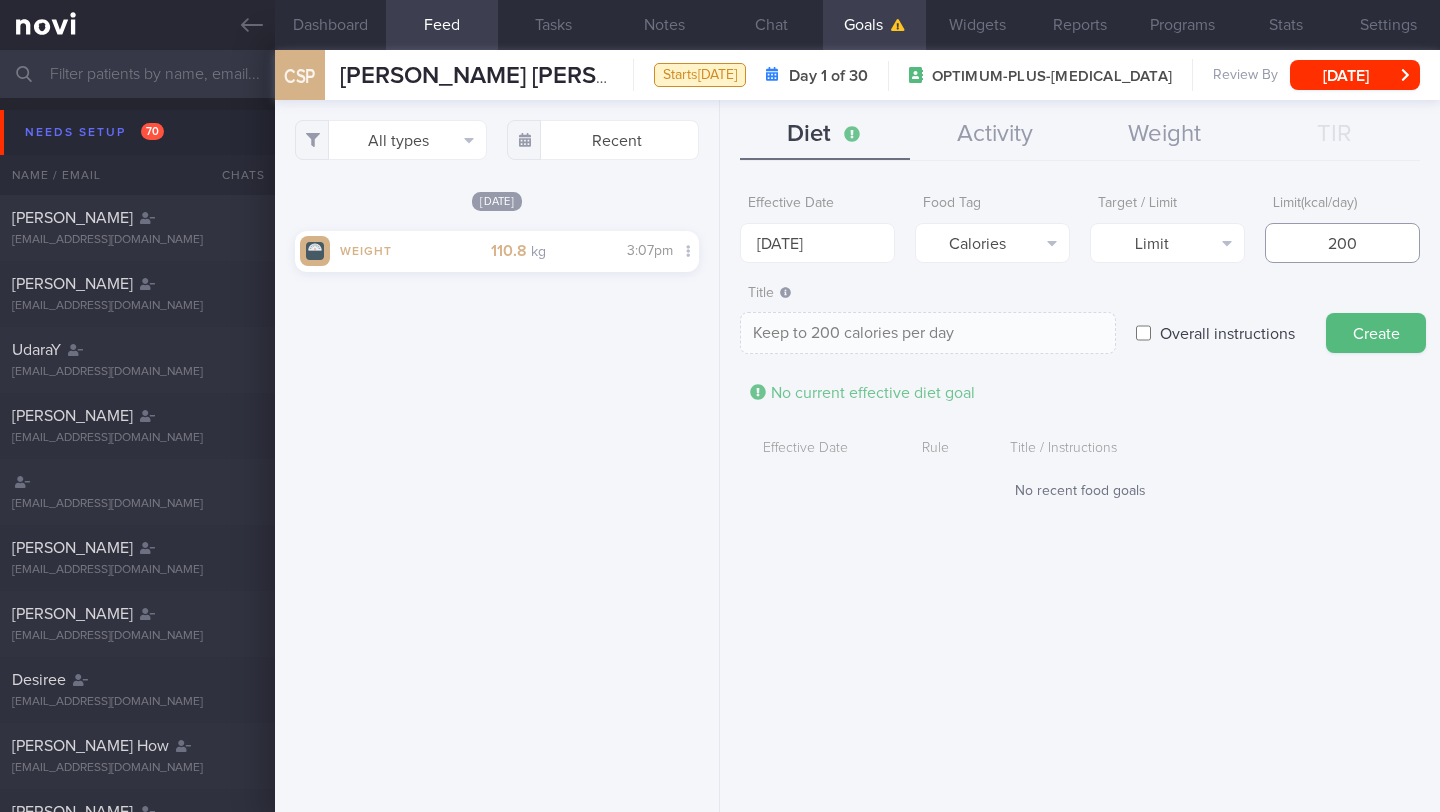 type on "2000" 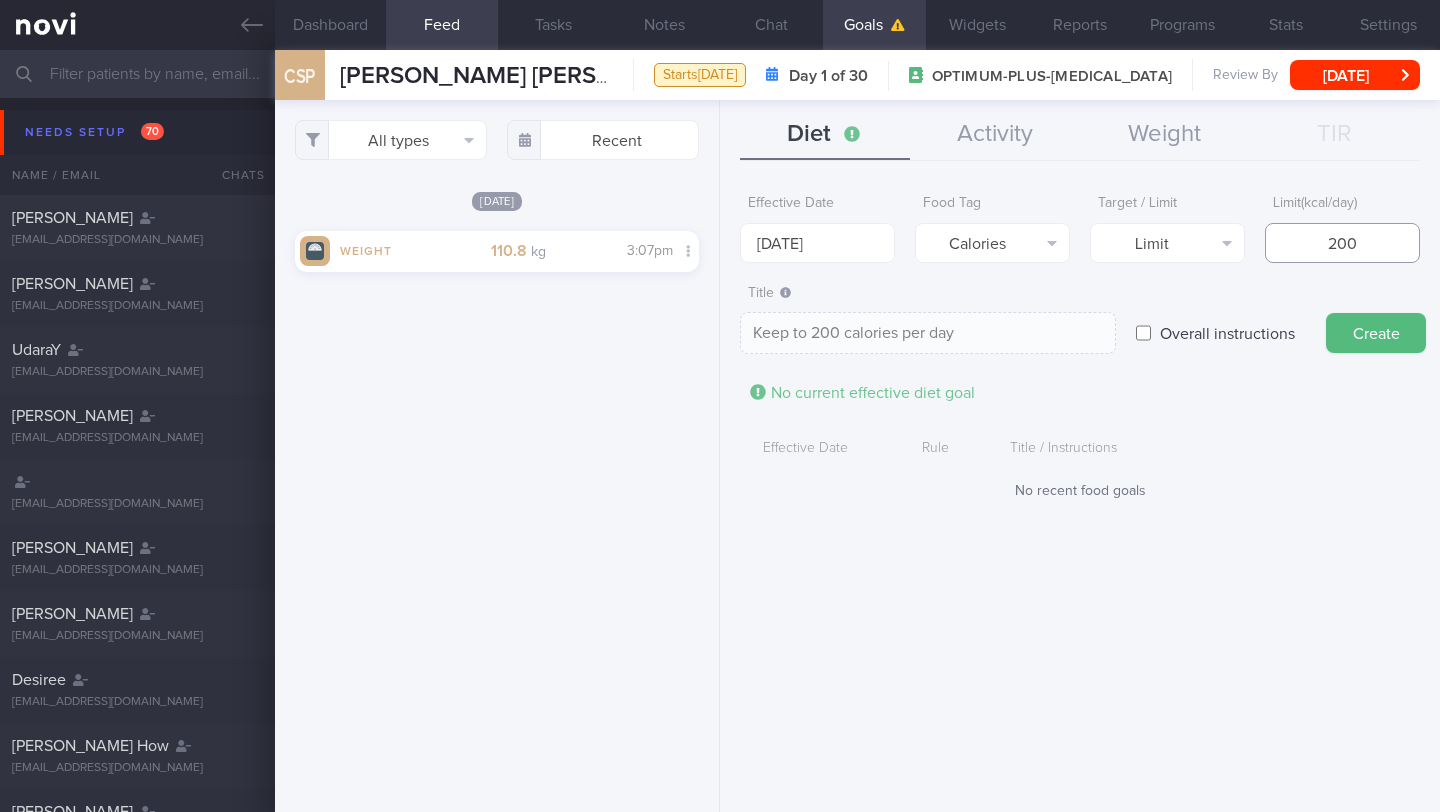 type on "Keep to 2000 calories per day" 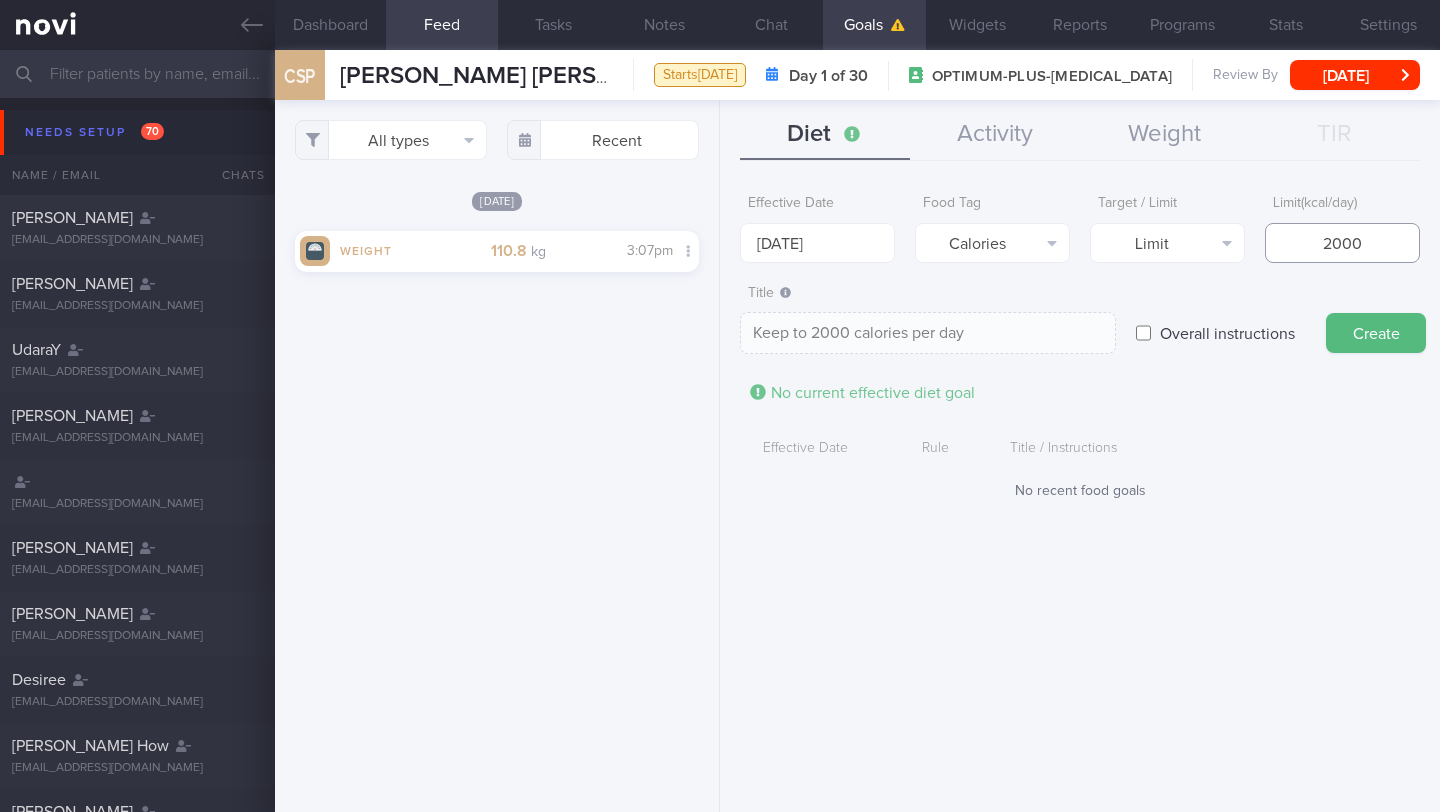 type on "2000" 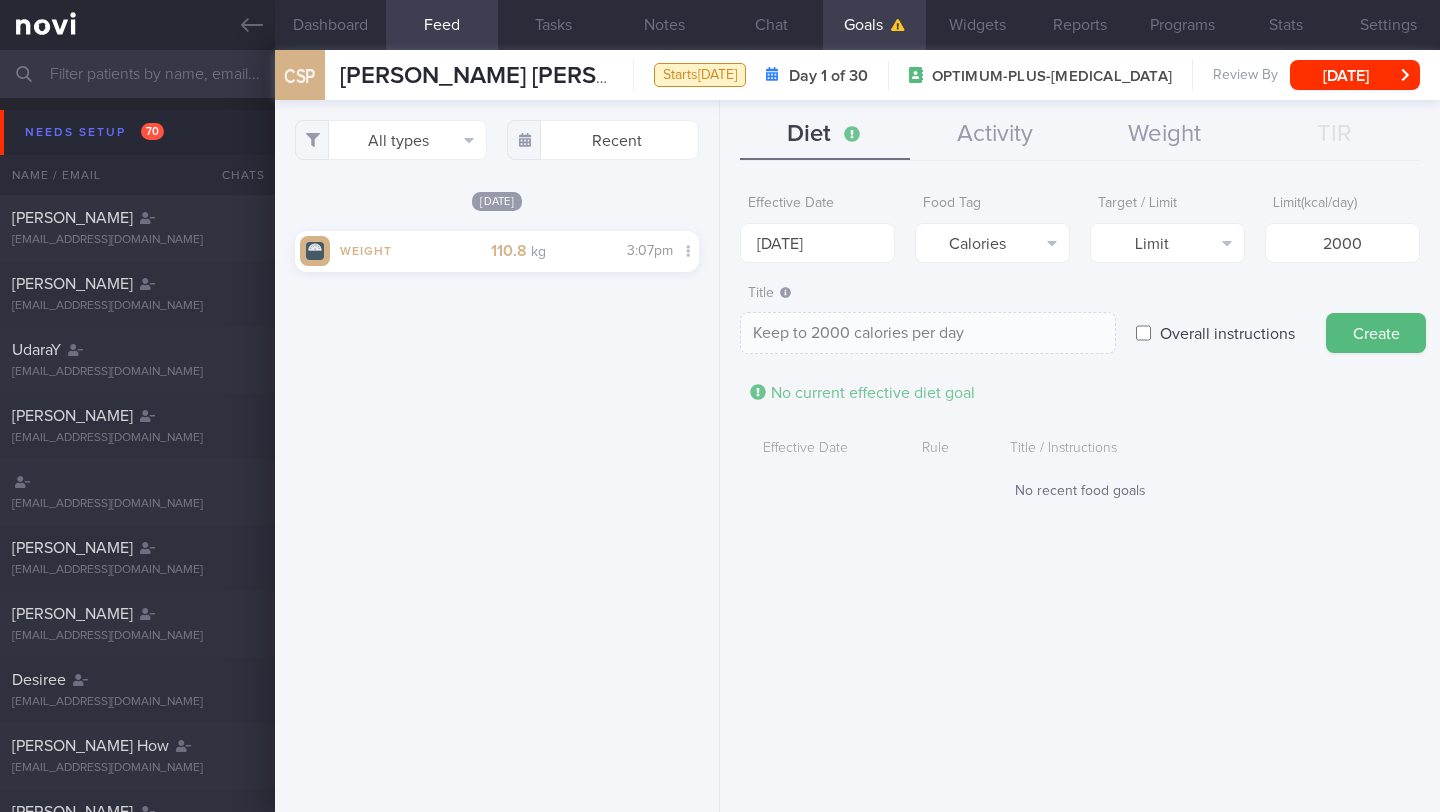 click on "Create" at bounding box center (1376, 333) 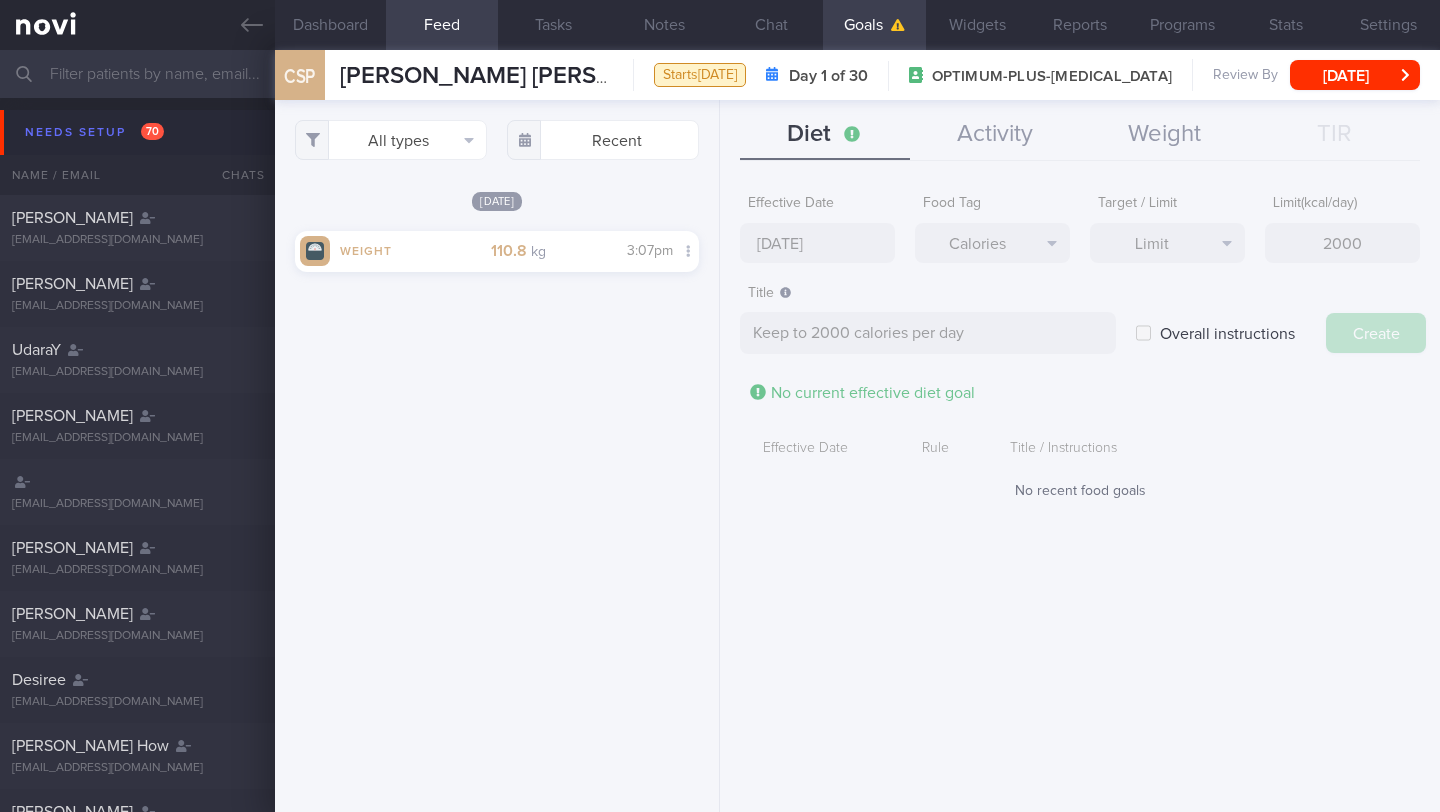 type on "[DATE]" 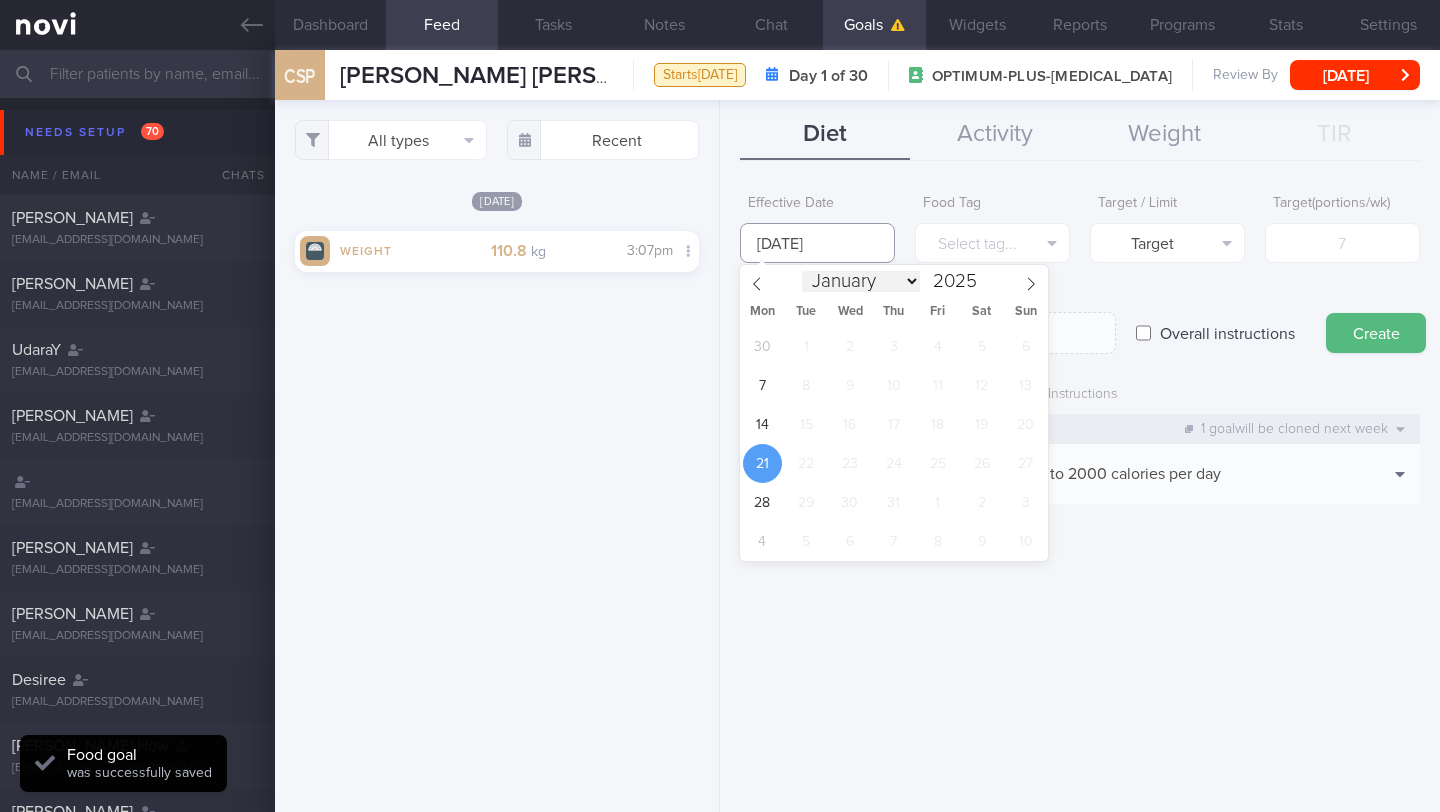 click on "You are offline!  Some functionality will be unavailable
Patients
New Users
Coaches
Assigned patients
Assigned patients
All active patients
Archived patients
Needs setup
70
Name / Email
Chats" at bounding box center (720, 406) 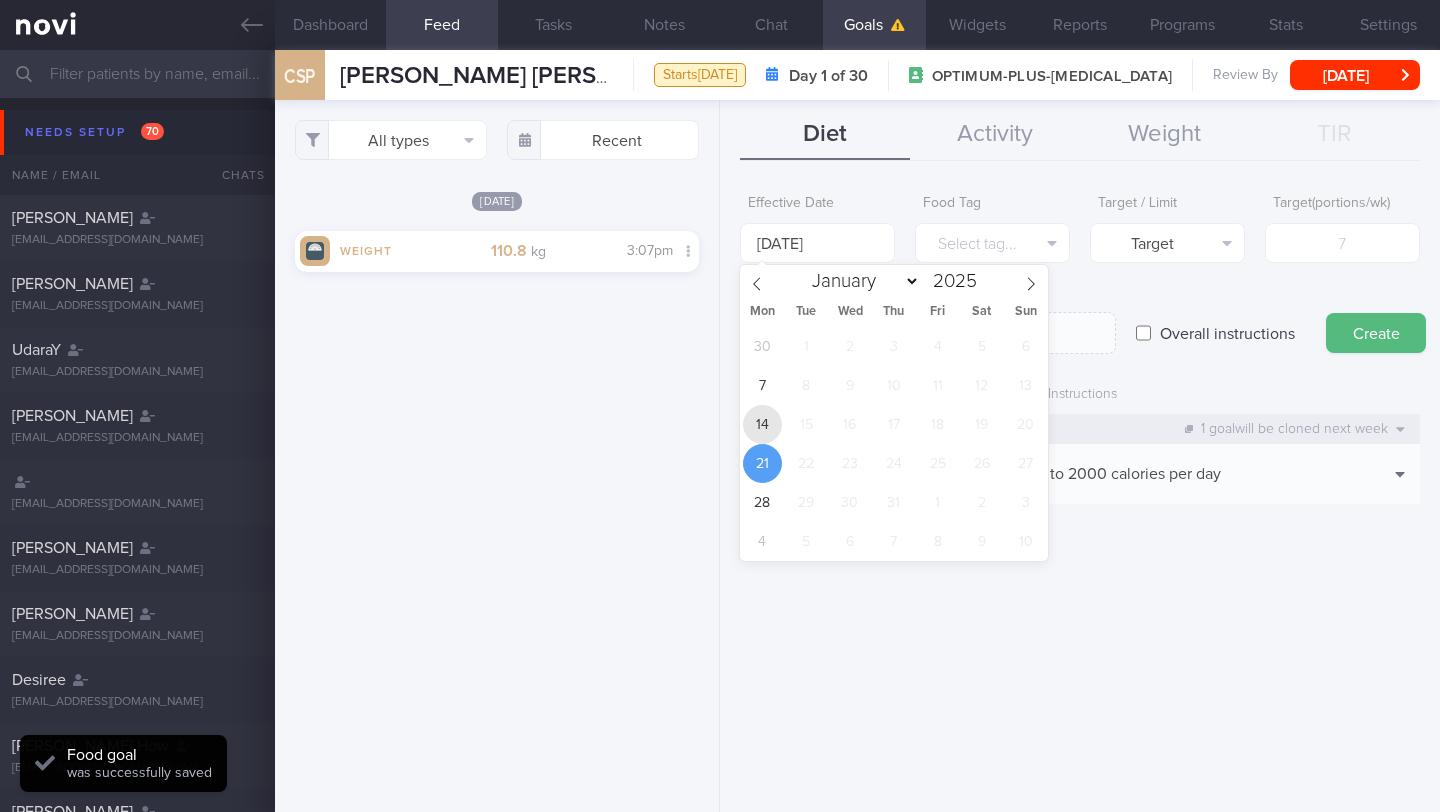 click on "14" at bounding box center [762, 424] 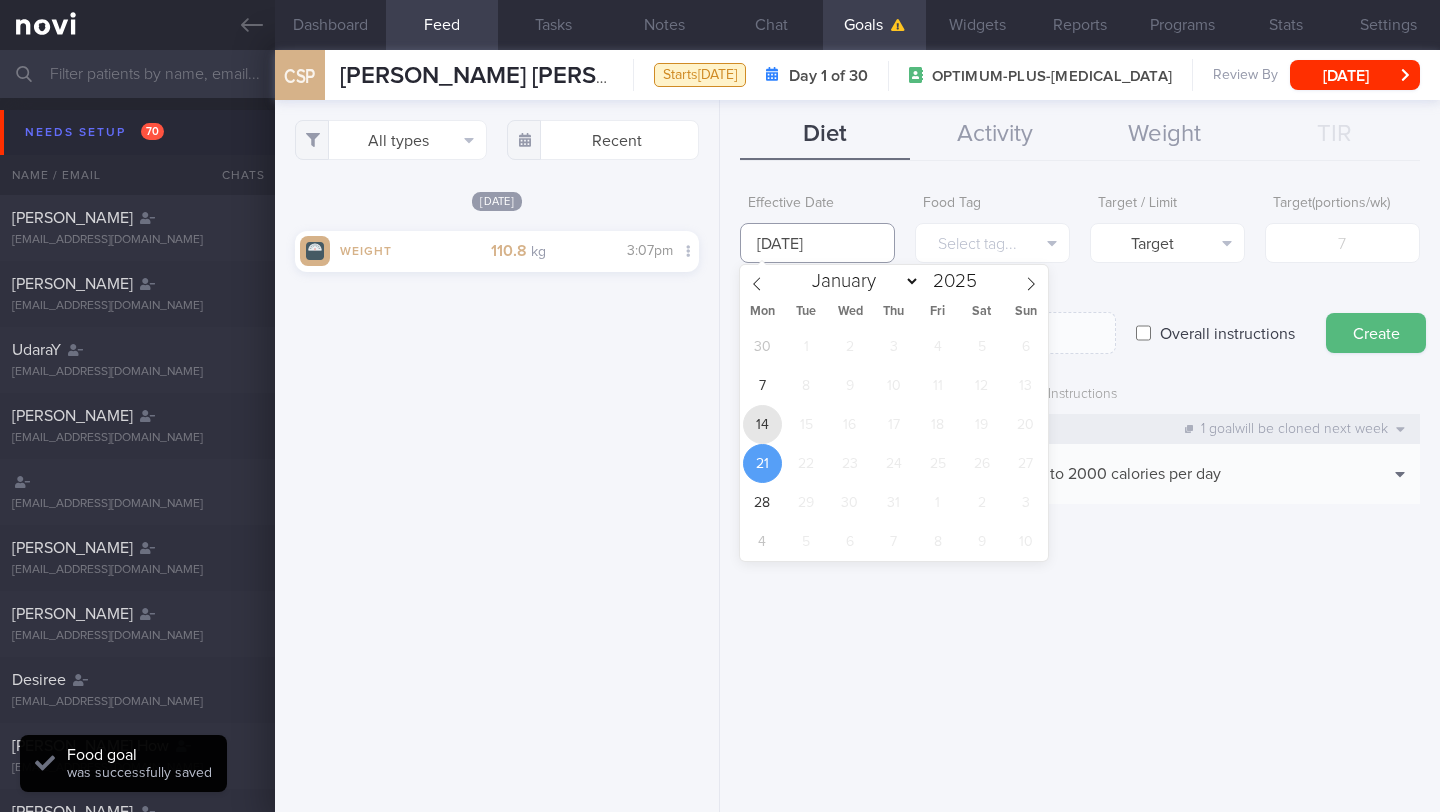 type on "[DATE]" 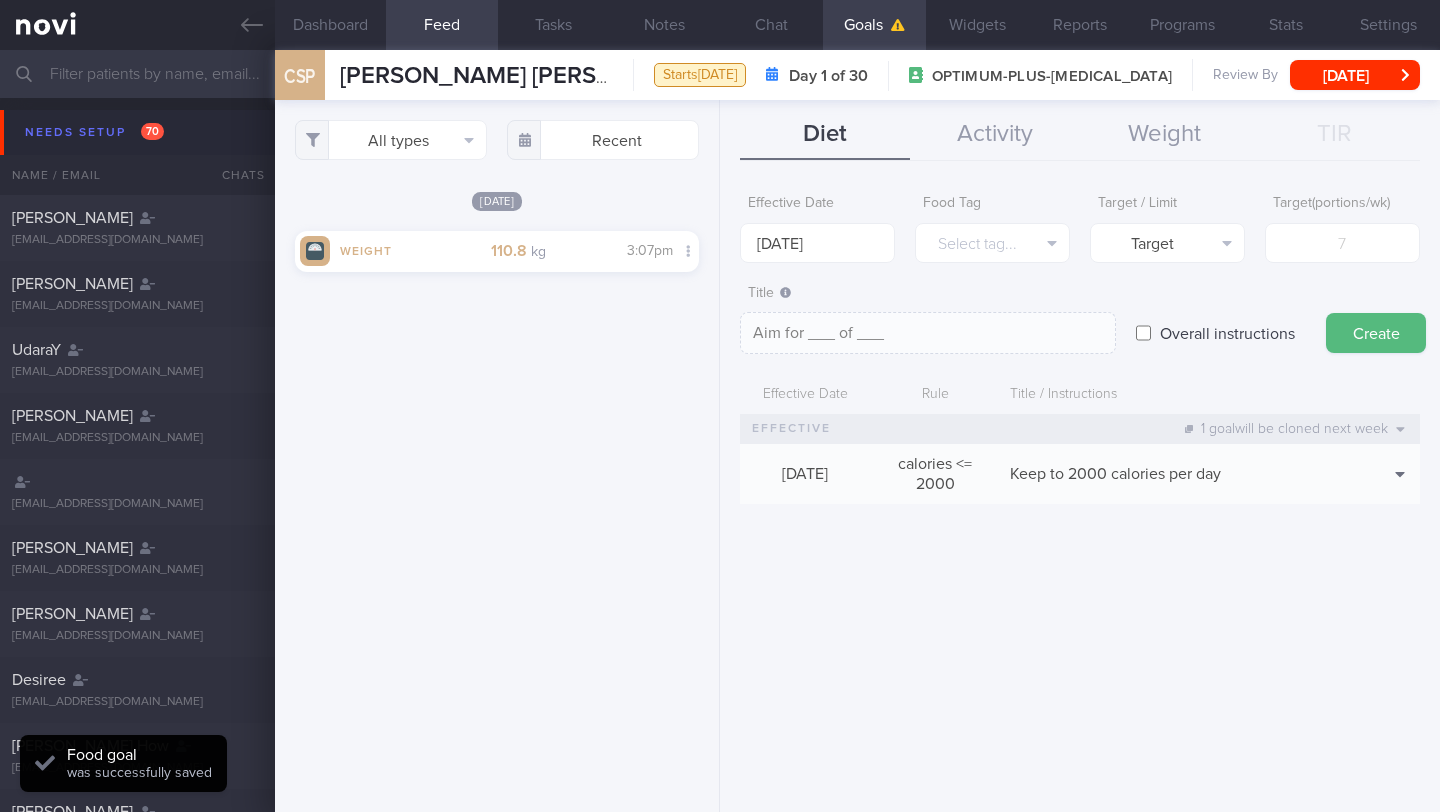 click on "Food Tag
Select tag...
Select tag...
Calories
Carbs
Protein
Fat
Alcohol
Fried
Fruit
Healthy Fats
High Calcium
High Cholesterol
High Fat
High Fibre
High GI
High Iodine
High Iron
High Phosphate
High Potassium
High Purine
High Salt
High Sugar
Probiotic" at bounding box center (992, 224) 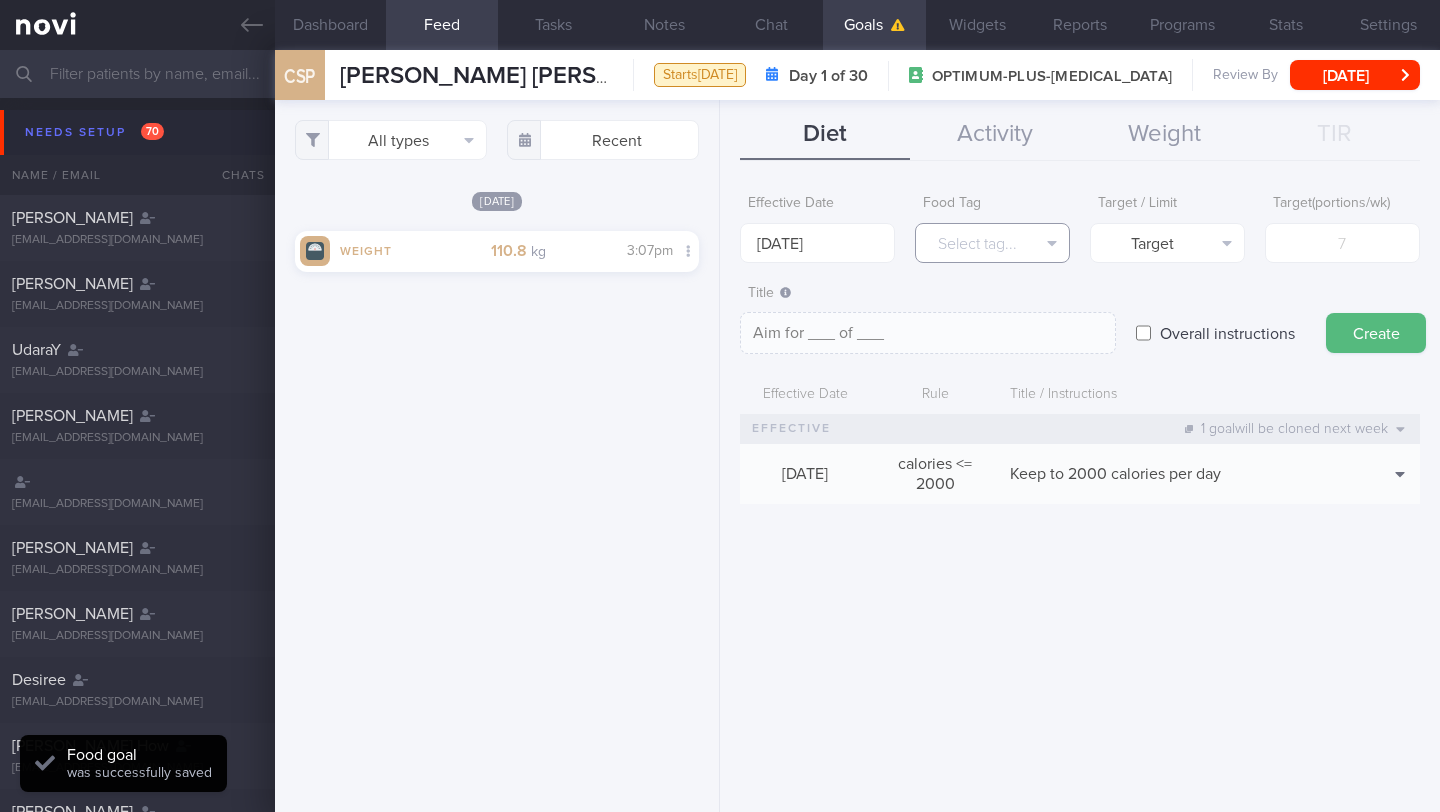 click on "Select tag..." at bounding box center (992, 243) 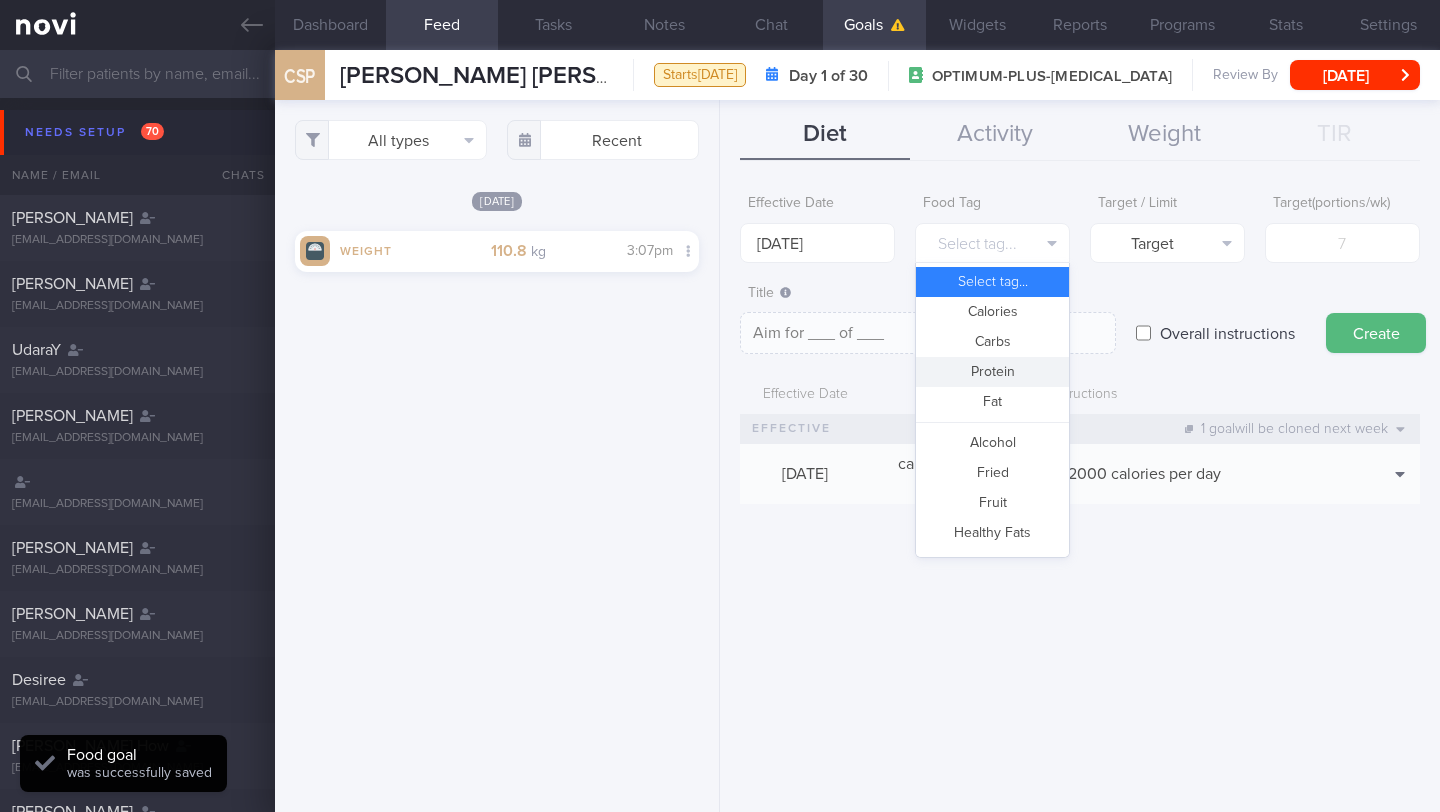 click on "Protein" at bounding box center [992, 372] 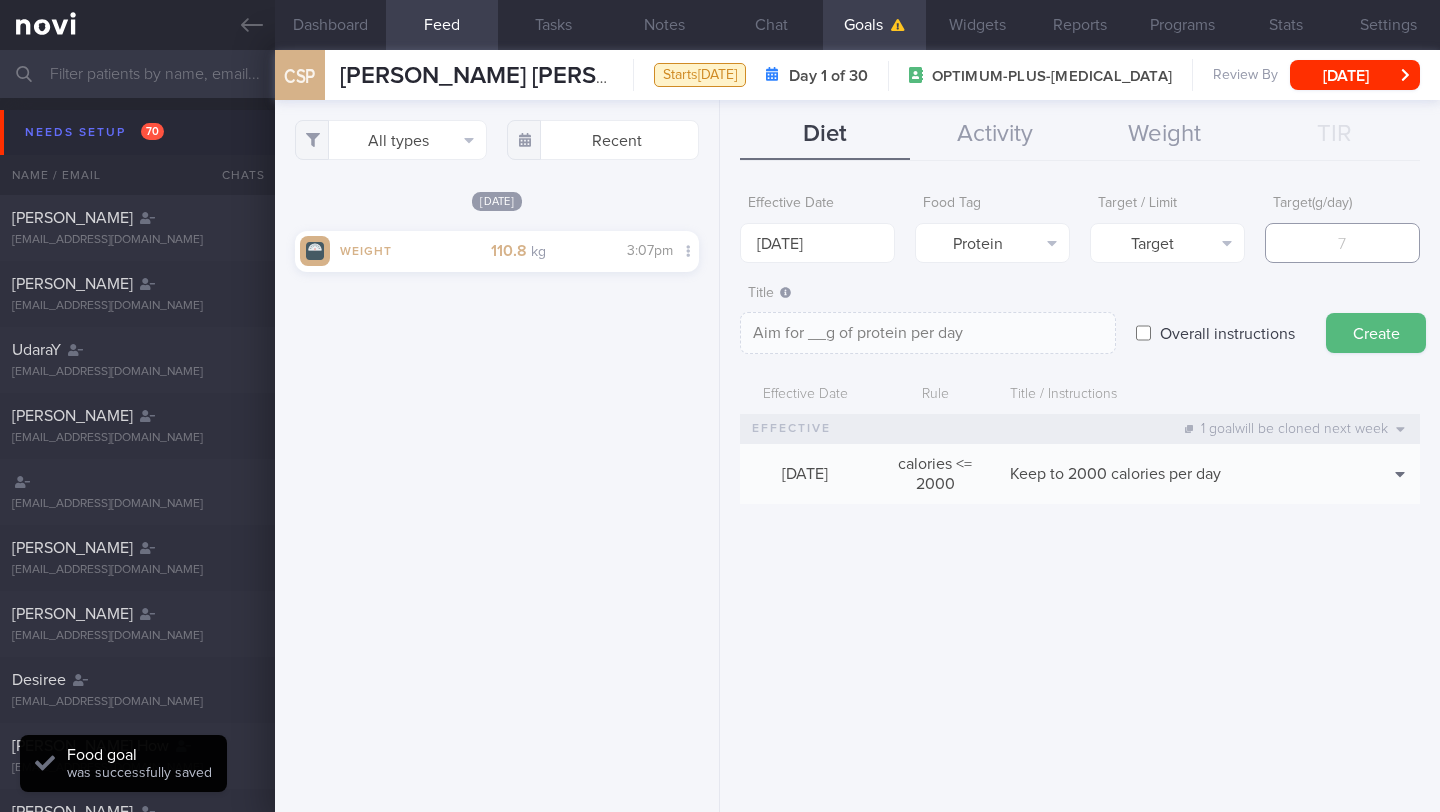 click at bounding box center [1342, 243] 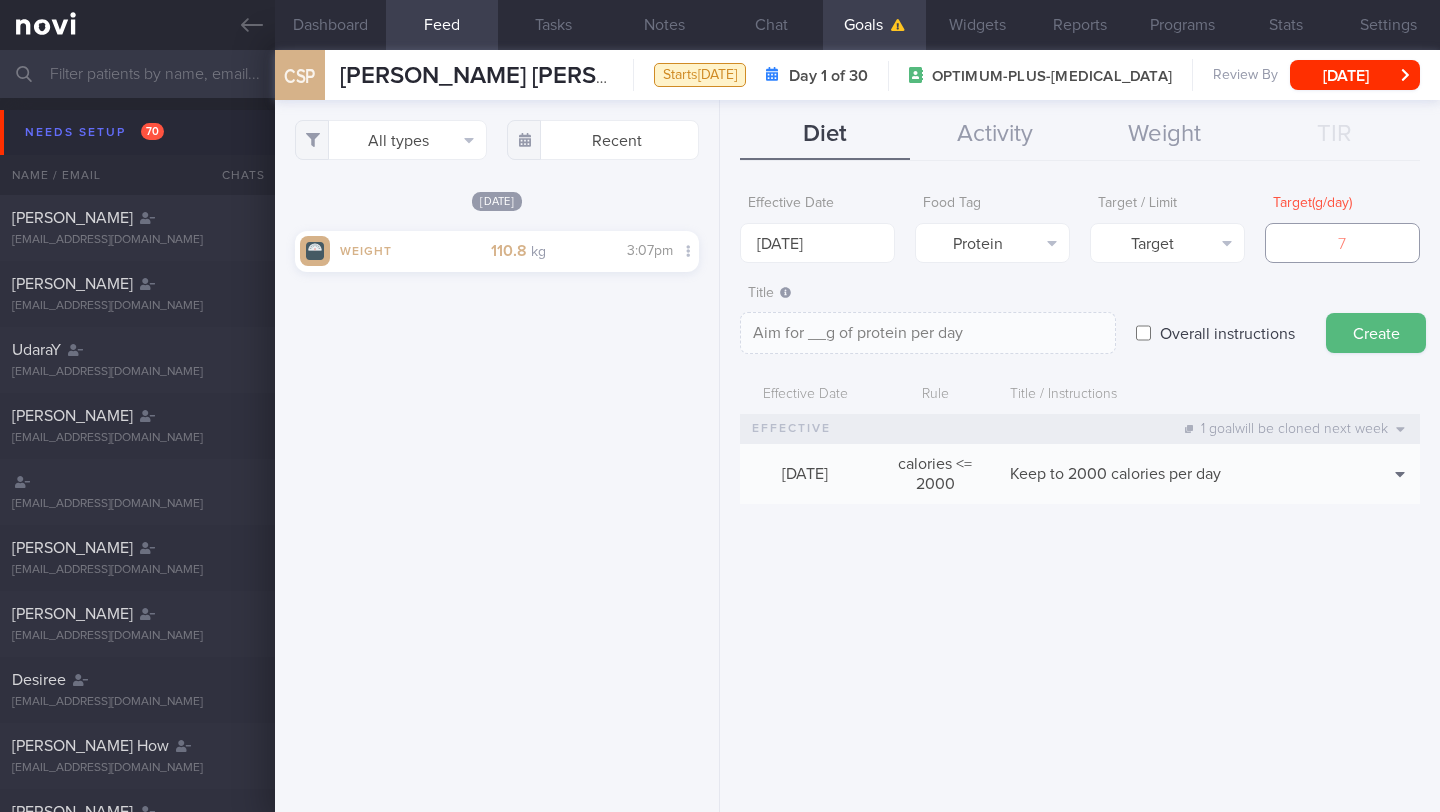 type on "1" 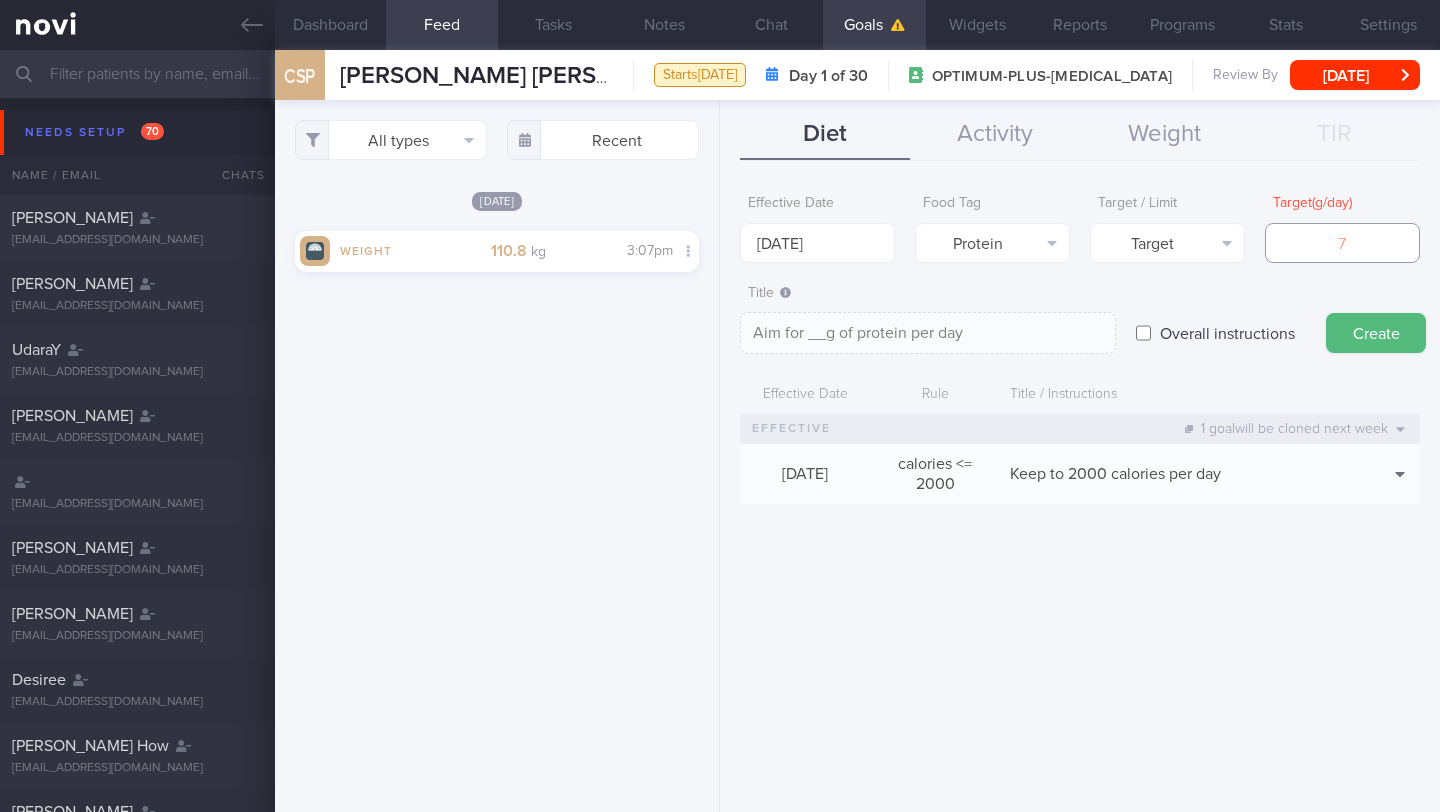 type on "Aim for 1g of protein per day" 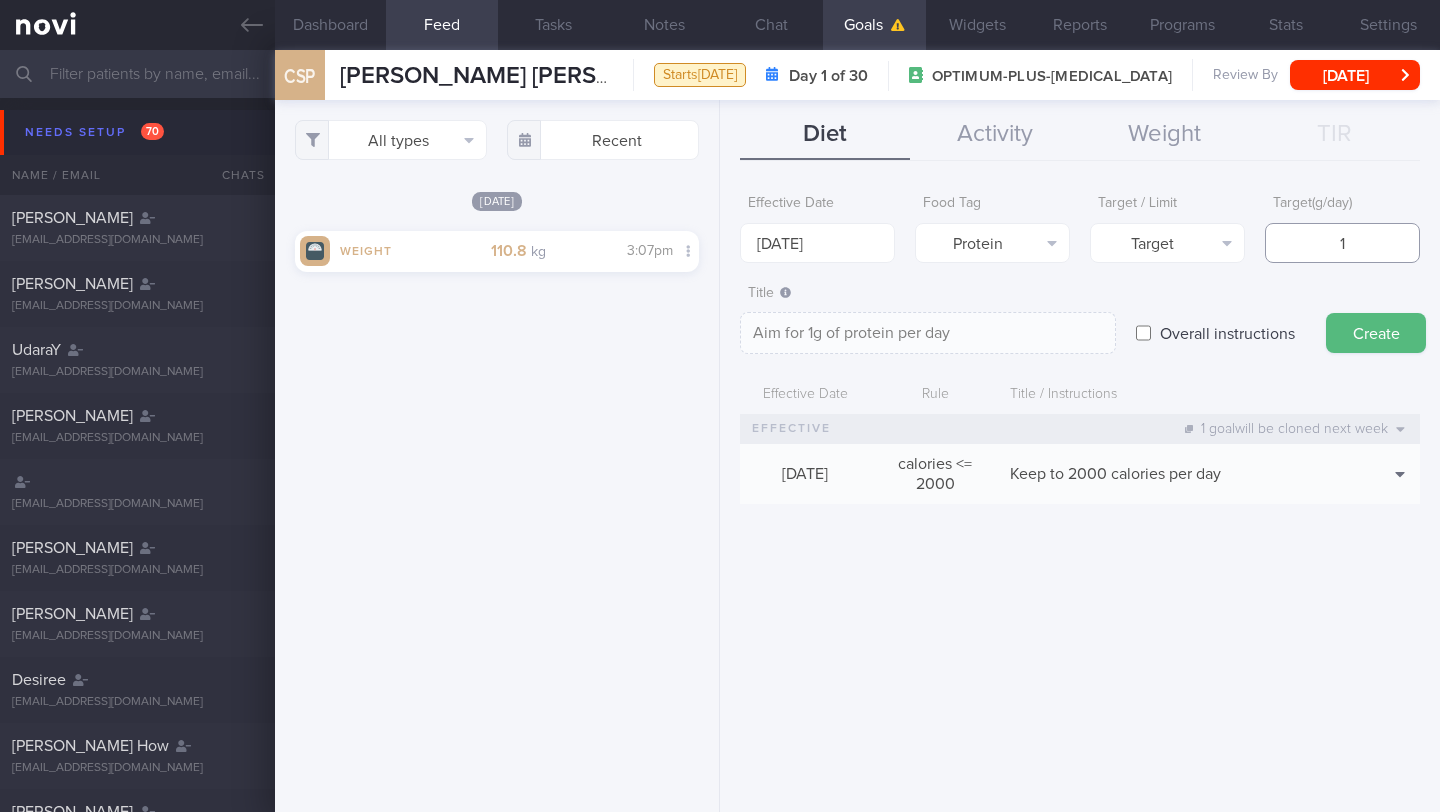 type on "11" 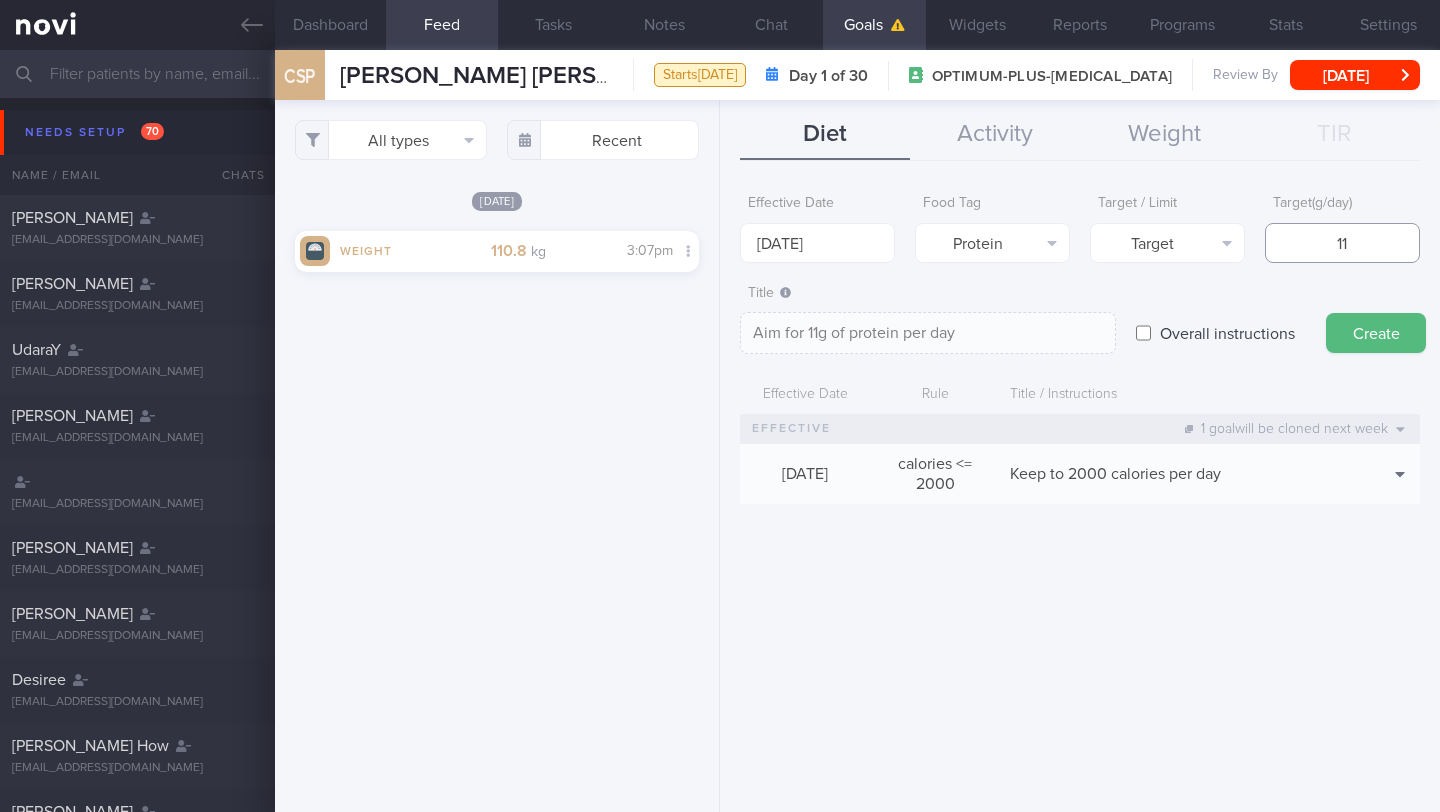 type on "110" 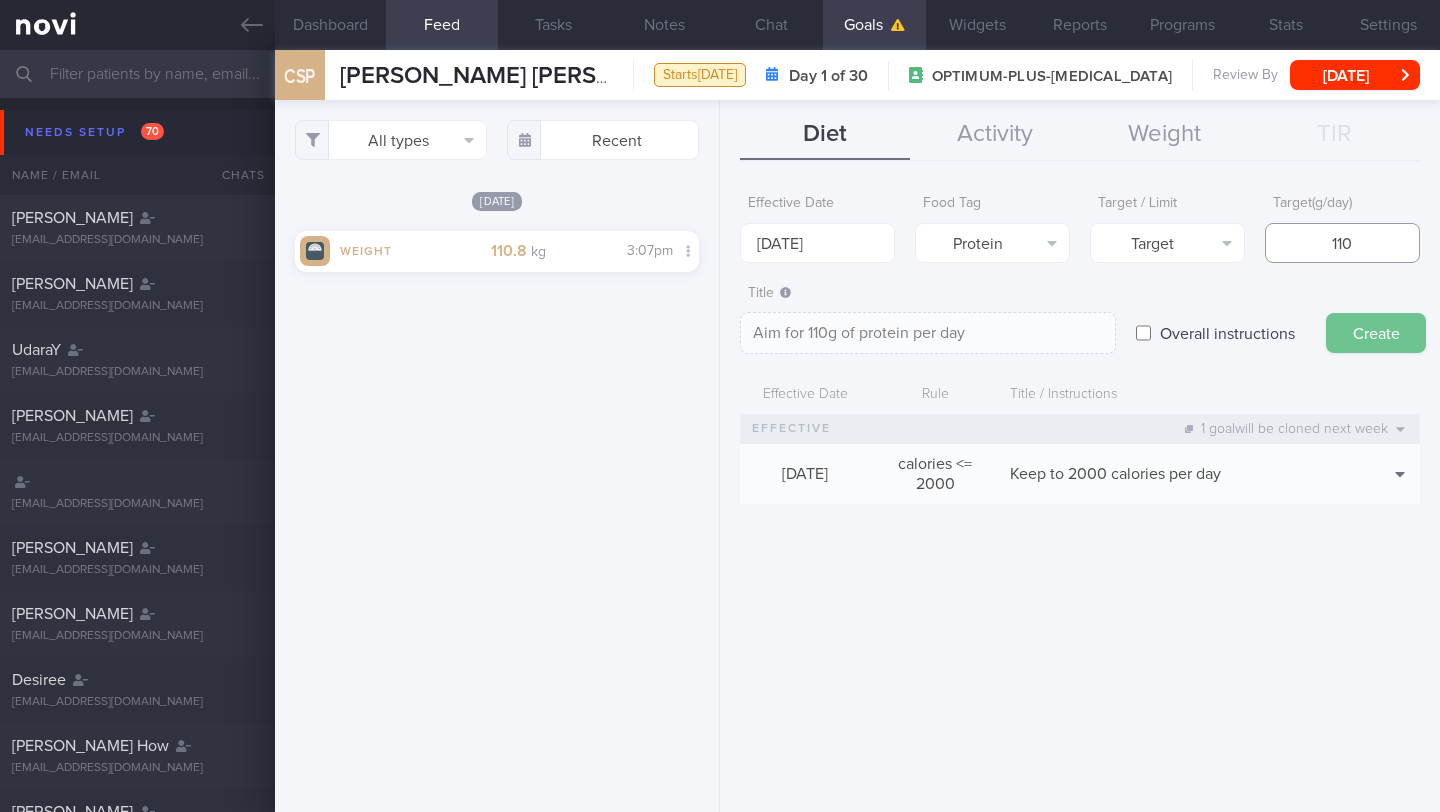 type on "110" 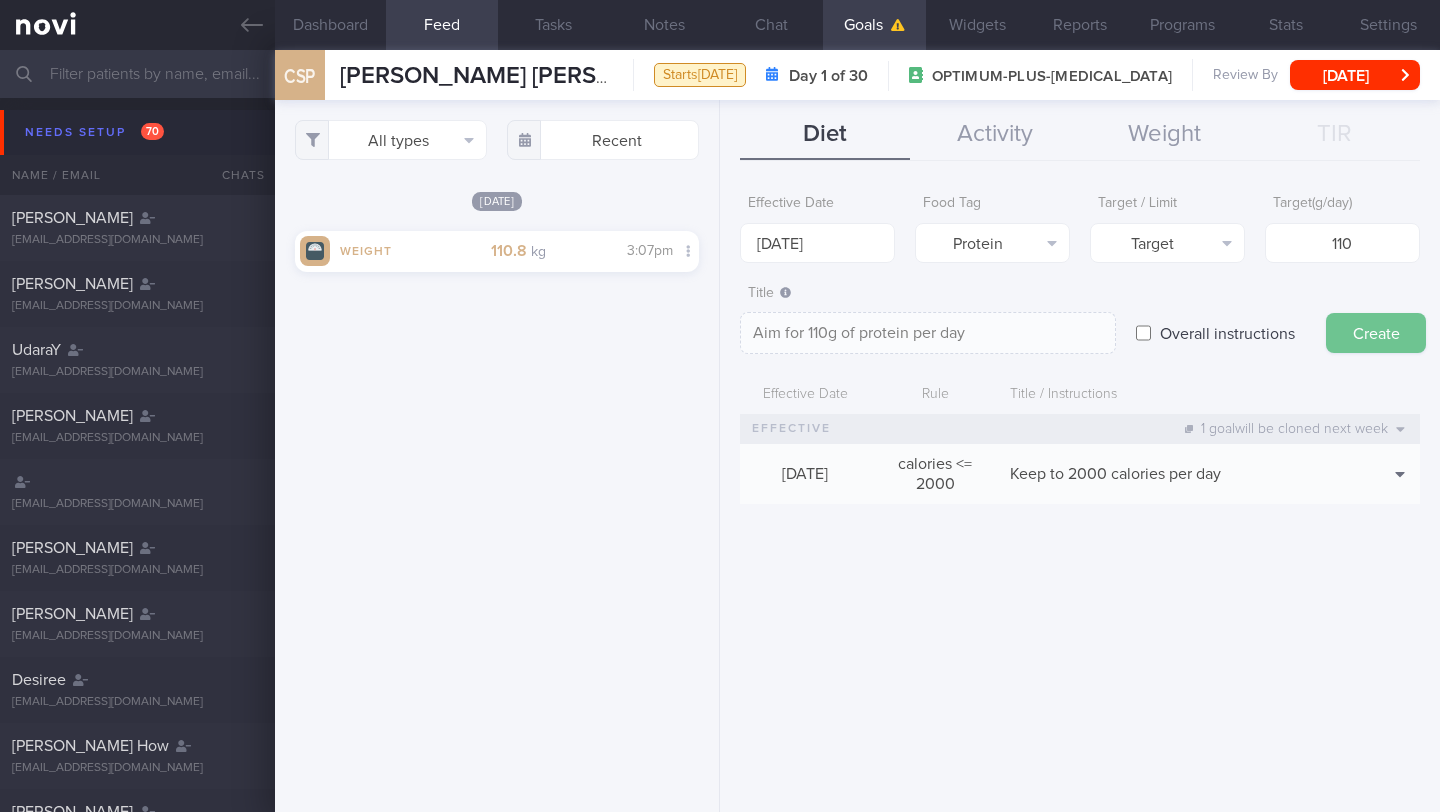 click on "Create" at bounding box center [1376, 333] 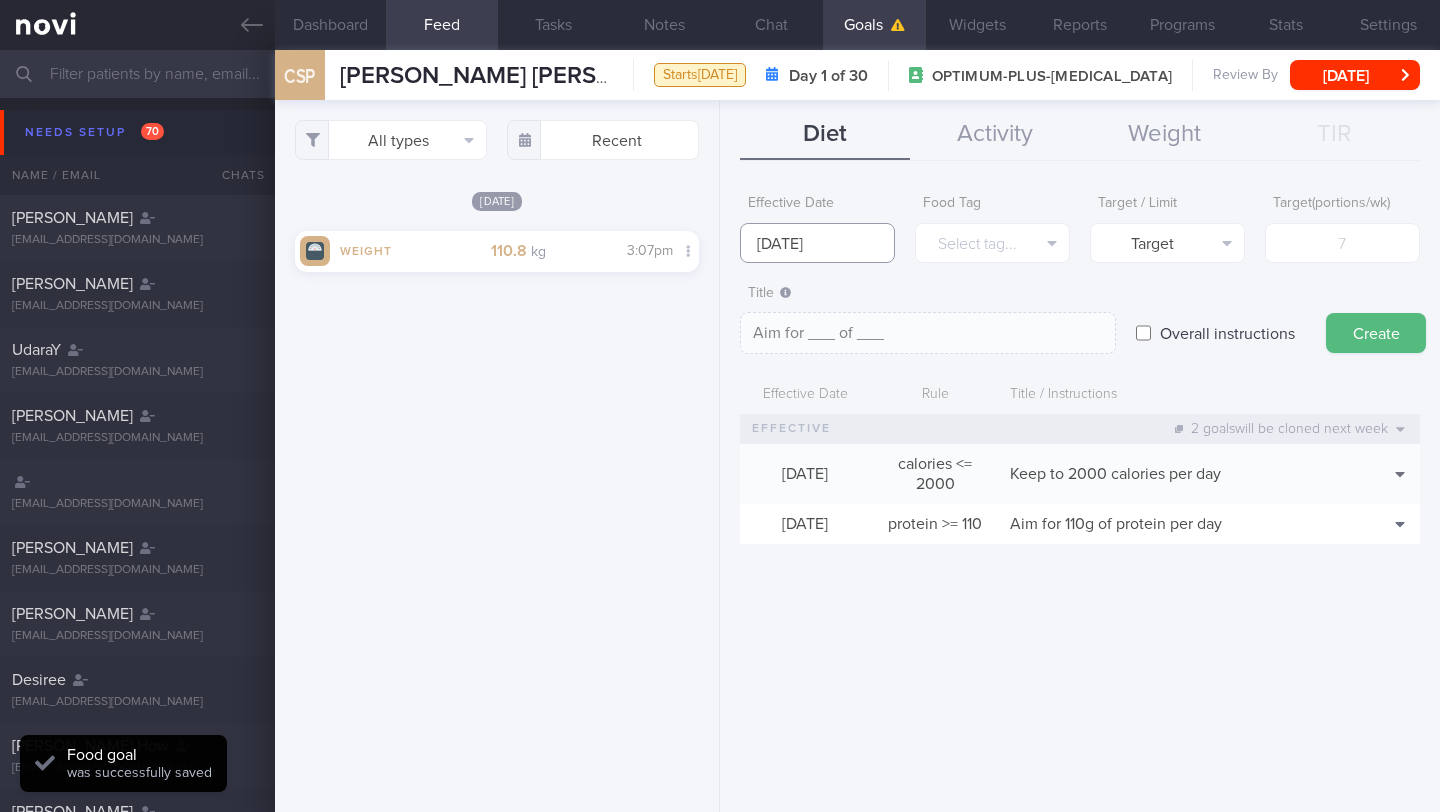 click on "[DATE]" at bounding box center (817, 243) 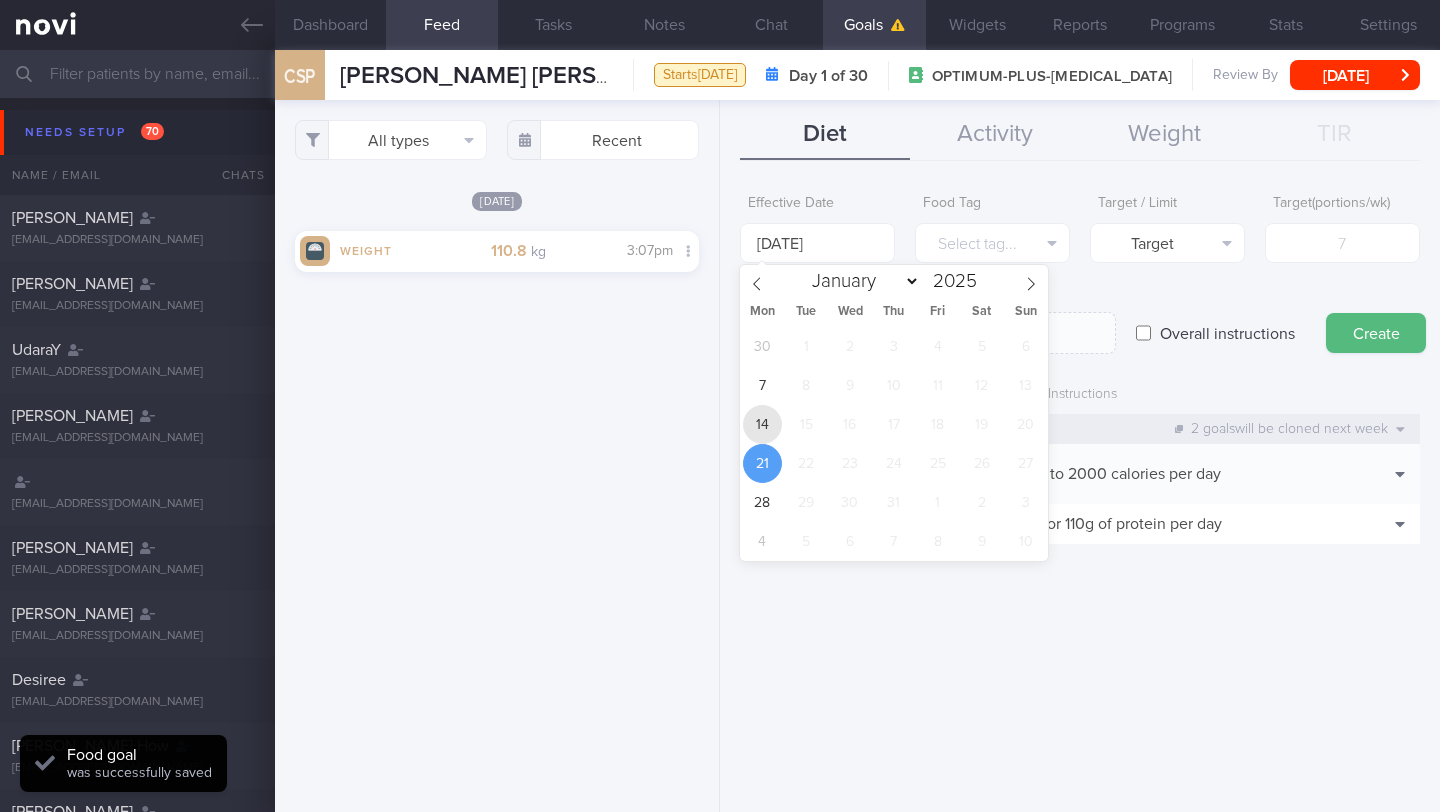 click on "14" at bounding box center [762, 424] 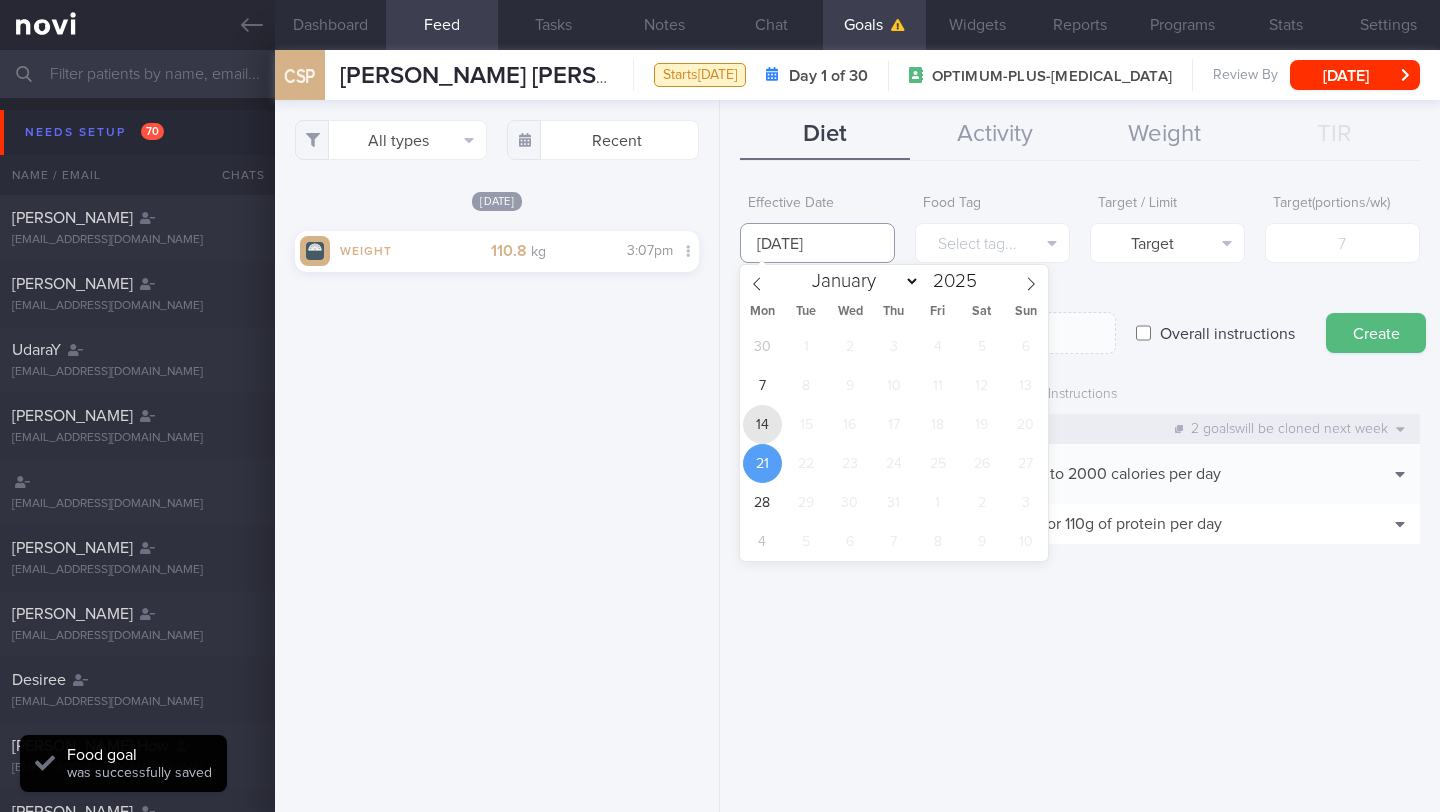 type on "[DATE]" 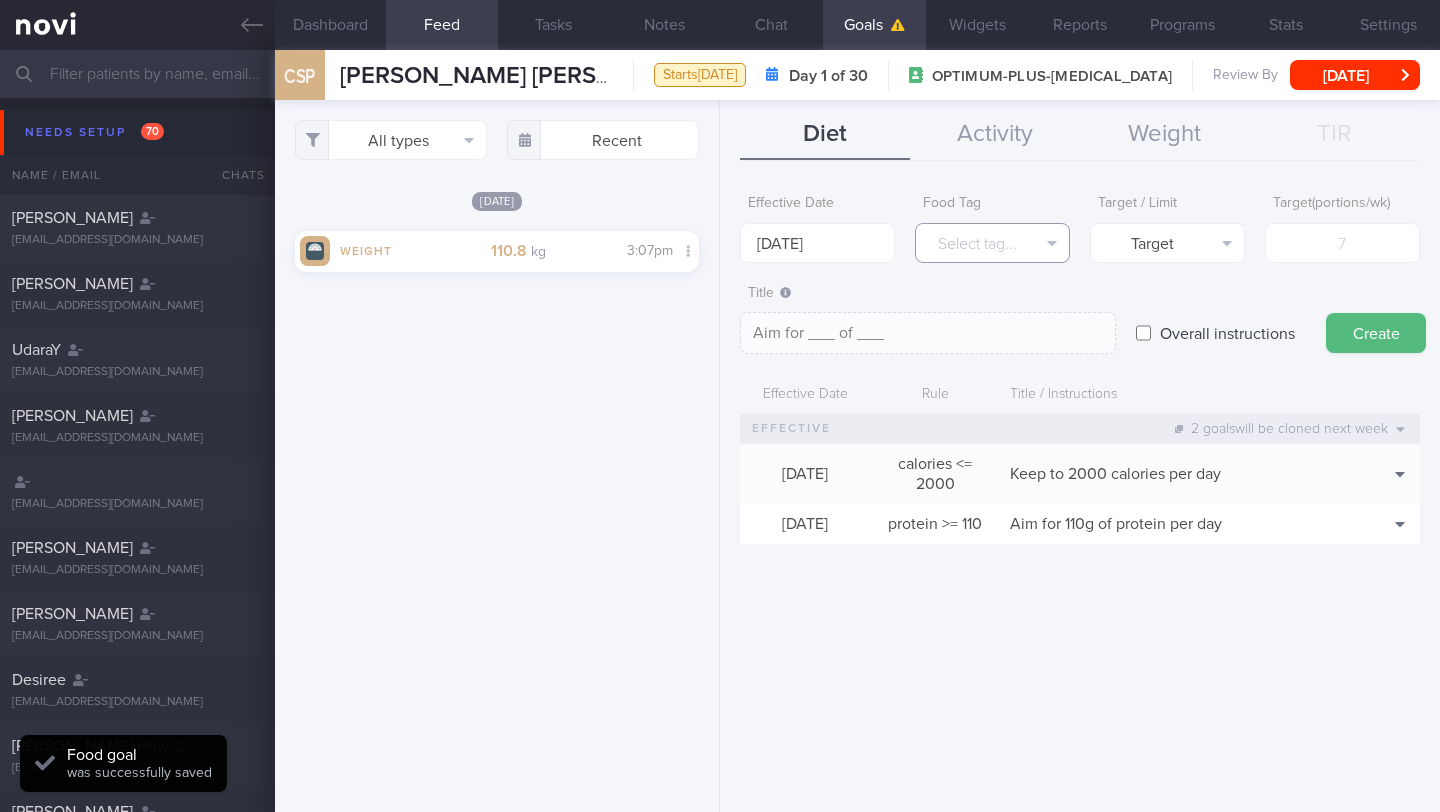 click on "Select tag..." at bounding box center [992, 243] 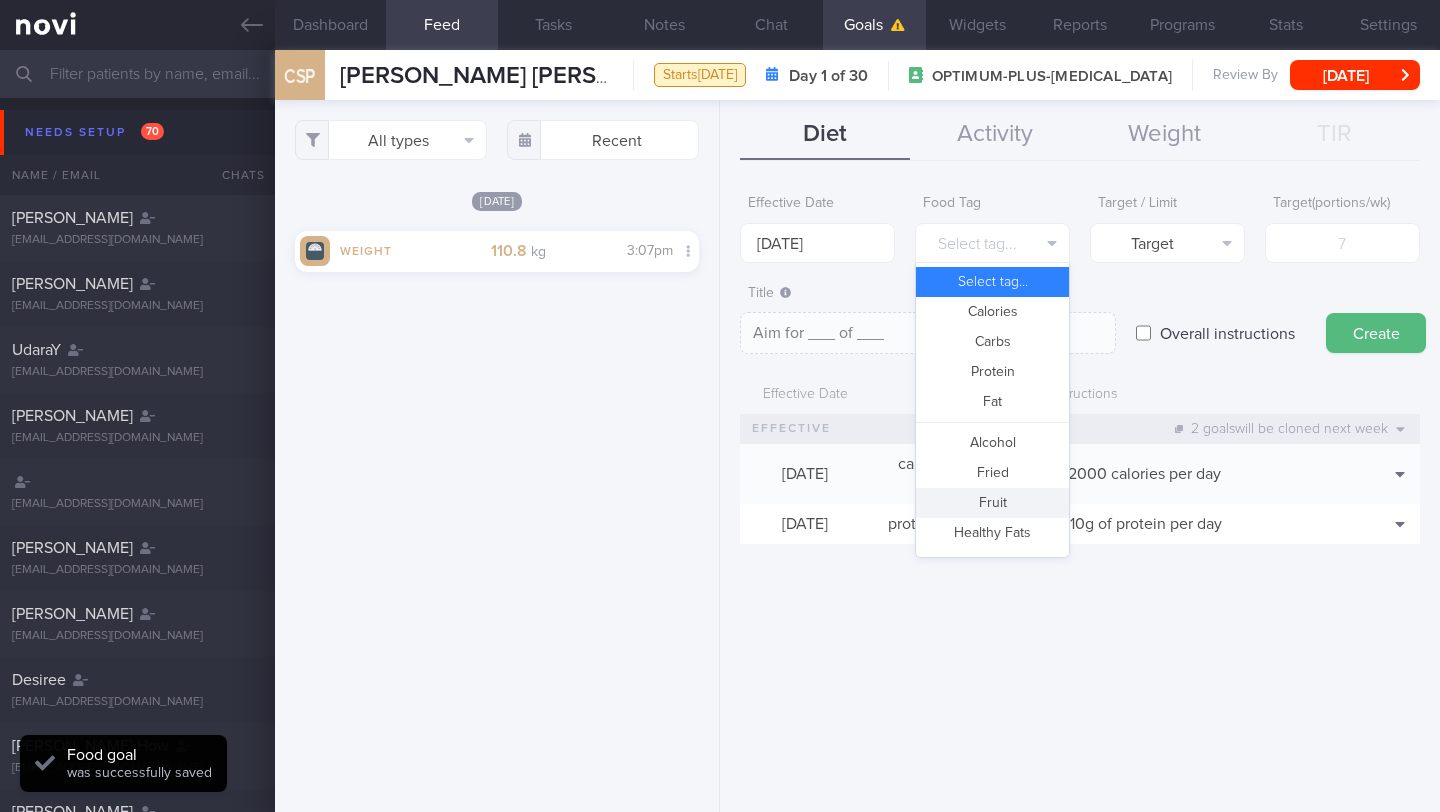 click on "Fruit" at bounding box center (992, 503) 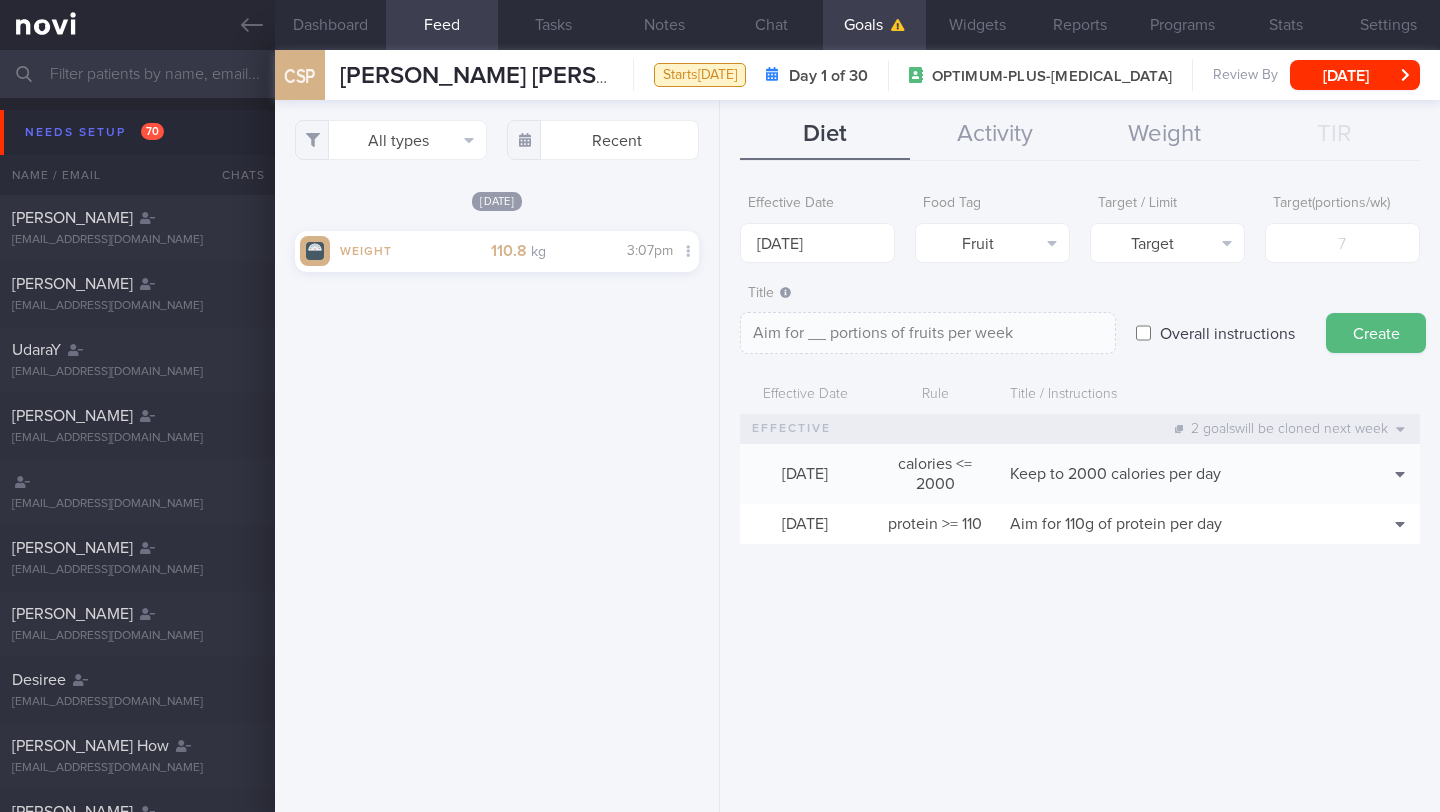 click on "Effective Date
14 Jul 2025
Food Tag
Fruit
Select tag...
Calories
Carbs
Protein
Fat
Alcohol
Fried
Fruit
Healthy Fats
High Calcium
High Cholesterol
High Fat
High Fibre
High GI
High Iodine
High Iron
High Phosphate
High Potassium
High Purine
High Salt" at bounding box center [1080, 374] 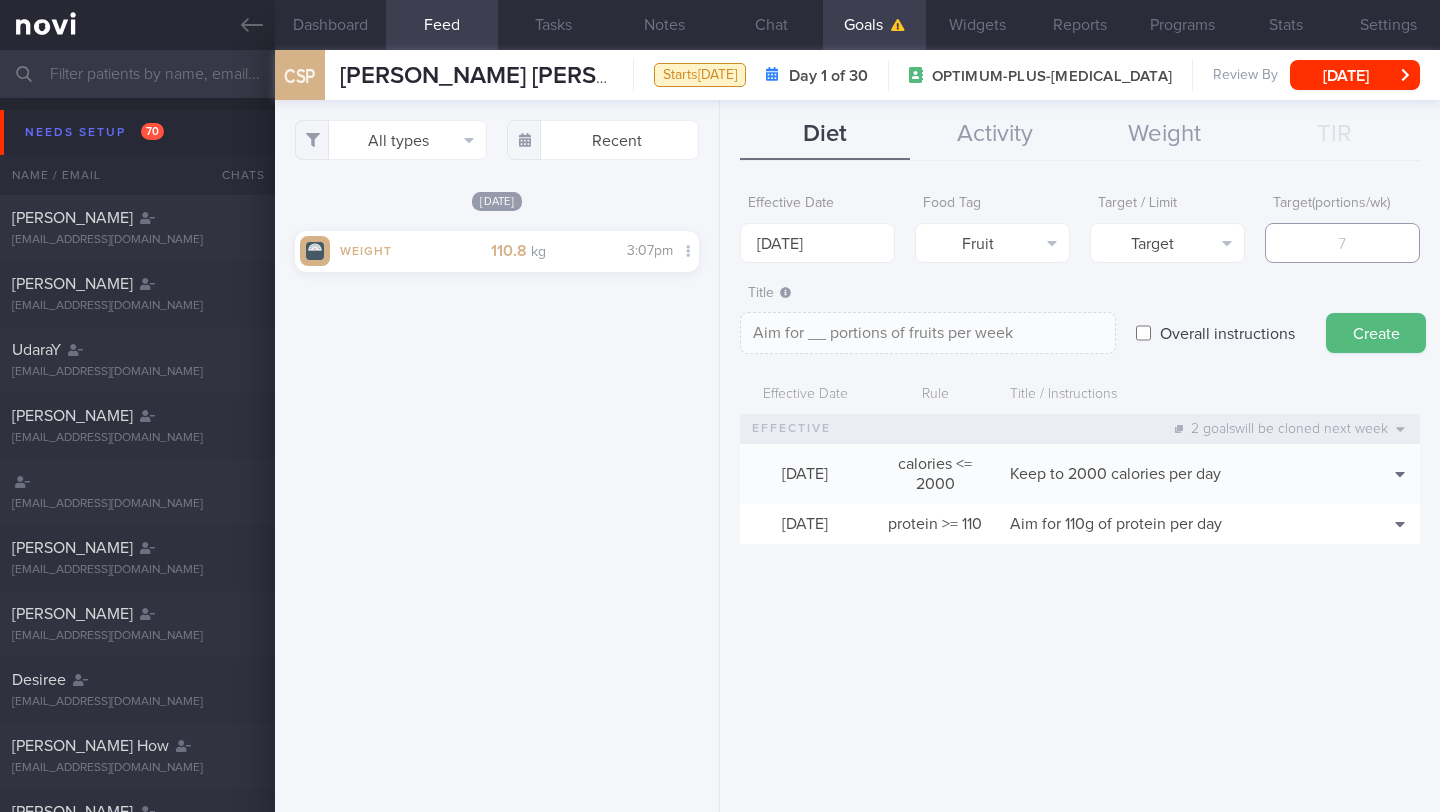 click at bounding box center (1342, 243) 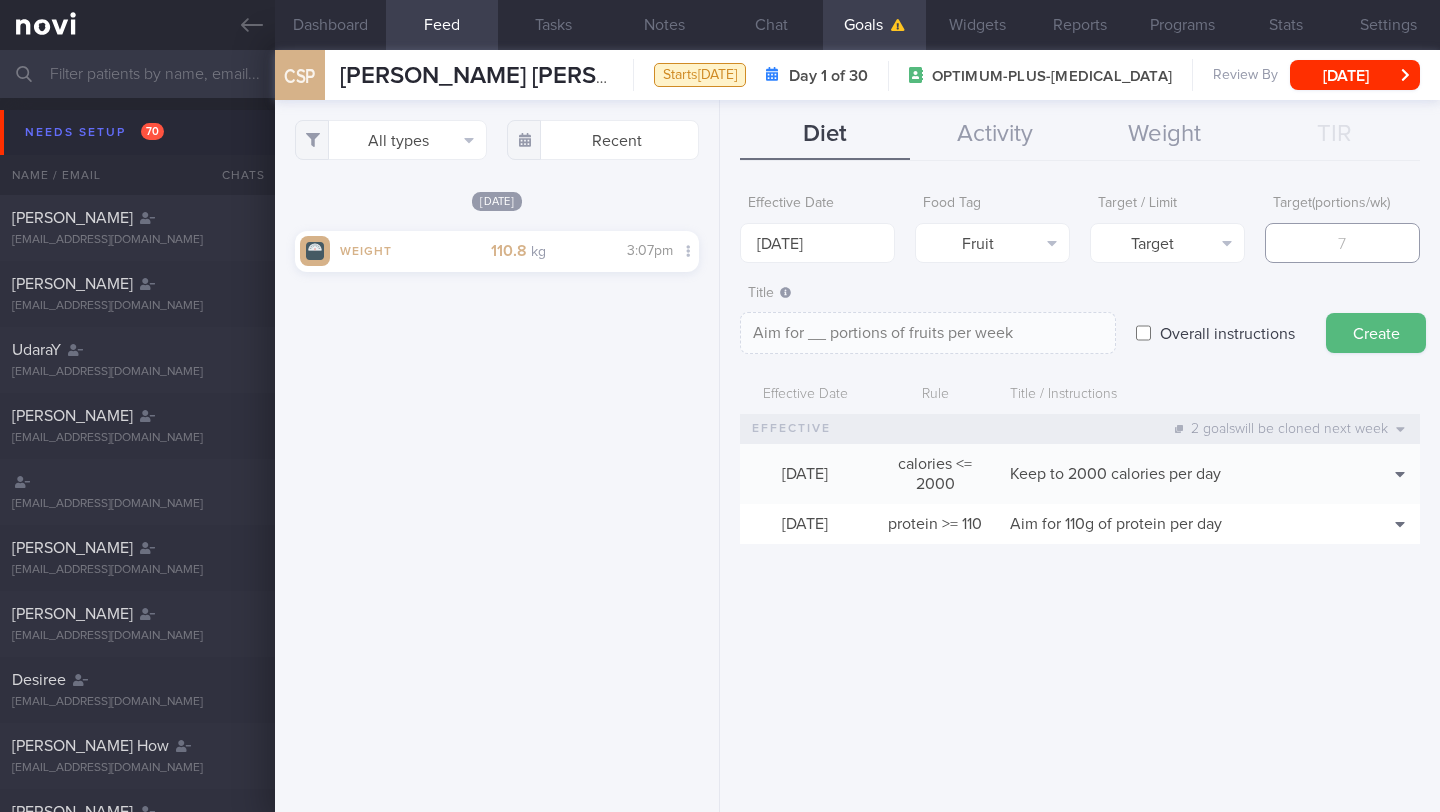 type on "1" 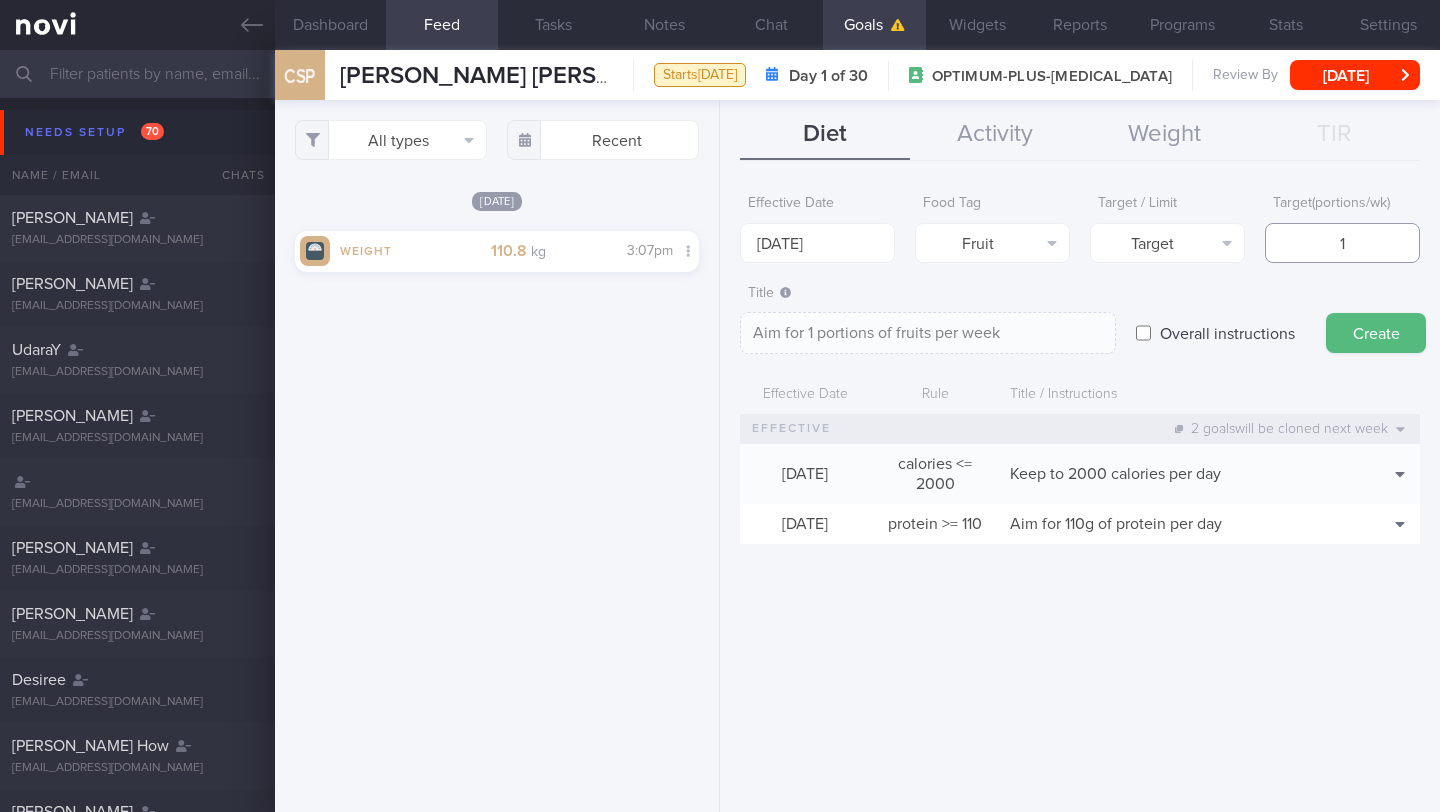 type on "14" 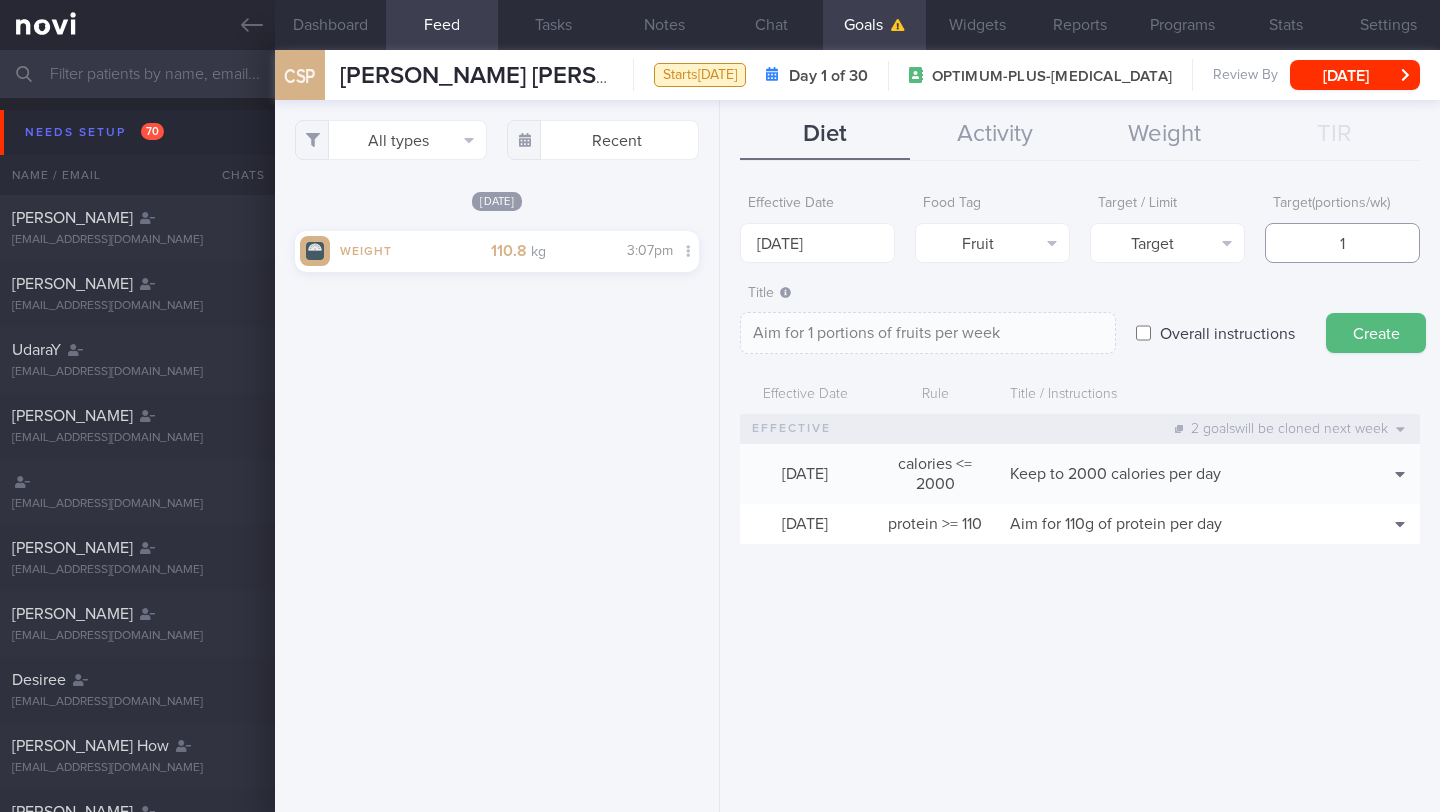 type on "Aim for 14 portions of fruits per week" 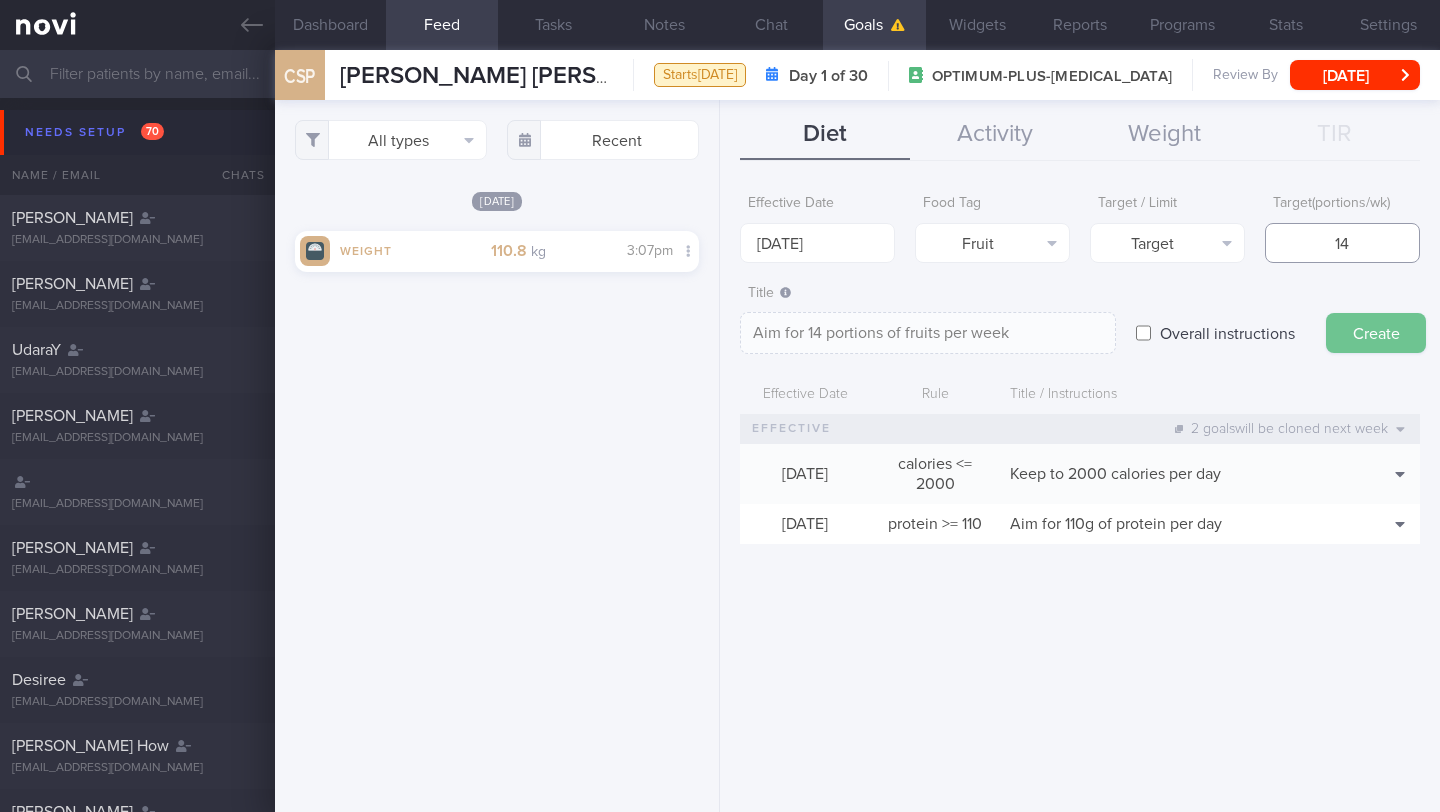 type on "14" 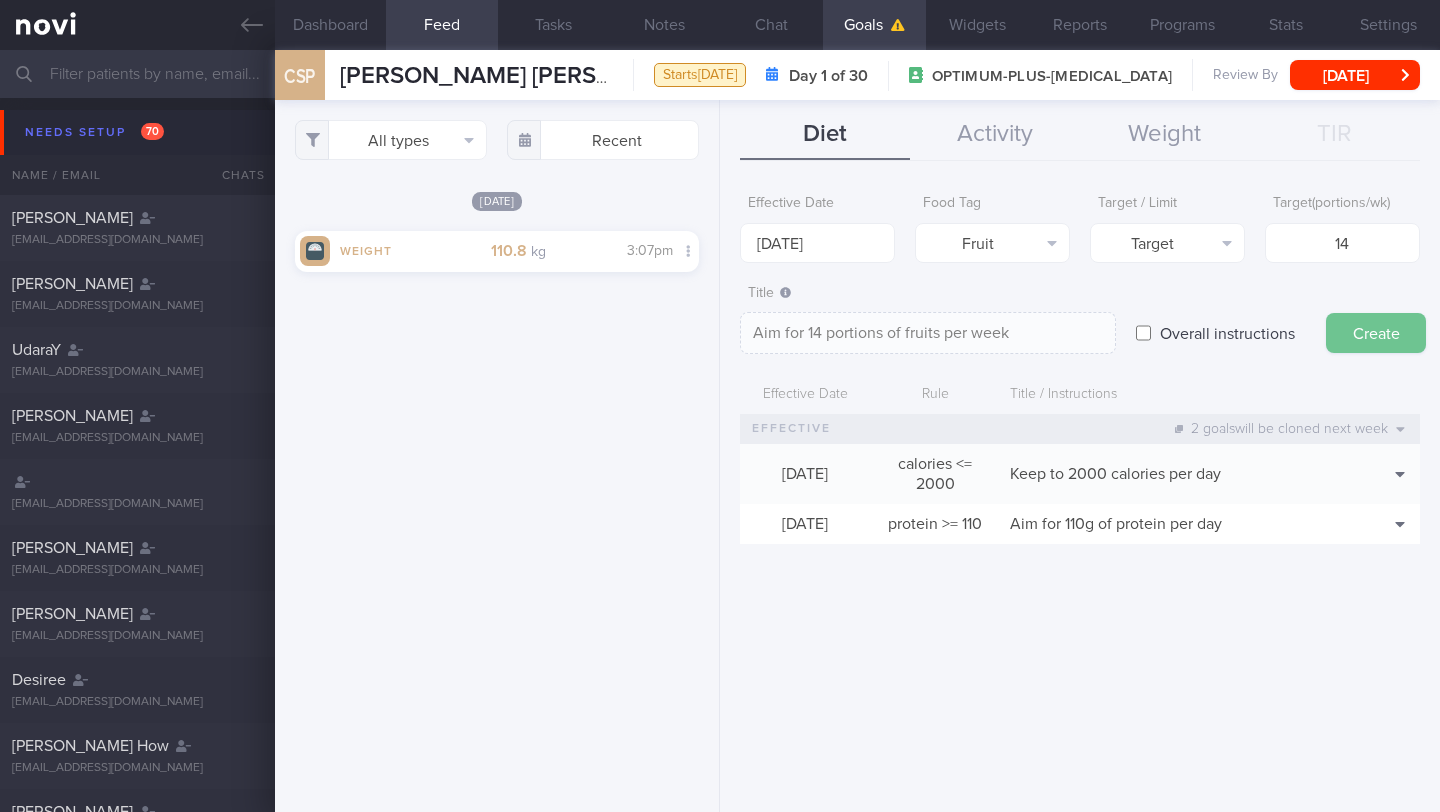 click on "Create" at bounding box center [1376, 333] 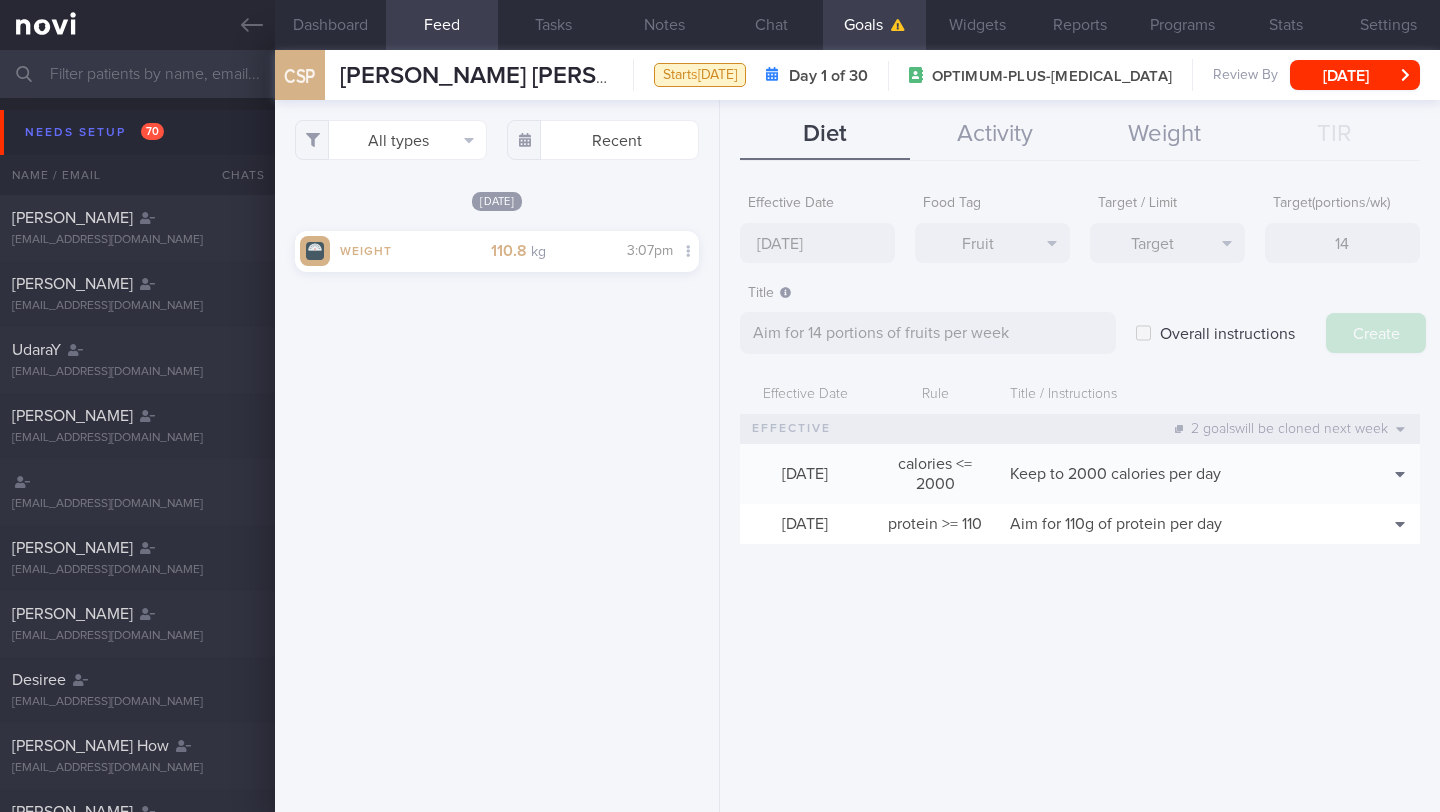 type on "[DATE]" 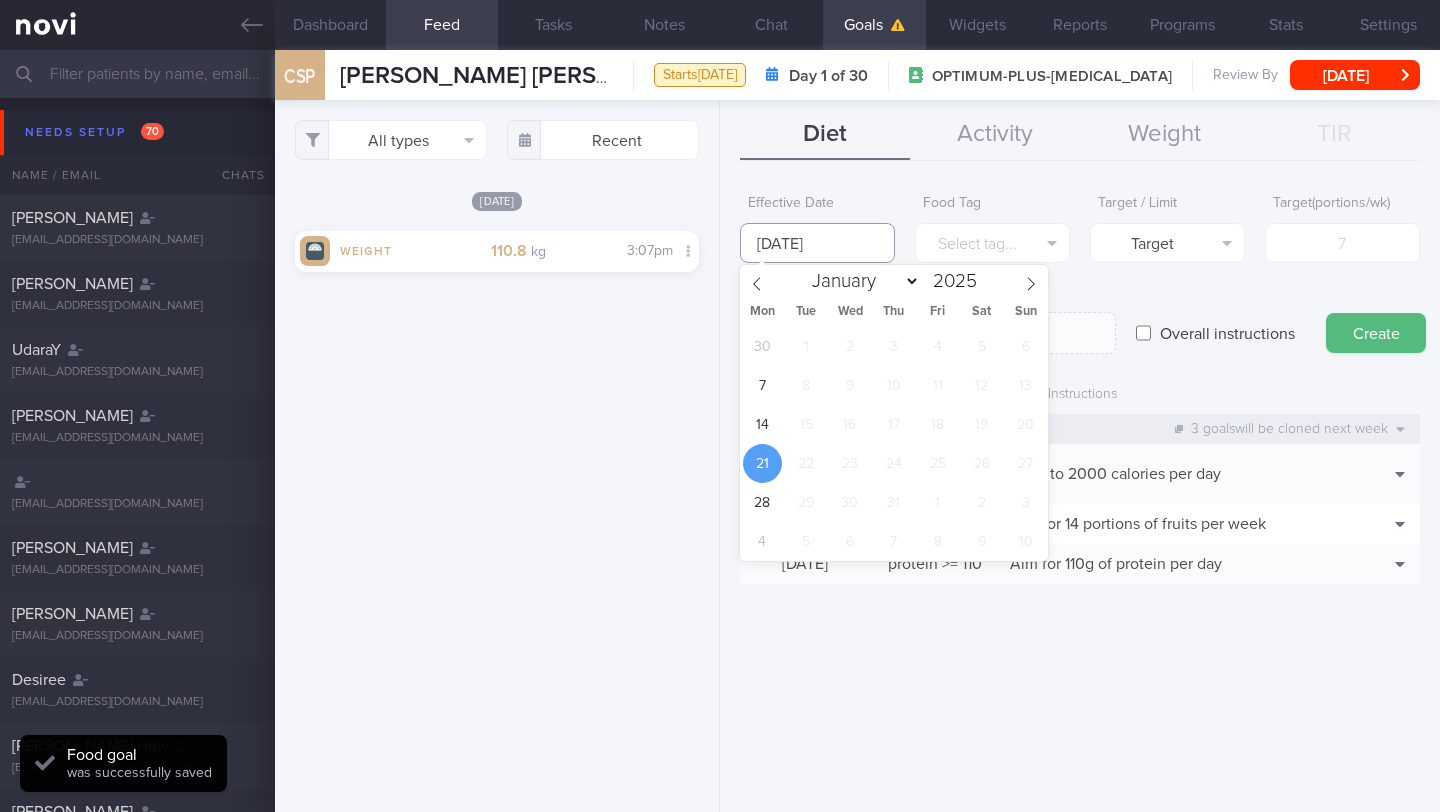 click on "[DATE]" at bounding box center (817, 243) 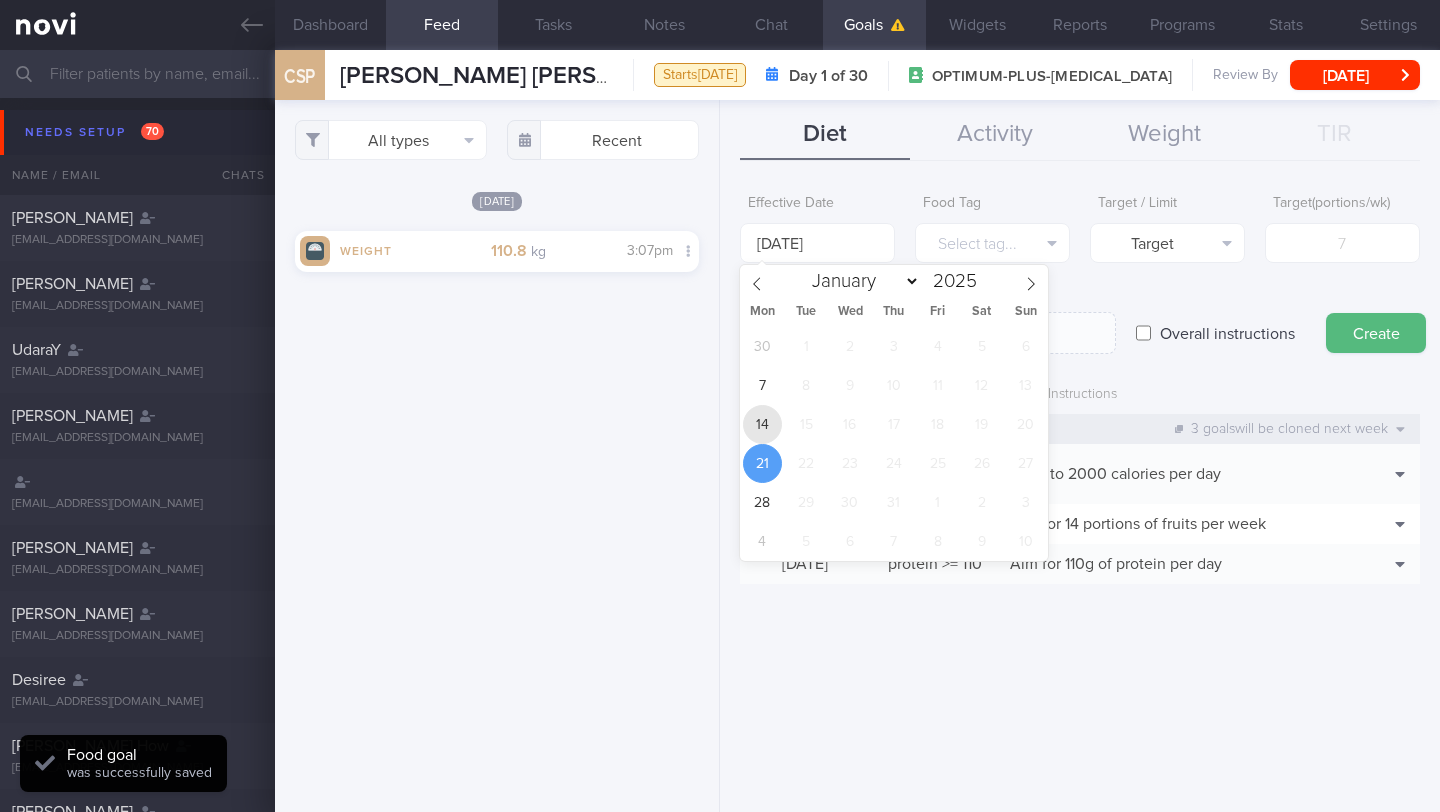 click on "14" at bounding box center [762, 424] 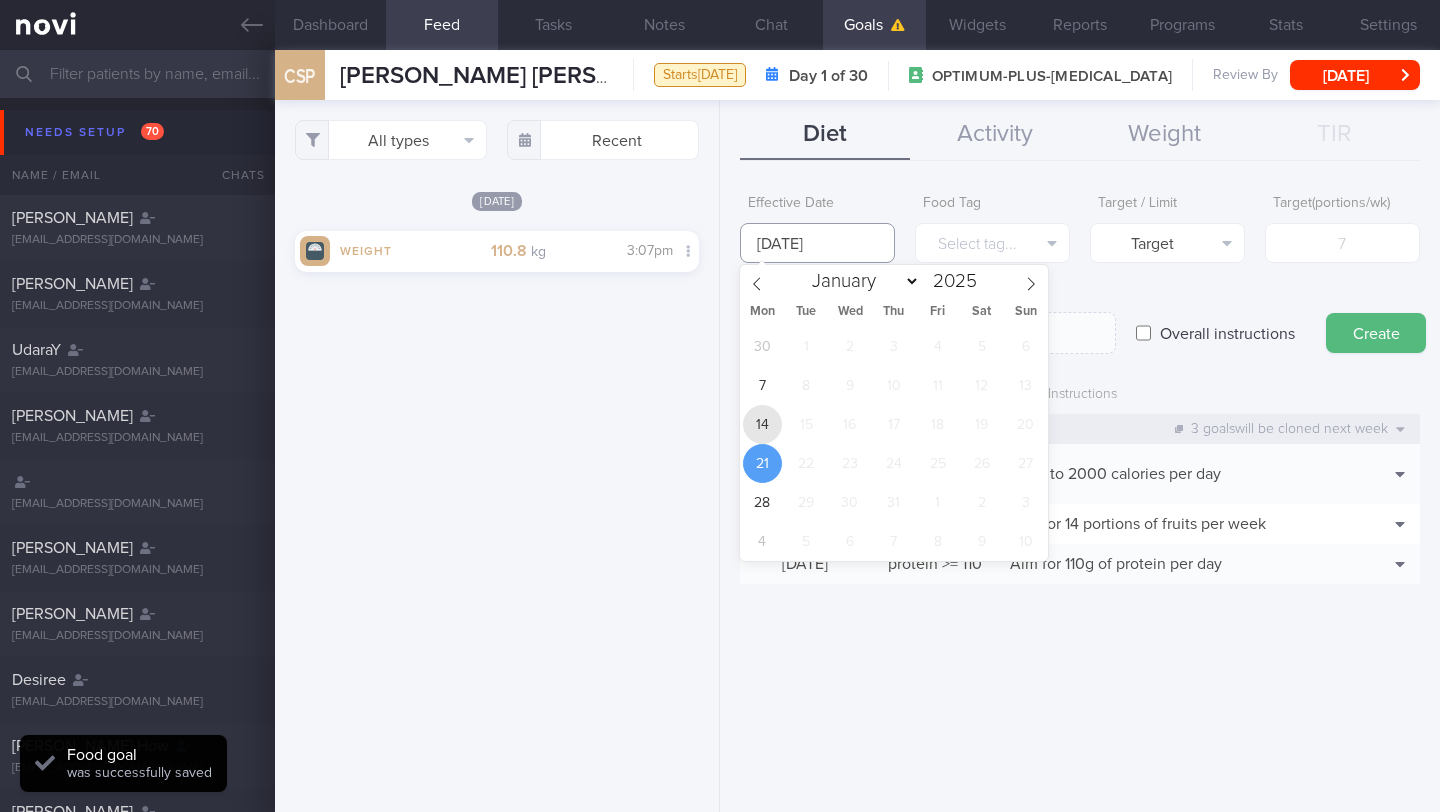 type on "[DATE]" 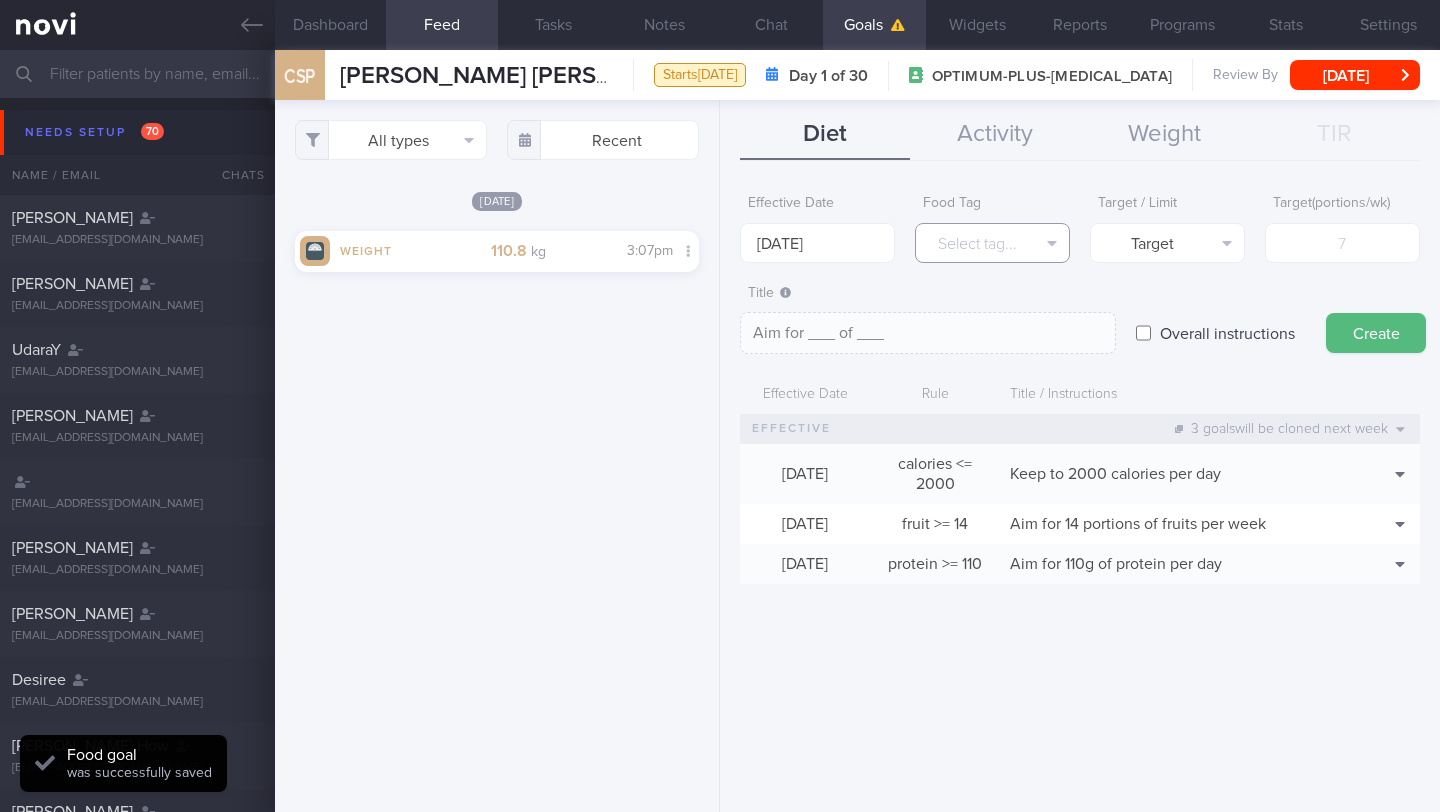 click on "Select tag..." at bounding box center [992, 243] 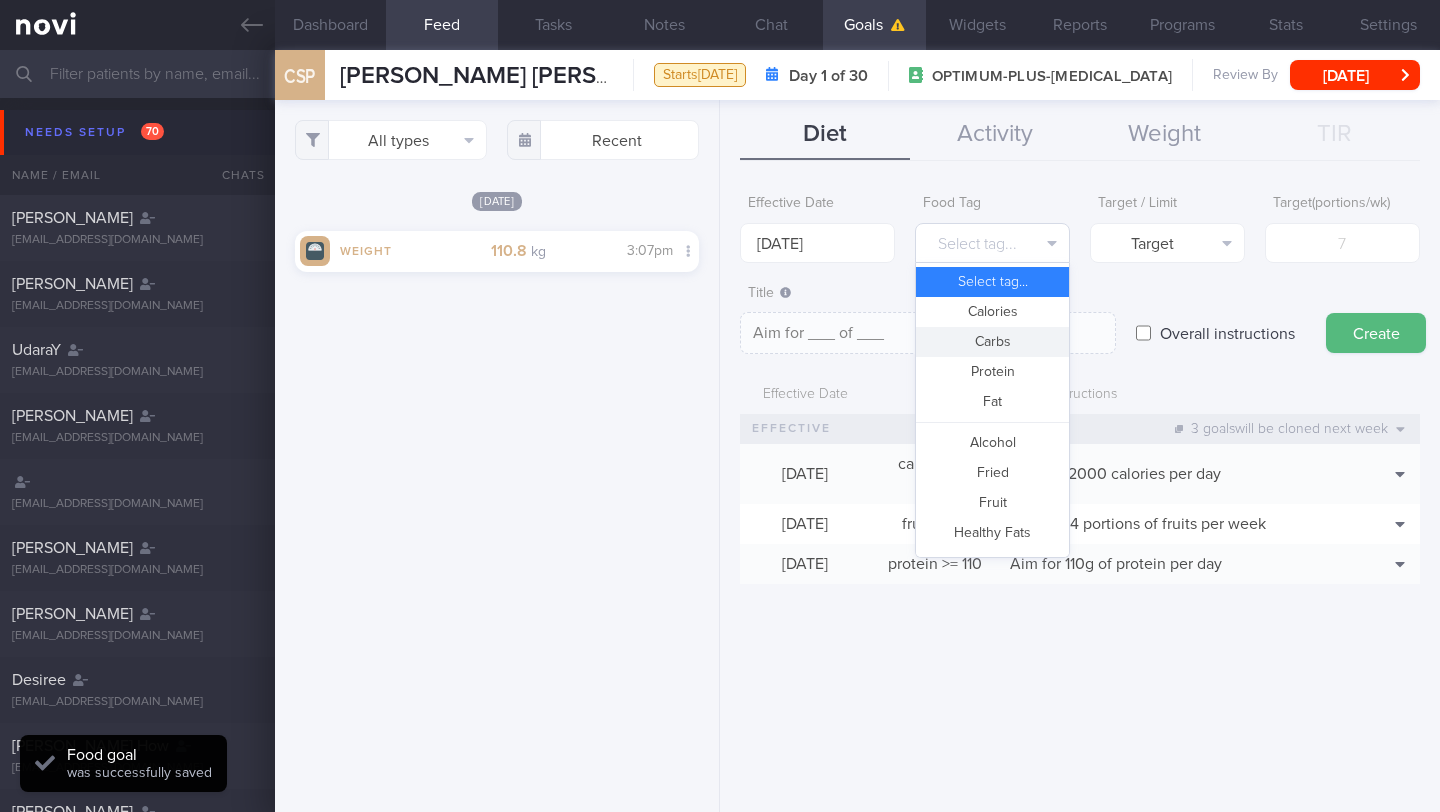 scroll, scrollTop: 595, scrollLeft: 0, axis: vertical 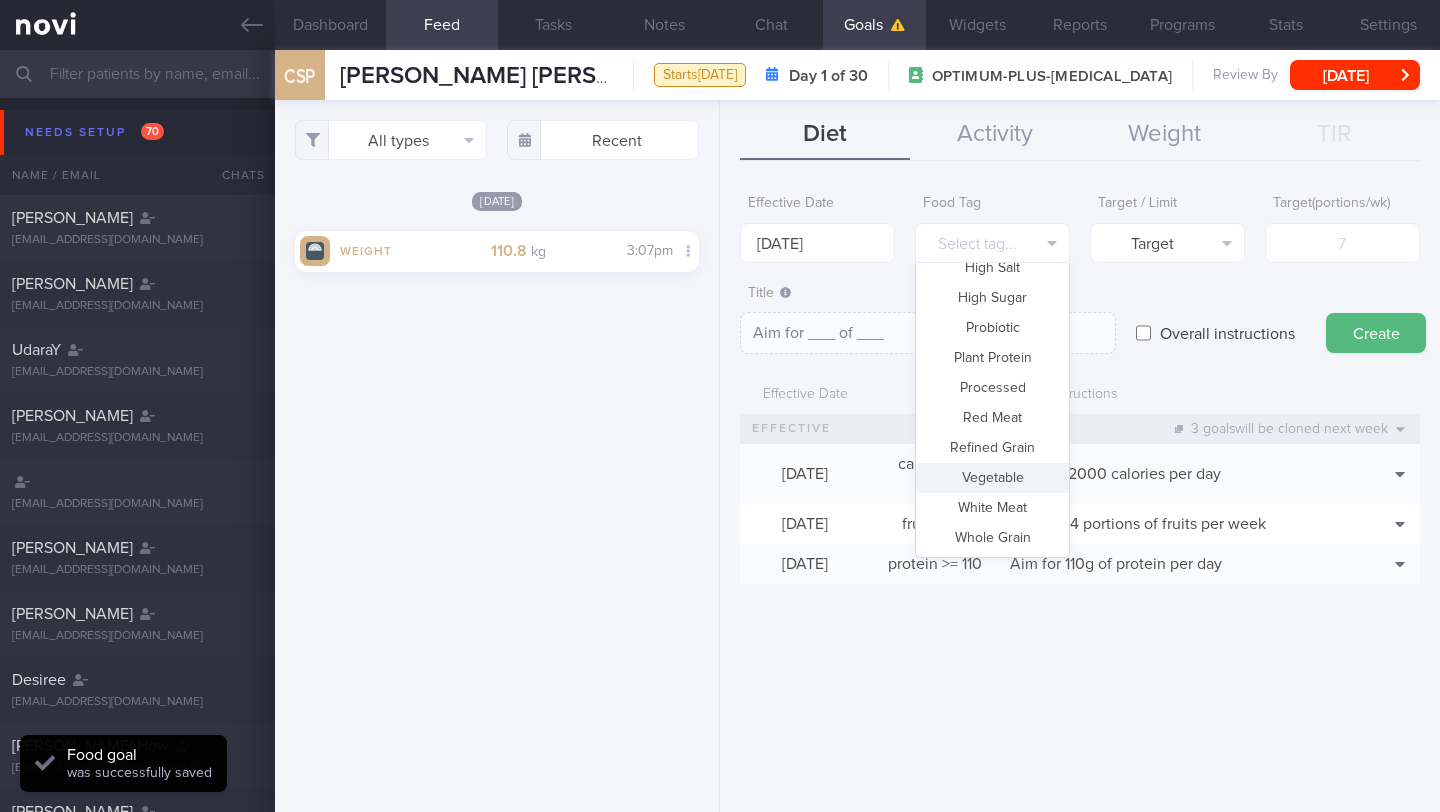 click on "Vegetable" at bounding box center [992, 478] 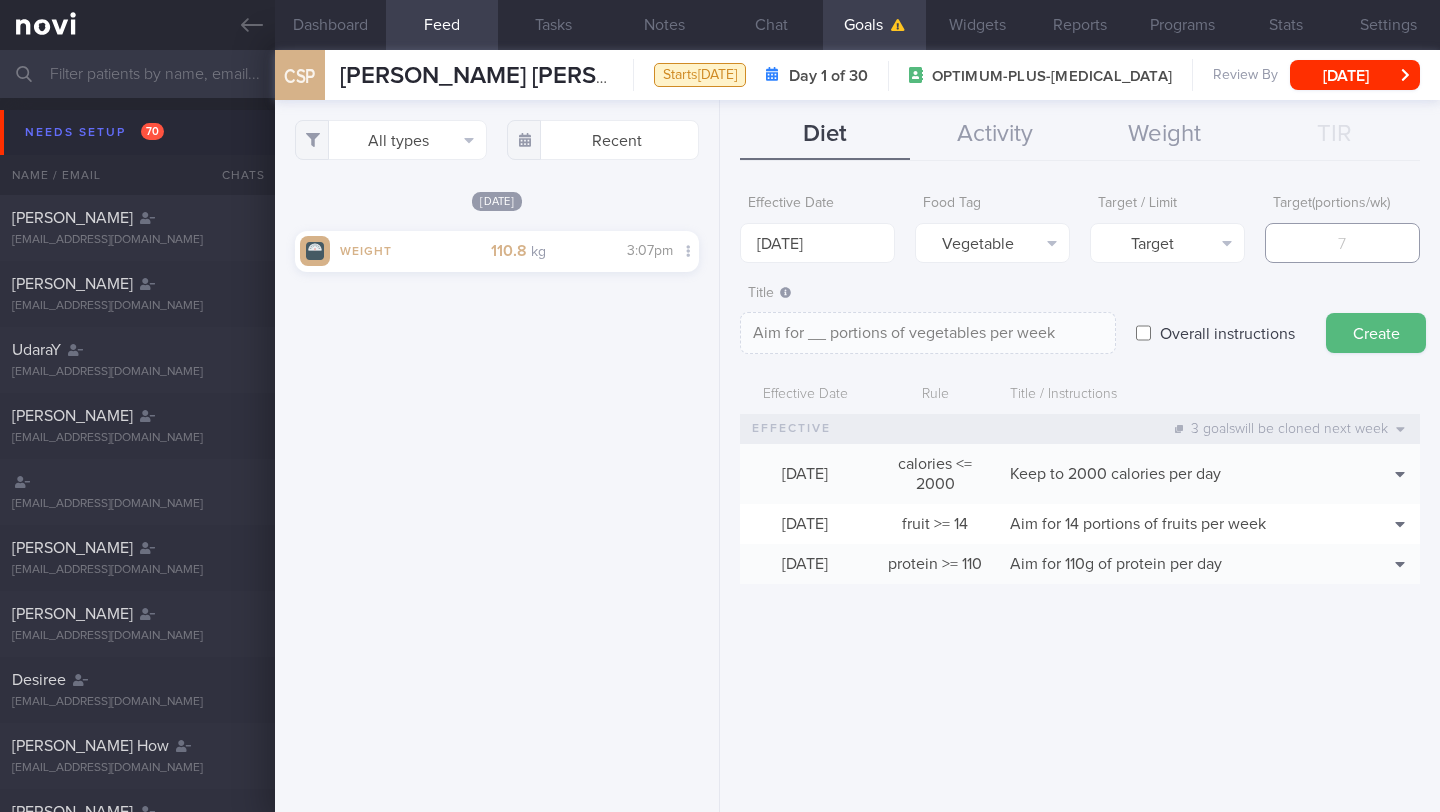 click at bounding box center (1342, 243) 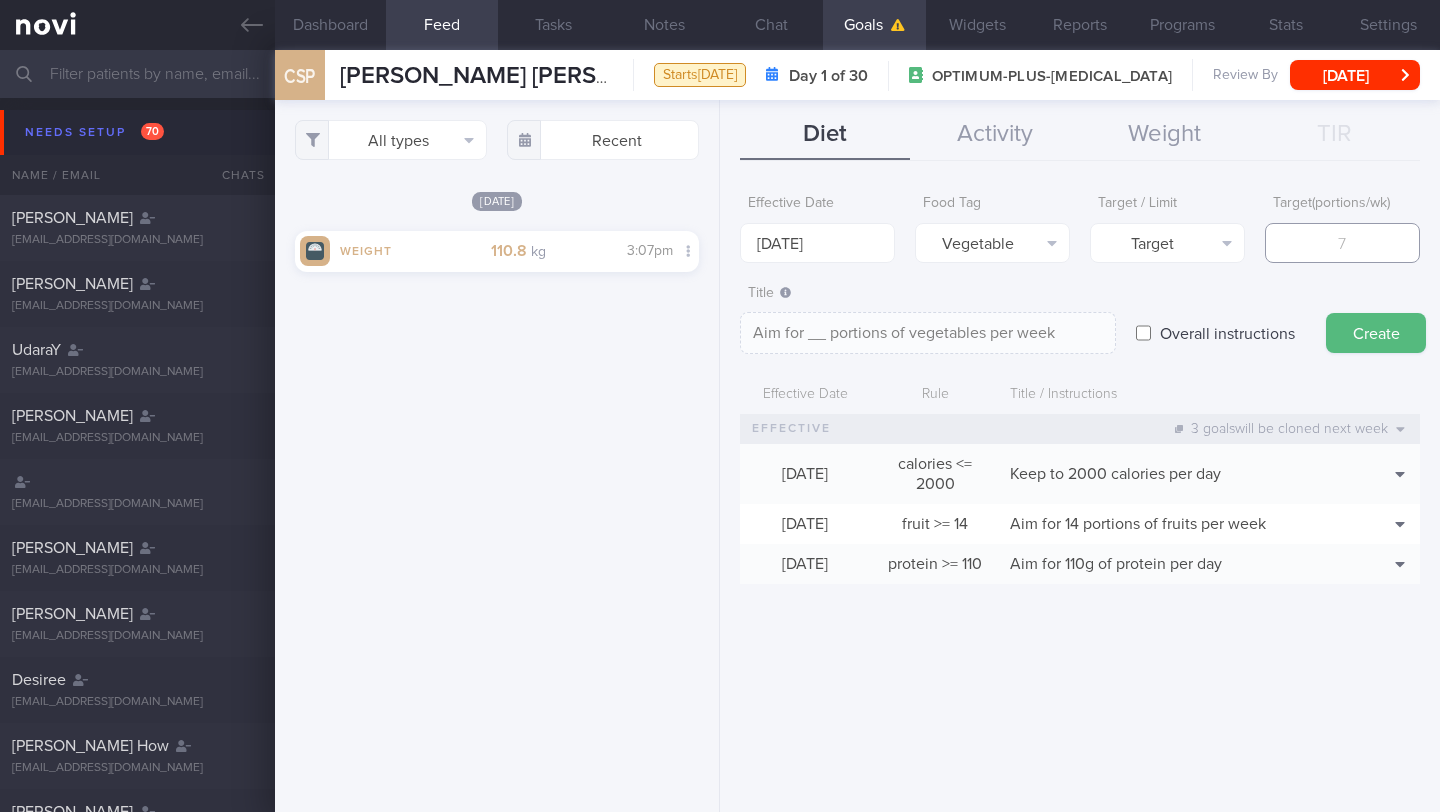 type on "2" 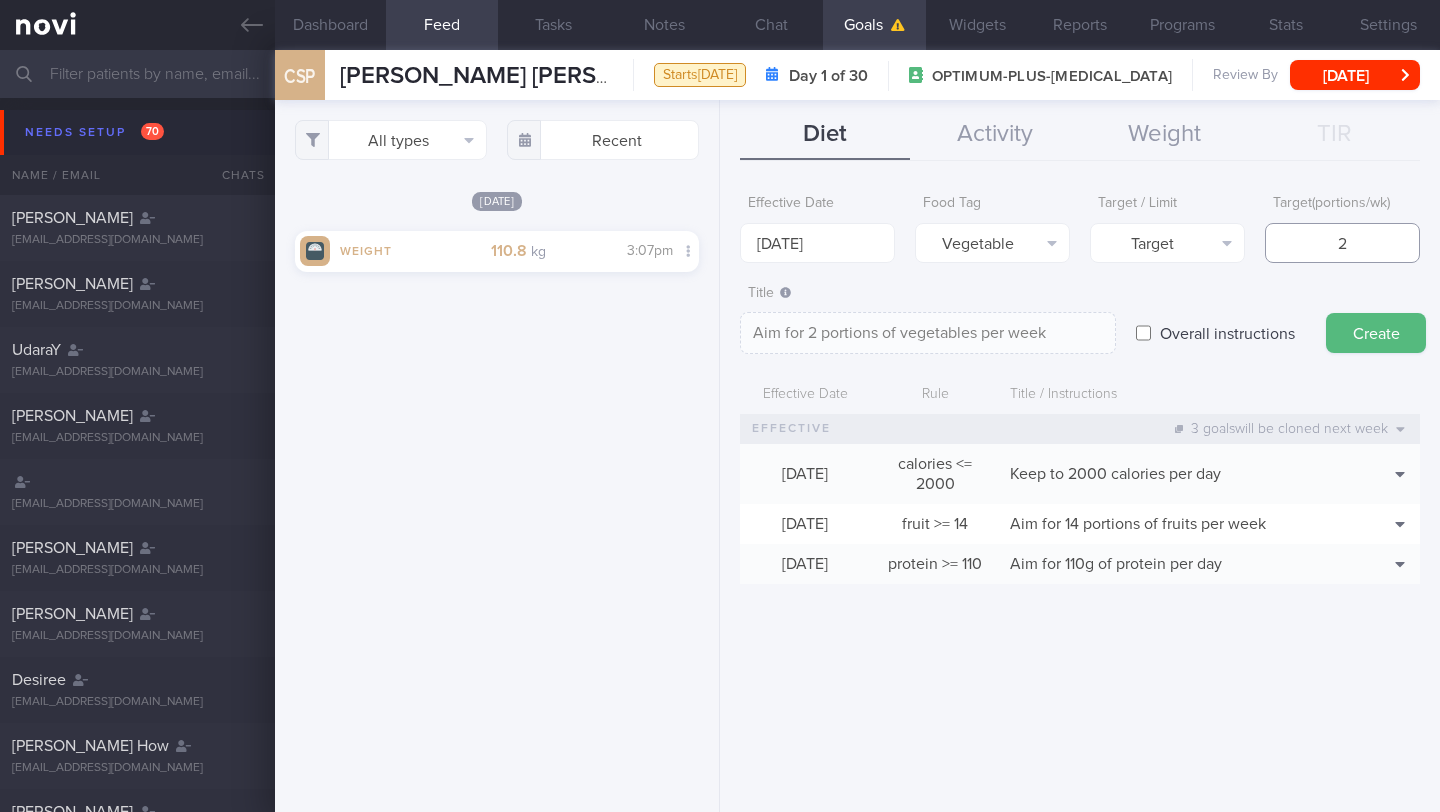 type on "21" 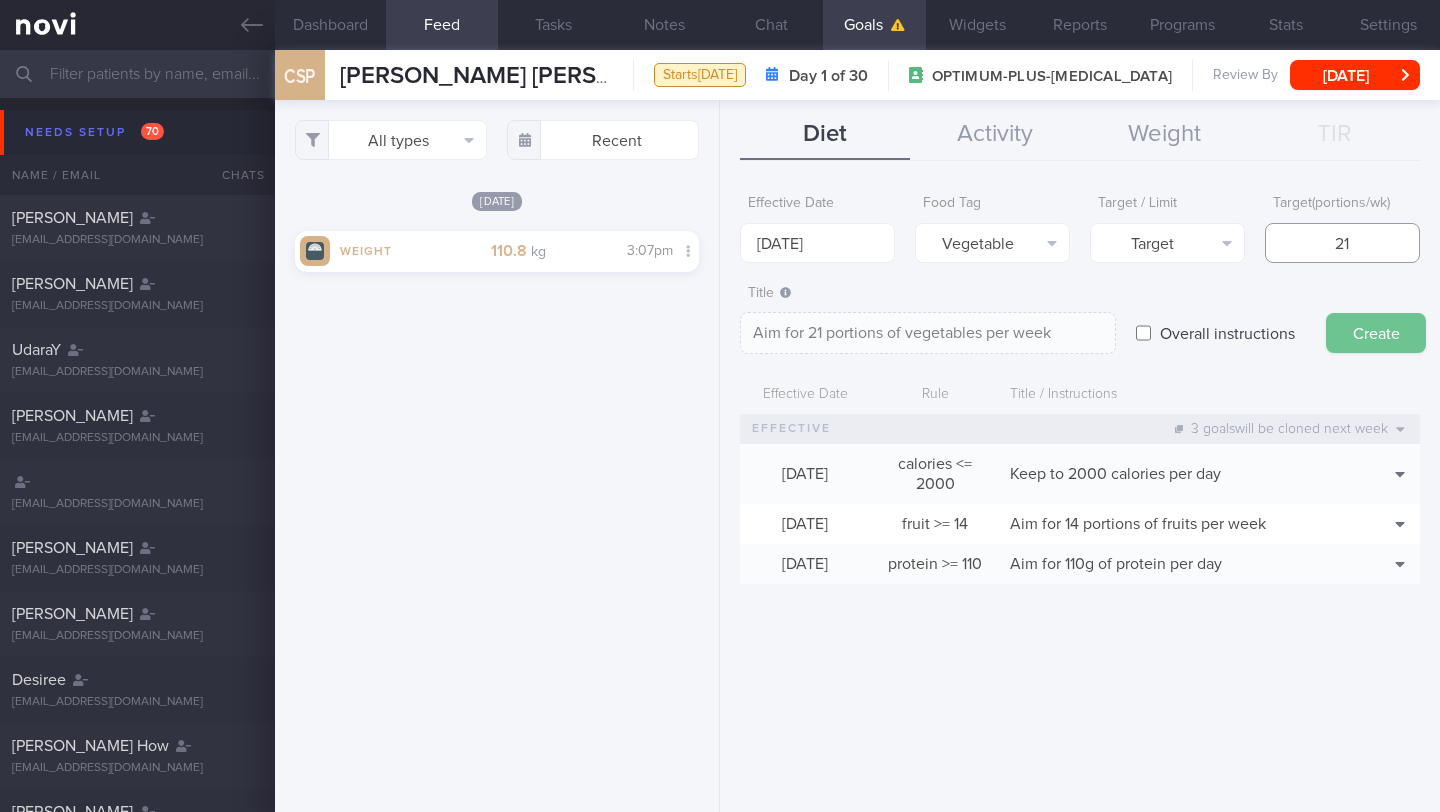 type on "21" 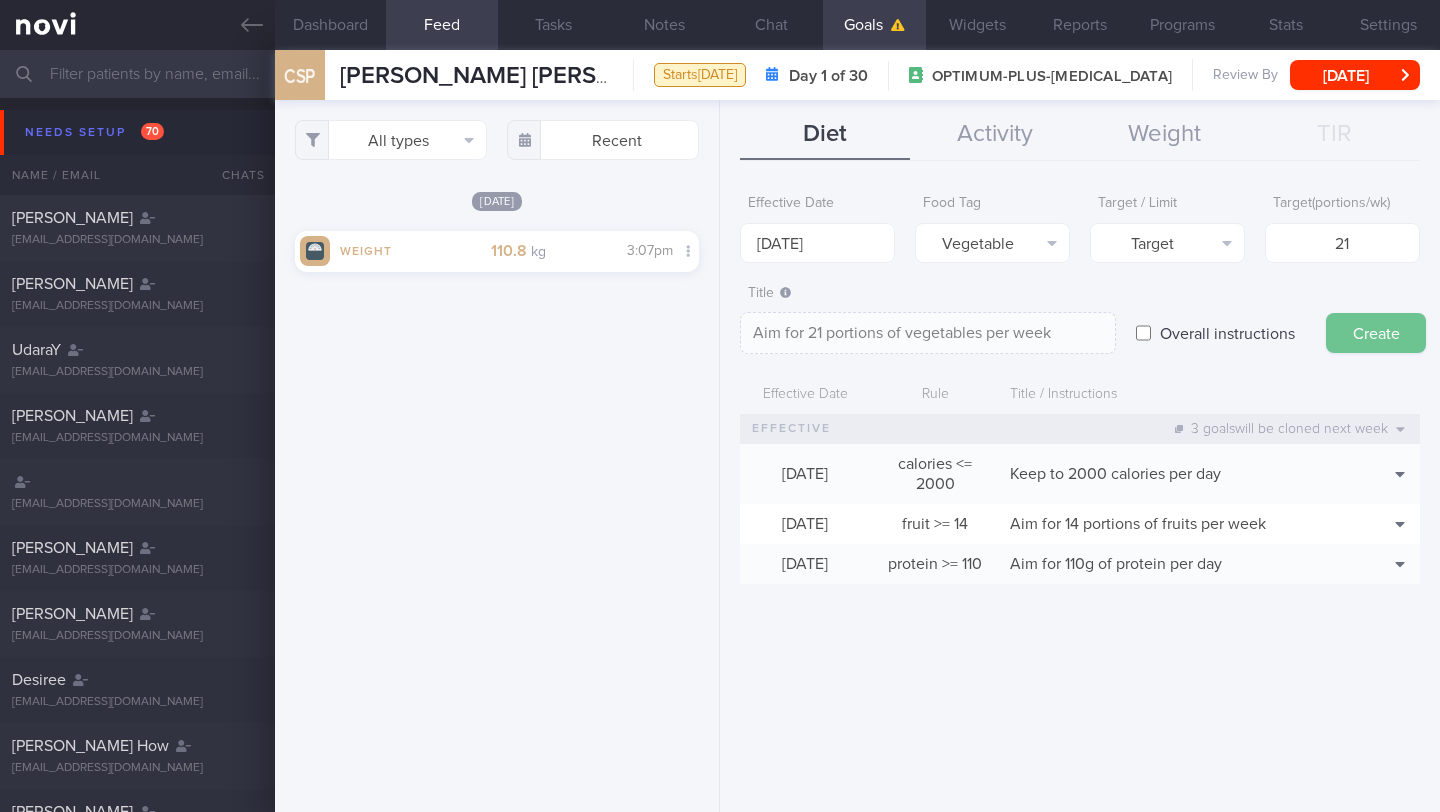 click on "Create" at bounding box center (1376, 333) 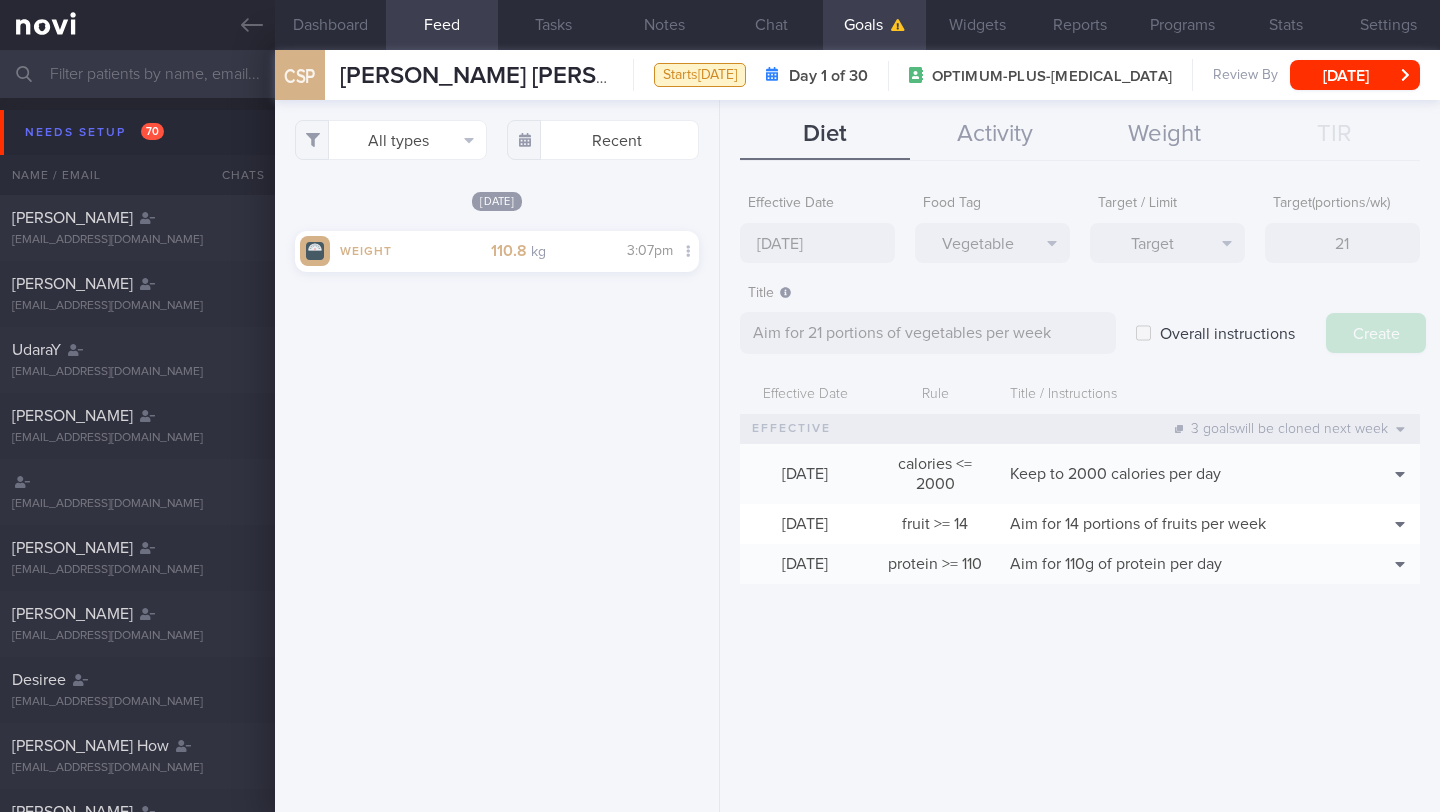 type on "[DATE]" 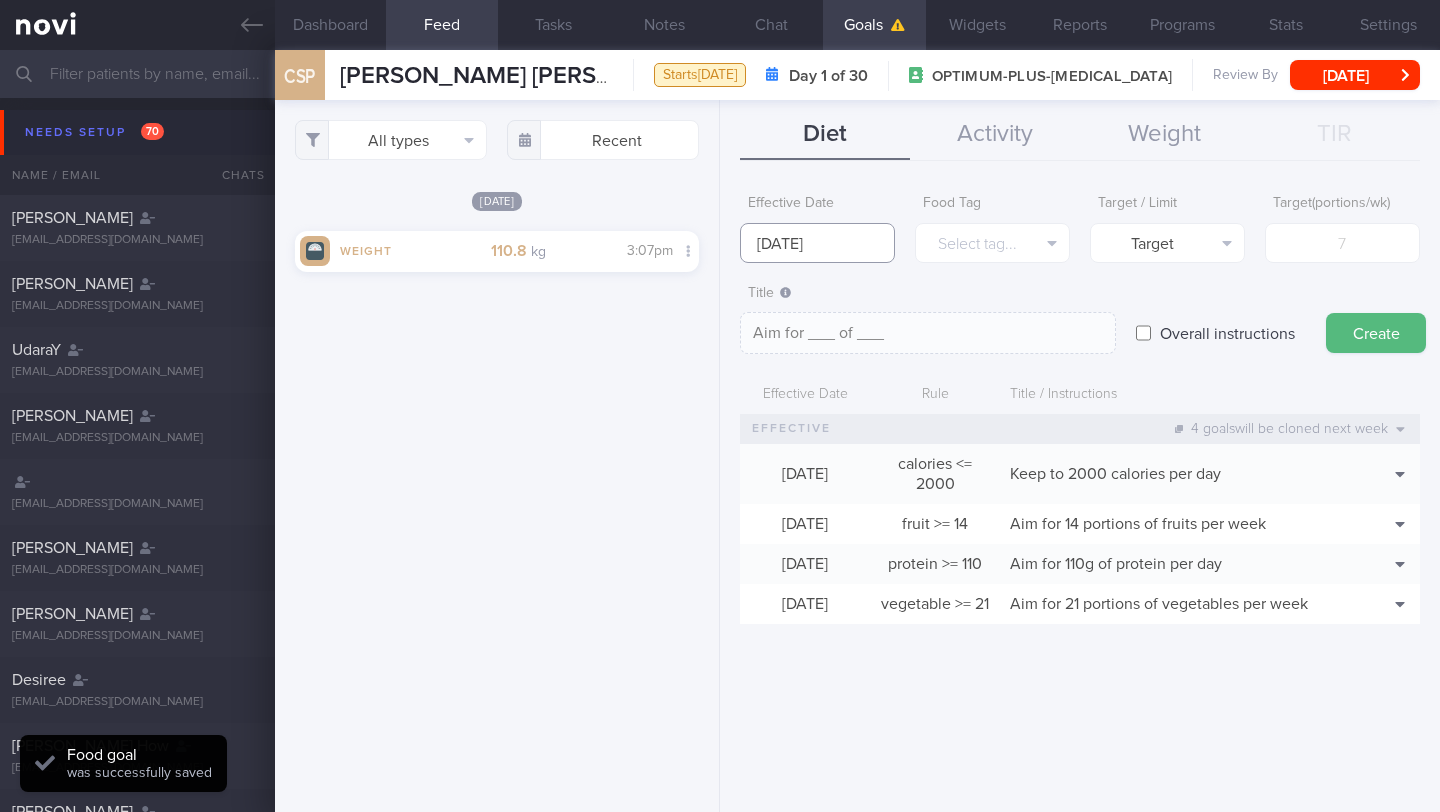 click on "[DATE]" at bounding box center (817, 243) 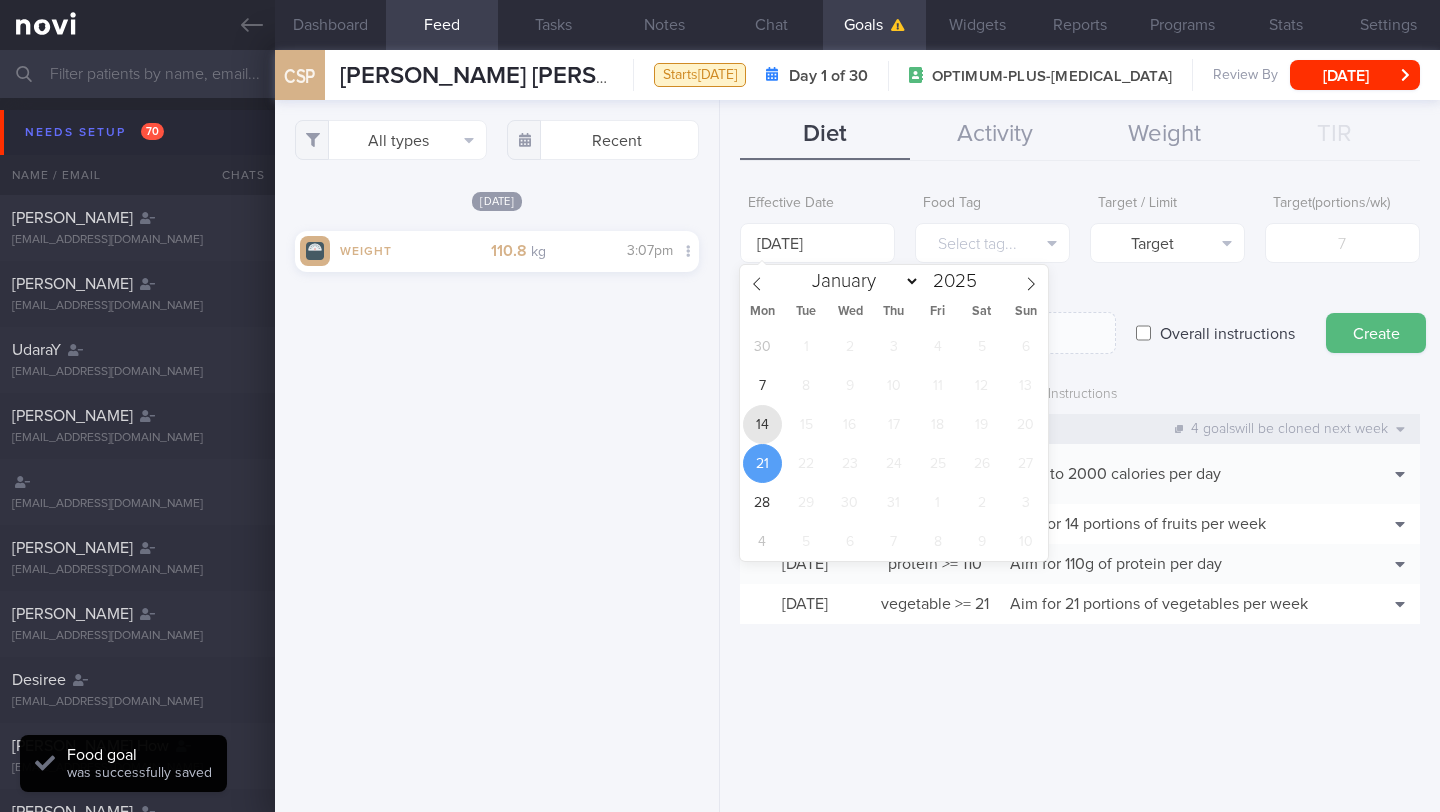 click on "14" at bounding box center (762, 424) 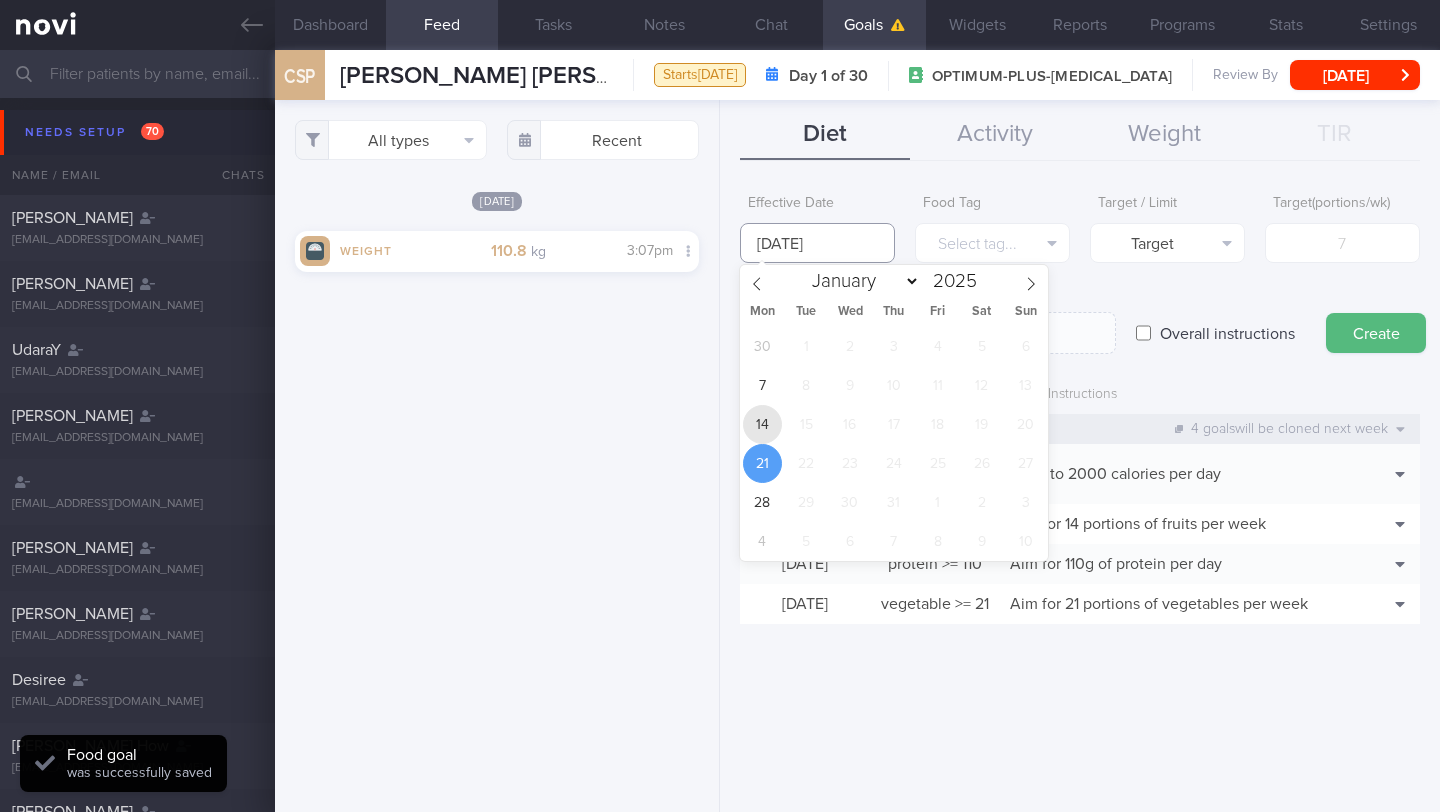 type on "[DATE]" 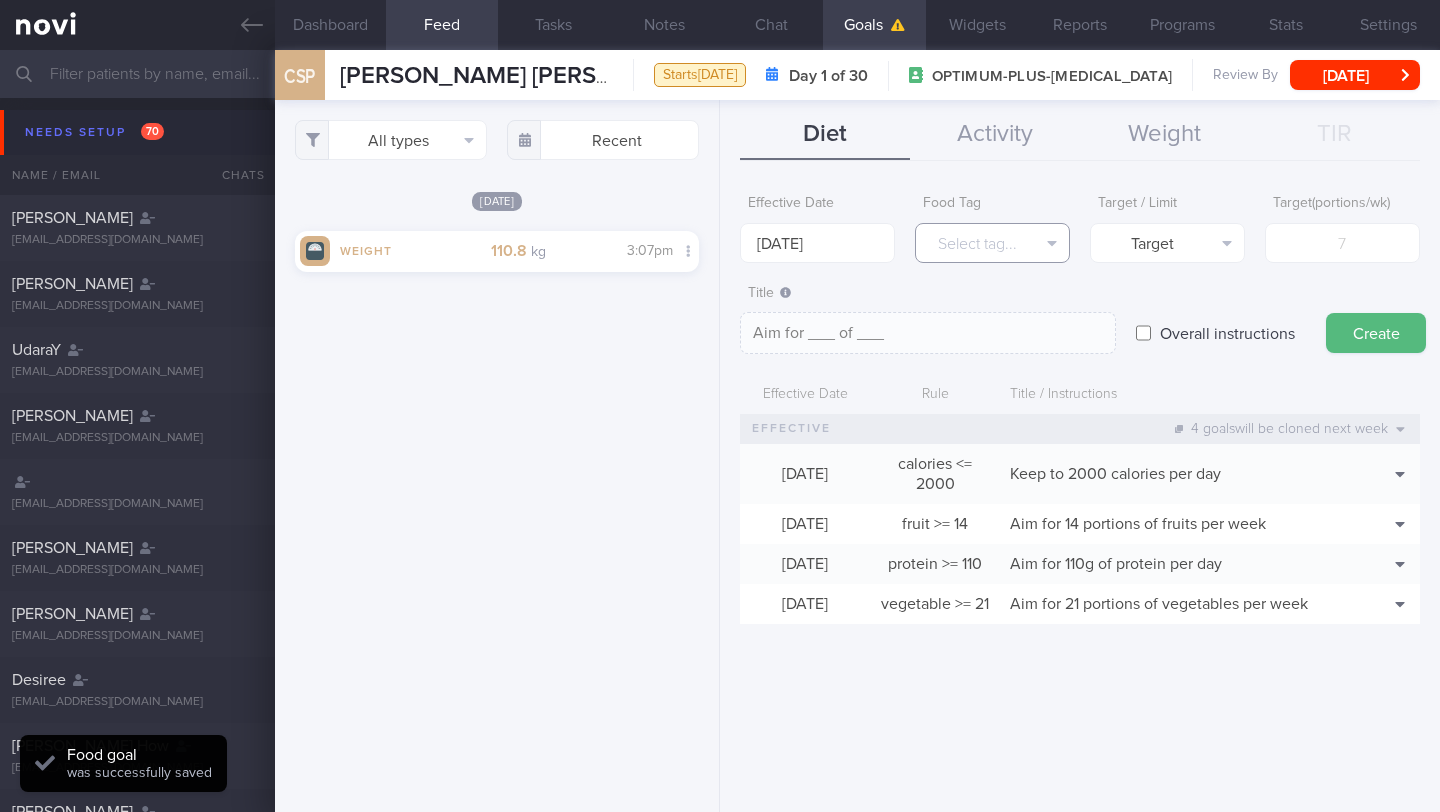 click on "Select tag..." at bounding box center (992, 243) 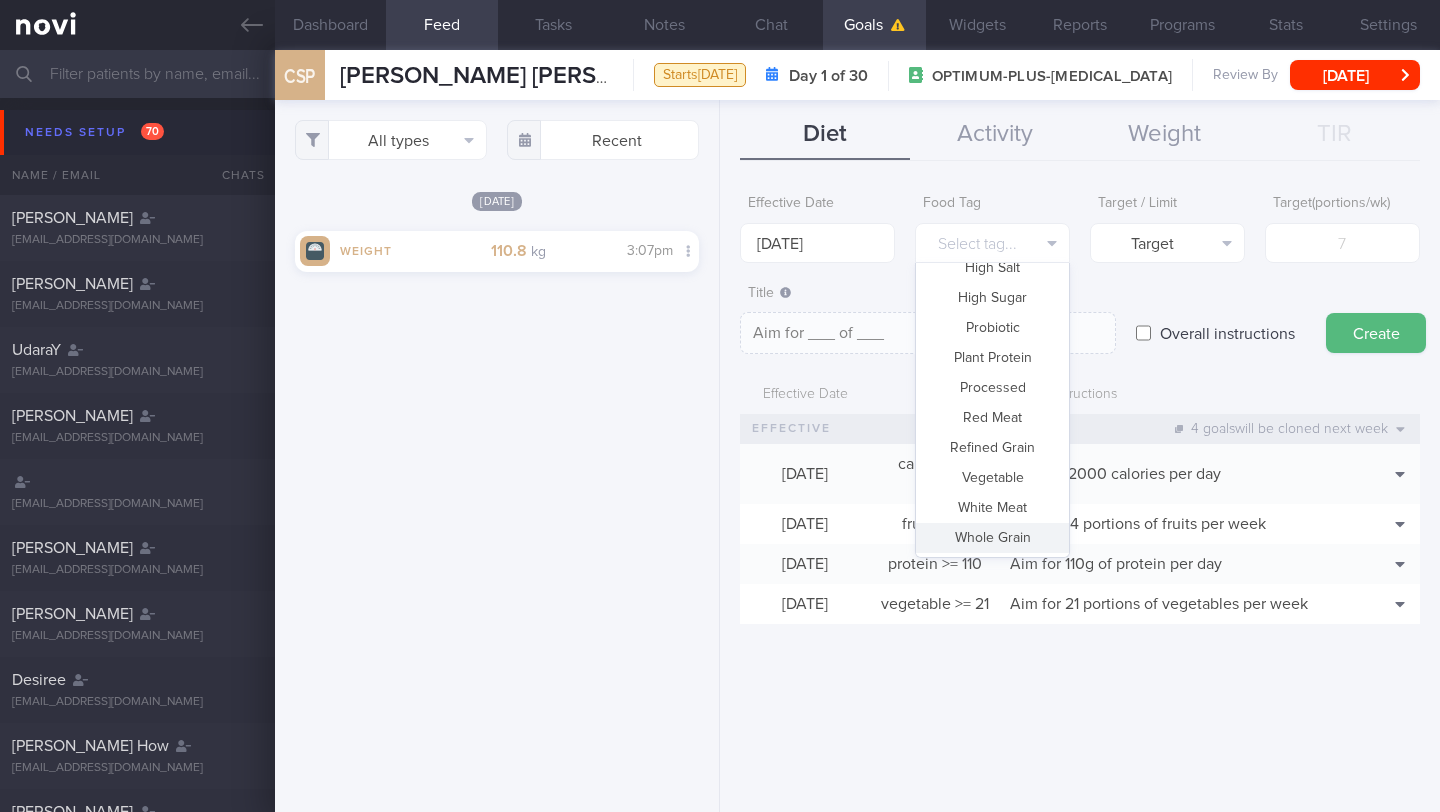 click on "Whole Grain" at bounding box center [992, 538] 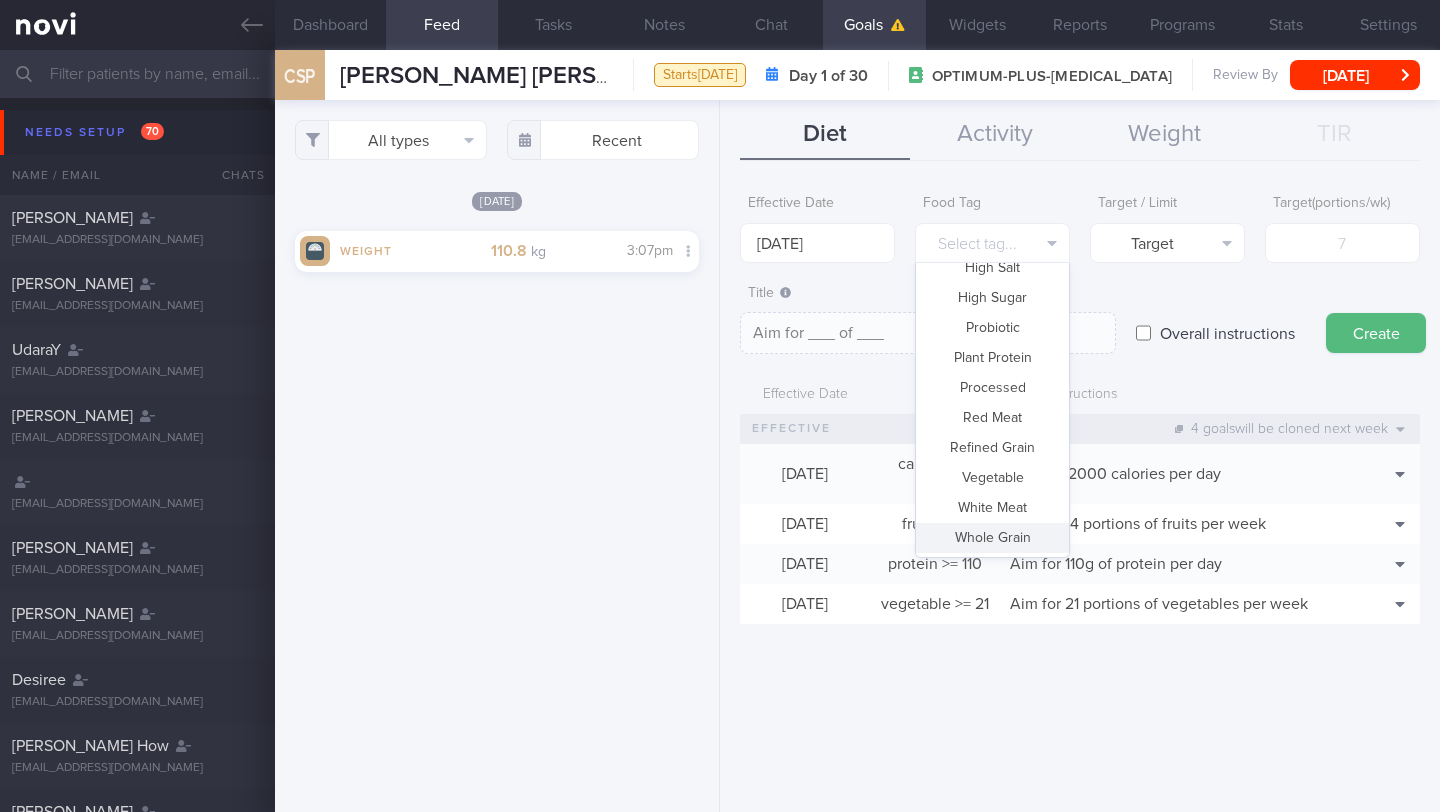 type on "Aim for __ portions of whole grains per week" 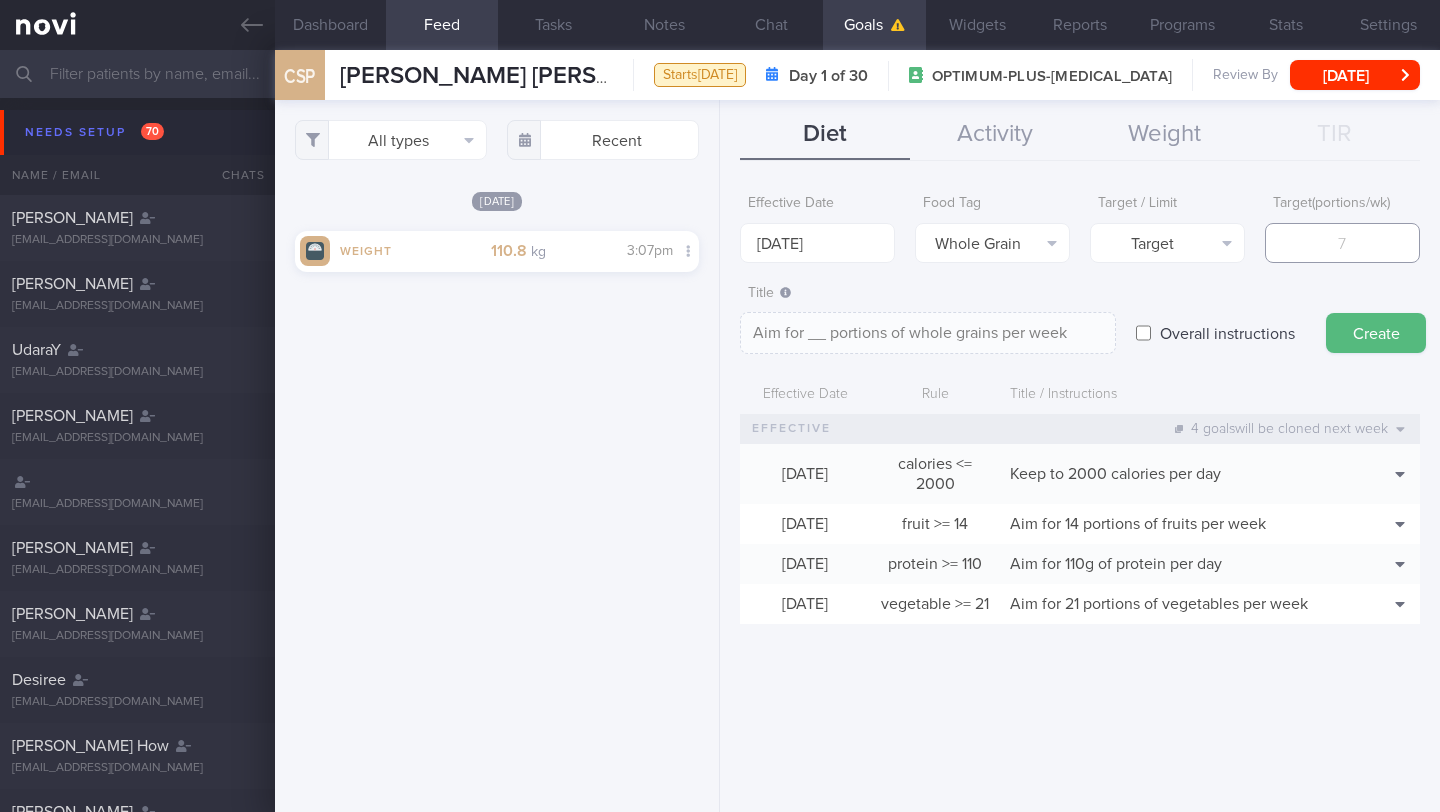 click at bounding box center [1342, 243] 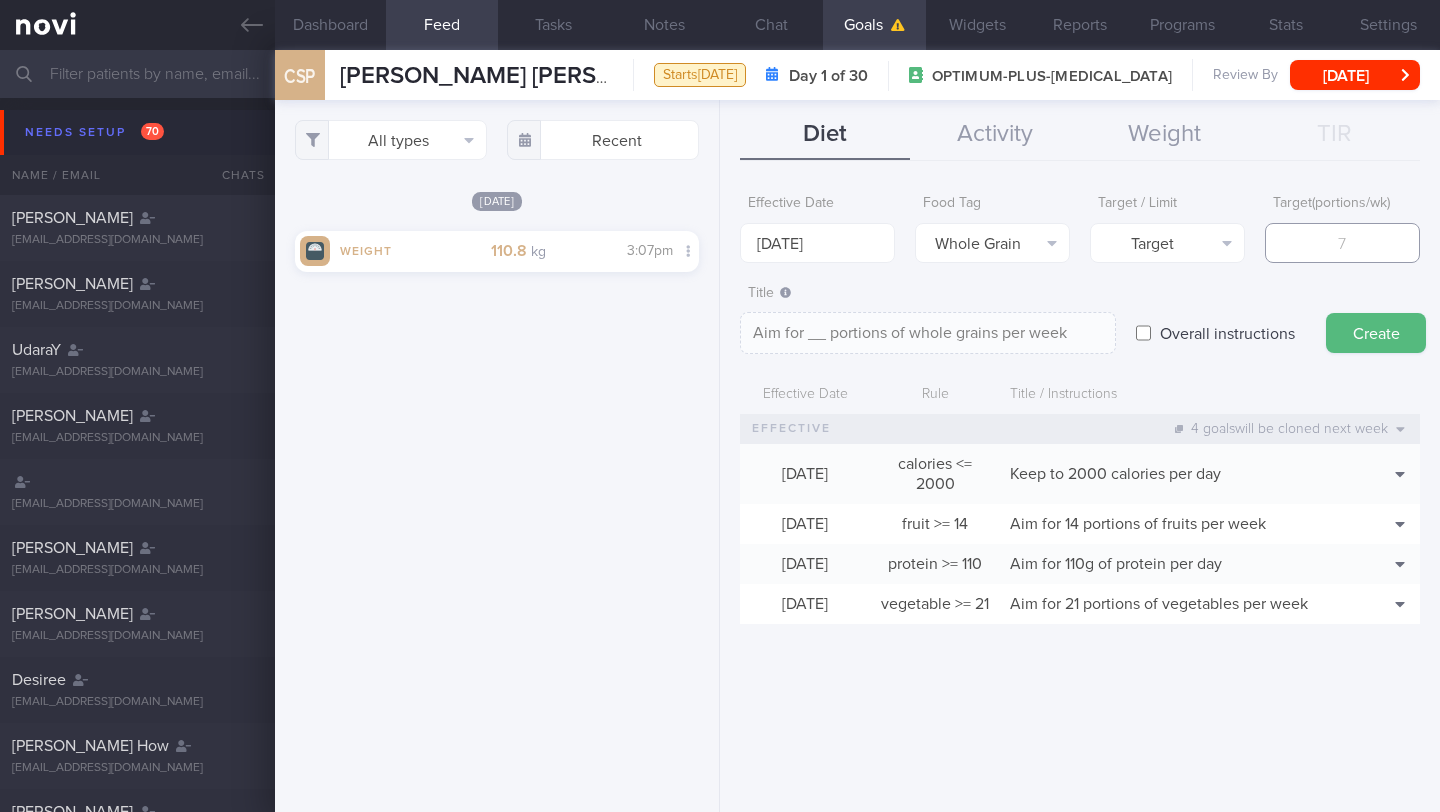 type on "1" 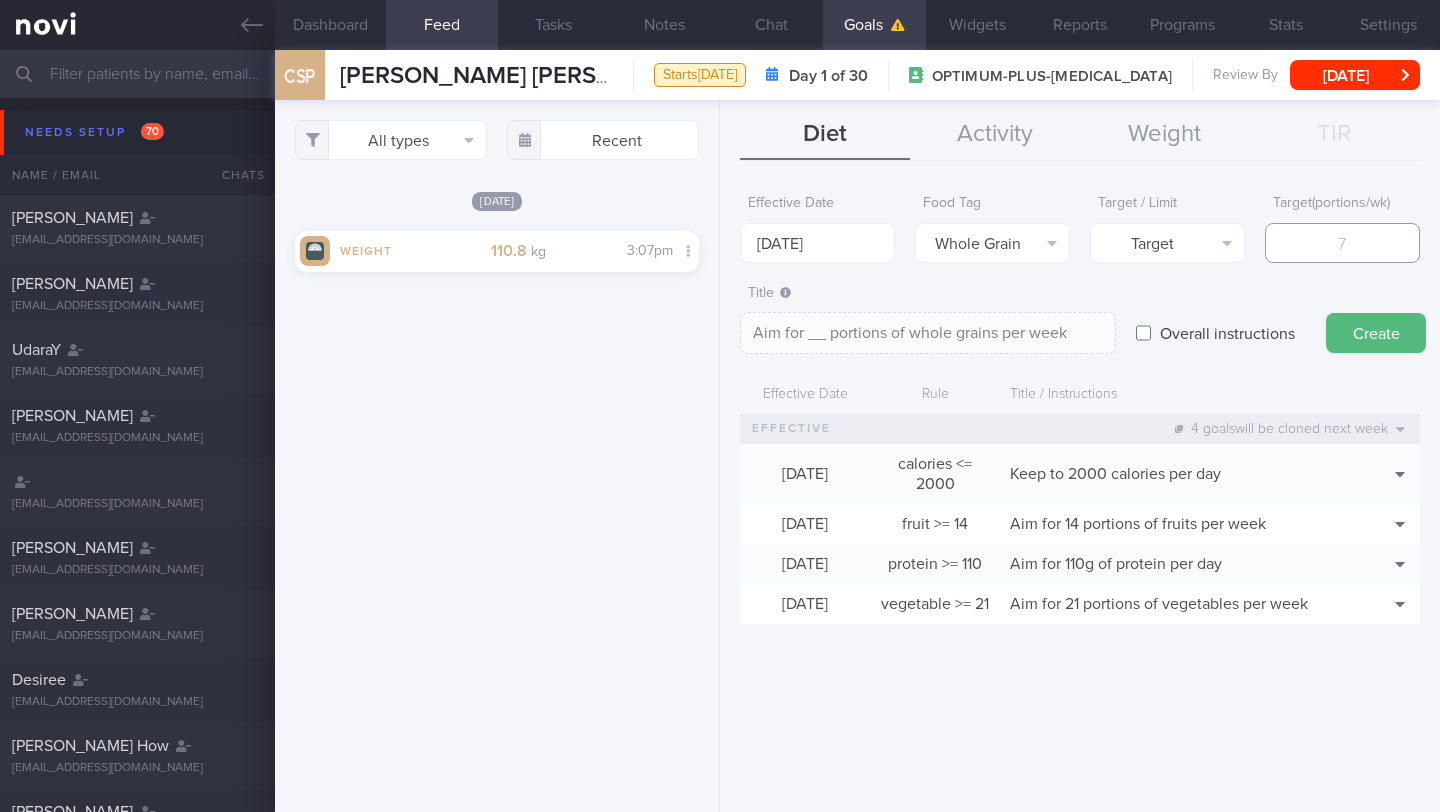 type on "Aim for 1 portions of whole grains per week" 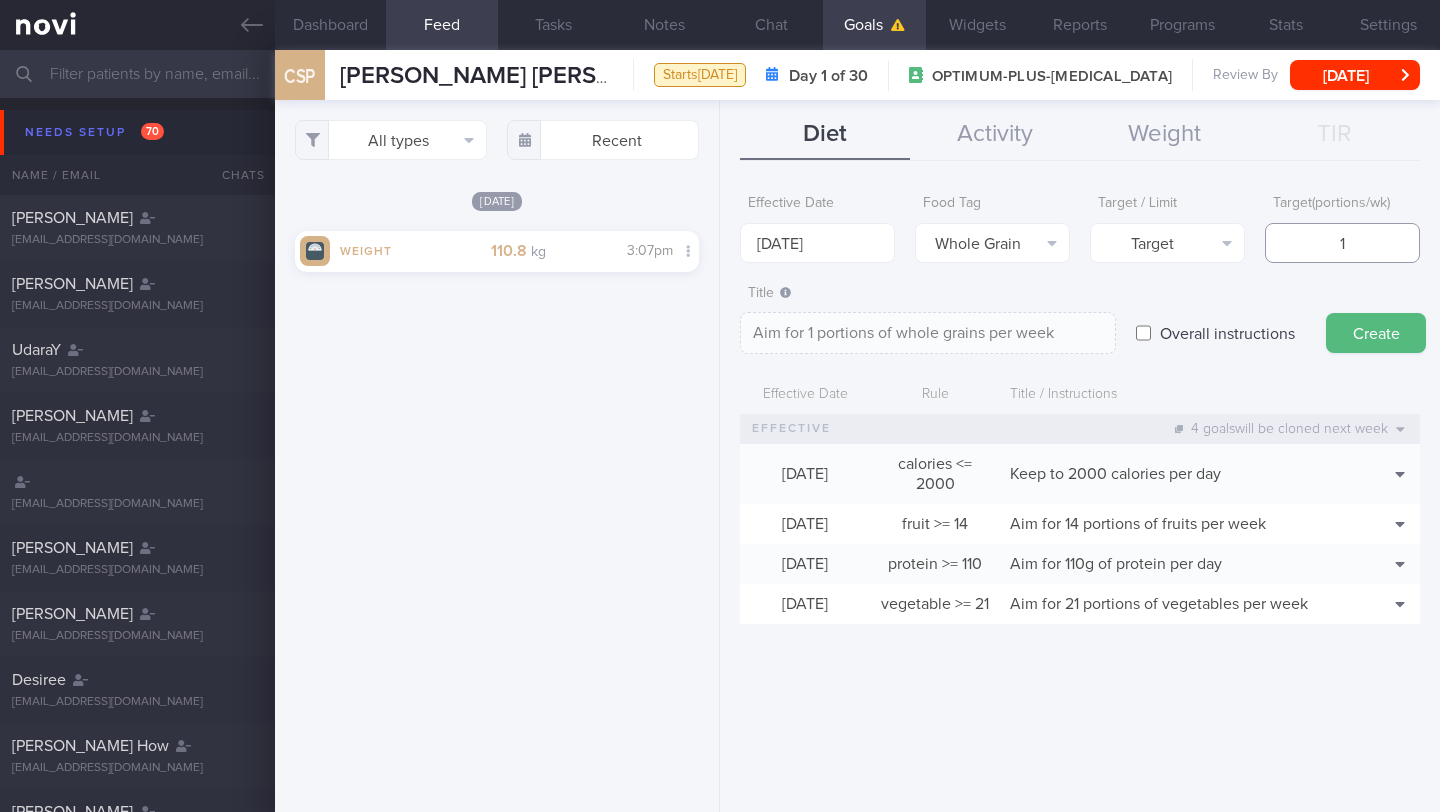 type on "10" 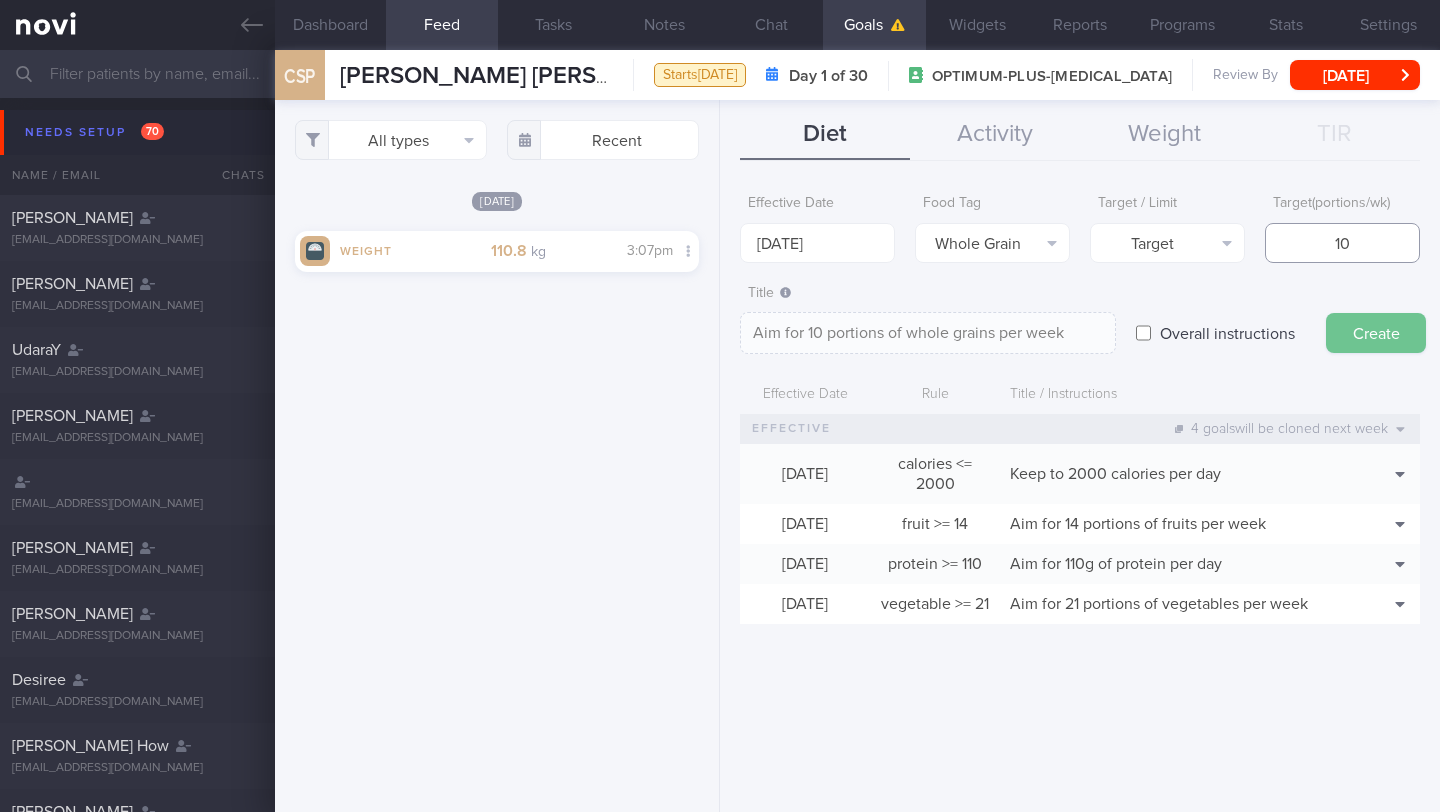 type on "10" 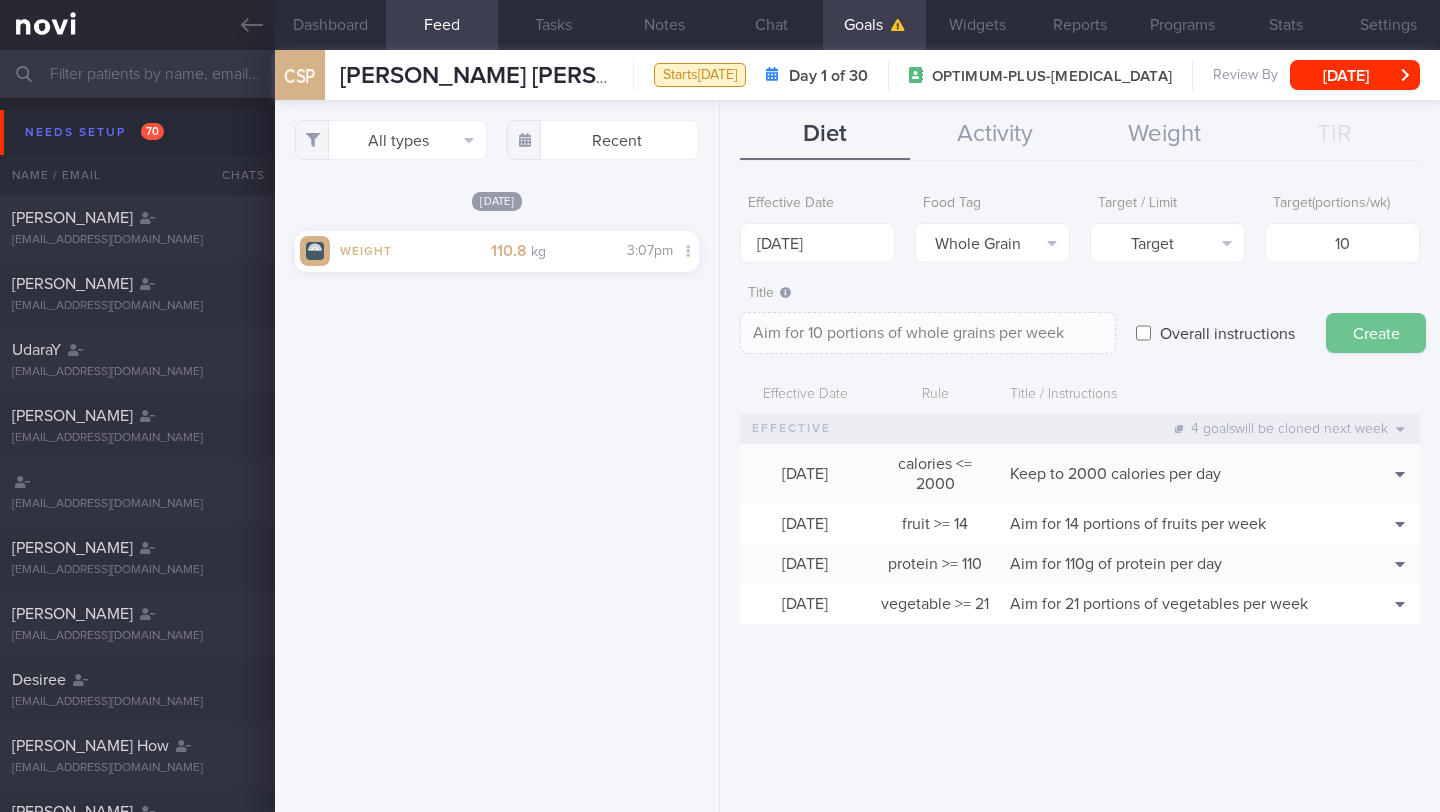 click on "Create" at bounding box center (1376, 333) 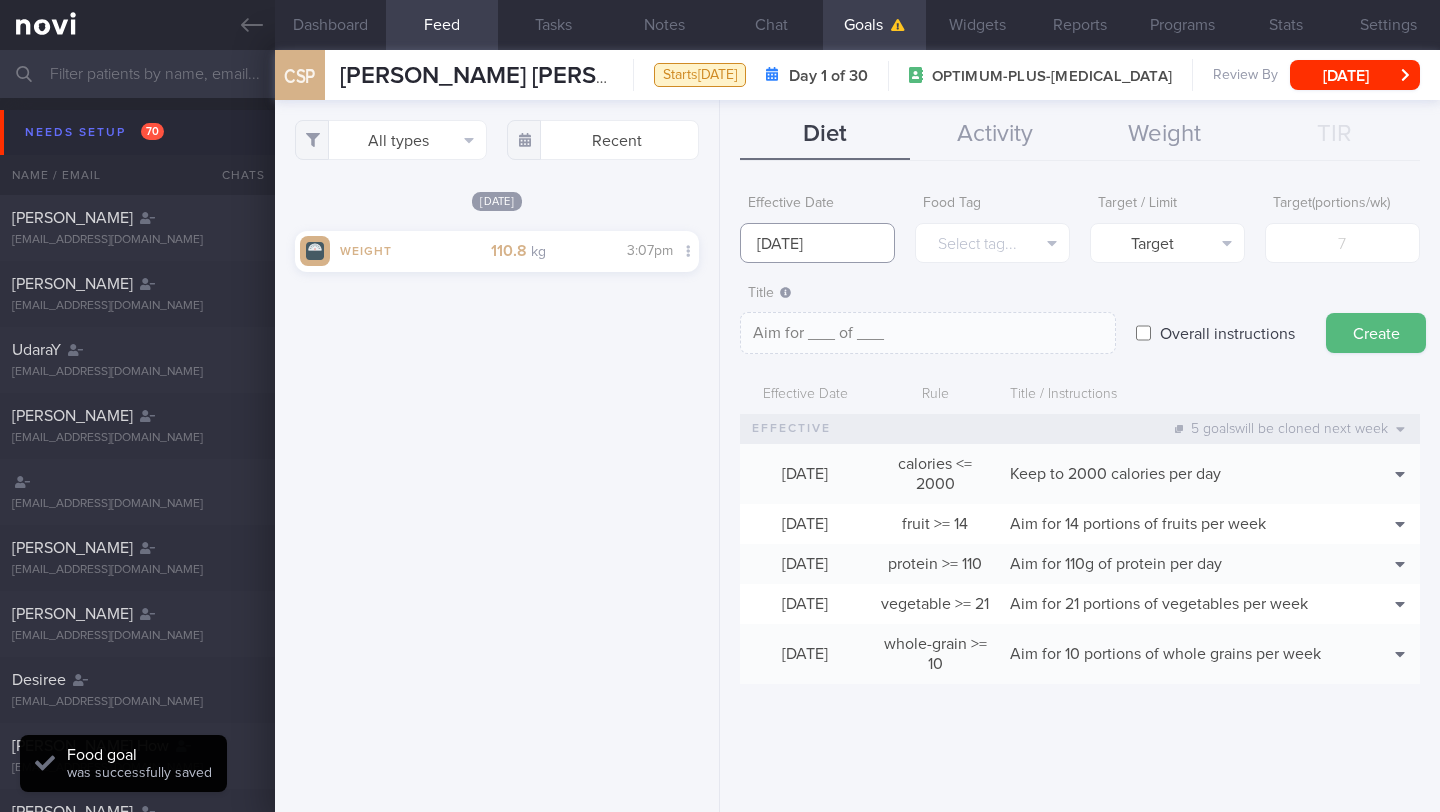 click on "[DATE]" at bounding box center [817, 243] 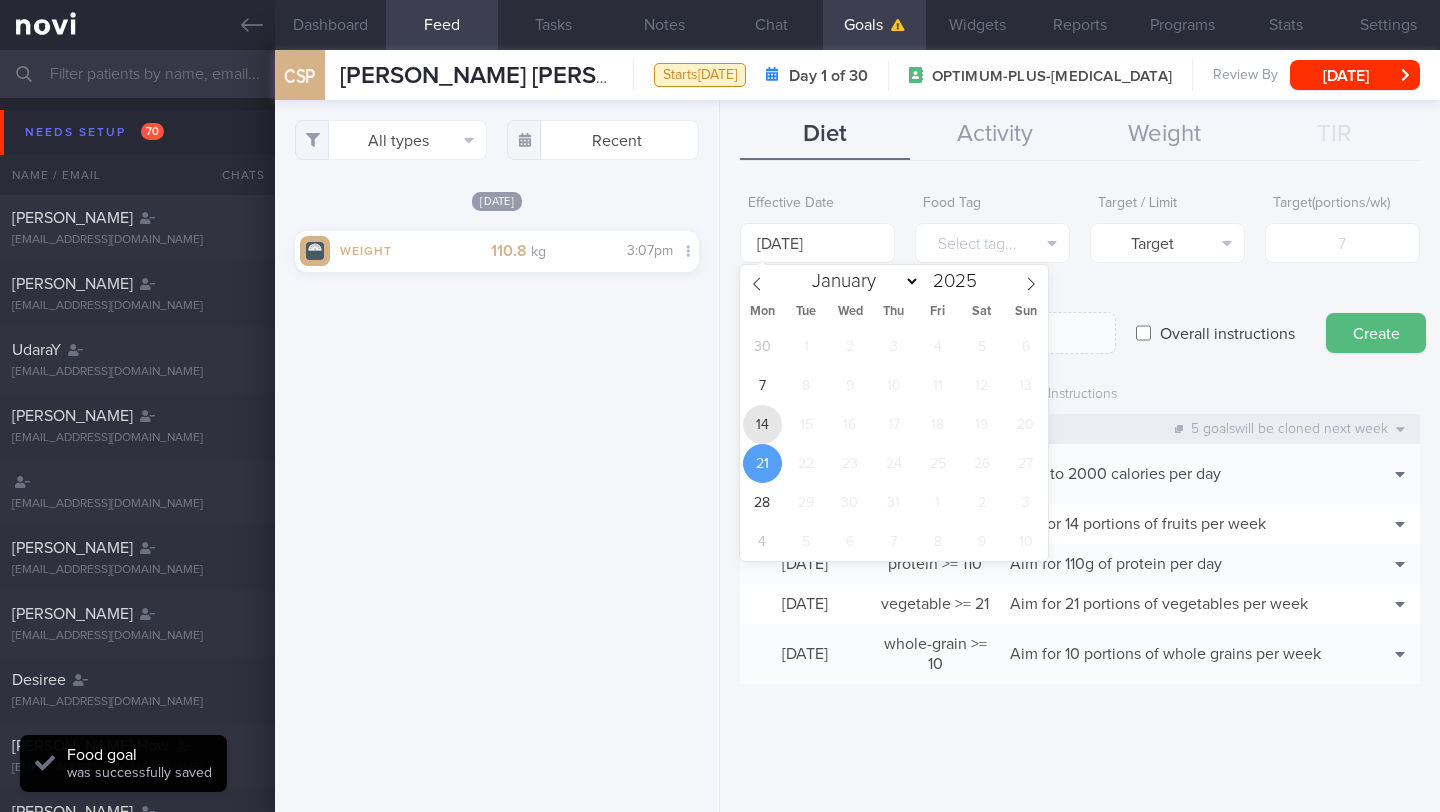 click on "14" at bounding box center (762, 424) 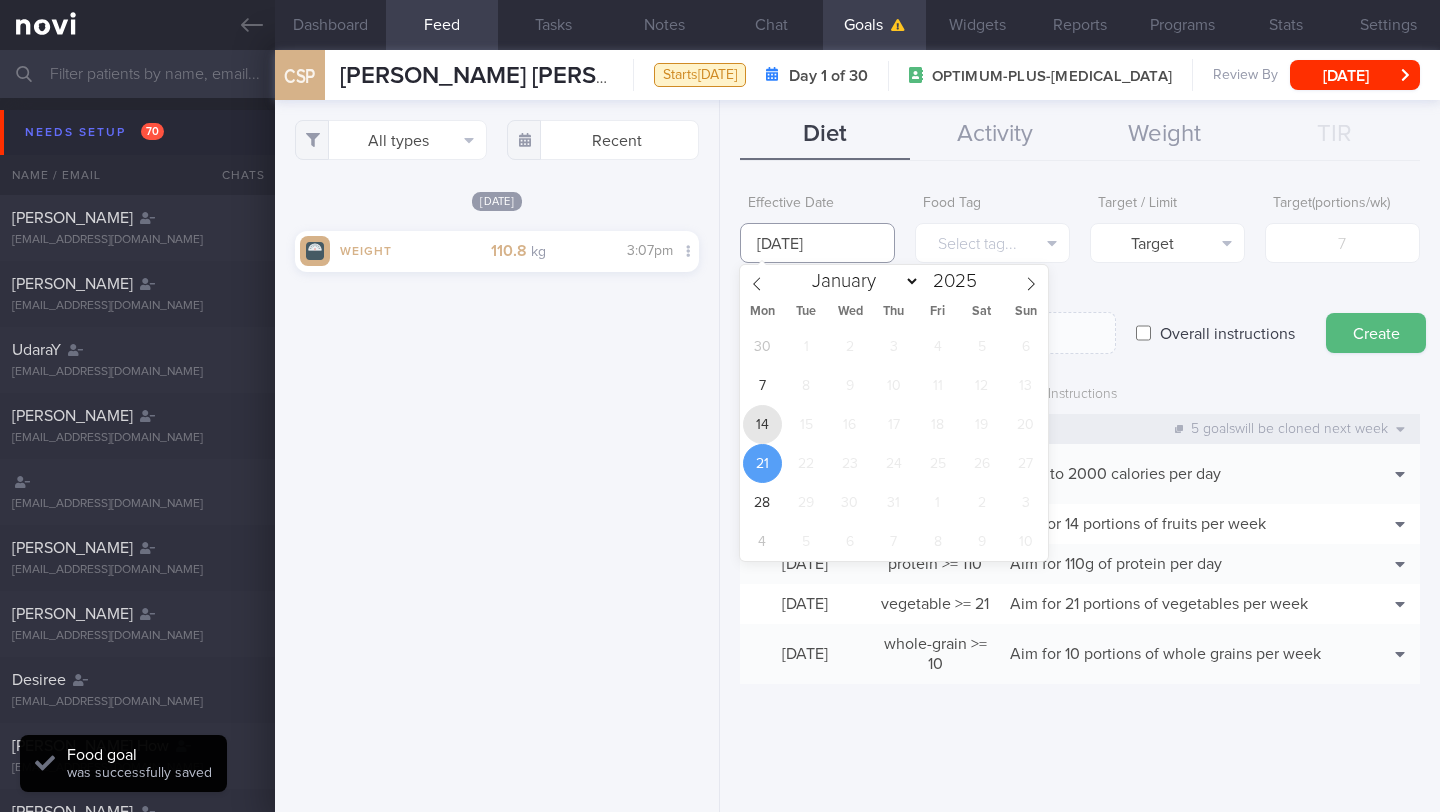 type on "[DATE]" 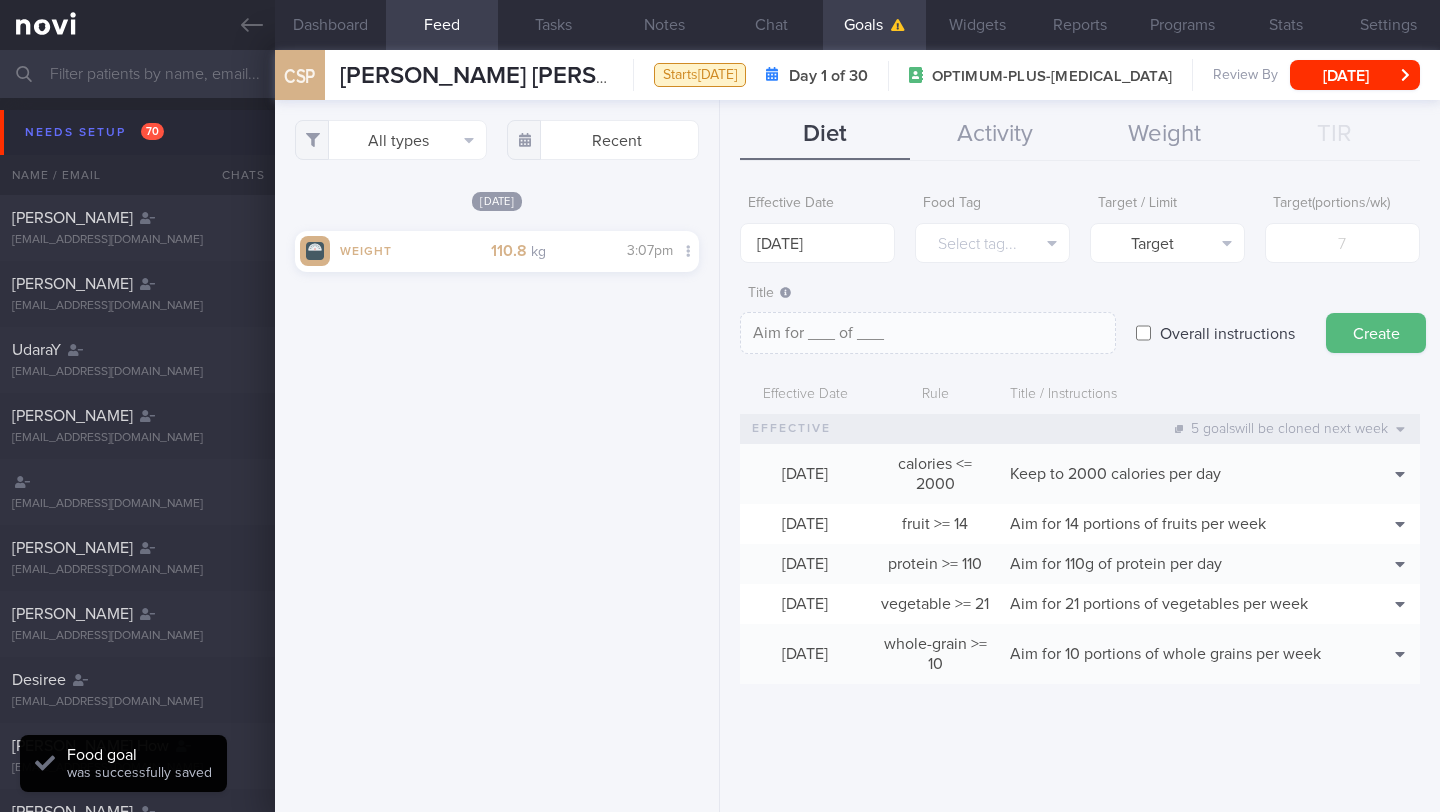 click on "Overall instructions" at bounding box center (1143, 333) 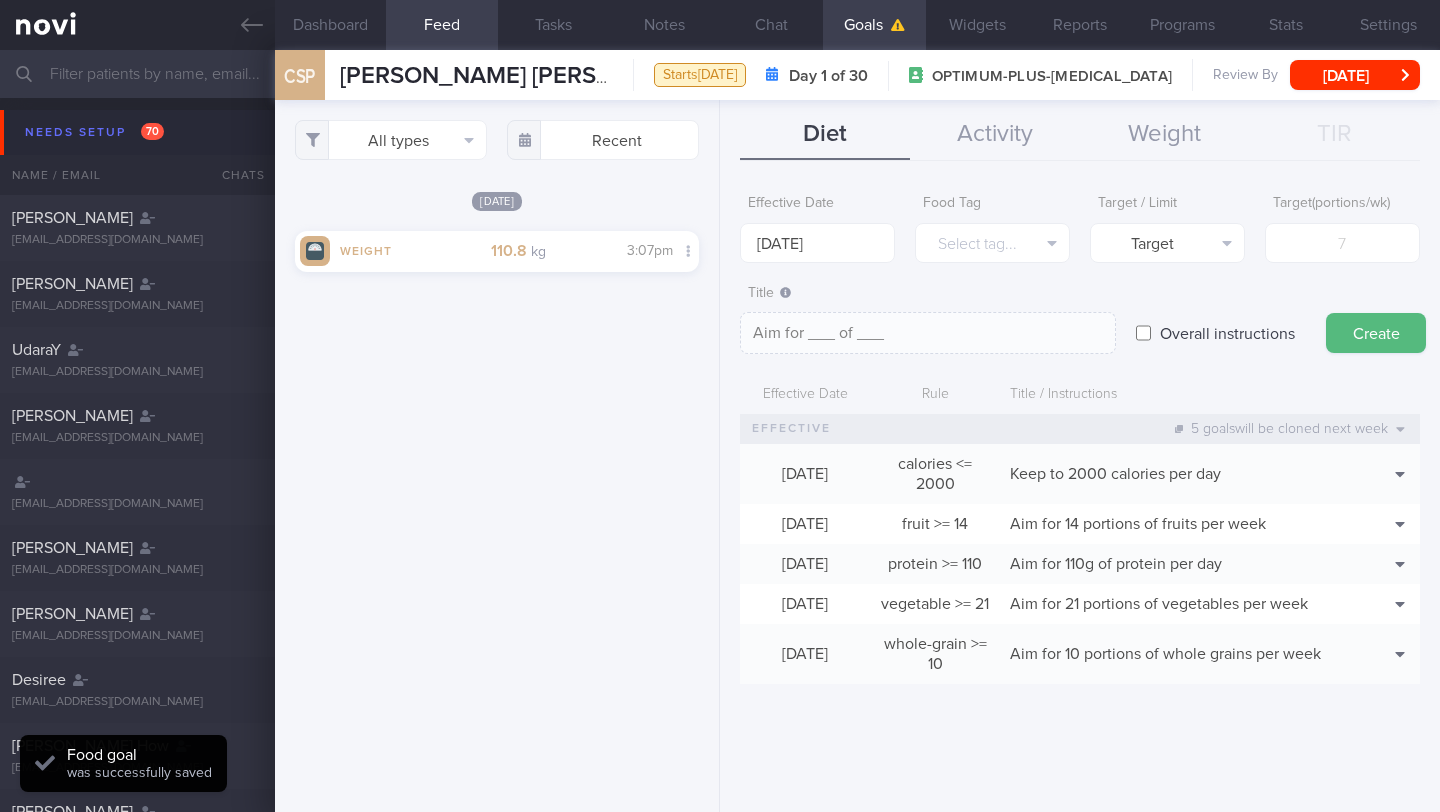 checkbox on "true" 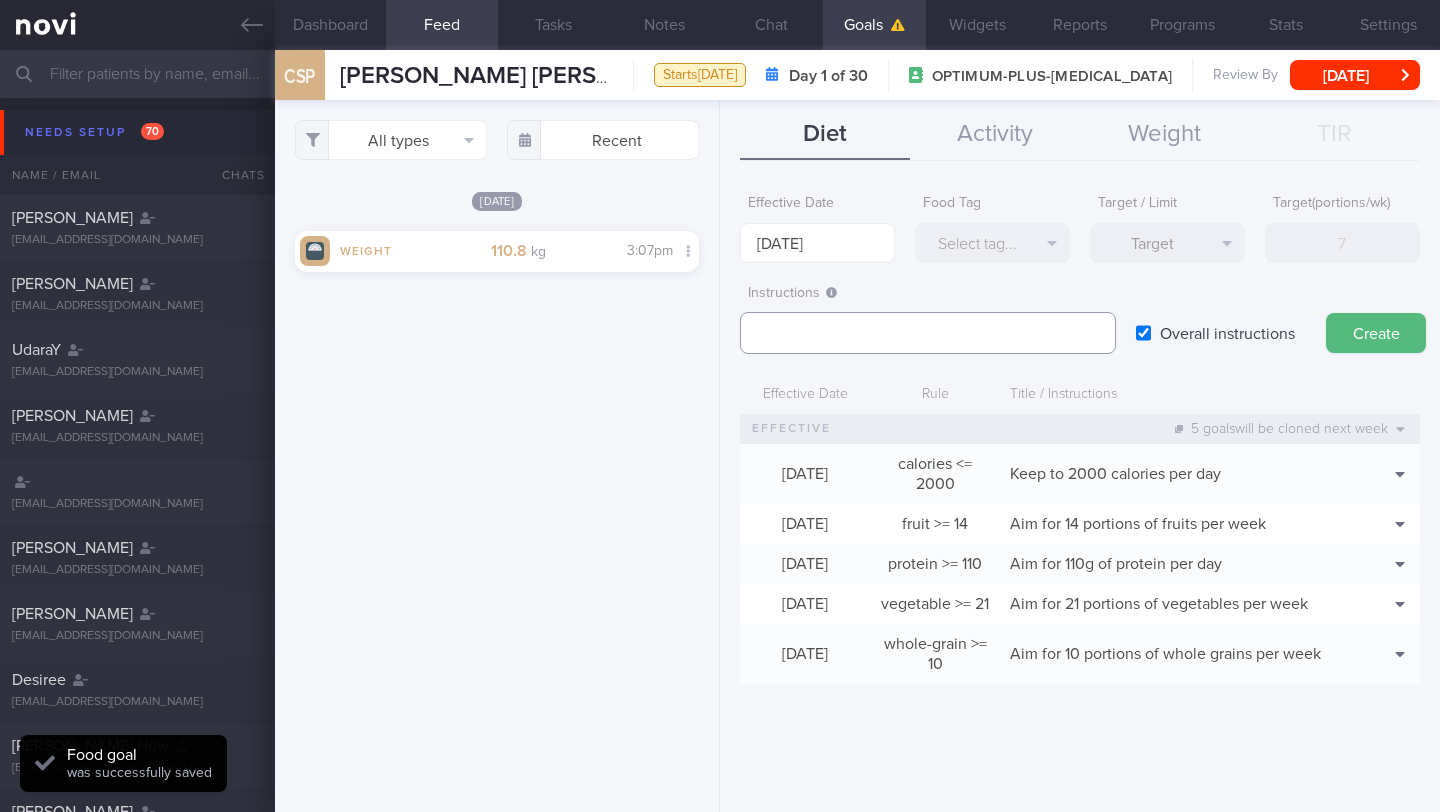 click at bounding box center (928, 333) 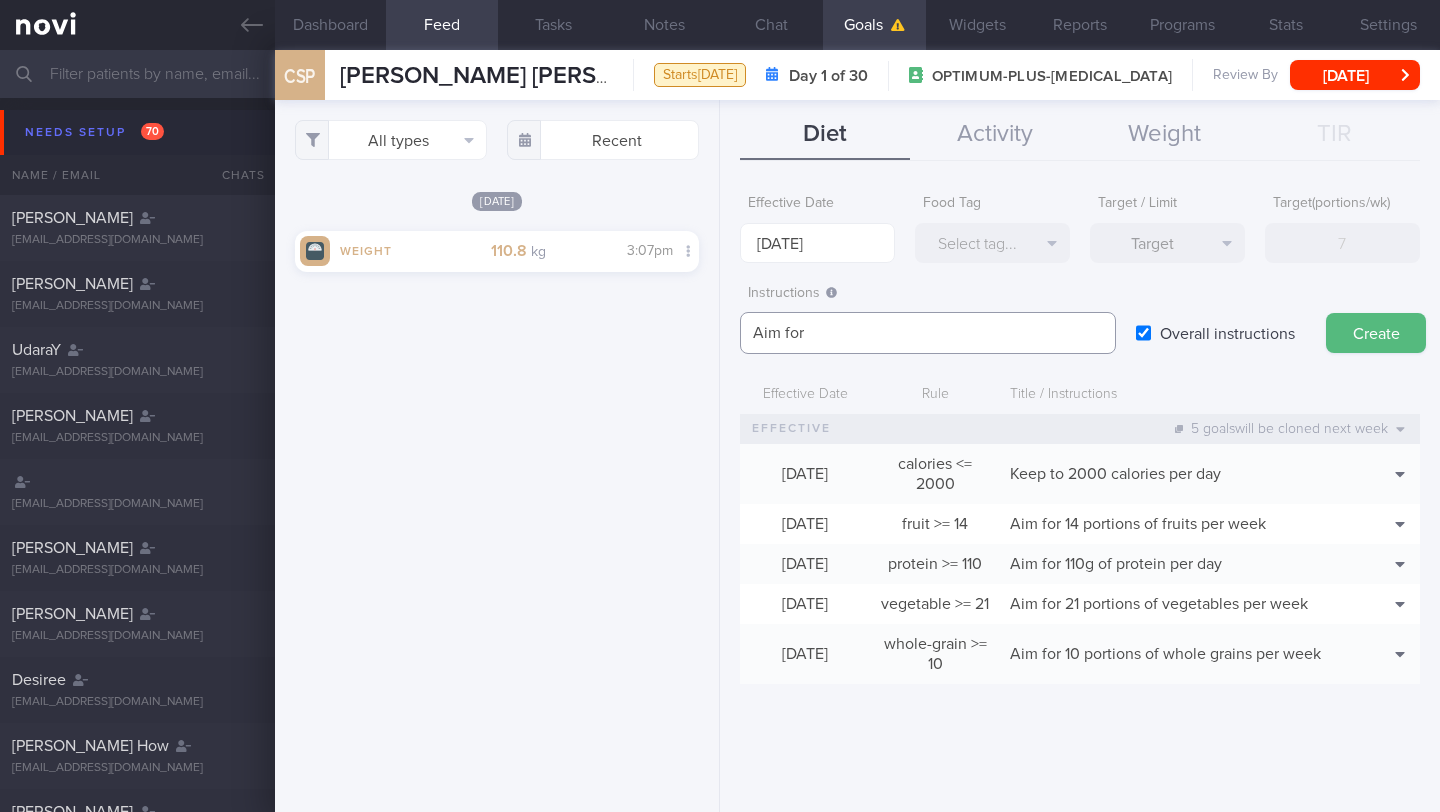 paste on "3.3L fluids (preferably water) per day" 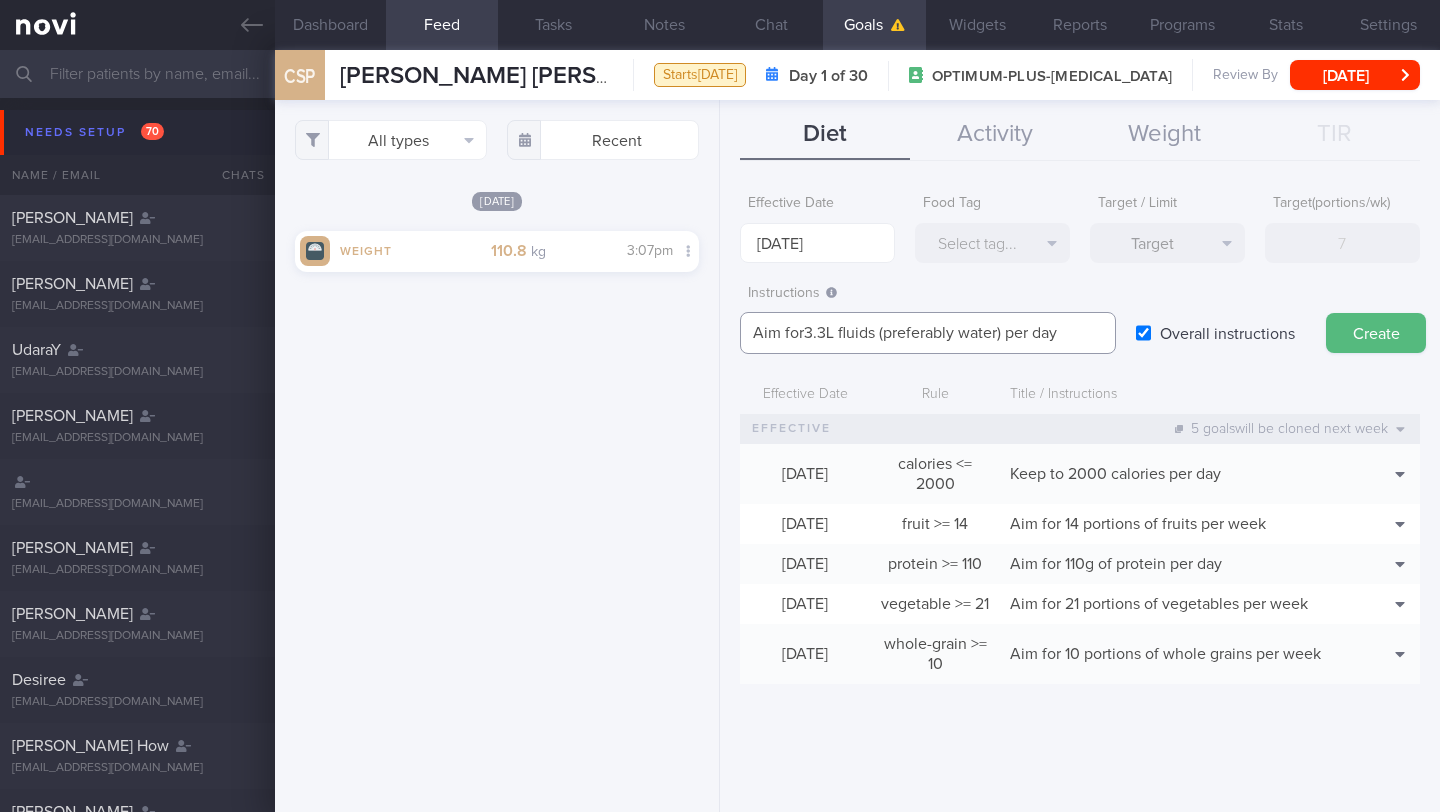 click on "Aim for3.3L fluids (preferably water) per day" at bounding box center [928, 333] 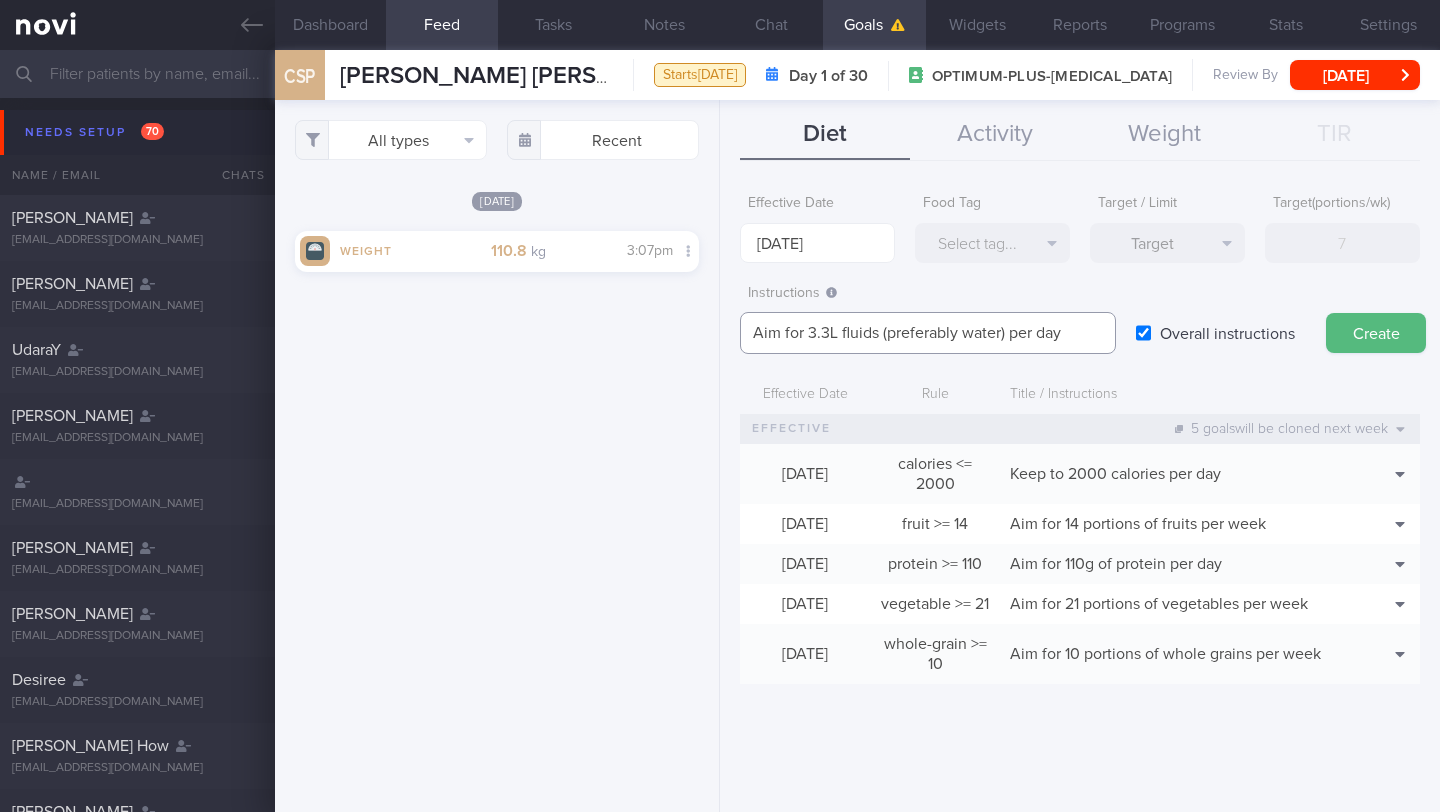click on "Aim for 3.3L fluids (preferably water) per day" at bounding box center [928, 333] 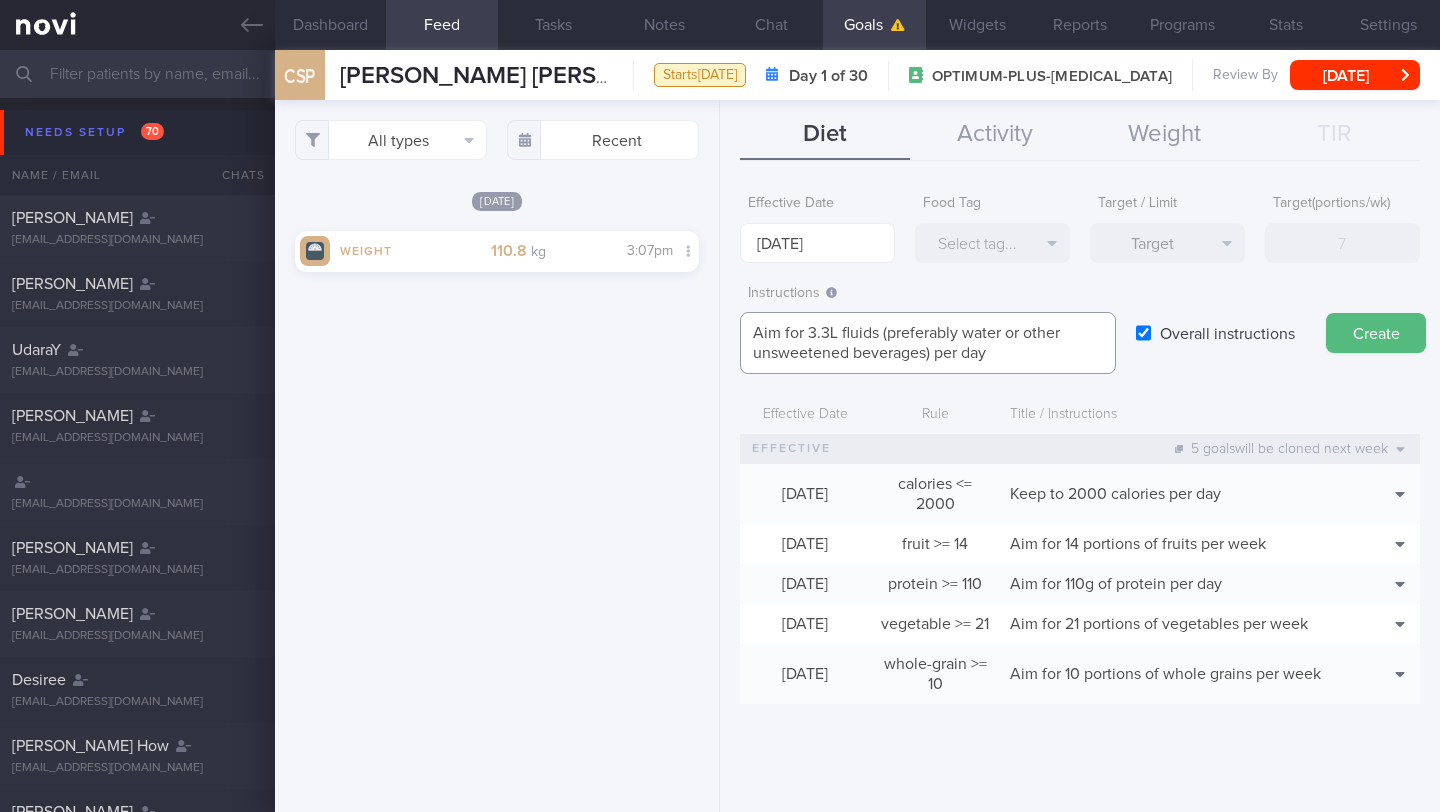 type on "Aim for 3.3L fluids (preferably water or other unsweetened beverages) per day" 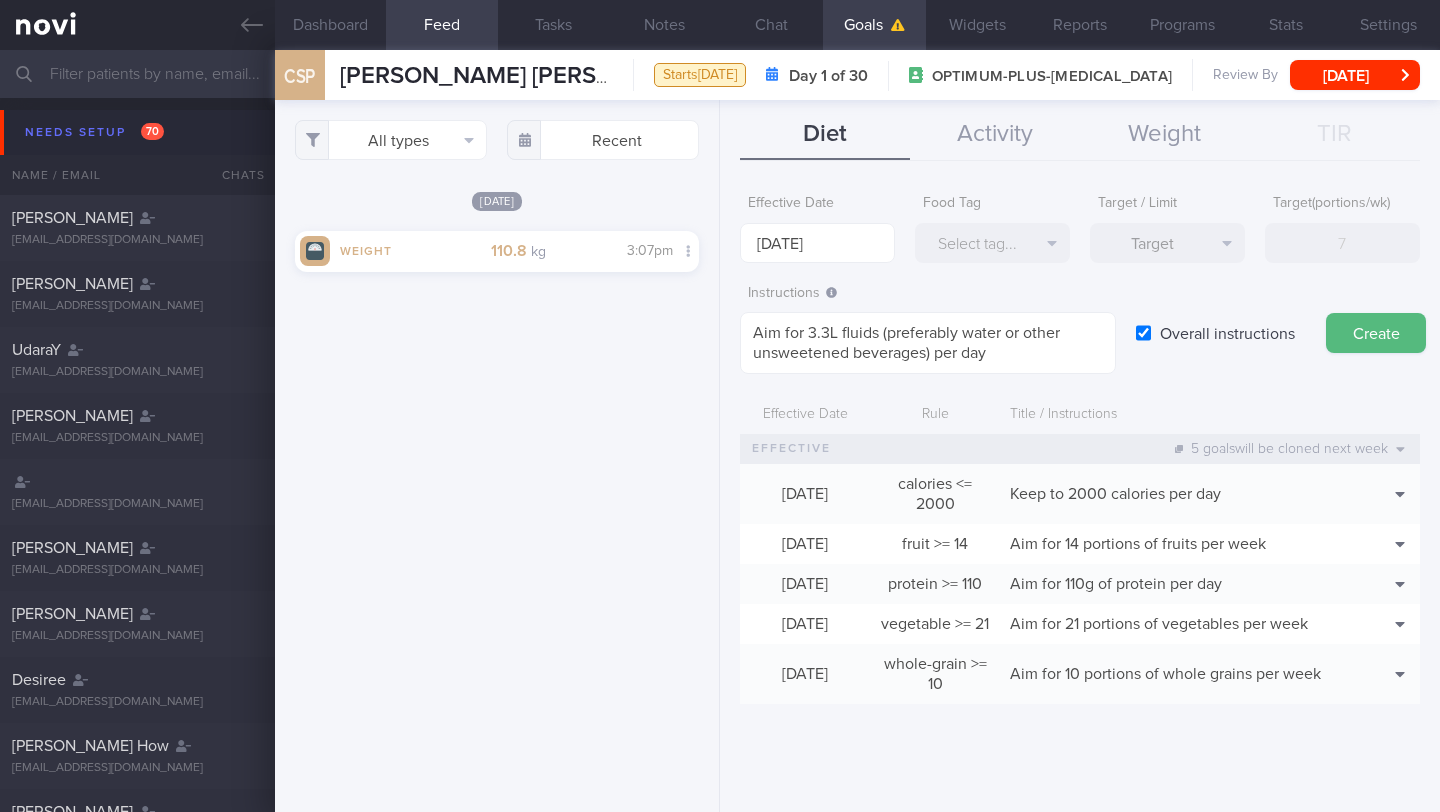 click on "Instructions
Formatting:
*Bold*
- List items
1. Ordered items
[click here](http://url.com)
Aim for 3.3L fluids (preferably water or other unsweetened beverages) per day Aim for 3.3L fluids (preferably water or other unsweetened beverages) per day ​
Overall instructions
Create" at bounding box center [1080, 325] 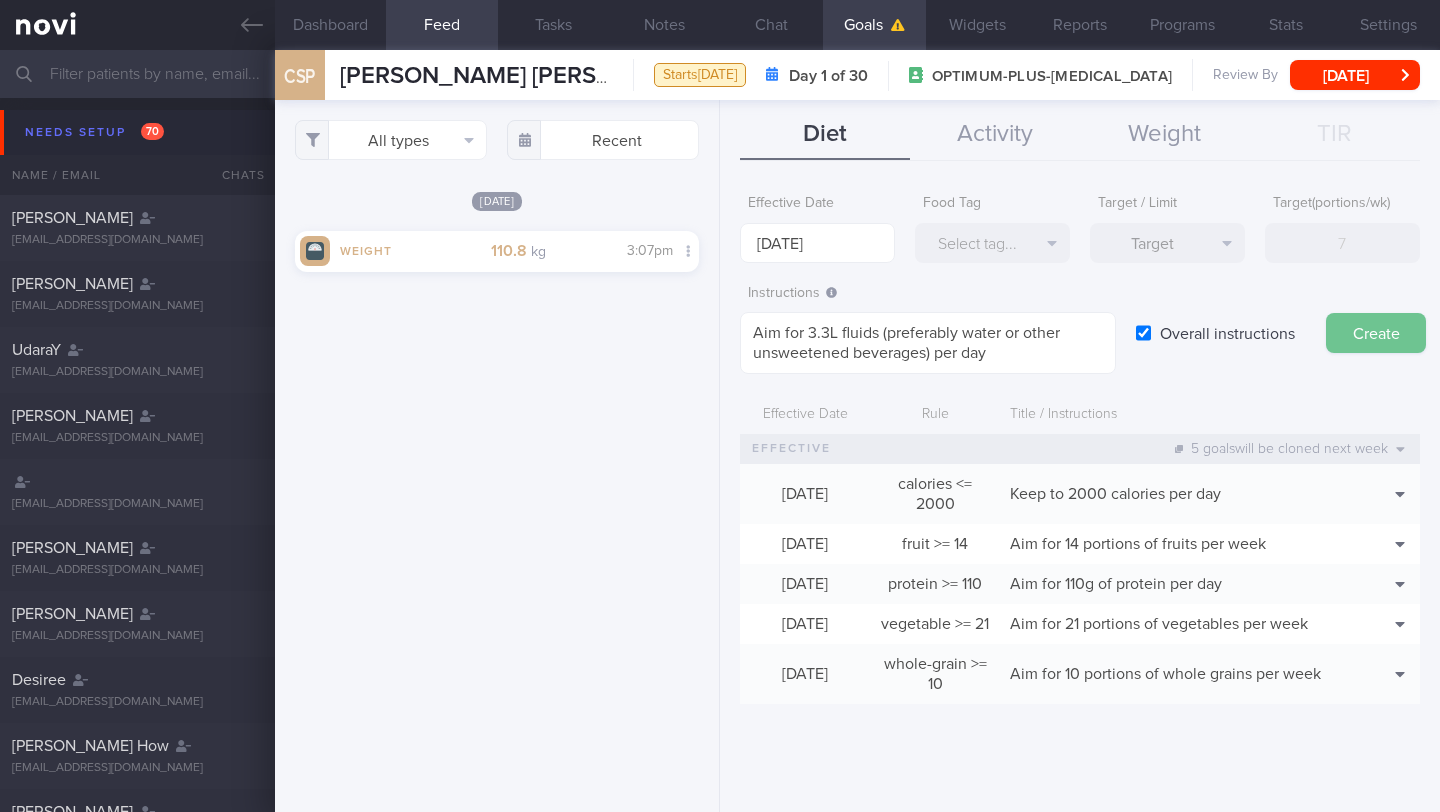 click on "Create" at bounding box center [1376, 333] 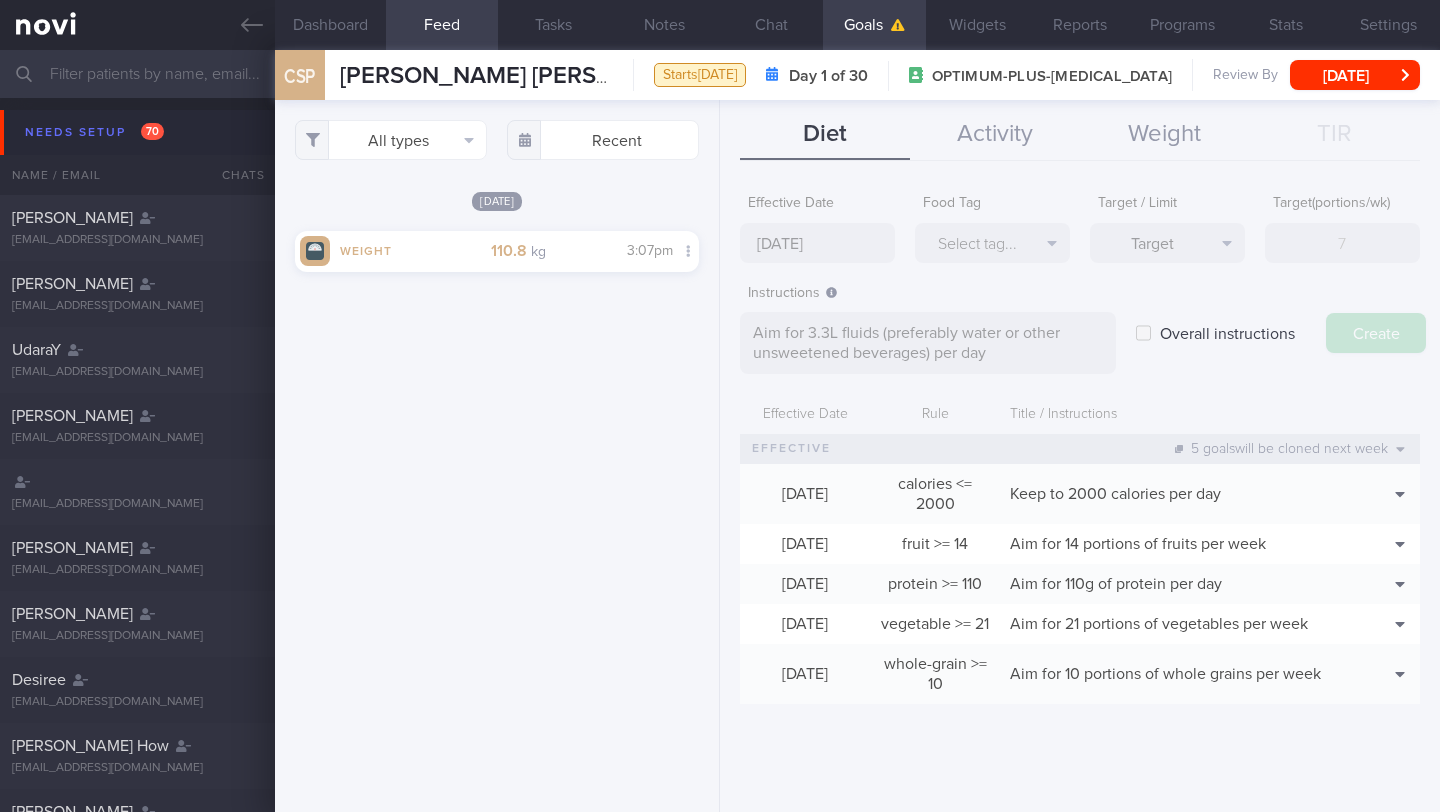 type on "[DATE]" 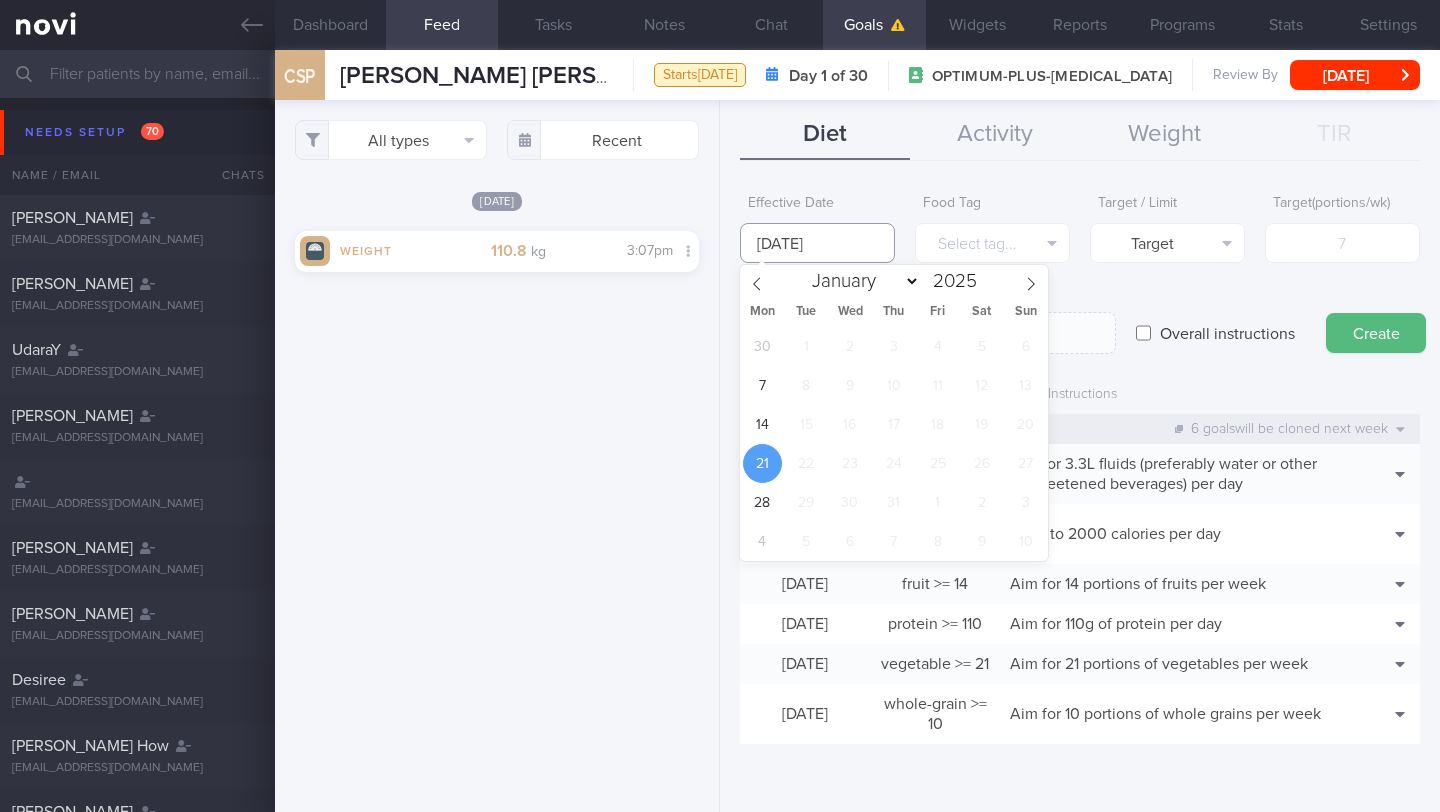 click on "[DATE]" at bounding box center [817, 243] 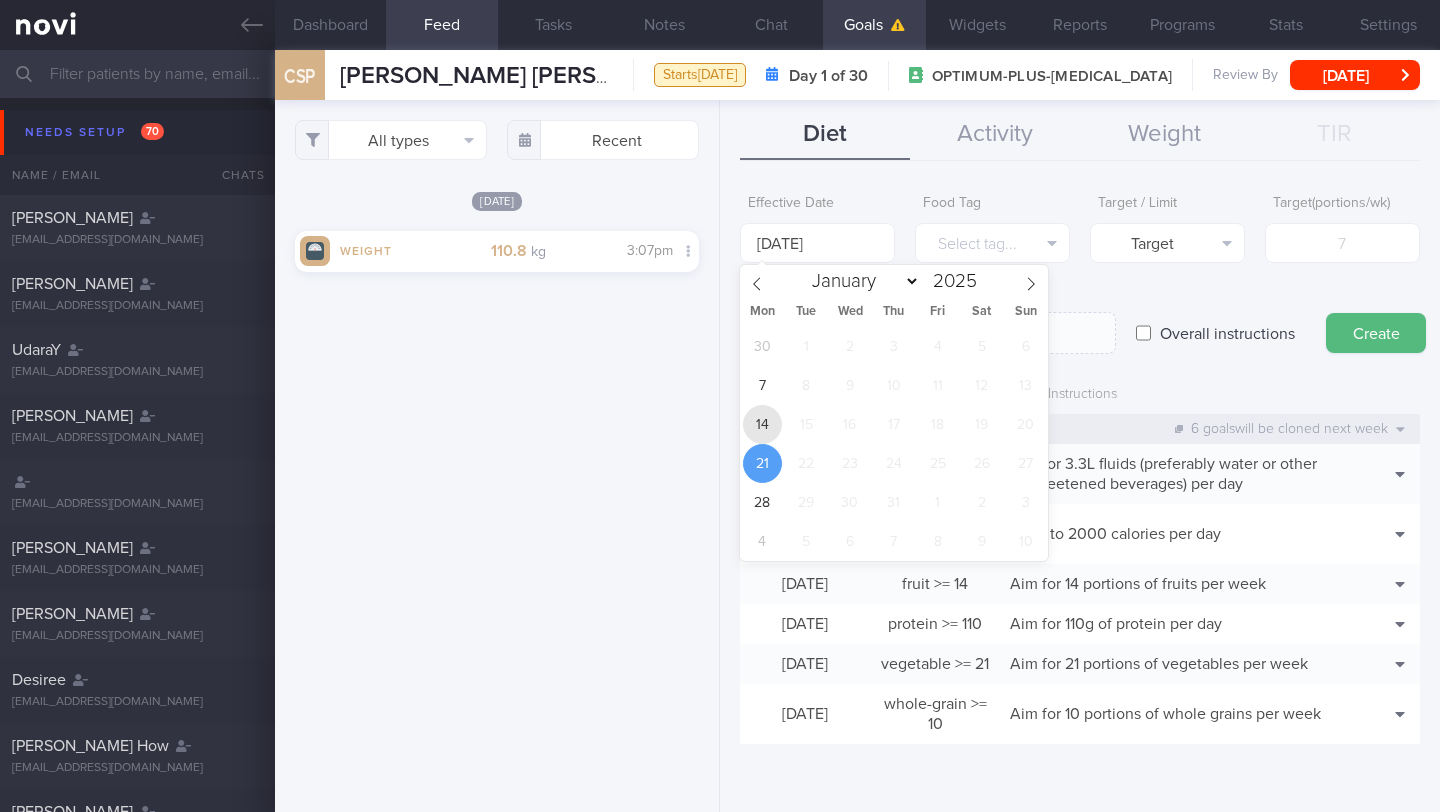 click on "14" at bounding box center (762, 424) 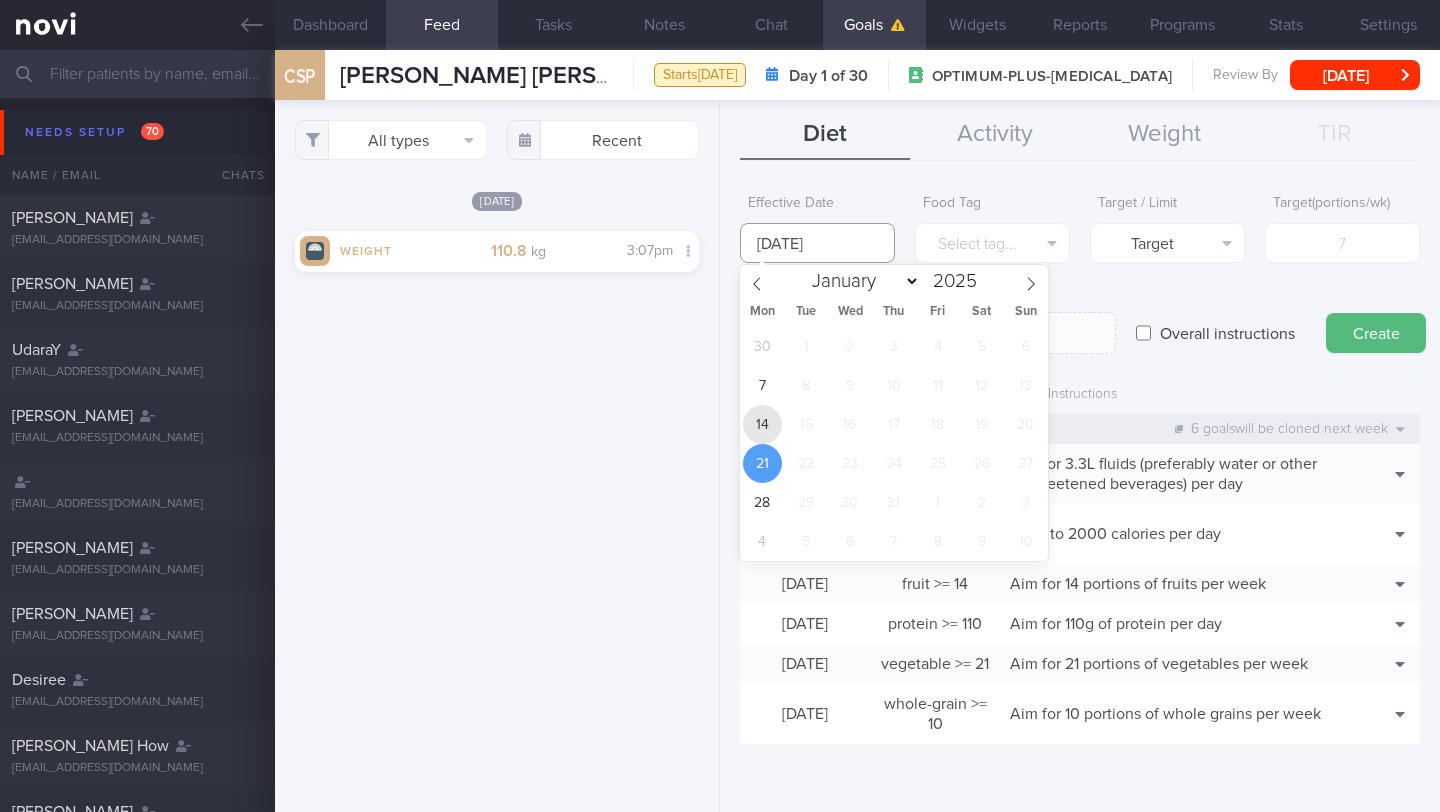 type on "[DATE]" 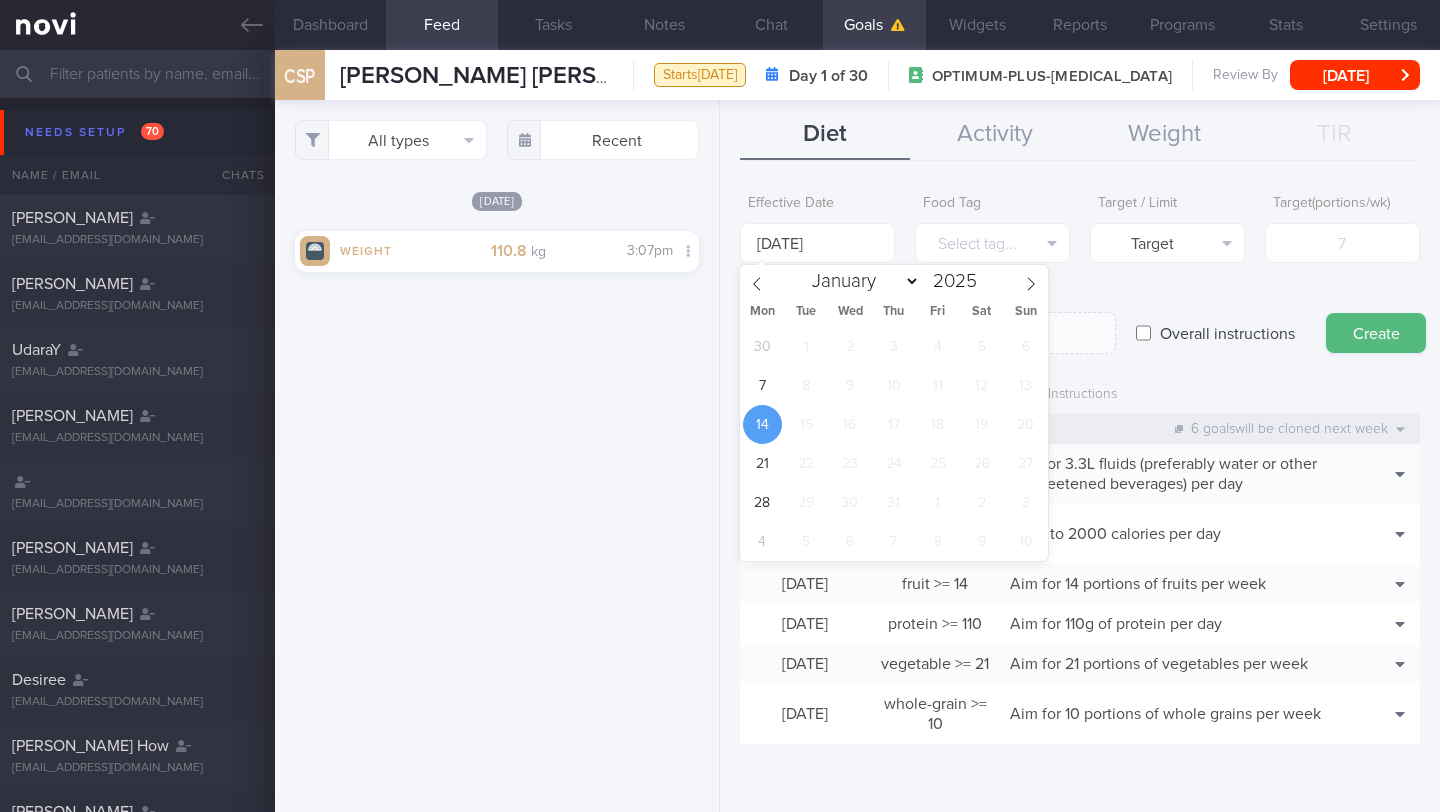 click on "All types
Food
Activity
Glucose
Weight
Medicine
Blood Pressure
CGM Install
Recent
Thu, 10 Jul" at bounding box center (497, 456) 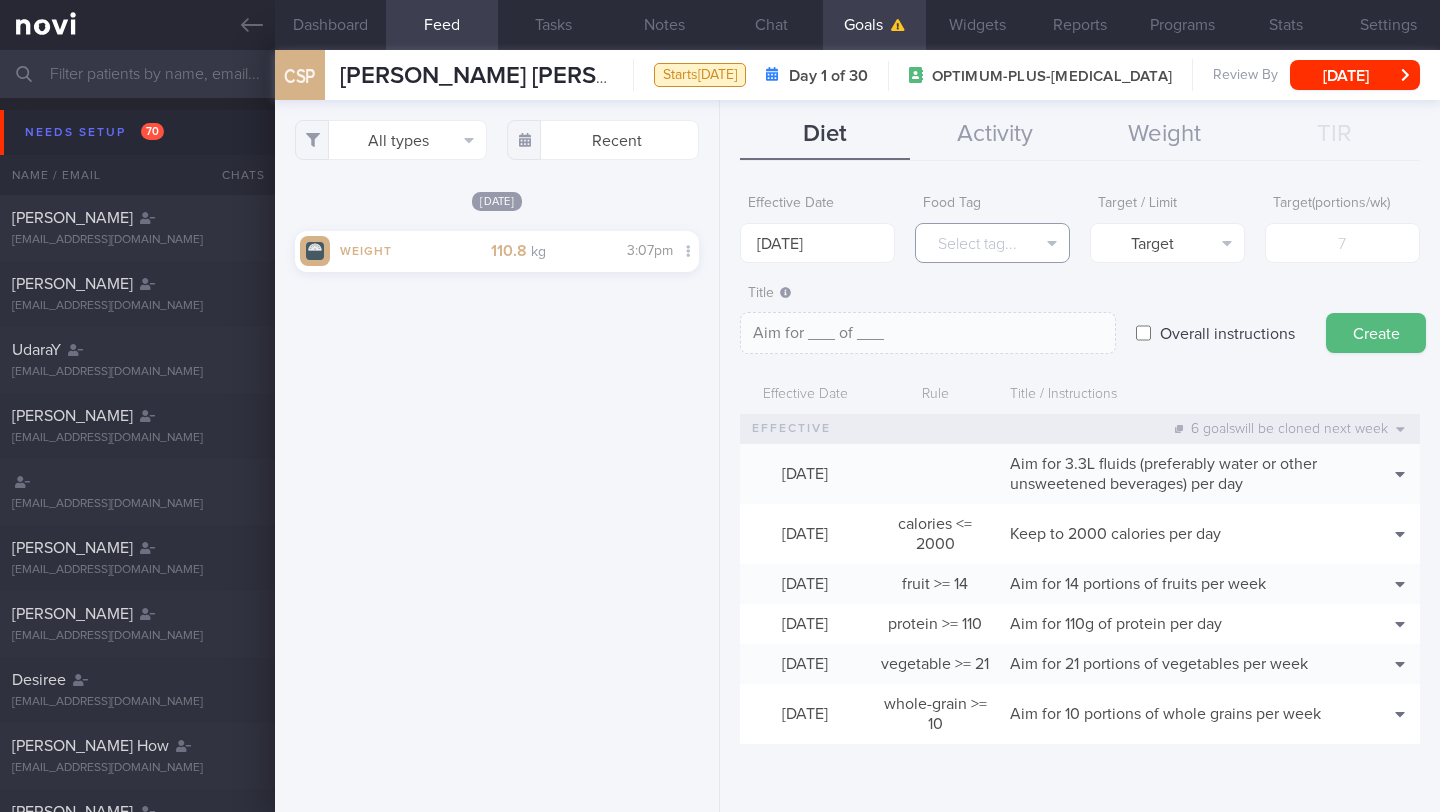 click on "Select tag..." at bounding box center [992, 243] 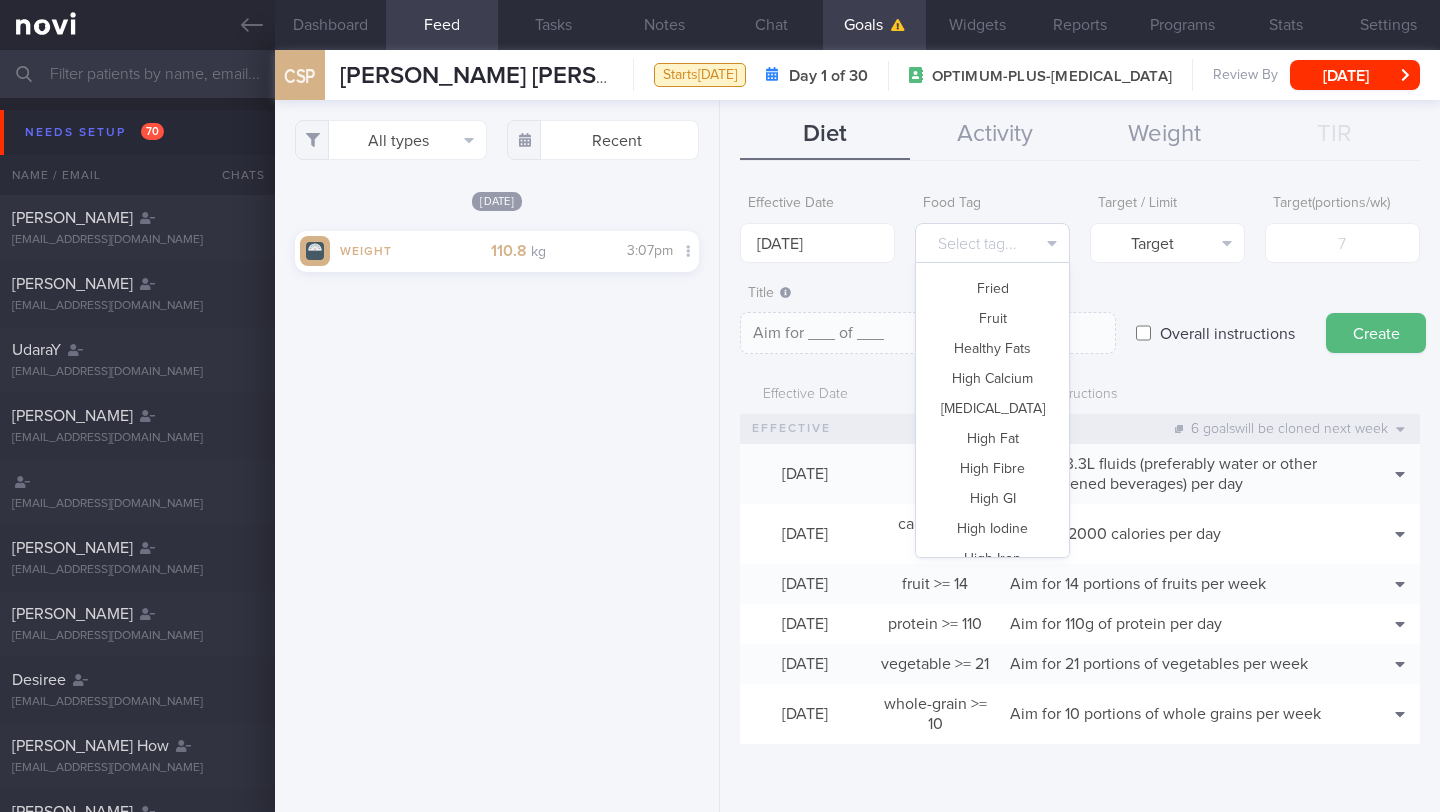 scroll, scrollTop: 0, scrollLeft: 0, axis: both 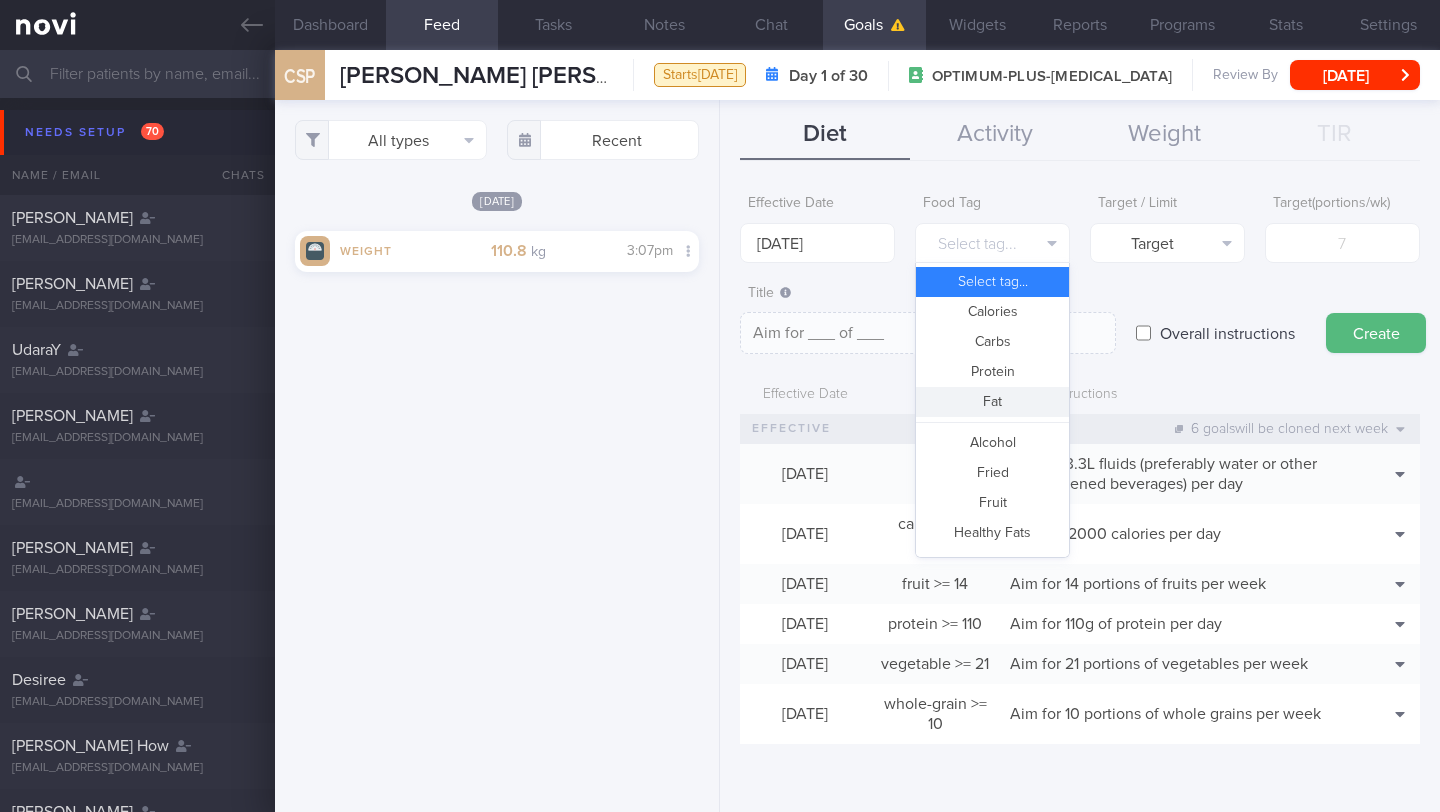click at bounding box center (992, 422) 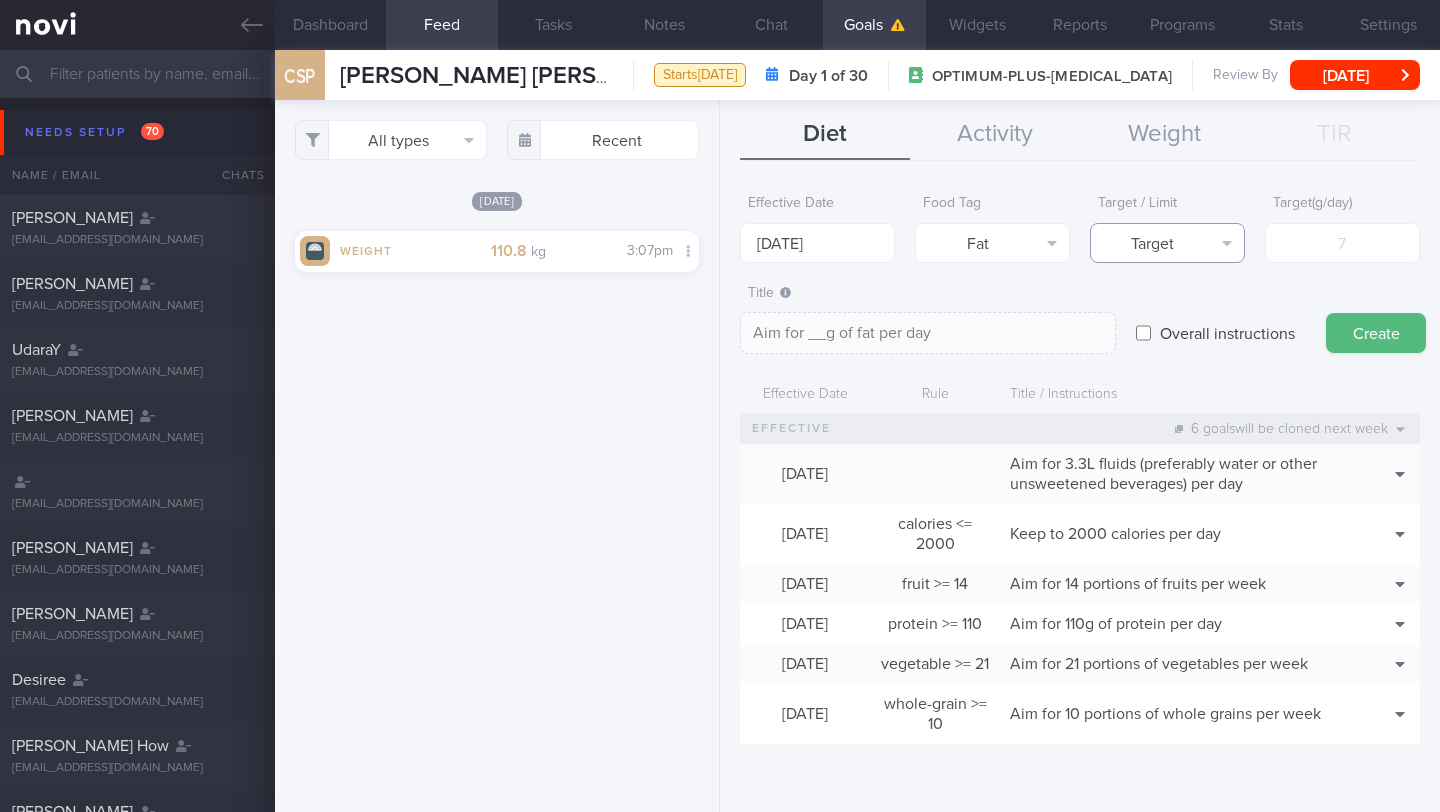 click on "Target" at bounding box center [1167, 243] 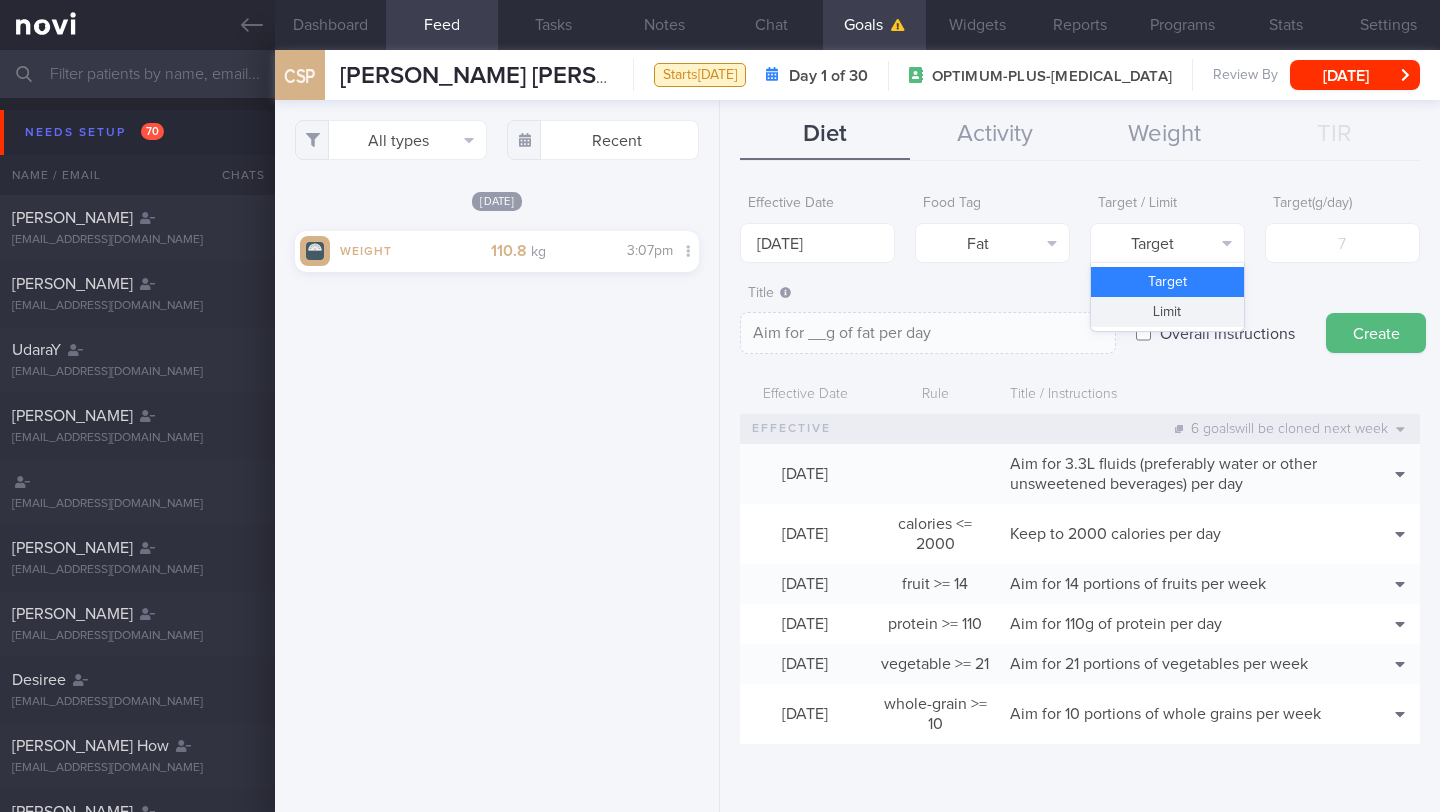 click on "Limit" at bounding box center [1167, 312] 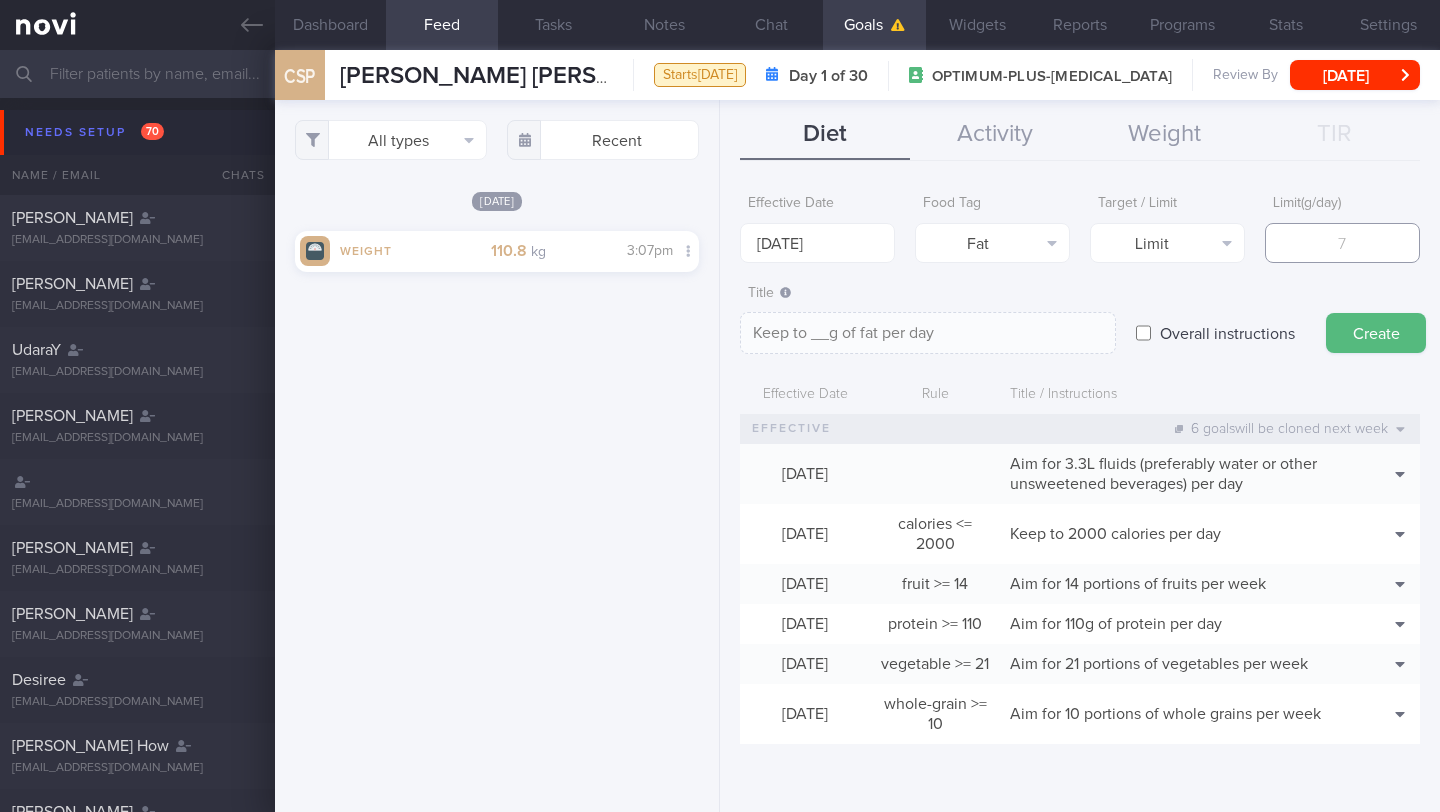 click at bounding box center [1342, 243] 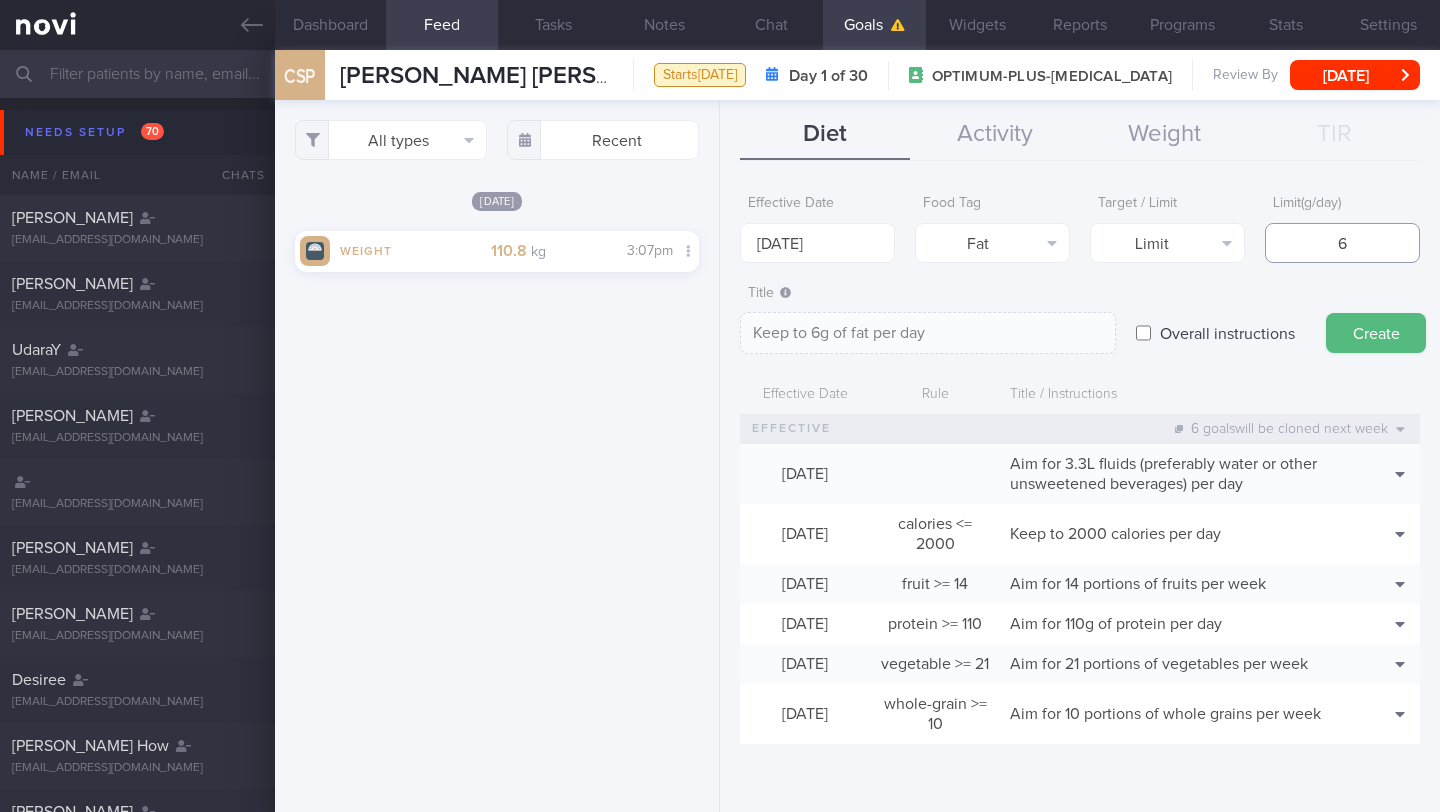 type on "65" 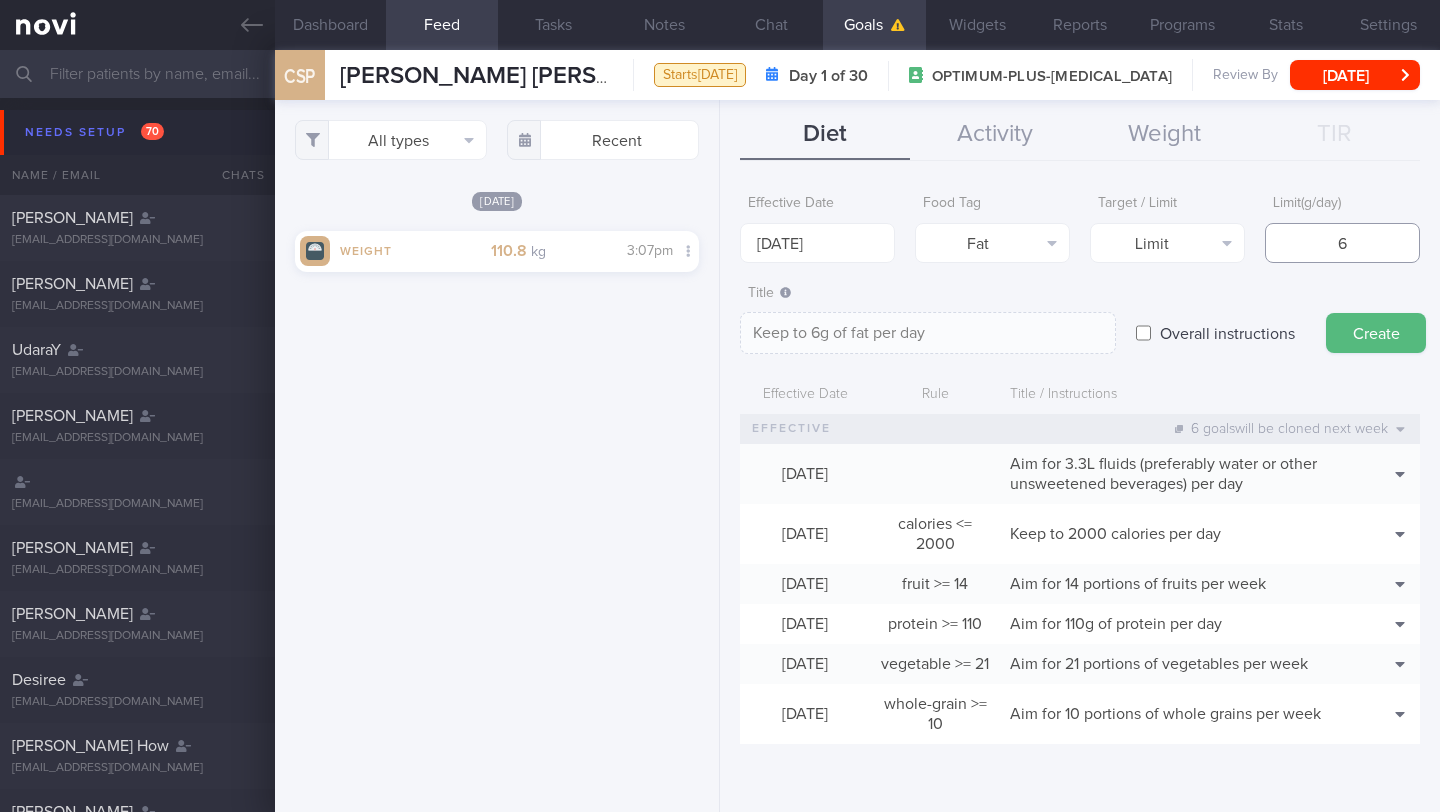 type on "Keep to 65g of fat per day" 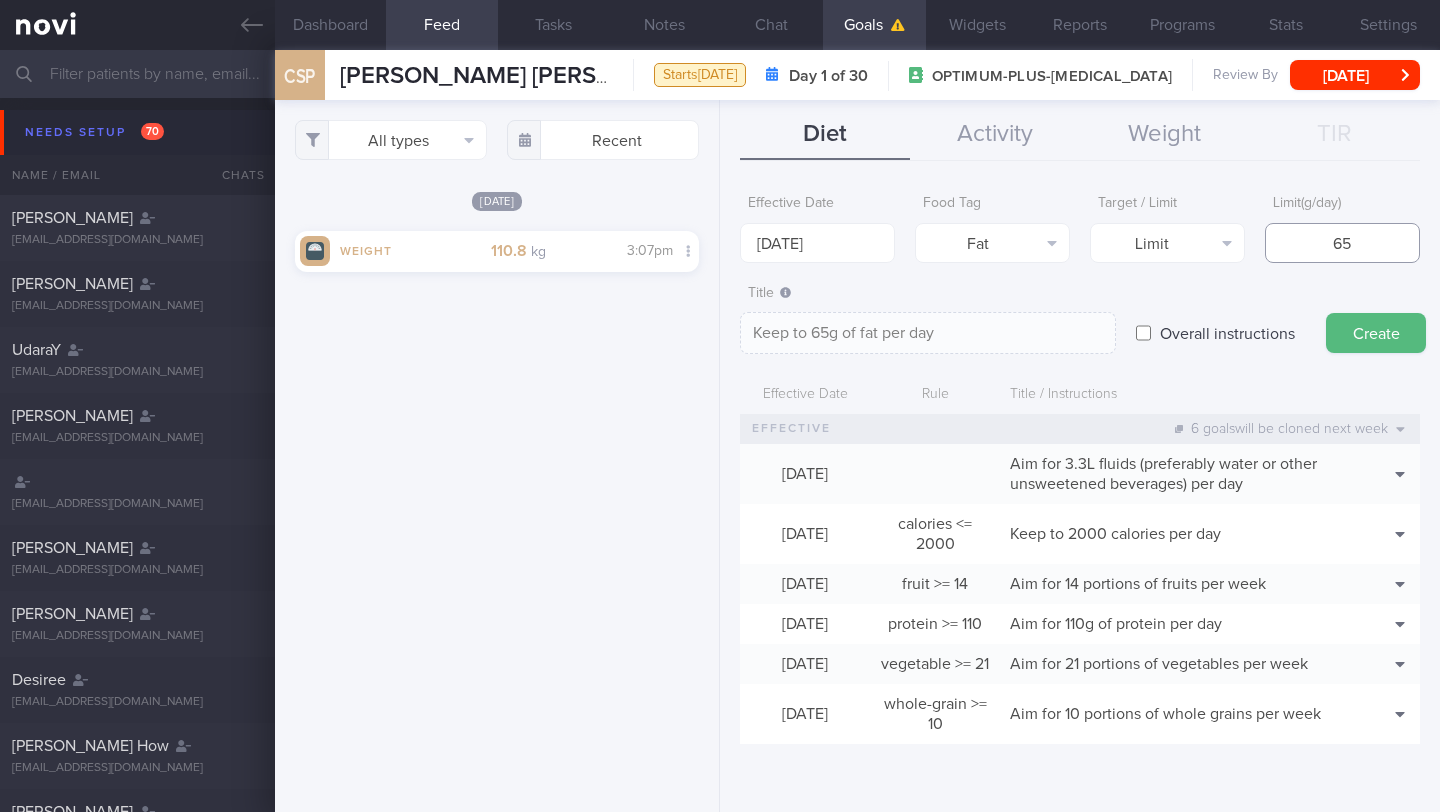 type on "65" 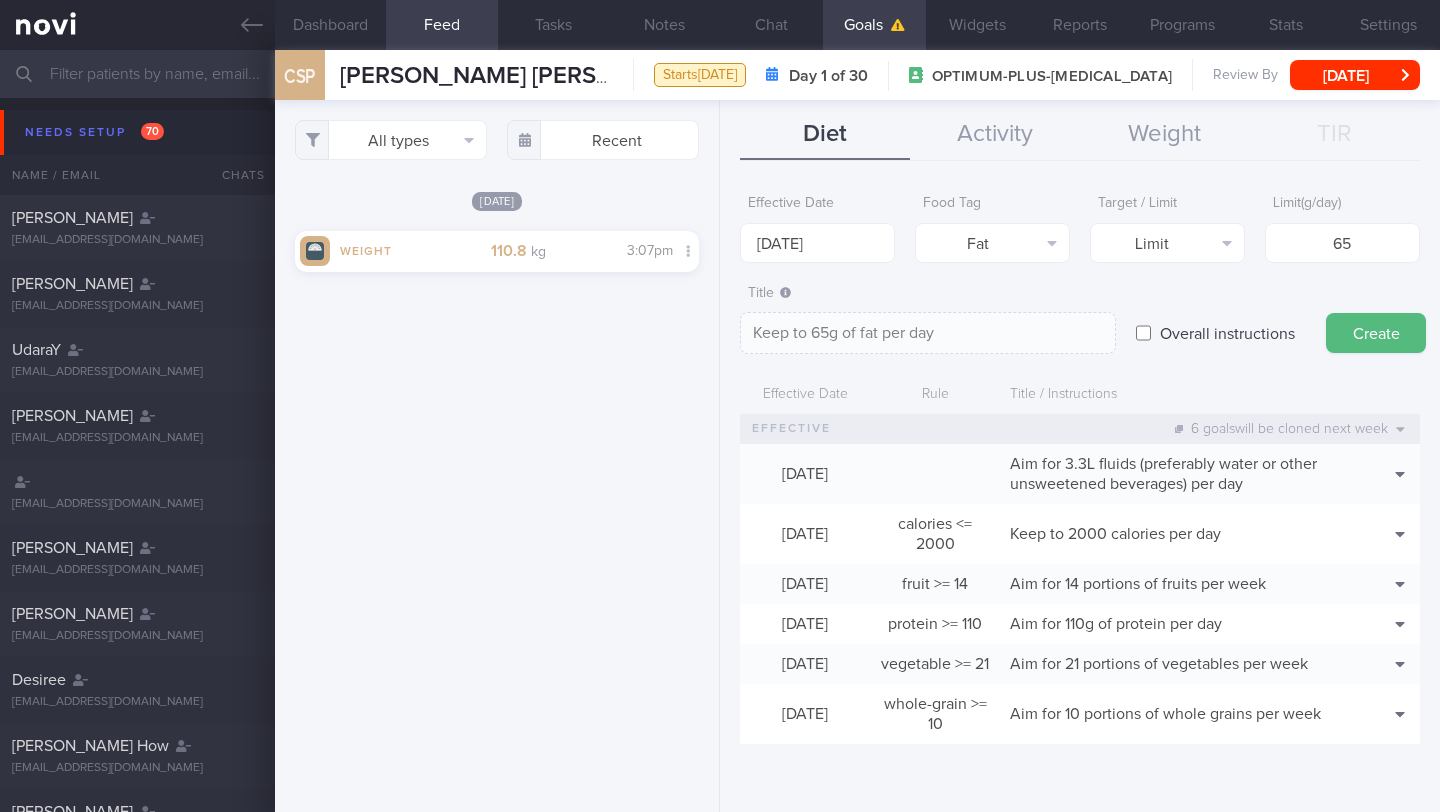 click on "Create" at bounding box center [1376, 333] 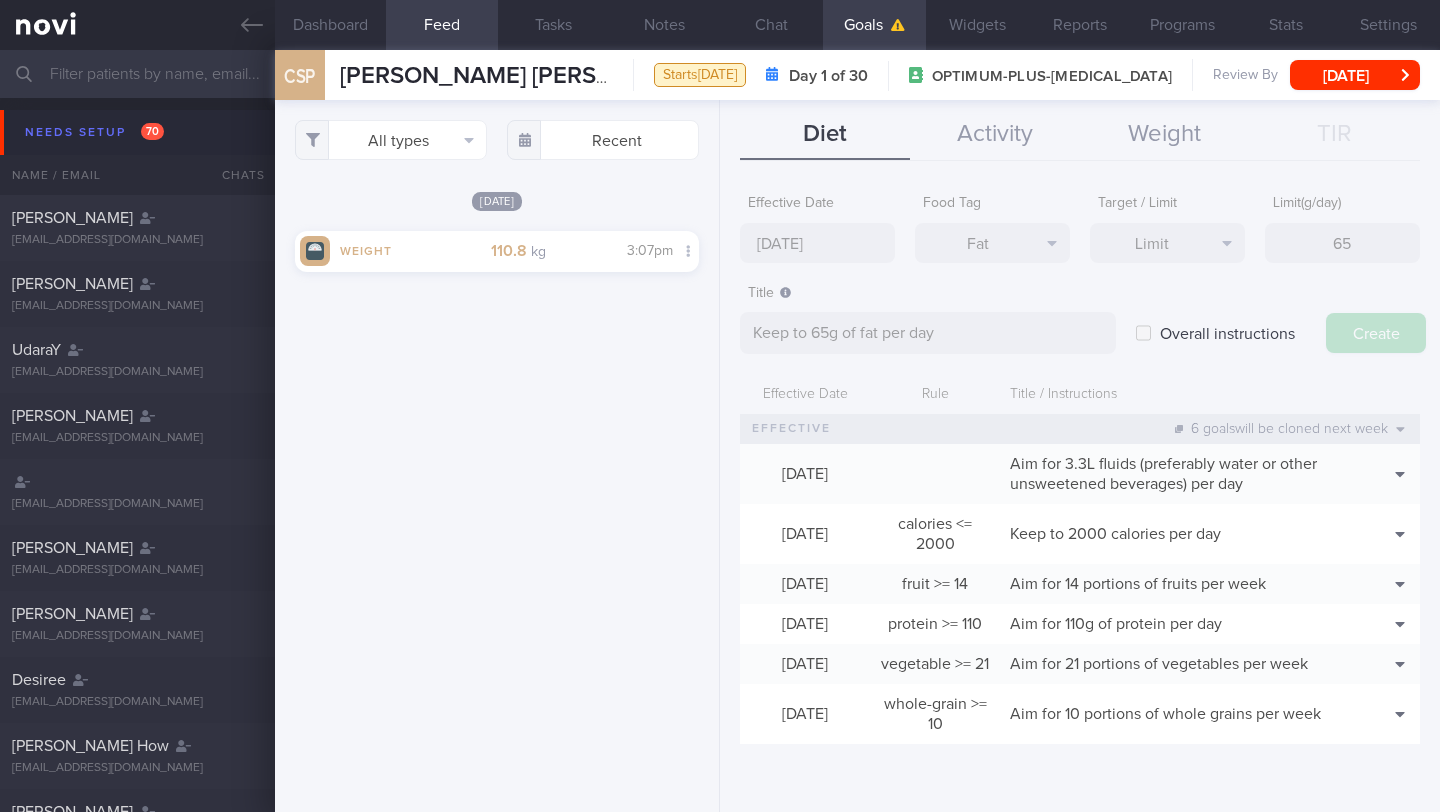 type on "[DATE]" 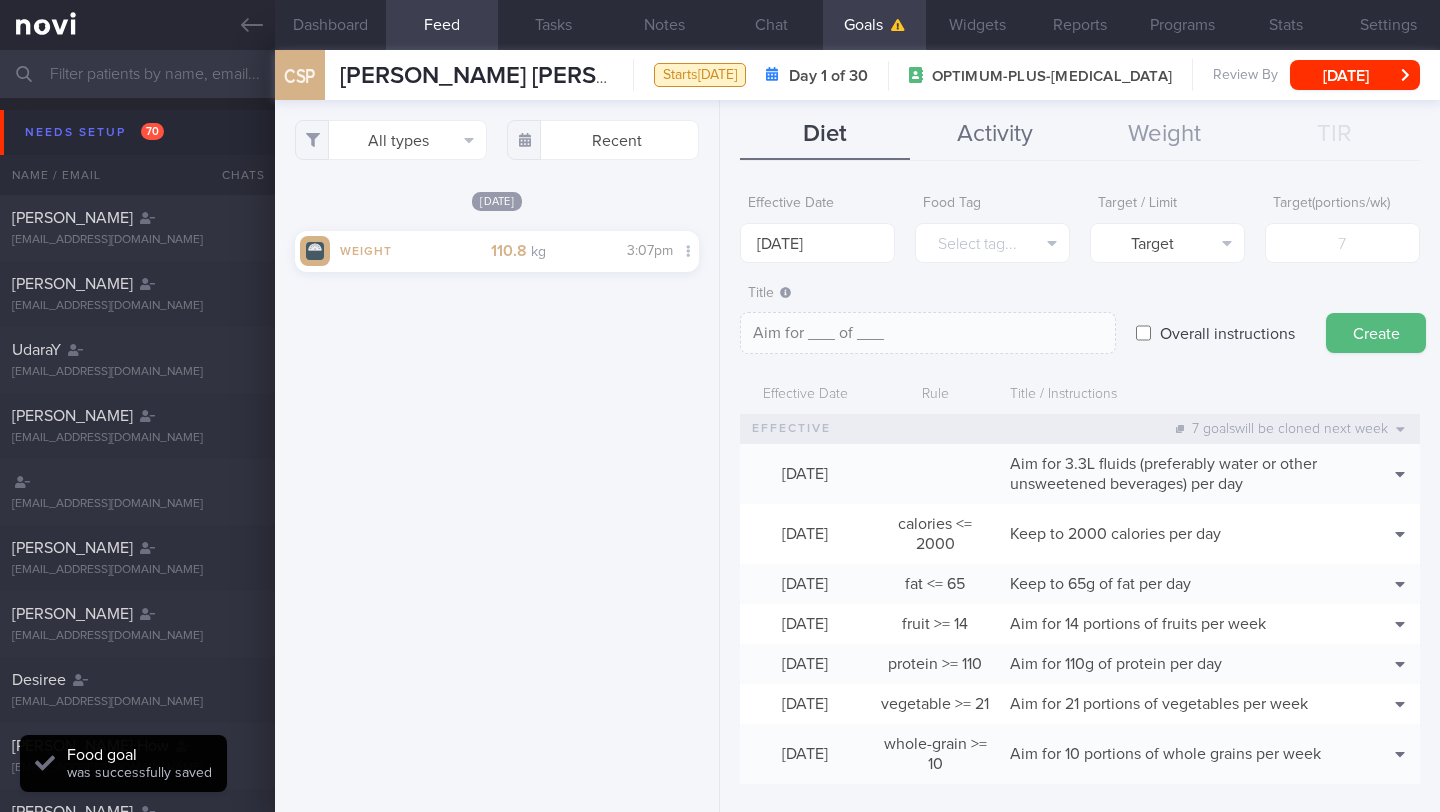 click on "Activity" at bounding box center [995, 135] 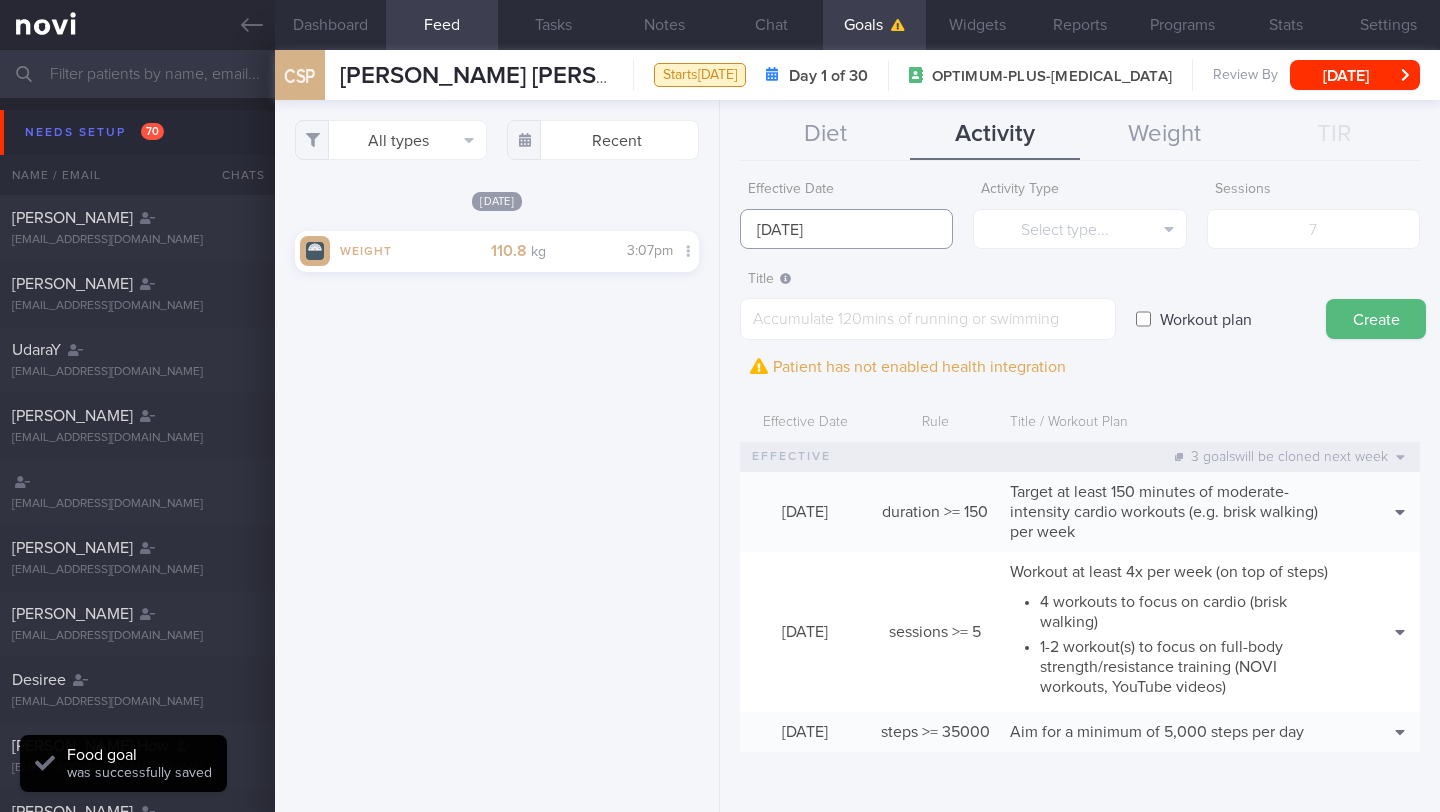 click on "[DATE]" at bounding box center [846, 229] 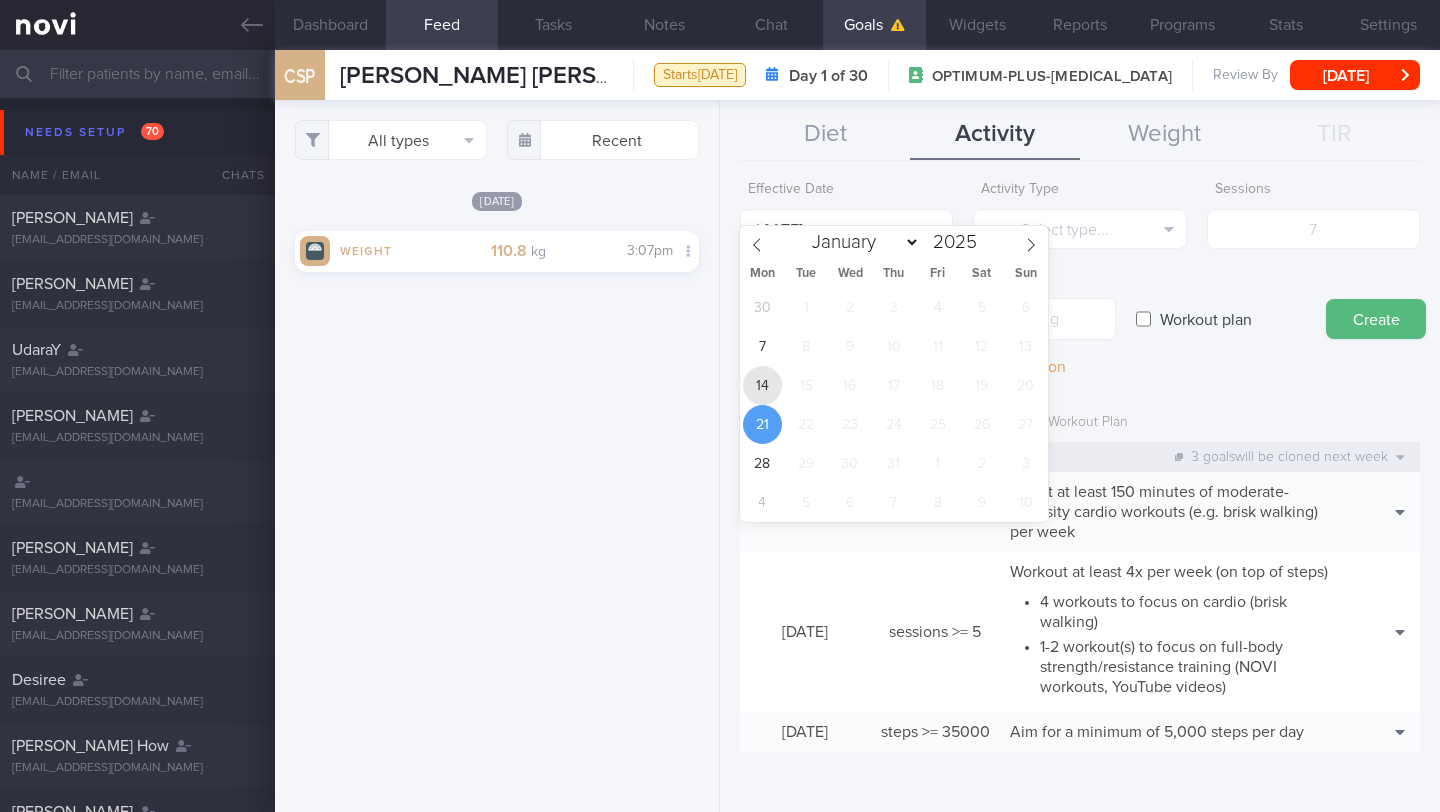 click on "14" at bounding box center [762, 385] 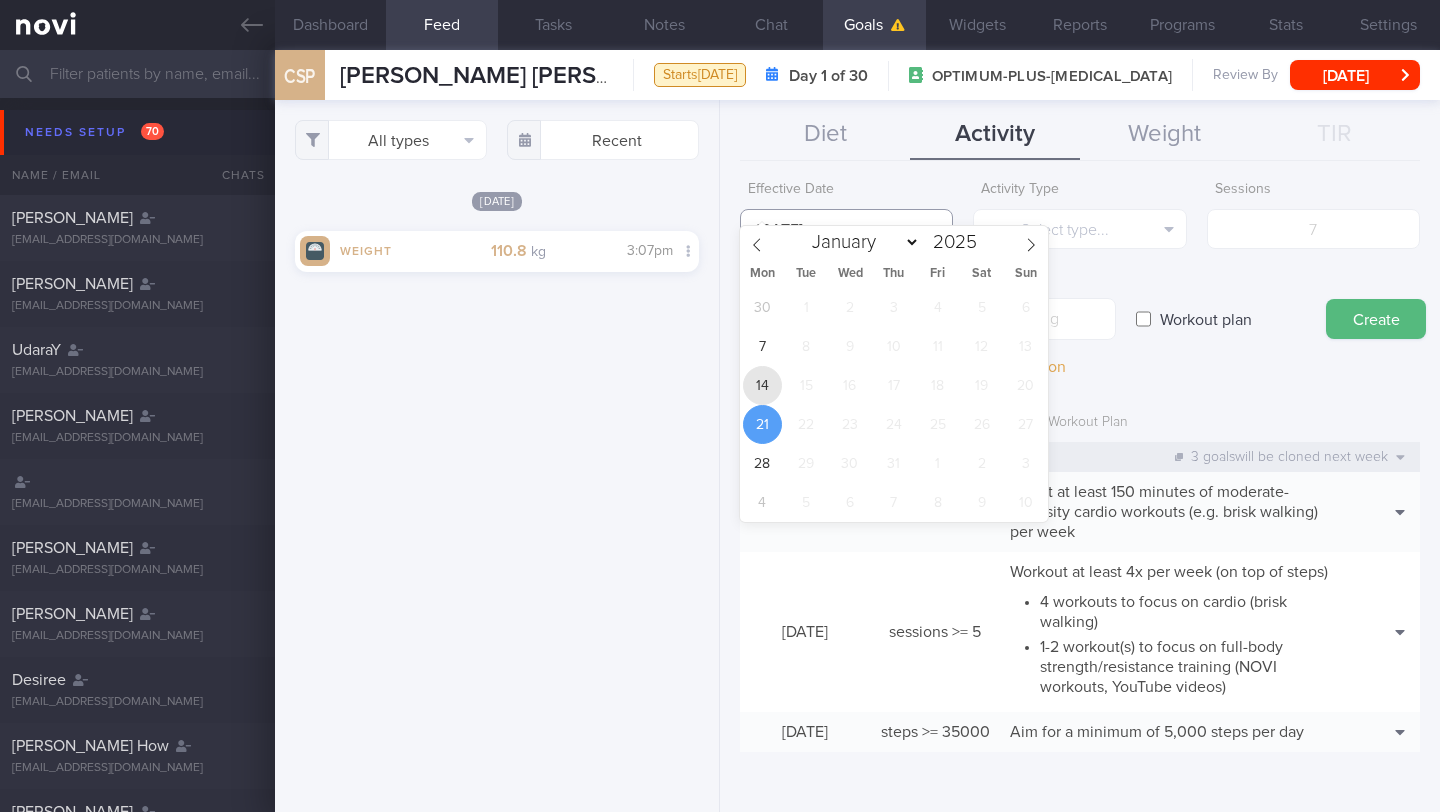 type on "[DATE]" 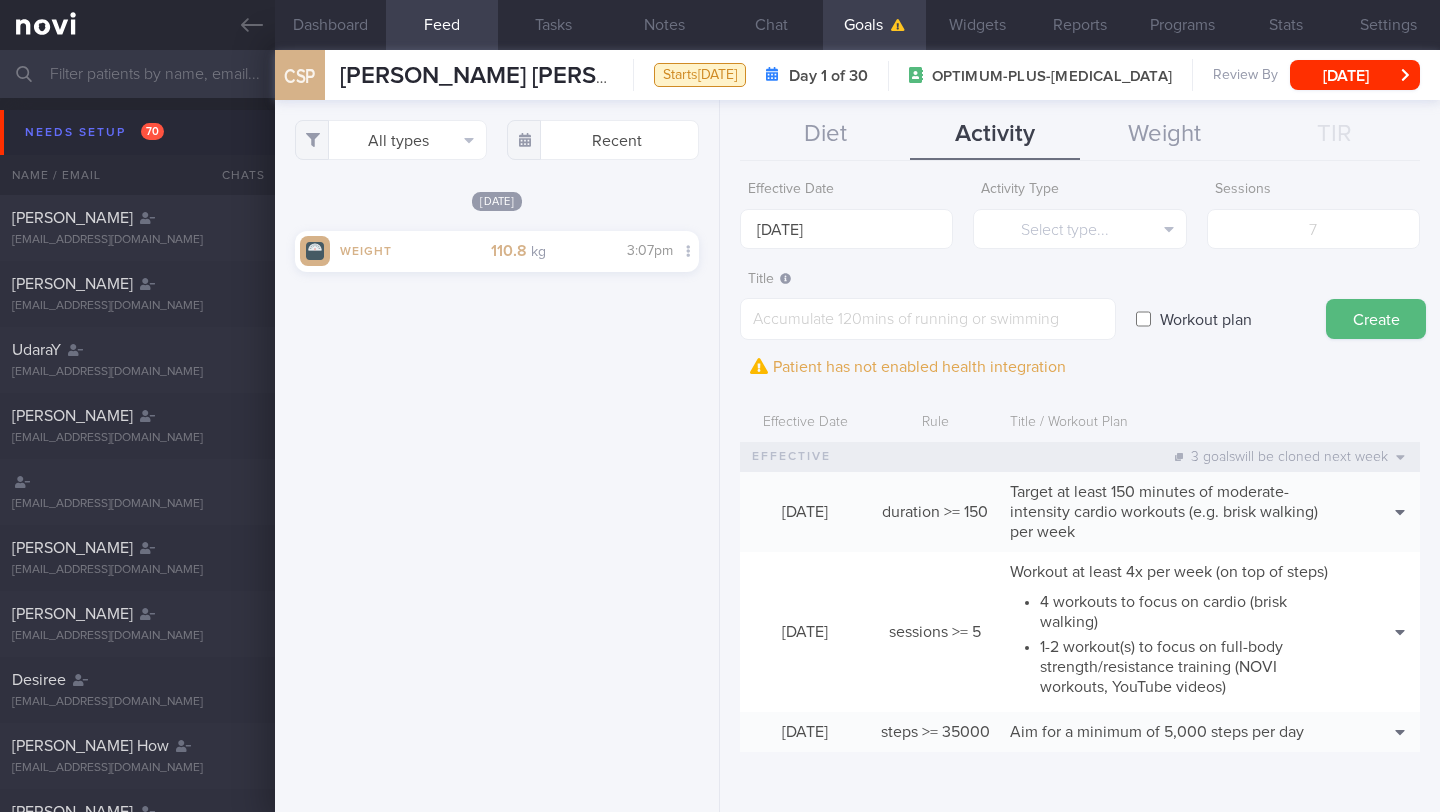 click on "Workout plan" at bounding box center (1206, 319) 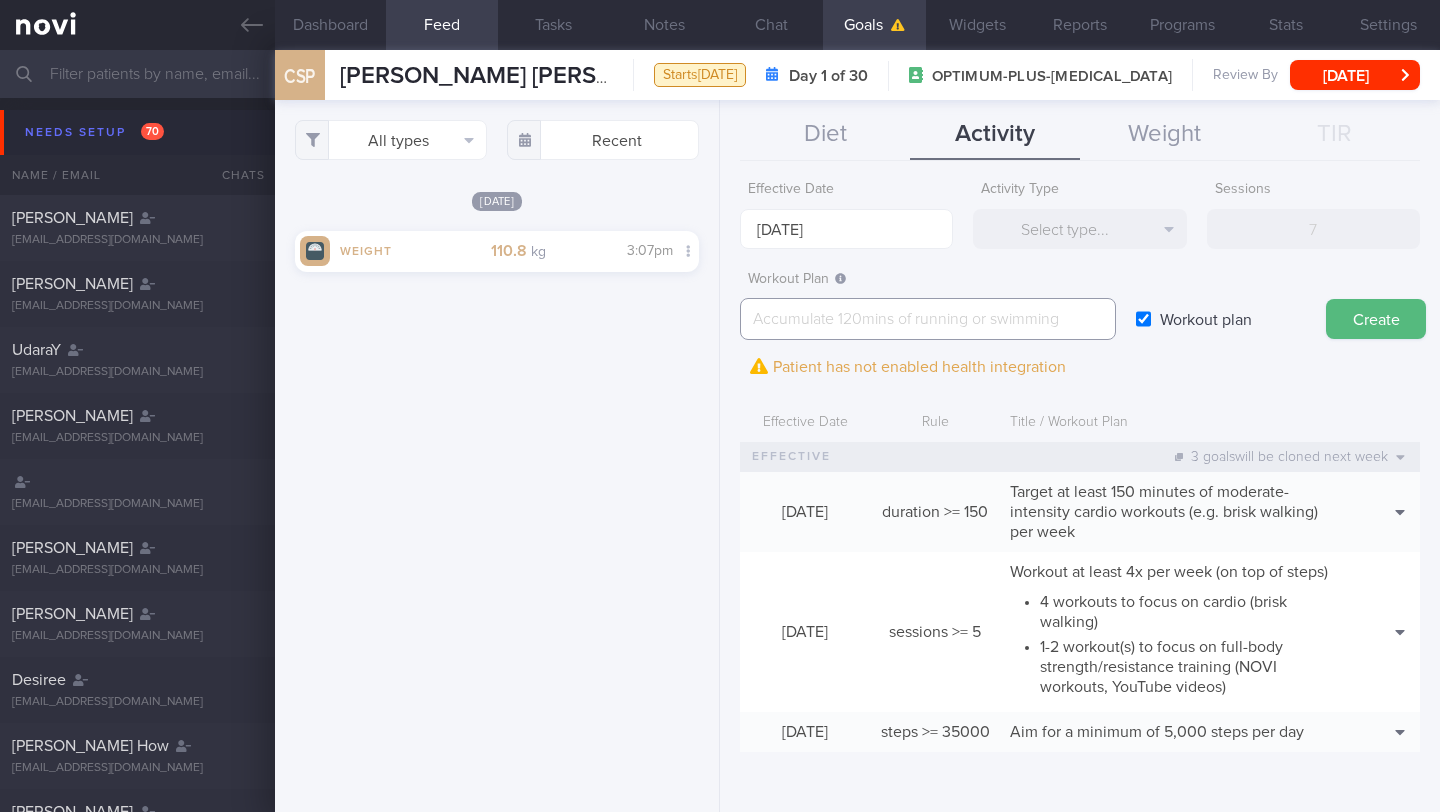 click at bounding box center [928, 319] 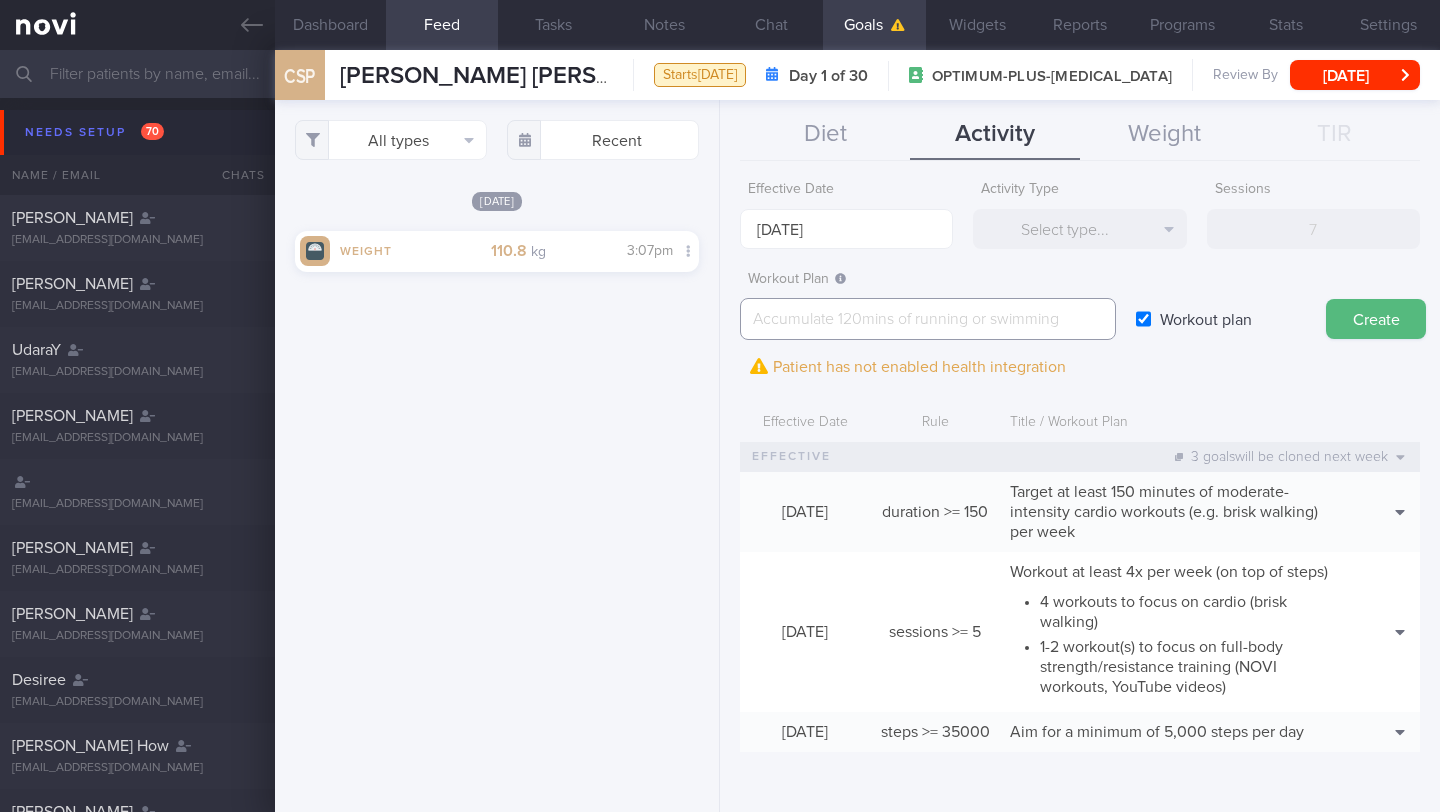 paste on "**Beginner Workout:**
[NOVI Workout 1A](https://www.youtube.com/watch?v=tczWD8MPreY)
[Stretches for 1A](http://novi-health.com/workouts/cooldown-stretches-workout-1a)
[NOVI Workout 1B](https://www.youtube.com/watch?v=hCt56u6bVzI)
[Stretches for 1B](http://novi-health.com/workouts/cooldown-stretches-workout-1b)
**Intermediate Workout:**
[NOVI Workout 2A](https://www.youtube.com/watch?v=iAYmVomrFRI)
[Stretches for 2A](http://novi-health.com/workouts/cooldown-stretches-workout-2a)
[NOVI Workout 2B](https://www.youtube.com/watch?v=xn0xt9NOP4Y)
[Stretches for 2B](http://novi-health.com/workouts/cooldown-stretches-workout-2b)" 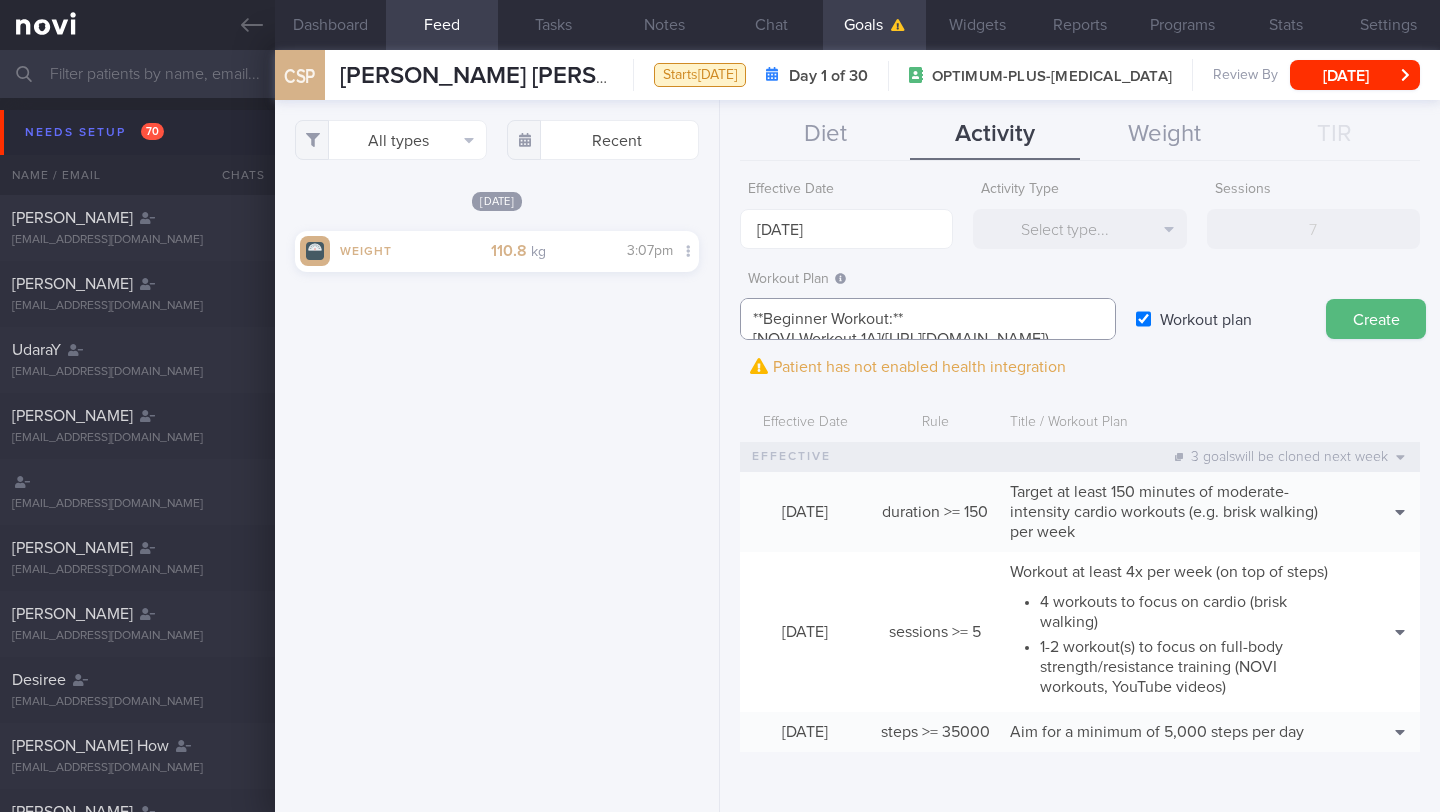 scroll, scrollTop: 40, scrollLeft: 0, axis: vertical 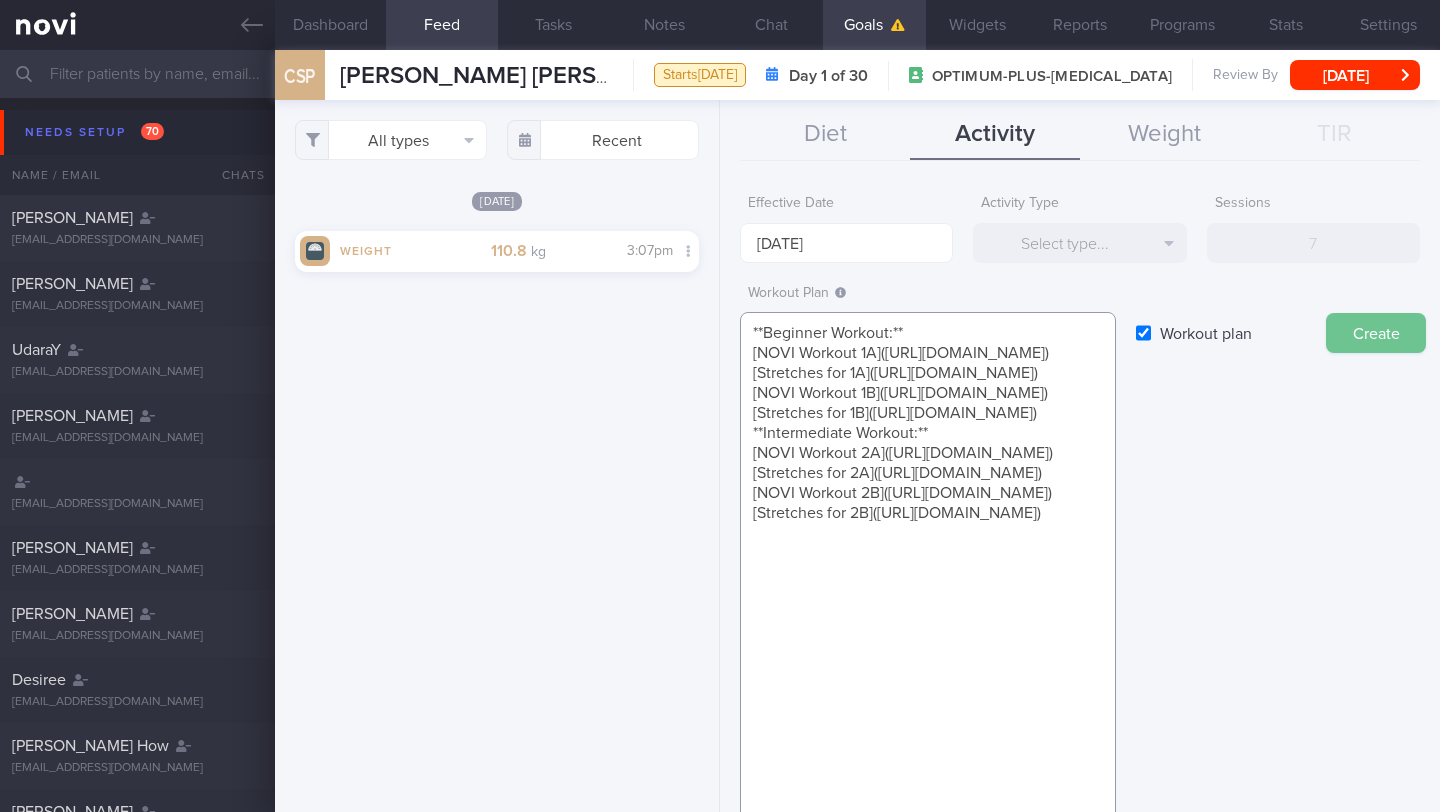 type on "**Beginner Workout:**
[NOVI Workout 1A](https://www.youtube.com/watch?v=tczWD8MPreY)
[Stretches for 1A](http://novi-health.com/workouts/cooldown-stretches-workout-1a)
[NOVI Workout 1B](https://www.youtube.com/watch?v=hCt56u6bVzI)
[Stretches for 1B](http://novi-health.com/workouts/cooldown-stretches-workout-1b)
**Intermediate Workout:**
[NOVI Workout 2A](https://www.youtube.com/watch?v=iAYmVomrFRI)
[Stretches for 2A](http://novi-health.com/workouts/cooldown-stretches-workout-2a)
[NOVI Workout 2B](https://www.youtube.com/watch?v=xn0xt9NOP4Y)
[Stretches for 2B](http://novi-health.com/workouts/cooldown-stretches-workout-2b)" 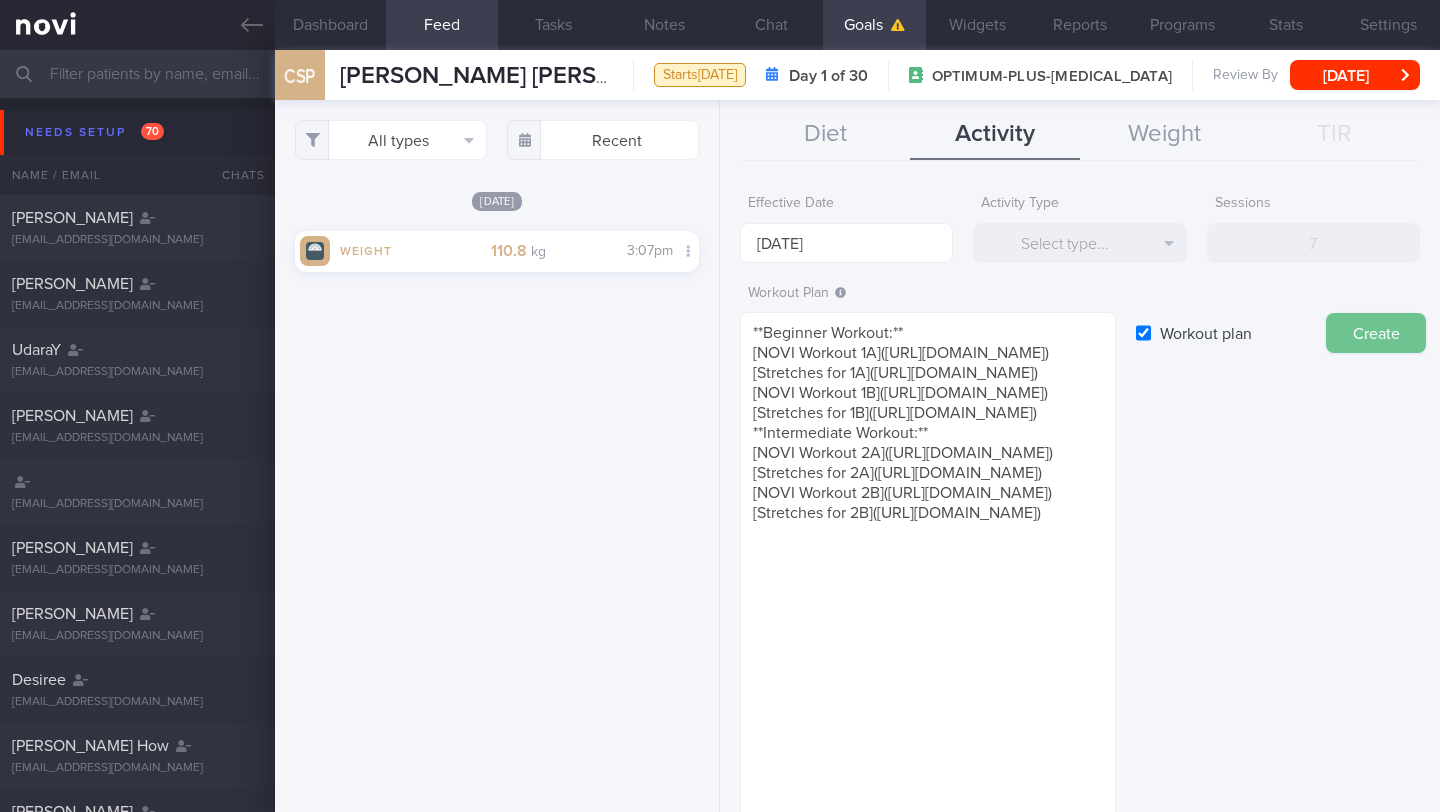 click on "Create" at bounding box center [1376, 333] 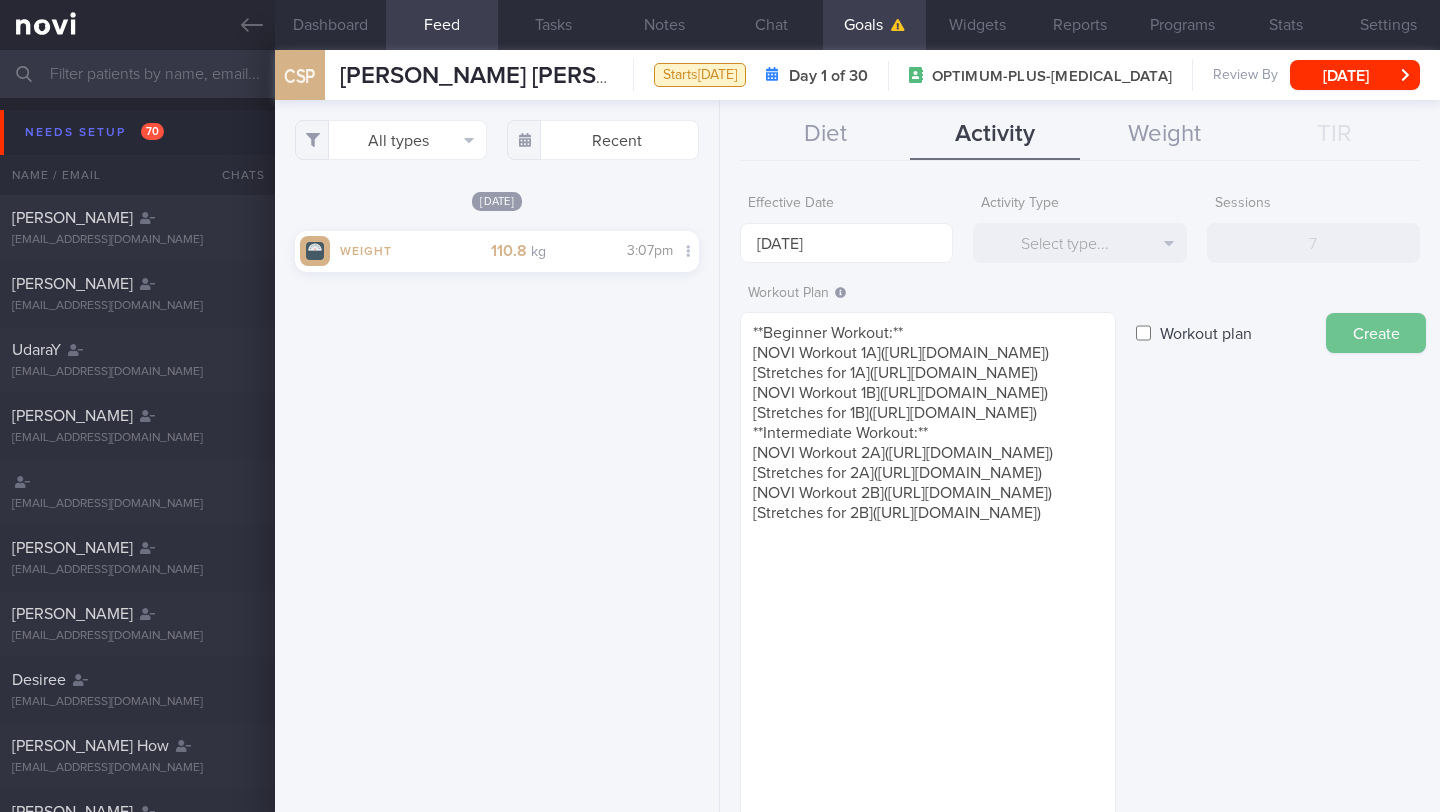 type on "[DATE]" 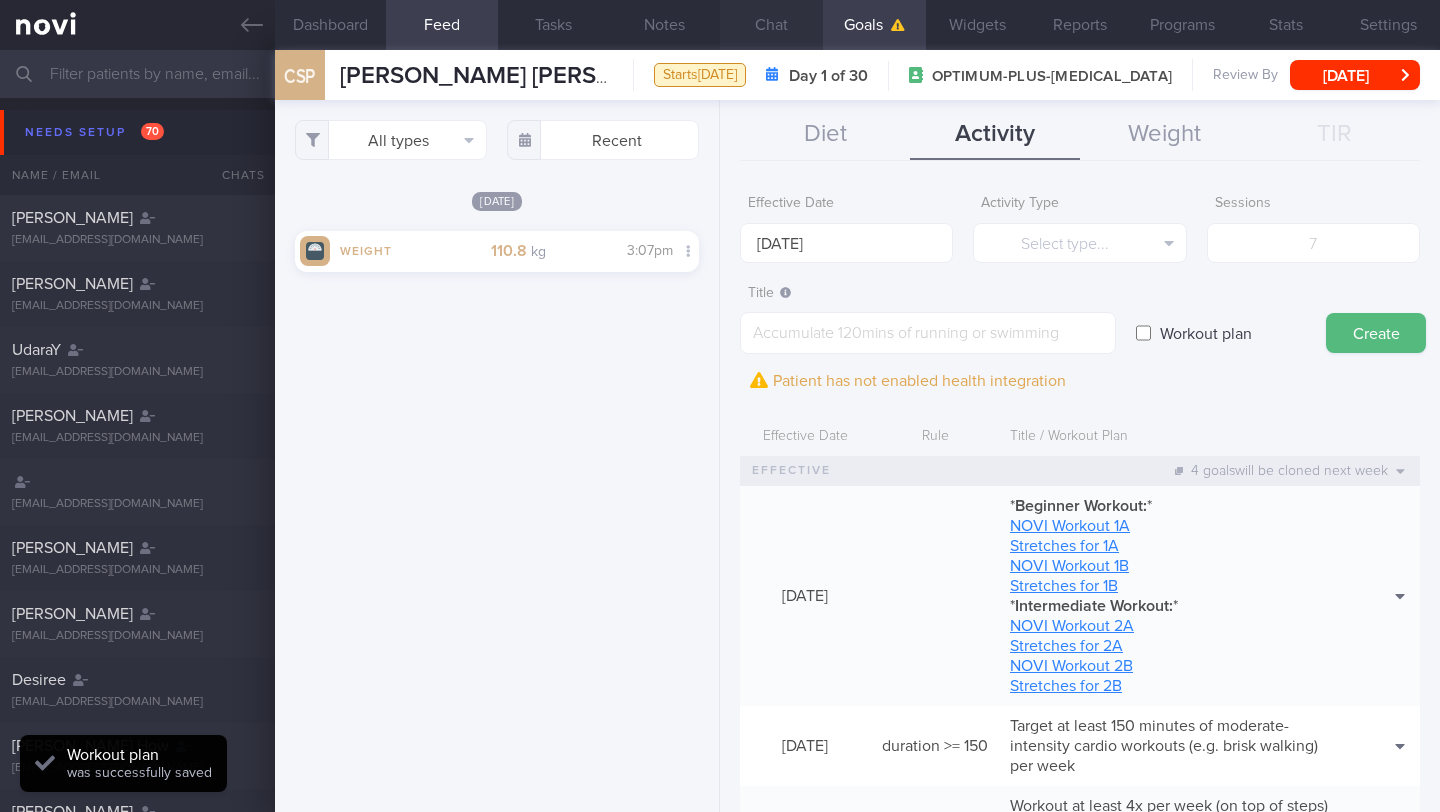 click on "Chat" at bounding box center [771, 25] 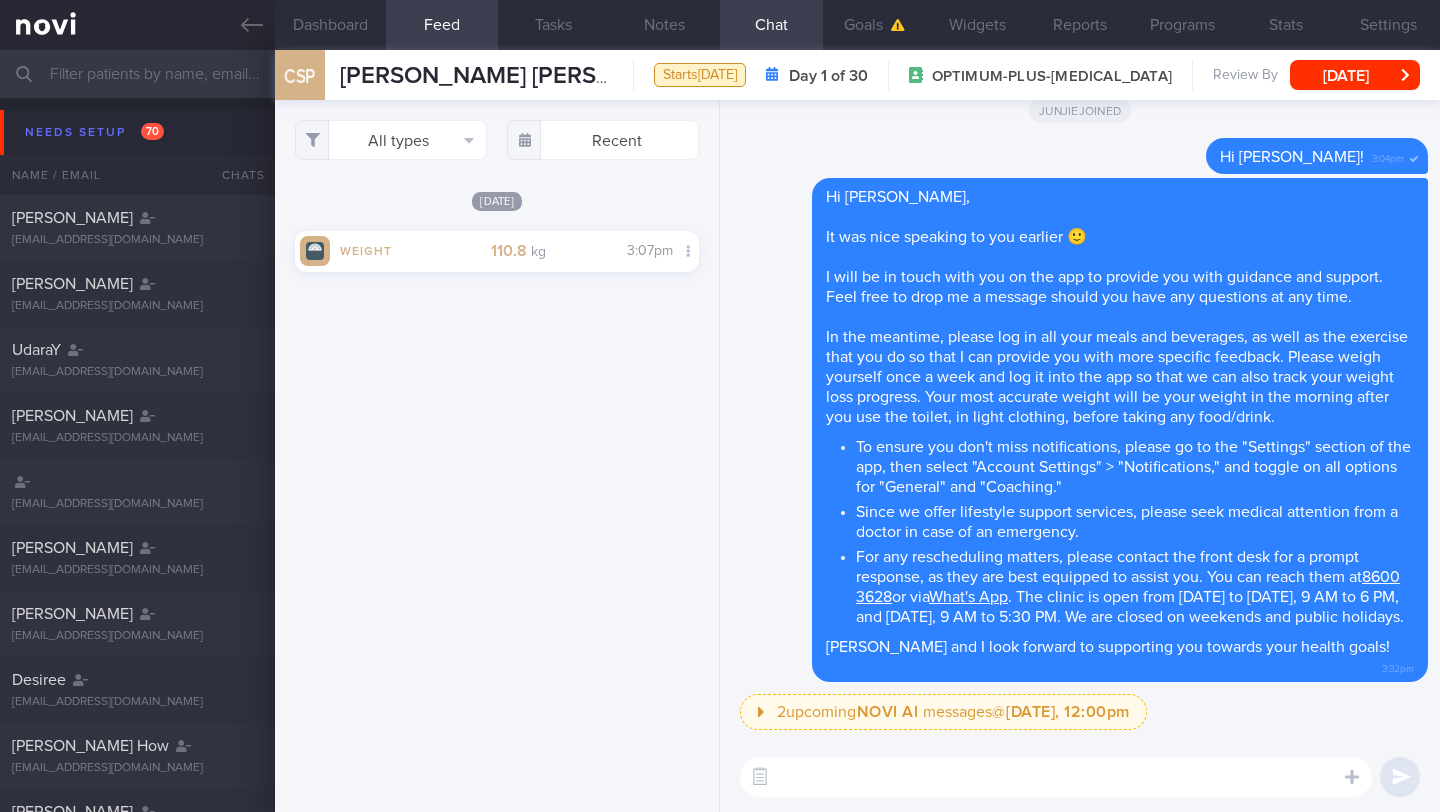click at bounding box center (1056, 777) 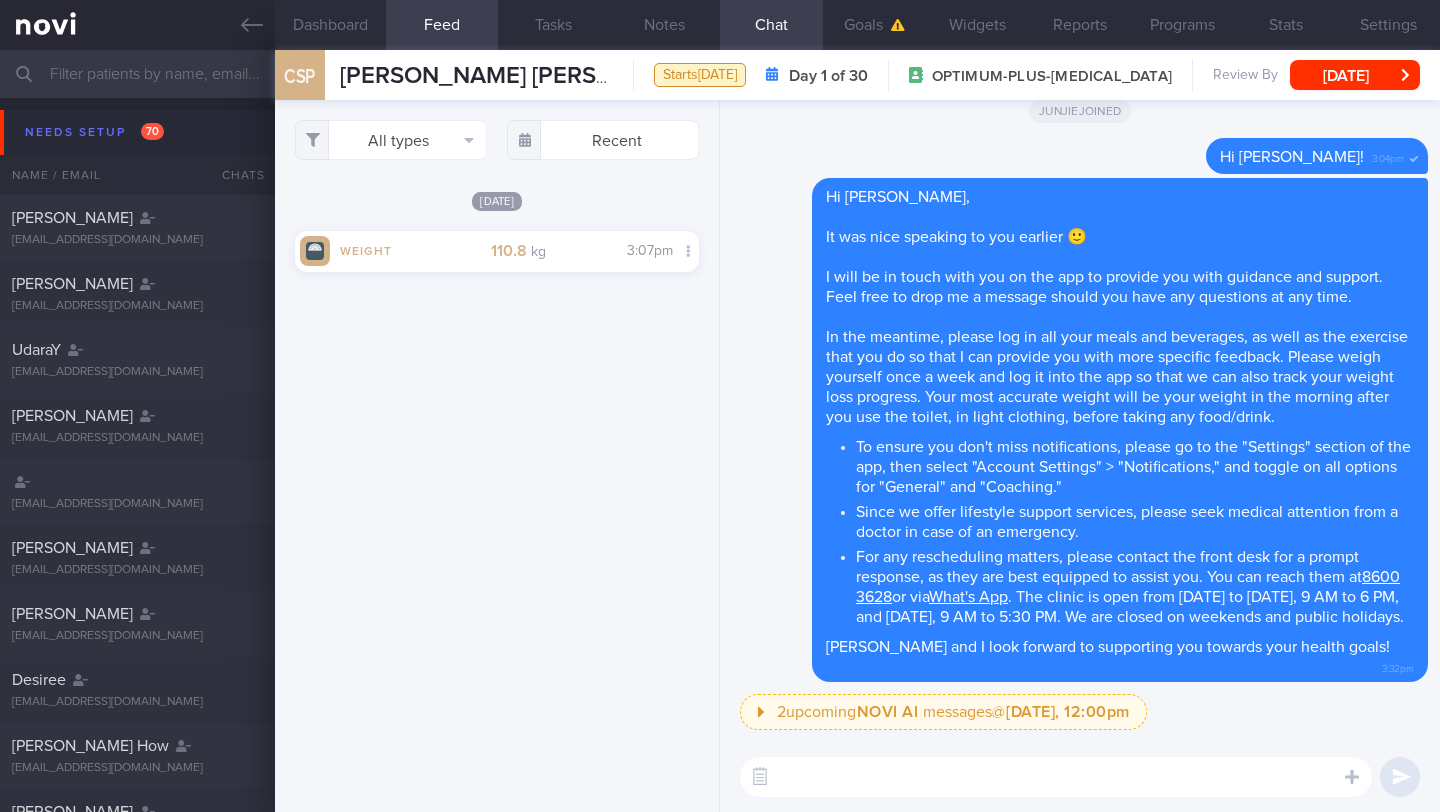 paste on "We have set progressive weight loss goals over the course of the program to make the weight target of ___% weight loss (___kg) more manageable
- 1st weight target: 5% weight loss (__ kg)
- 2nd weight target: 10% weight loss (__ kg)
- 3rd weight target: 15% weight loss (__ kg)
- 4th weight target: 20% weight loss (__ kg)
In order to lose weight, you need to pay attention to
- **Diet**: A well-balanced, nutritious diet that keeps you in a calorie deficit
- **Physical activity**: Increasing activity level to burn more calories
- **Adequate high-quality sleep**: Aim for 7 hours per night
- **Appropriate mental health and stress management**: Stress management, mindful eating
Read more about calorie deficit in this article on [Calorie Deficit – What is it, how much is safe, and how can you achieve it?](https://novi-health.com/library/calorie-deficit)
Here is a [photo guide](https://www.healthhub.sg/live-healthy/know-your-servings-photo-guide) to help you get familiar with portion sizes." 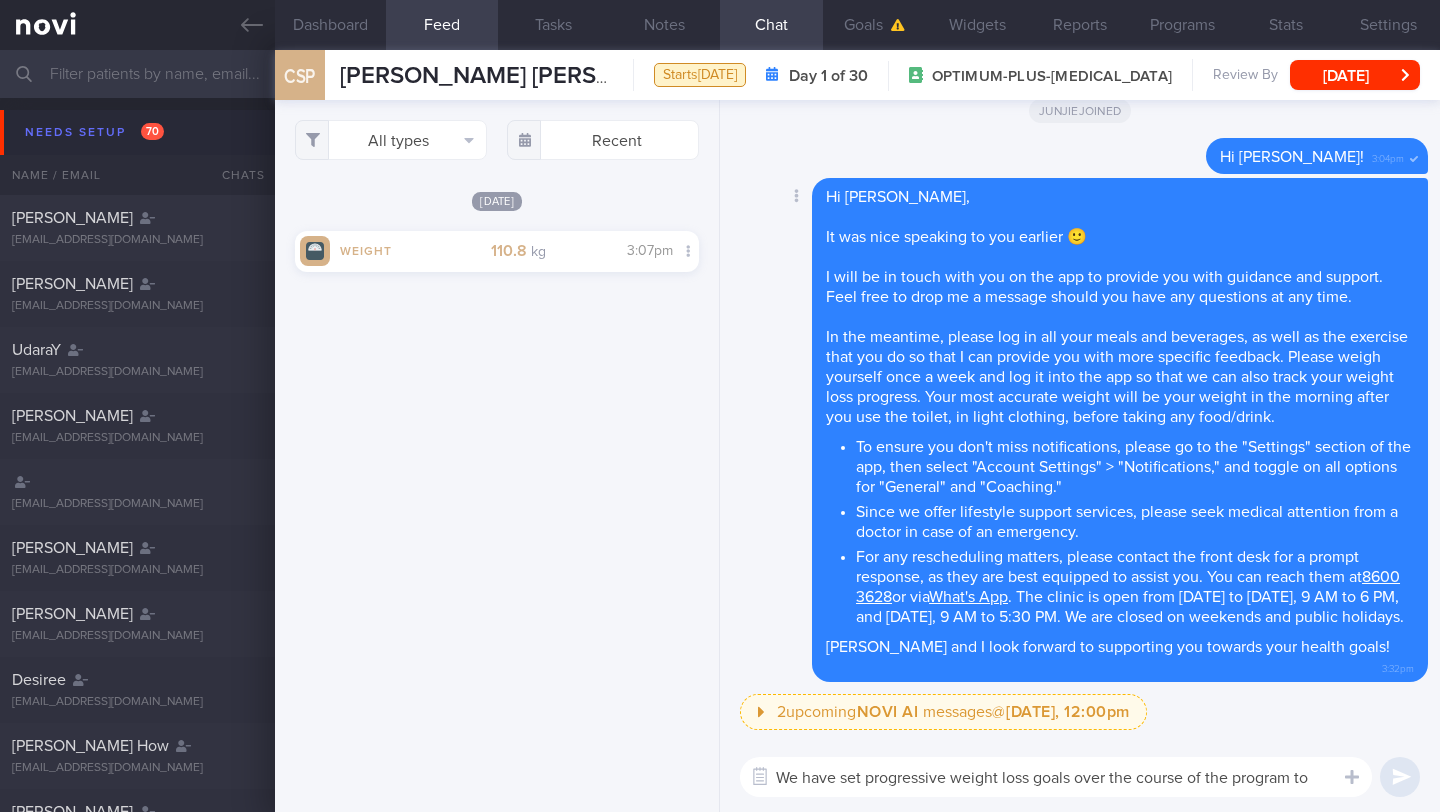 scroll, scrollTop: 0, scrollLeft: 0, axis: both 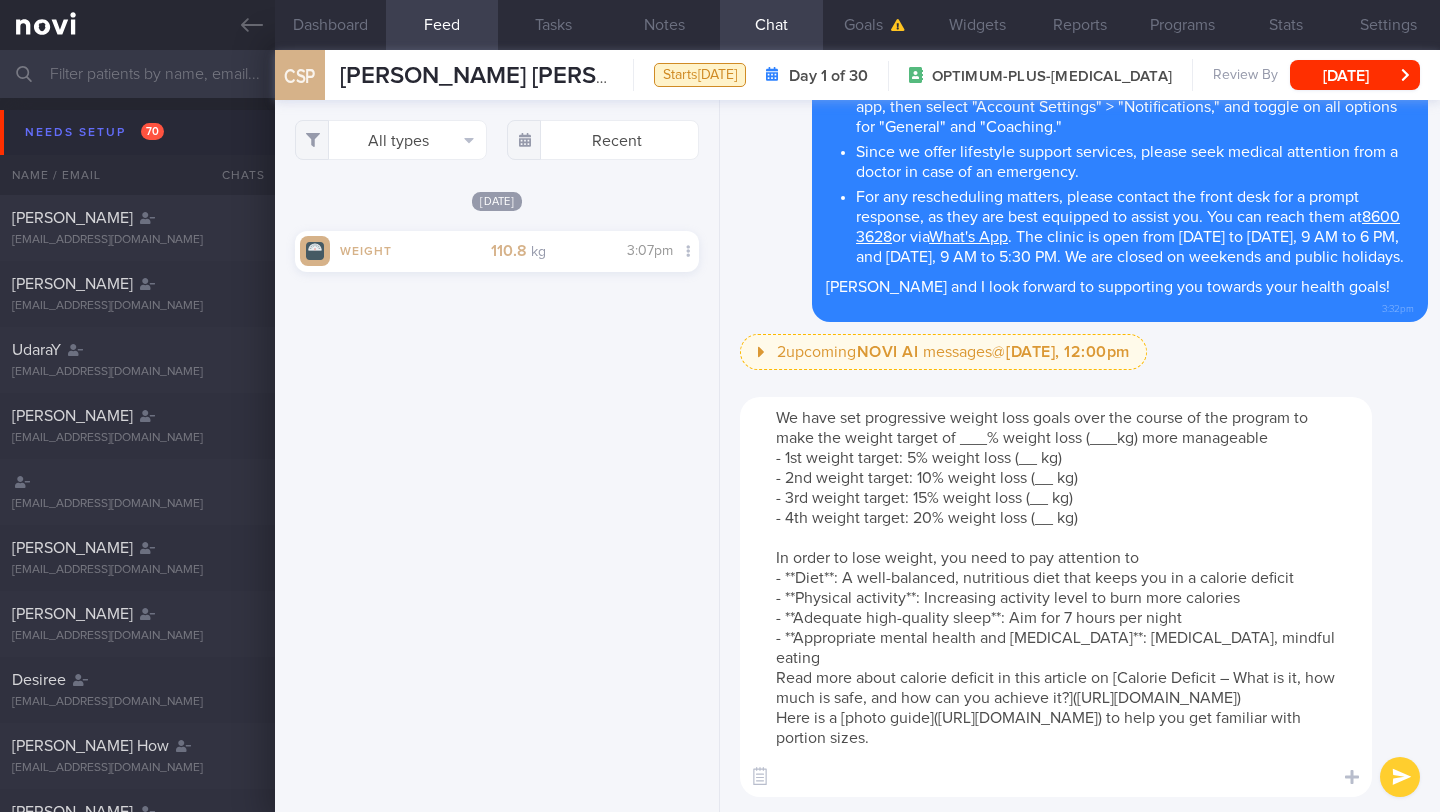 click on "We have set progressive weight loss goals over the course of the program to make the weight target of ___% weight loss (___kg) more manageable
- 1st weight target: 5% weight loss (__ kg)
- 2nd weight target: 10% weight loss (__ kg)
- 3rd weight target: 15% weight loss (__ kg)
- 4th weight target: 20% weight loss (__ kg)
In order to lose weight, you need to pay attention to
- **Diet**: A well-balanced, nutritious diet that keeps you in a calorie deficit
- **Physical activity**: Increasing activity level to burn more calories
- **Adequate high-quality sleep**: Aim for 7 hours per night
- **Appropriate mental health and stress management**: Stress management, mindful eating
Read more about calorie deficit in this article on [Calorie Deficit – What is it, how much is safe, and how can you achieve it?](https://novi-health.com/library/calorie-deficit)
Here is a [photo guide](https://www.healthhub.sg/live-healthy/know-your-servings-photo-guide) to help you get familiar with portion sizes." at bounding box center (1056, 597) 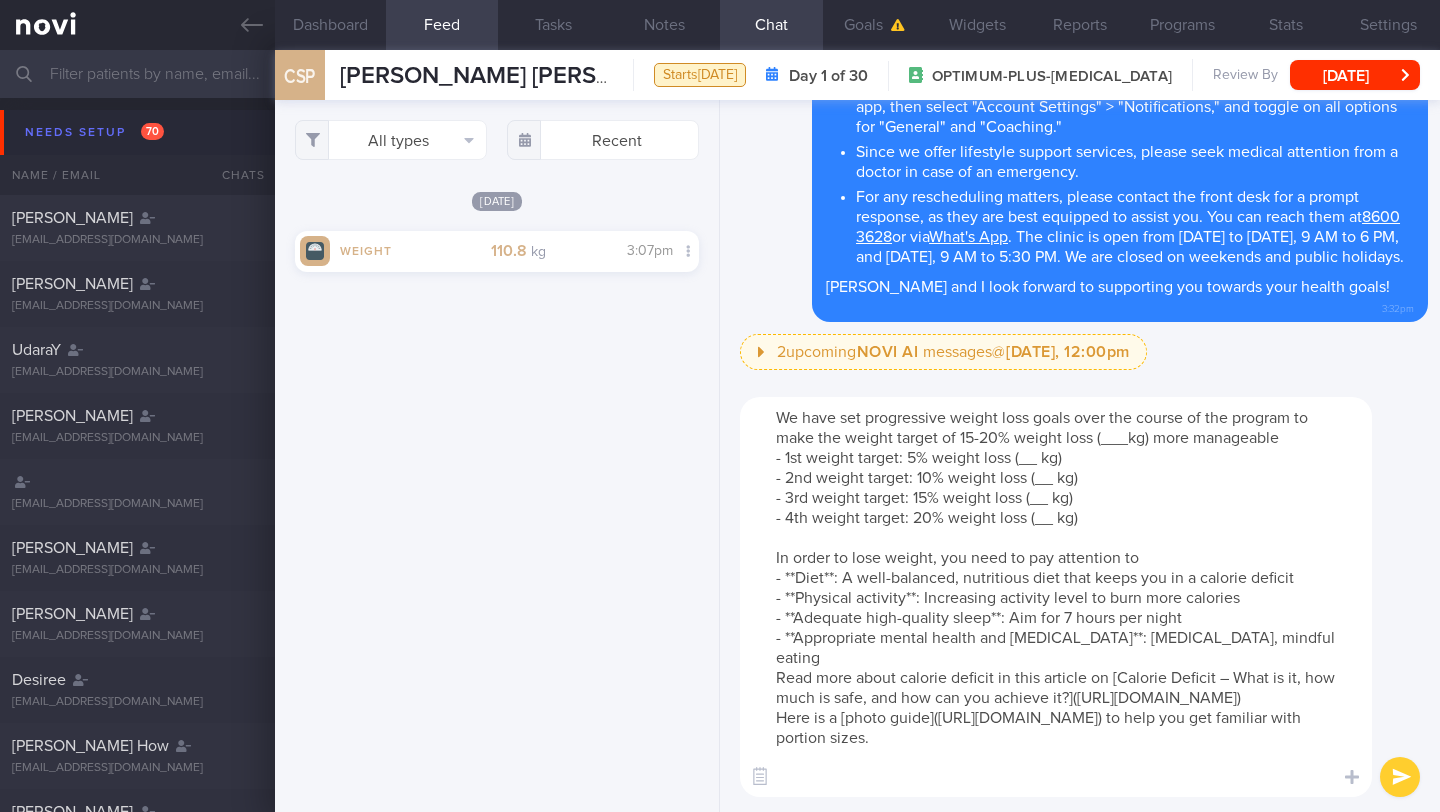 click on "We have set progressive weight loss goals over the course of the program to make the weight target of 15-20% weight loss (___kg) more manageable
- 1st weight target: 5% weight loss (__ kg)
- 2nd weight target: 10% weight loss (__ kg)
- 3rd weight target: 15% weight loss (__ kg)
- 4th weight target: 20% weight loss (__ kg)
In order to lose weight, you need to pay attention to
- **Diet**: A well-balanced, nutritious diet that keeps you in a calorie deficit
- **Physical activity**: Increasing activity level to burn more calories
- **Adequate high-quality sleep**: Aim for 7 hours per night
- **Appropriate mental health and stress management**: Stress management, mindful eating
Read more about calorie deficit in this article on [Calorie Deficit – What is it, how much is safe, and how can you achieve it?](https://novi-health.com/library/calorie-deficit)
Here is a [photo guide](https://www.healthhub.sg/live-healthy/know-your-servings-photo-guide) to help you get familiar with portion sizes." at bounding box center (1056, 597) 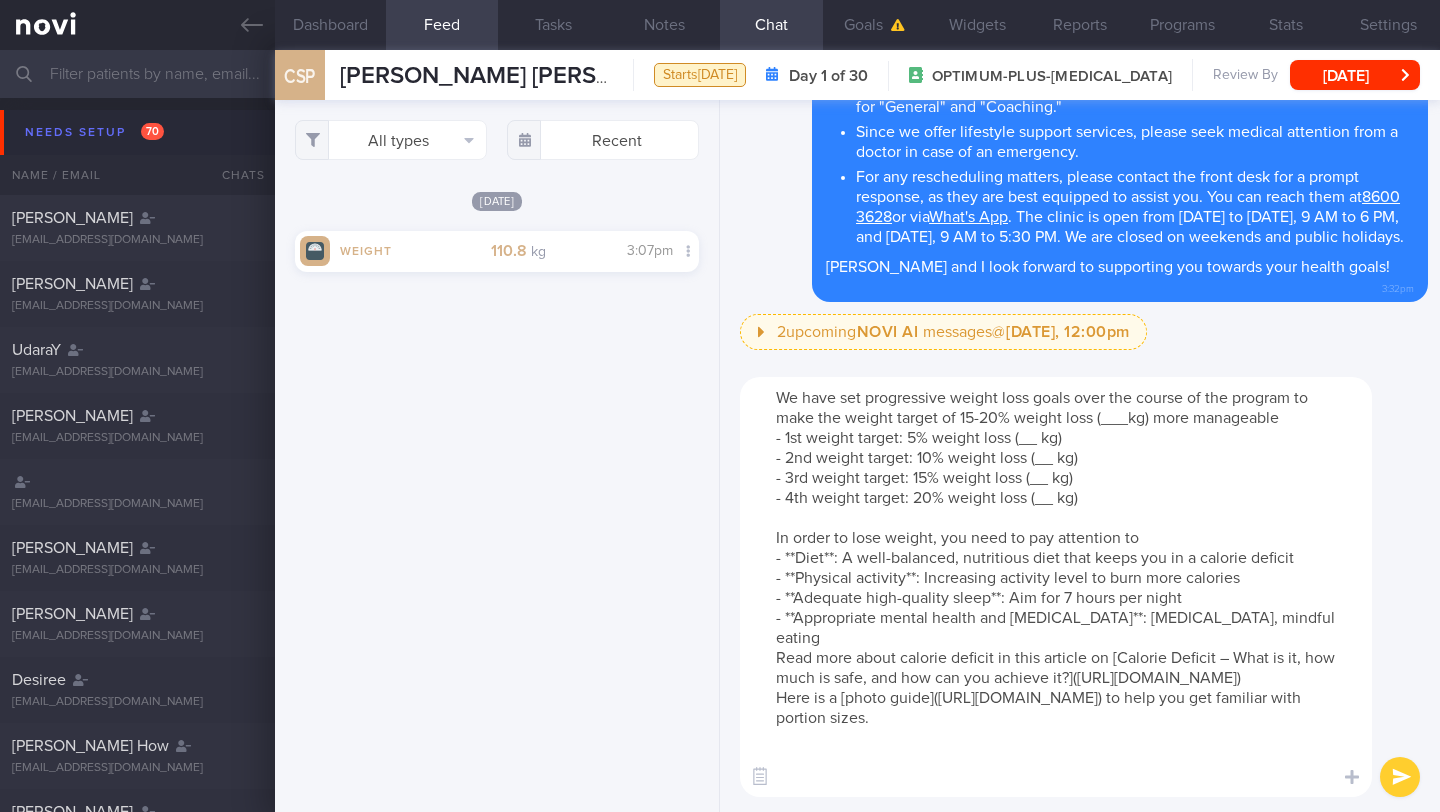 paste on "To learn more about AI food logging, please click on the following [link](https://novi-health.notion.site/NOVI-Health-App-AI-Food-Logging-Guide-1273ed7319fc80ca8a78d543a26dc6d2)" 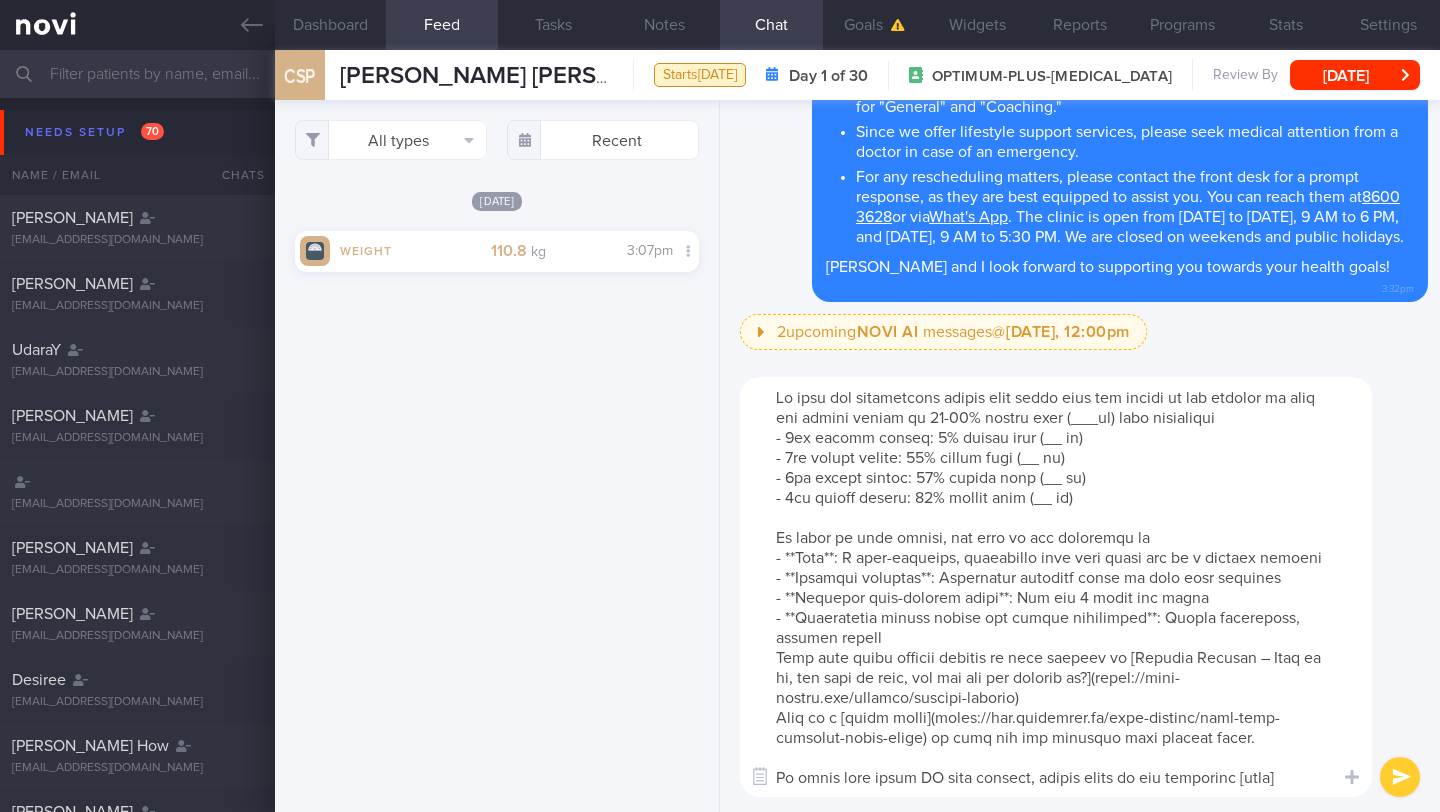 click at bounding box center [1056, 587] 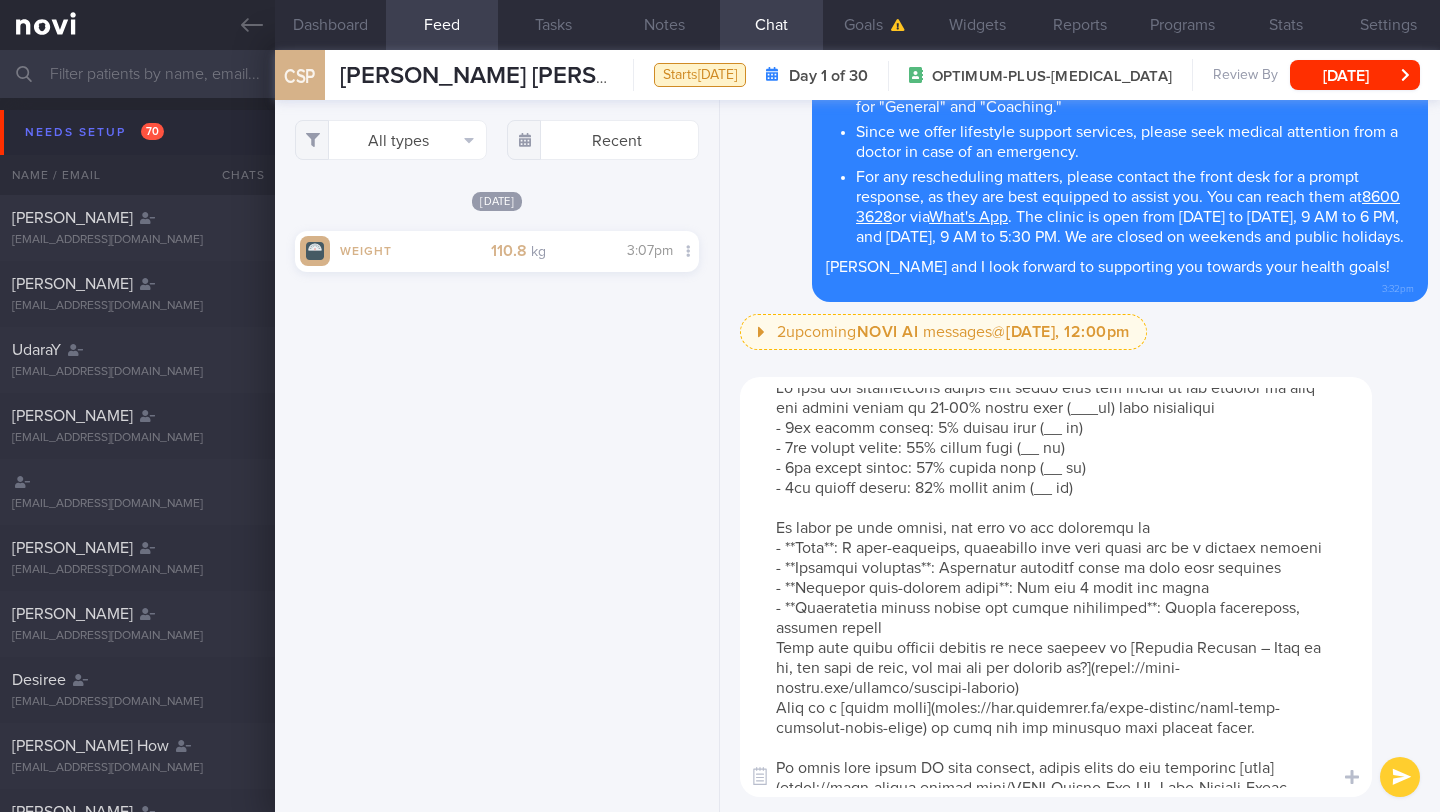 scroll, scrollTop: 54, scrollLeft: 0, axis: vertical 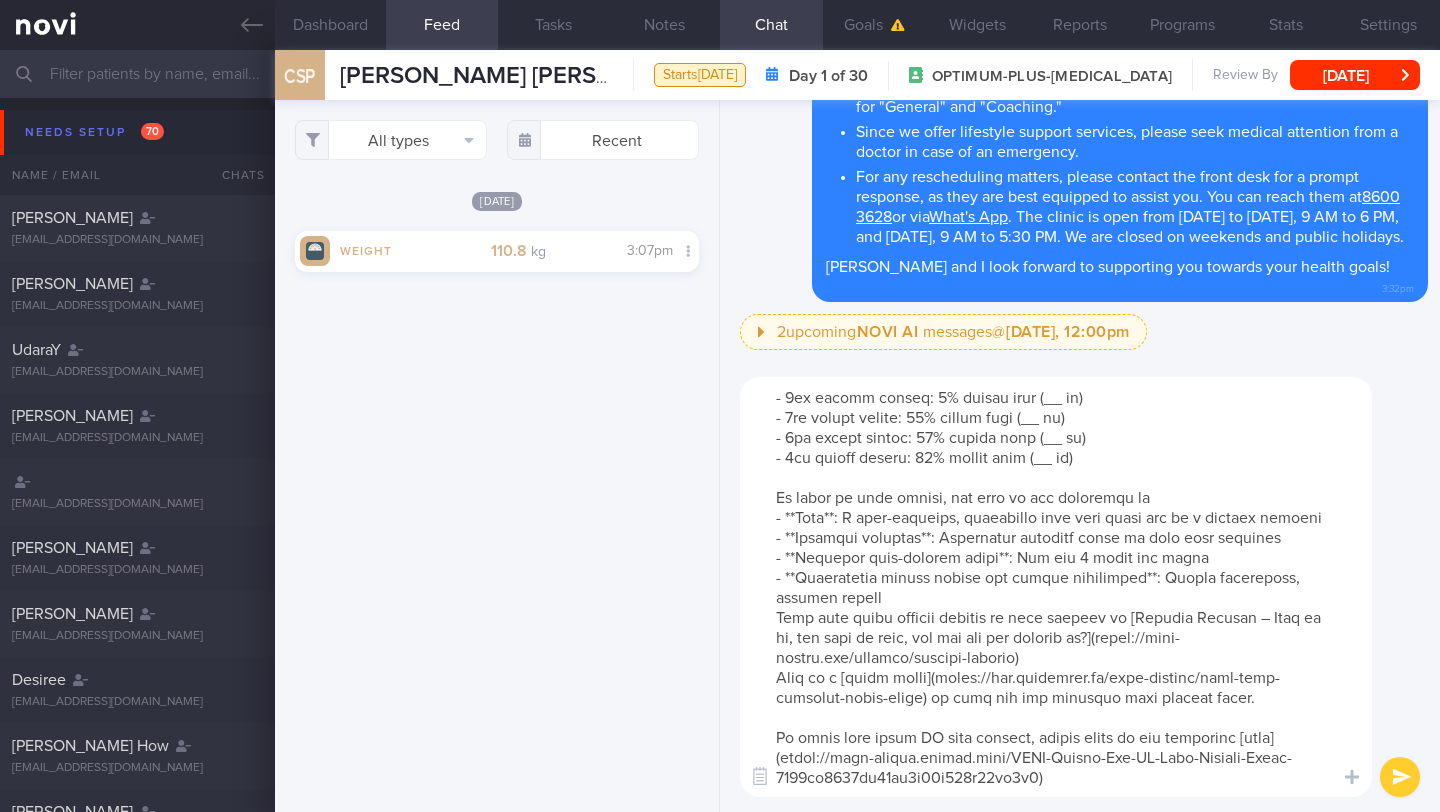 click at bounding box center [1056, 587] 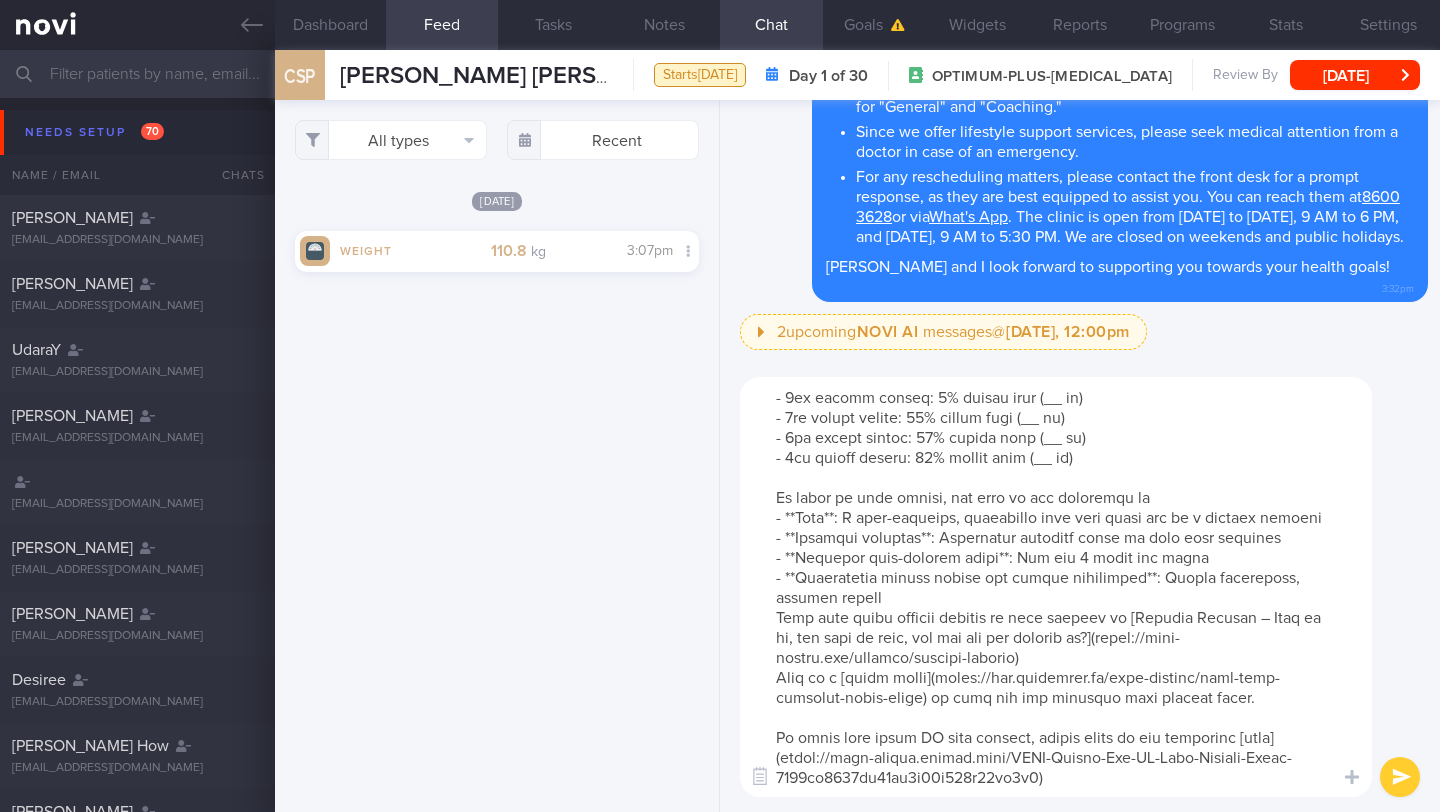 scroll, scrollTop: 78, scrollLeft: 0, axis: vertical 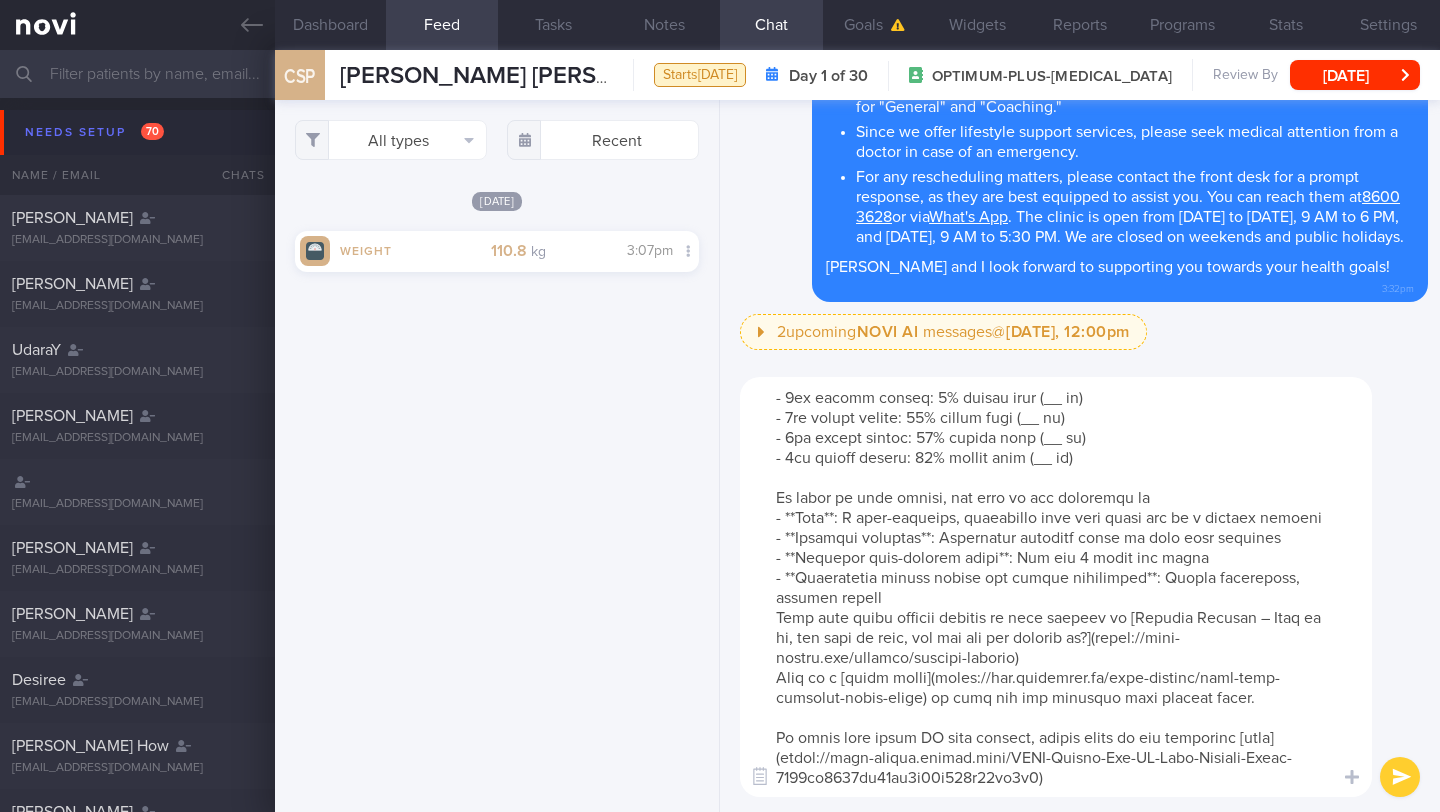 paste on "For exercise, focus on incorporating a good mix of aerobic (cardio) and strength workouts. This combination will help you improve endurance and build lean muscle. **Keep in mind that your calorie target is based on your recommended exercise regimen, so make sure to align your nutrition with your activity level to achieve the best results.**
**You will be able to find the details of your weight, diet and physical activity goals under the "Today" section of the app -- I've also put the links for the workouts there for your easy reference**
Let me know if you have any questions!" 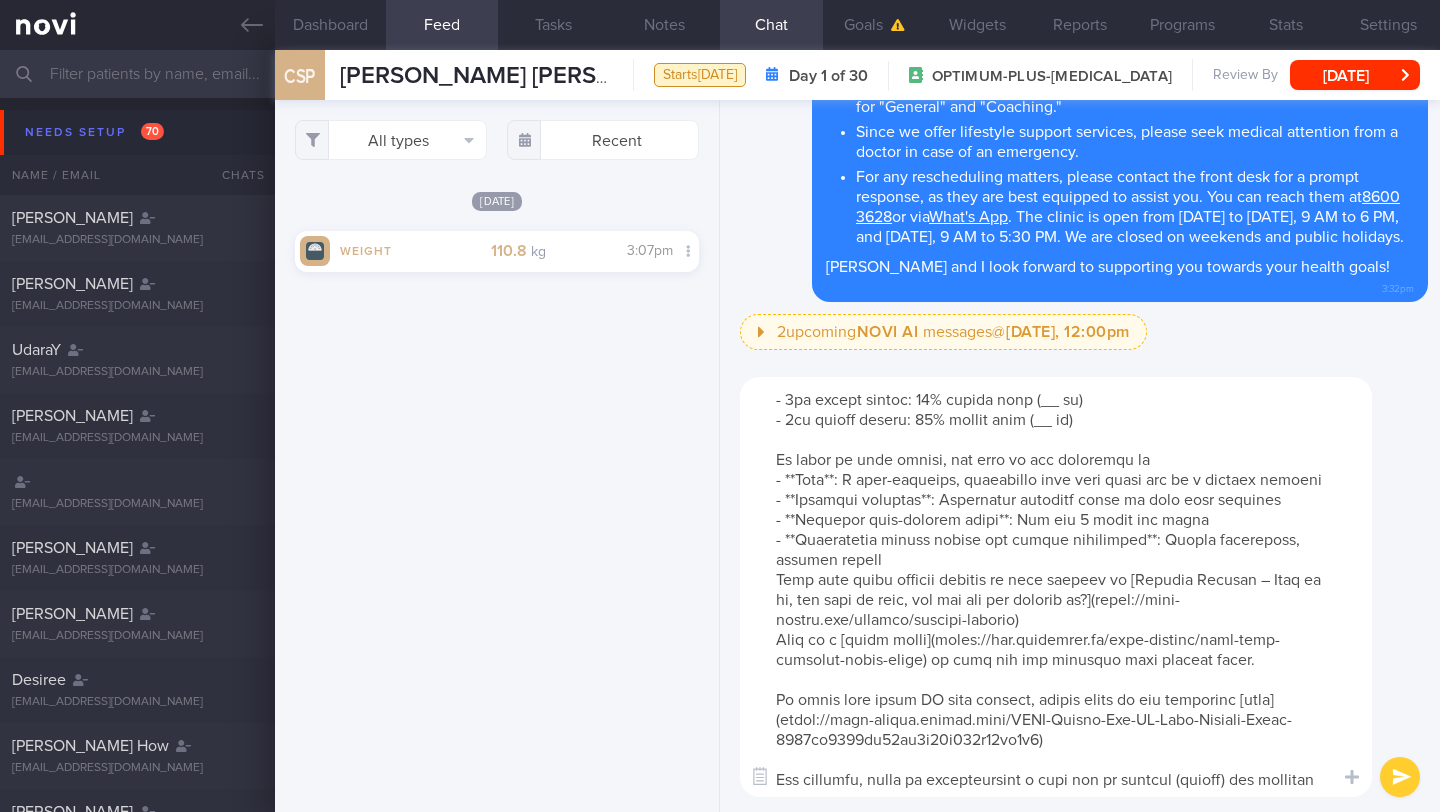 drag, startPoint x: 1229, startPoint y: 657, endPoint x: 746, endPoint y: 641, distance: 483.26492 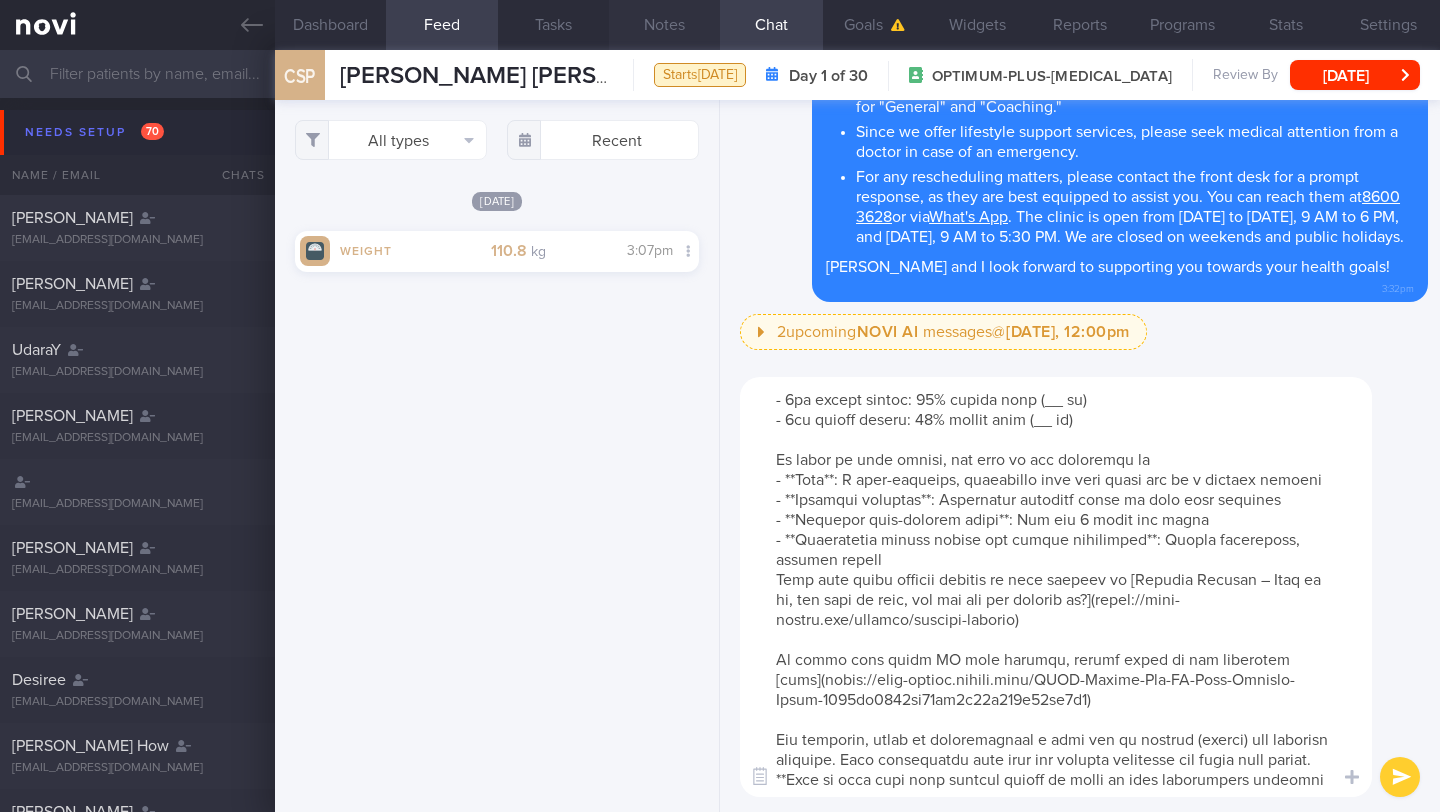 type on "We have set progressive weight loss goals over the course of the program to make the weight target of 15-20% weight loss (___kg) more manageable
- 1st weight target: 5% weight loss (__ kg)
- 2nd weight target: 10% weight loss (__ kg)
- 3rd weight target: 15% weight loss (__ kg)
- 4th weight target: 20% weight loss (__ kg)
In order to lose weight, you need to pay attention to
- **Diet**: A well-balanced, nutritious diet that keeps you in a calorie deficit
- **Physical activity**: Increasing activity level to burn more calories
- **Adequate high-quality sleep**: Aim for 7 hours per night
- **Appropriate mental health and stress management**: Stress management, mindful eating
Read more about calorie deficit in this article on [Calorie Deficit – What is it, how much is safe, and how can you achieve it?](https://novi-health.com/library/calorie-deficit)
To learn more about AI food logging, please click on the following [link](https://novi-health.notion.site/NOVI-Health-App-AI-Food-Logging-Guide-1273ed7319fc80..." 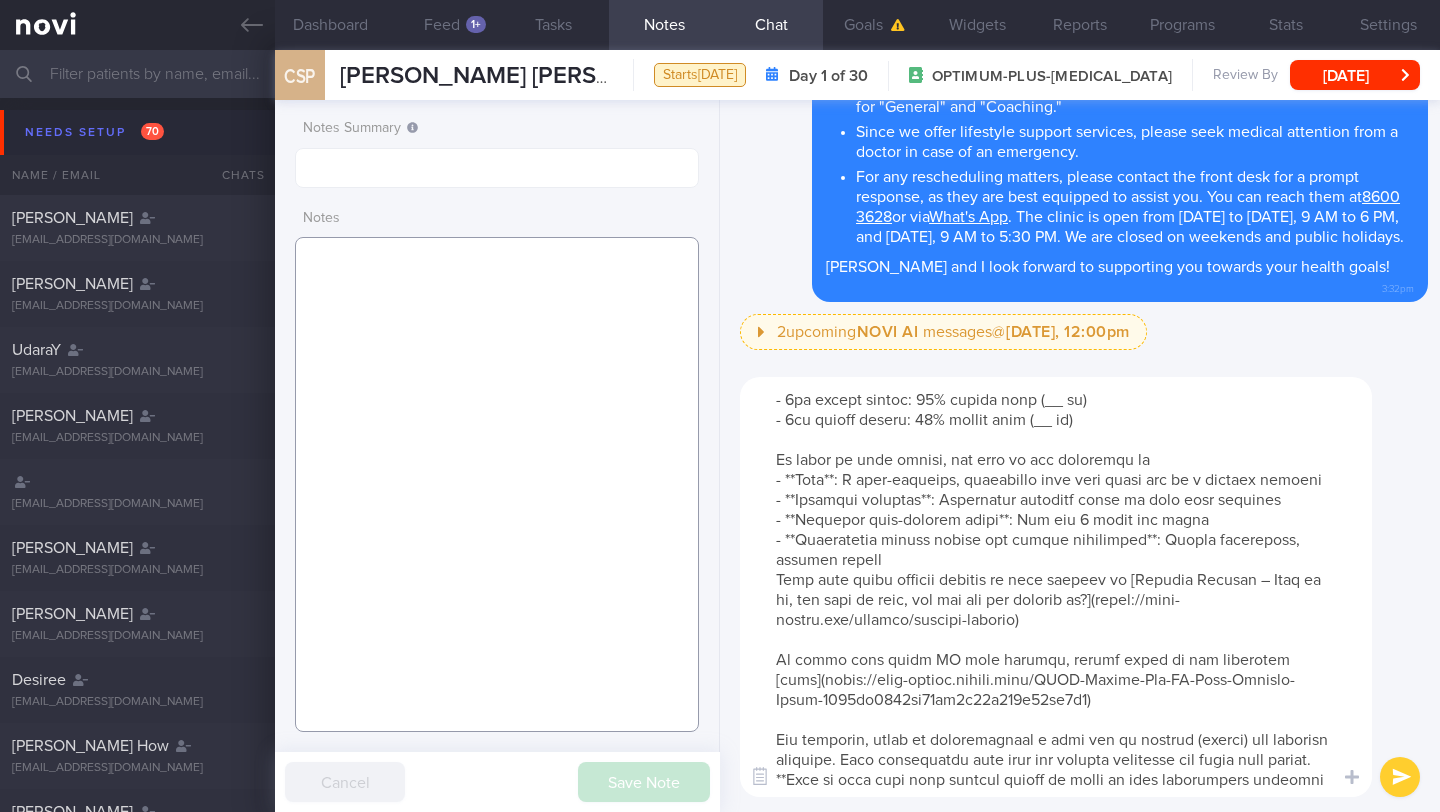 click at bounding box center [497, 484] 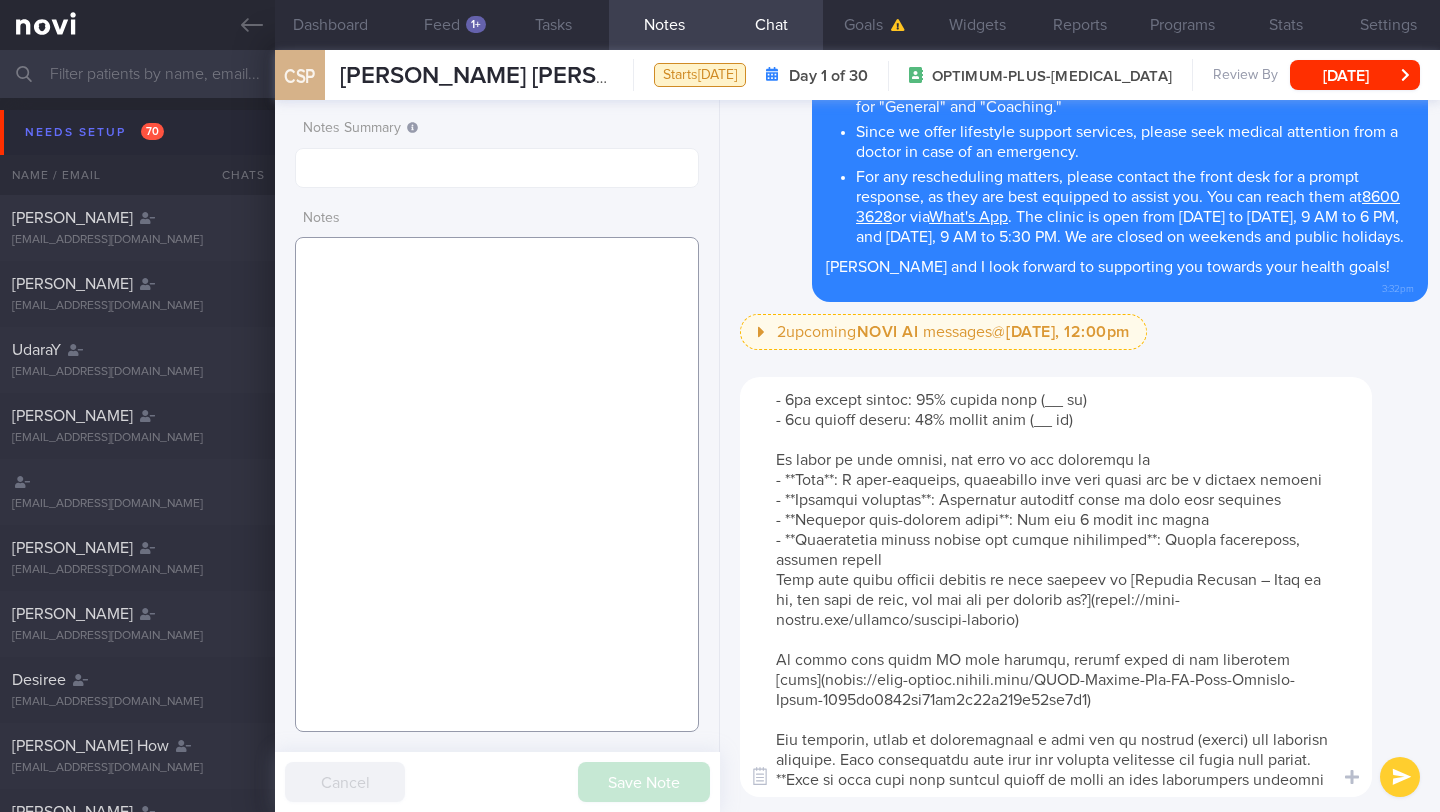 paste on "SUPPORT NEEDED:
CHALLENGE:
- DIET
- EXERCISE
- MEDS
- WEIGHT
- HbA1c/GMI
Wt trend:
WC:
Wt/WC =
Wt Targets:
- Pmhx:
- Meds:
- Social hx:
- Diet:
- Exercise:
SHARE ON:
- Diet when taking Semaglutide
- Pillars of weight loss
- NOVI article: Calorie Deficit
- Photo guide
- AI food logging
- NOVI workouts
- How to increase NEAT
- Importance of resistance training
- Recipes (meal prep)
- Importance of adequate protein intake
- How to hit protein target
- Make healthier choices when eating out
- Importance of fruits, vegetables and whole grains -- and their serving sizes
- Tips for portion control
- Food label reading
- KIV YouTube workouts
- HealthHub: Stress
- HealthHub: Sleep
- PICS SENT" 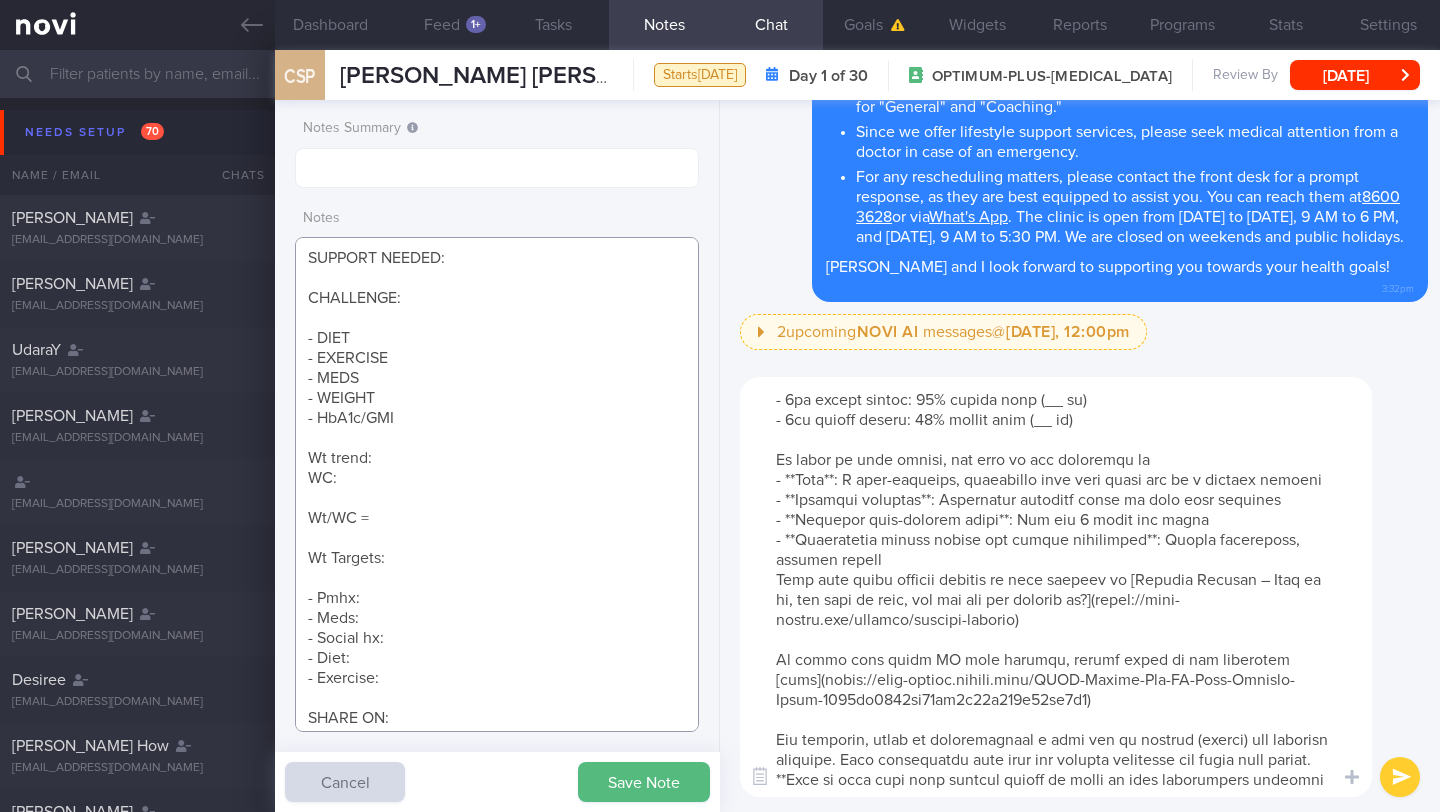 scroll, scrollTop: 415, scrollLeft: 0, axis: vertical 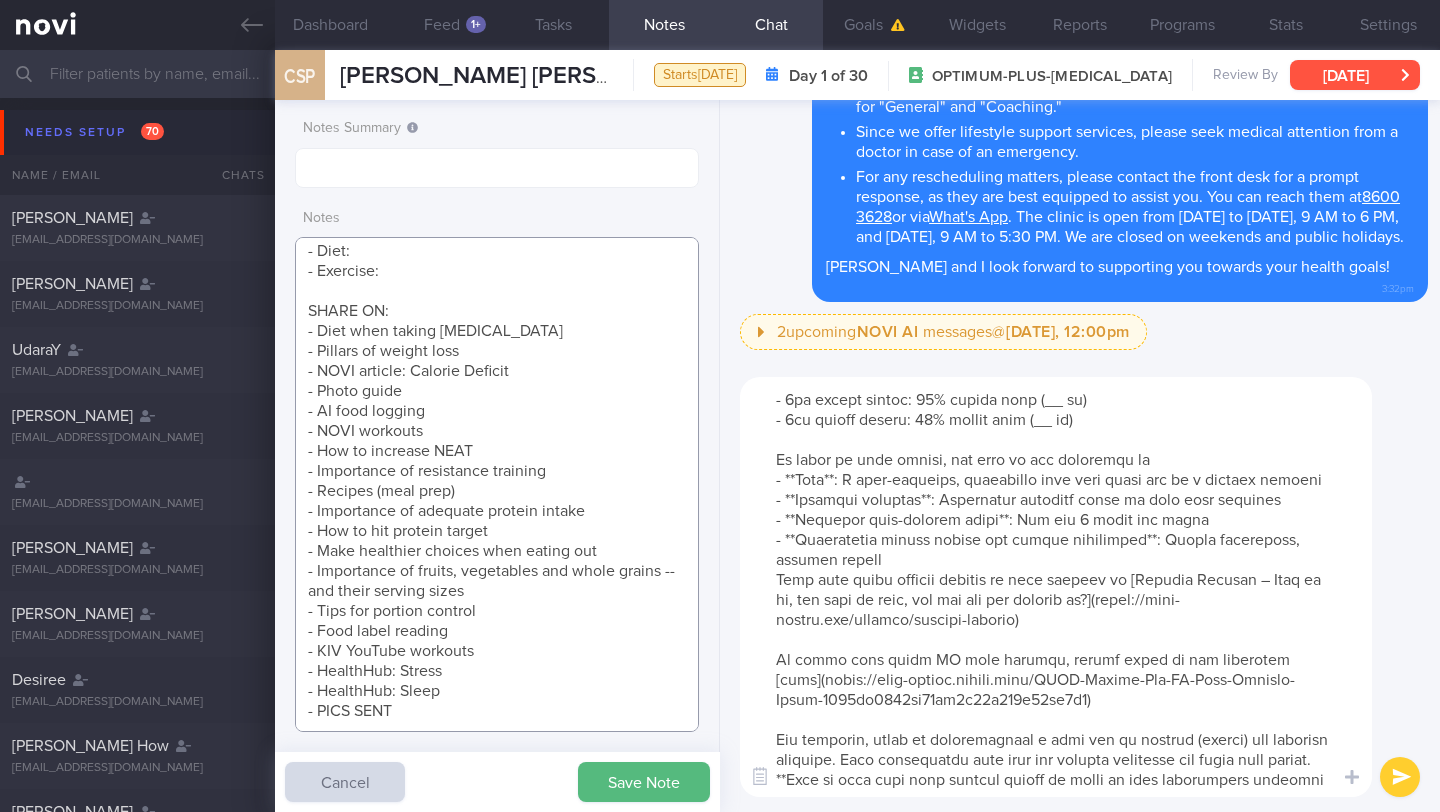 type on "SUPPORT NEEDED:
CHALLENGE:
- DIET
- EXERCISE
- MEDS
- WEIGHT
- HbA1c/GMI
Wt trend:
WC:
Wt/WC =
Wt Targets:
- Pmhx:
- Meds:
- Social hx:
- Diet:
- Exercise:
SHARE ON:
- Diet when taking Semaglutide
- Pillars of weight loss
- NOVI article: Calorie Deficit
- Photo guide
- AI food logging
- NOVI workouts
- How to increase NEAT
- Importance of resistance training
- Recipes (meal prep)
- Importance of adequate protein intake
- How to hit protein target
- Make healthier choices when eating out
- Importance of fruits, vegetables and whole grains -- and their serving sizes
- Tips for portion control
- Food label reading
- KIV YouTube workouts
- HealthHub: Stress
- HealthHub: Sleep
- PICS SENT" 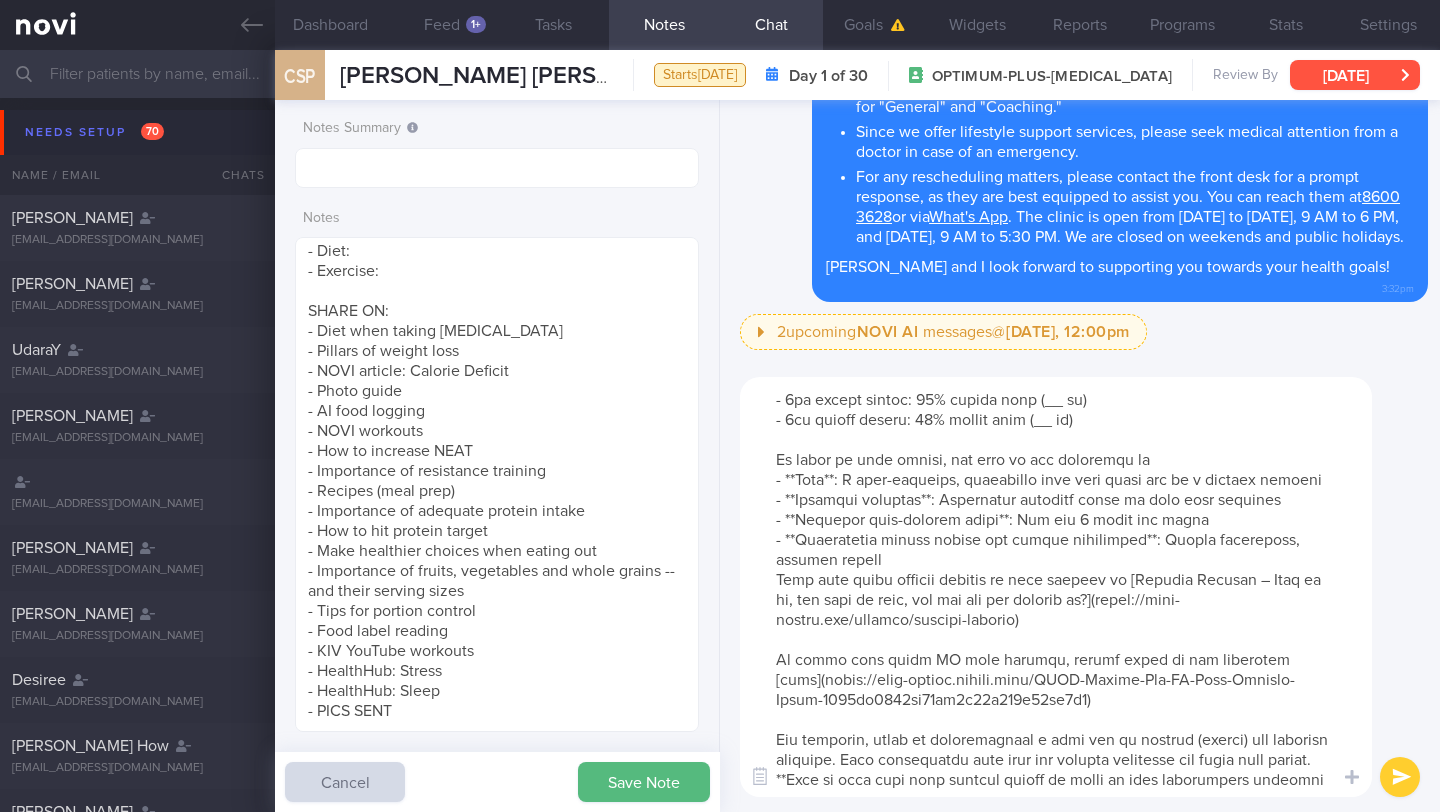 click on "[DATE]" at bounding box center (1355, 75) 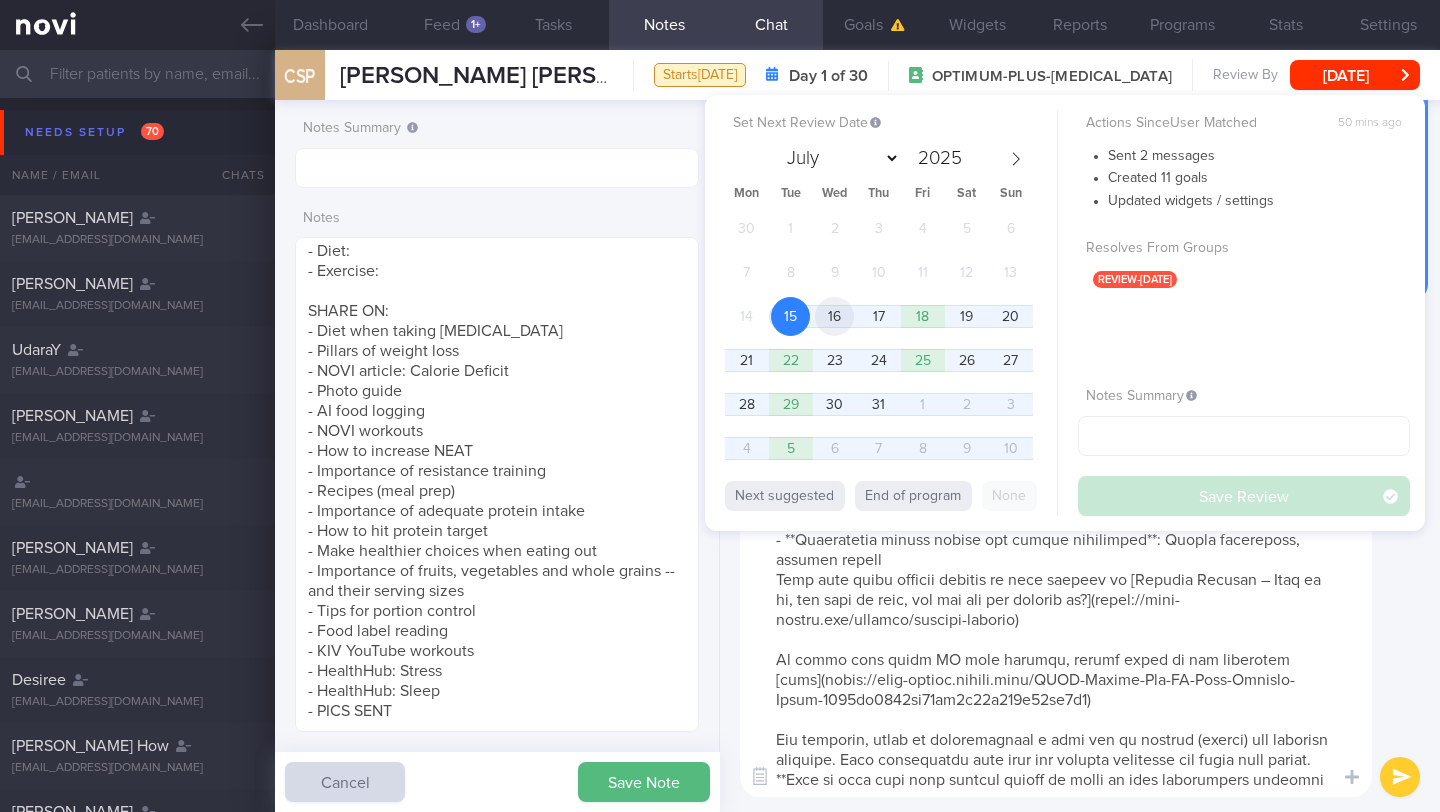 click on "16" at bounding box center (834, 316) 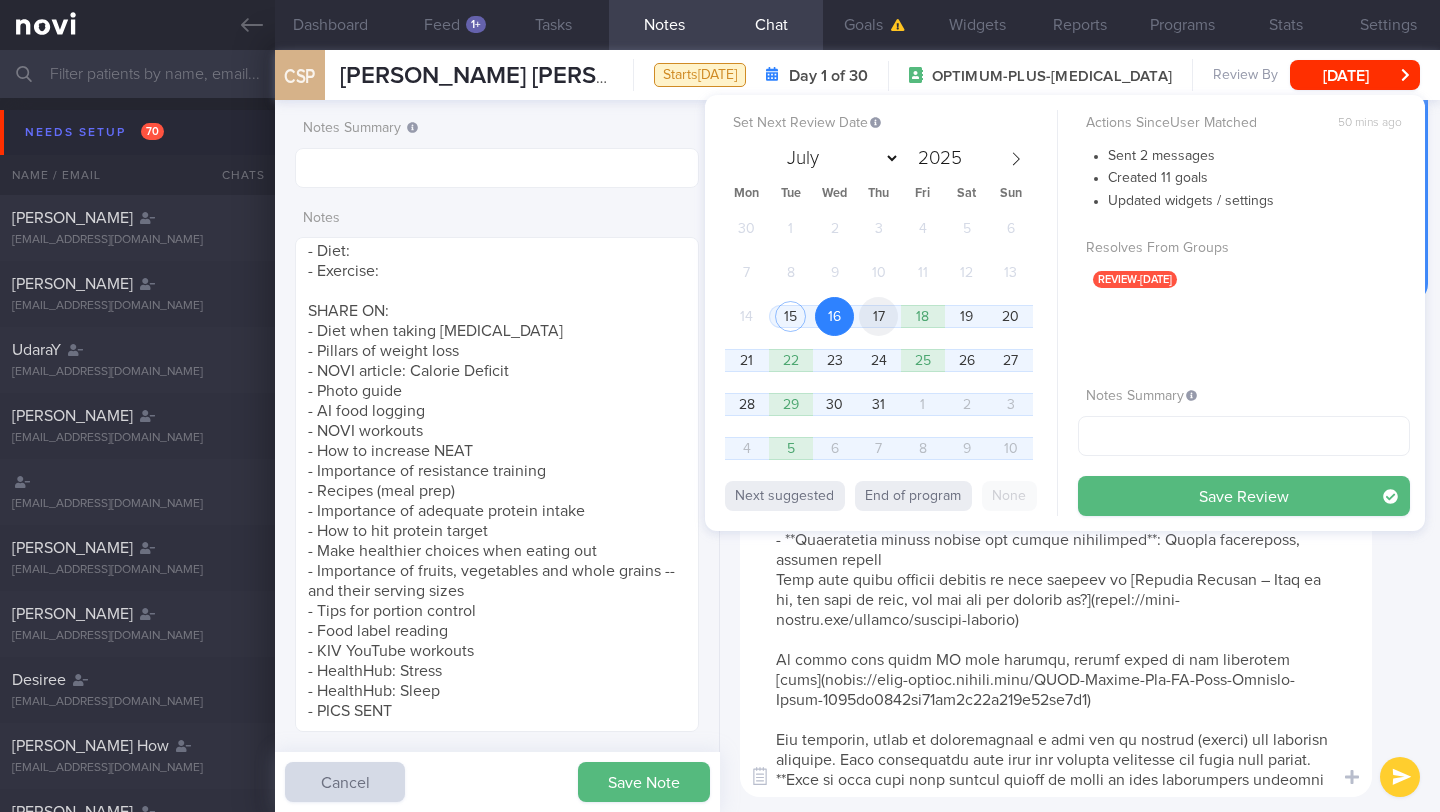 click on "17" at bounding box center (878, 316) 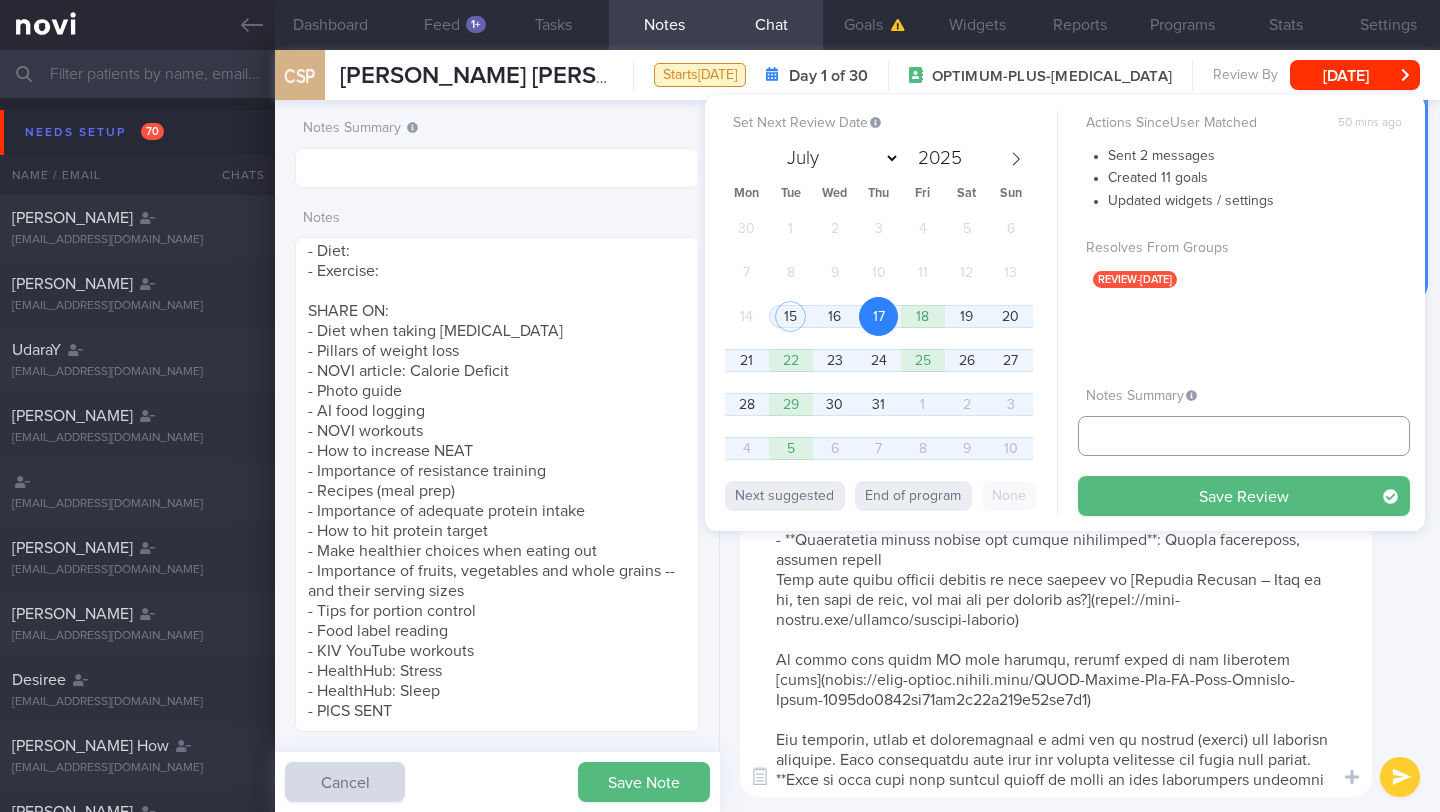 click at bounding box center (1244, 436) 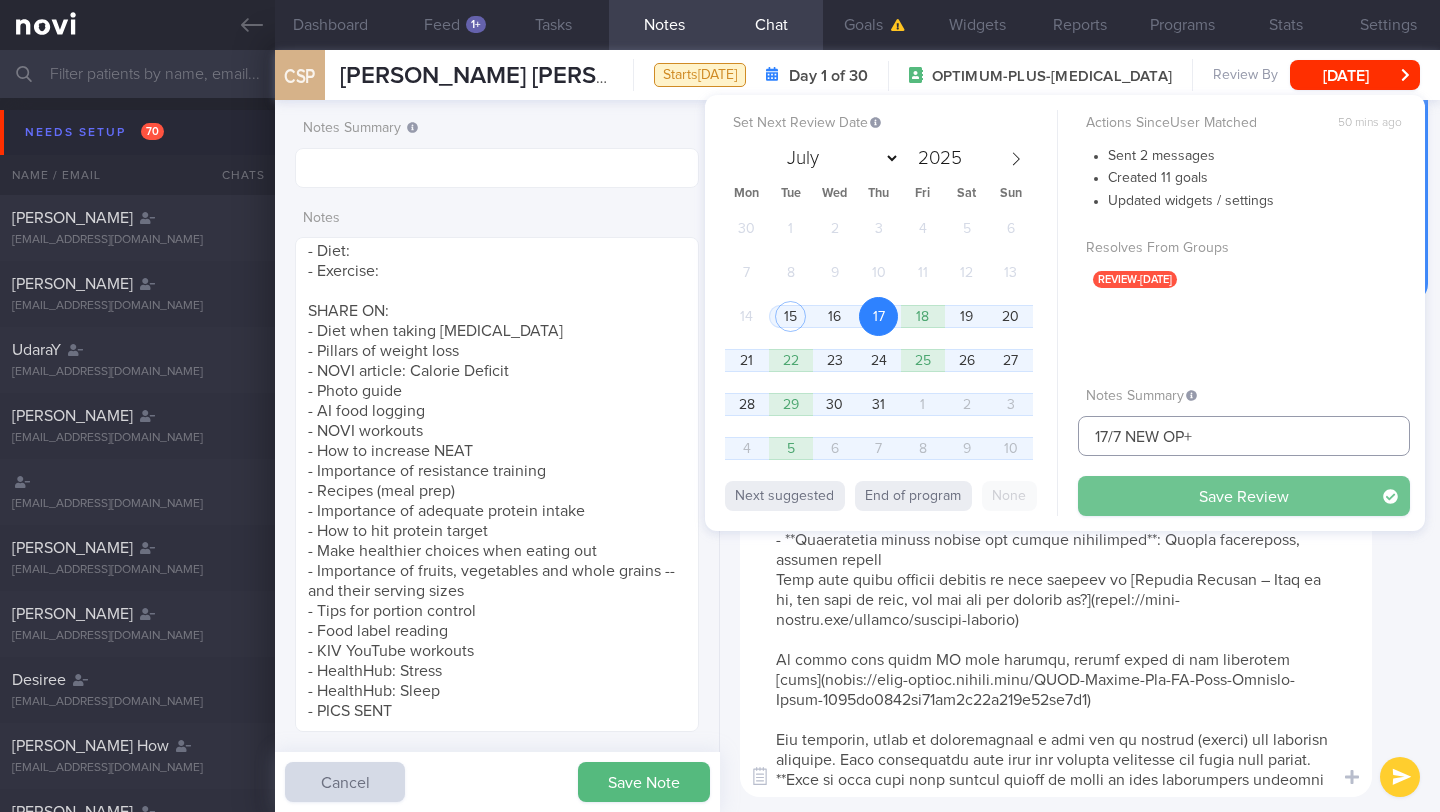 type on "17/7 NEW OP+" 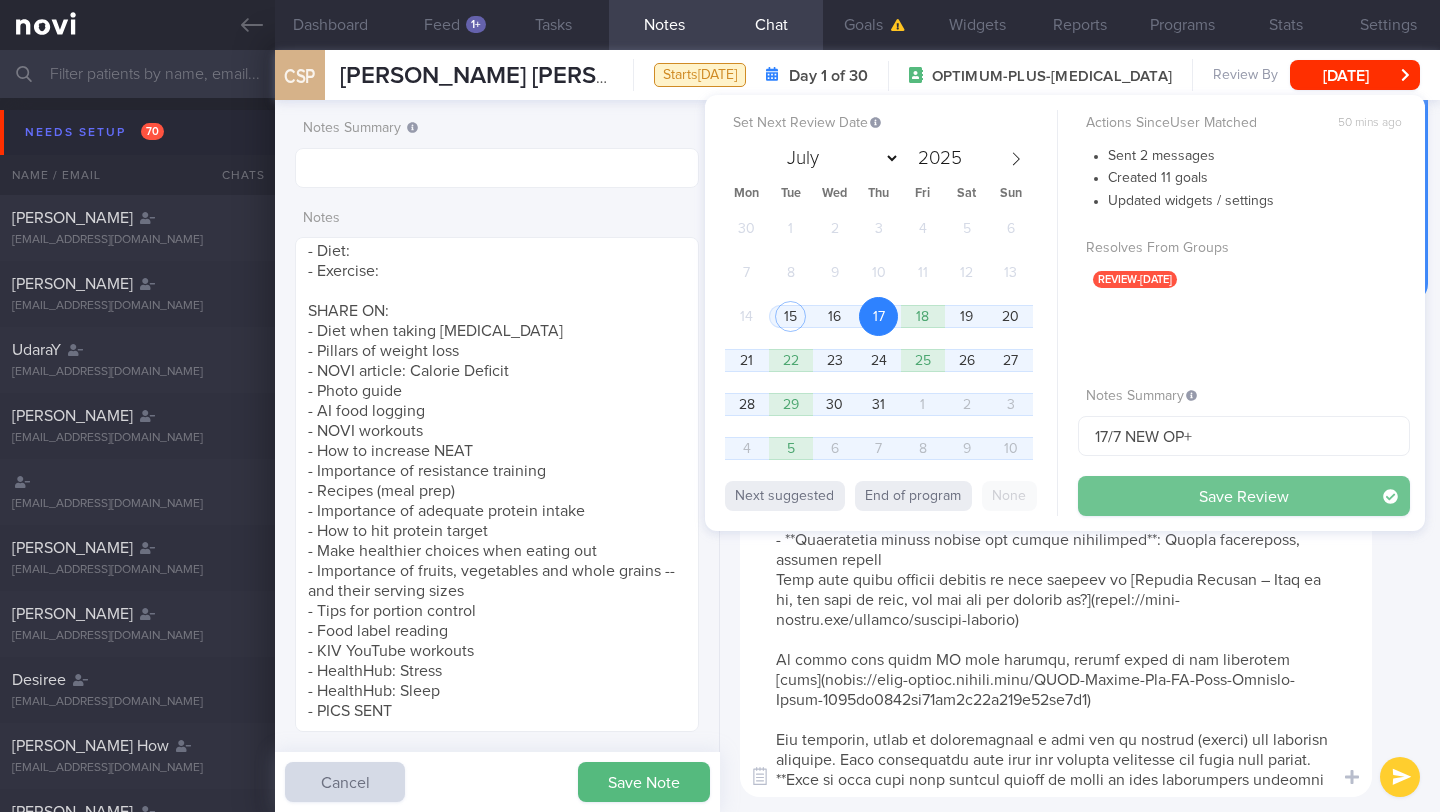click on "Save Review" at bounding box center (1244, 496) 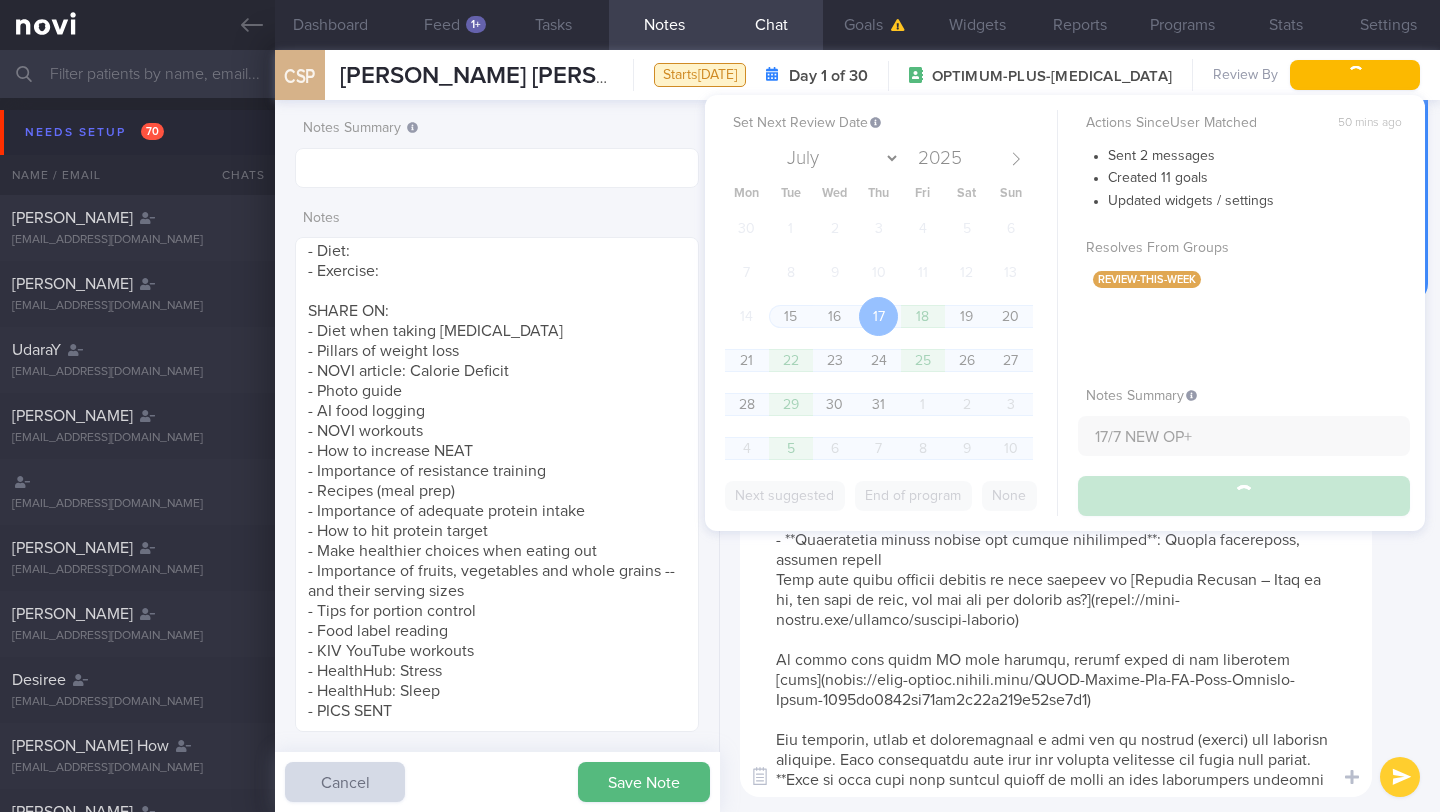 type on "17/7 NEW OP+" 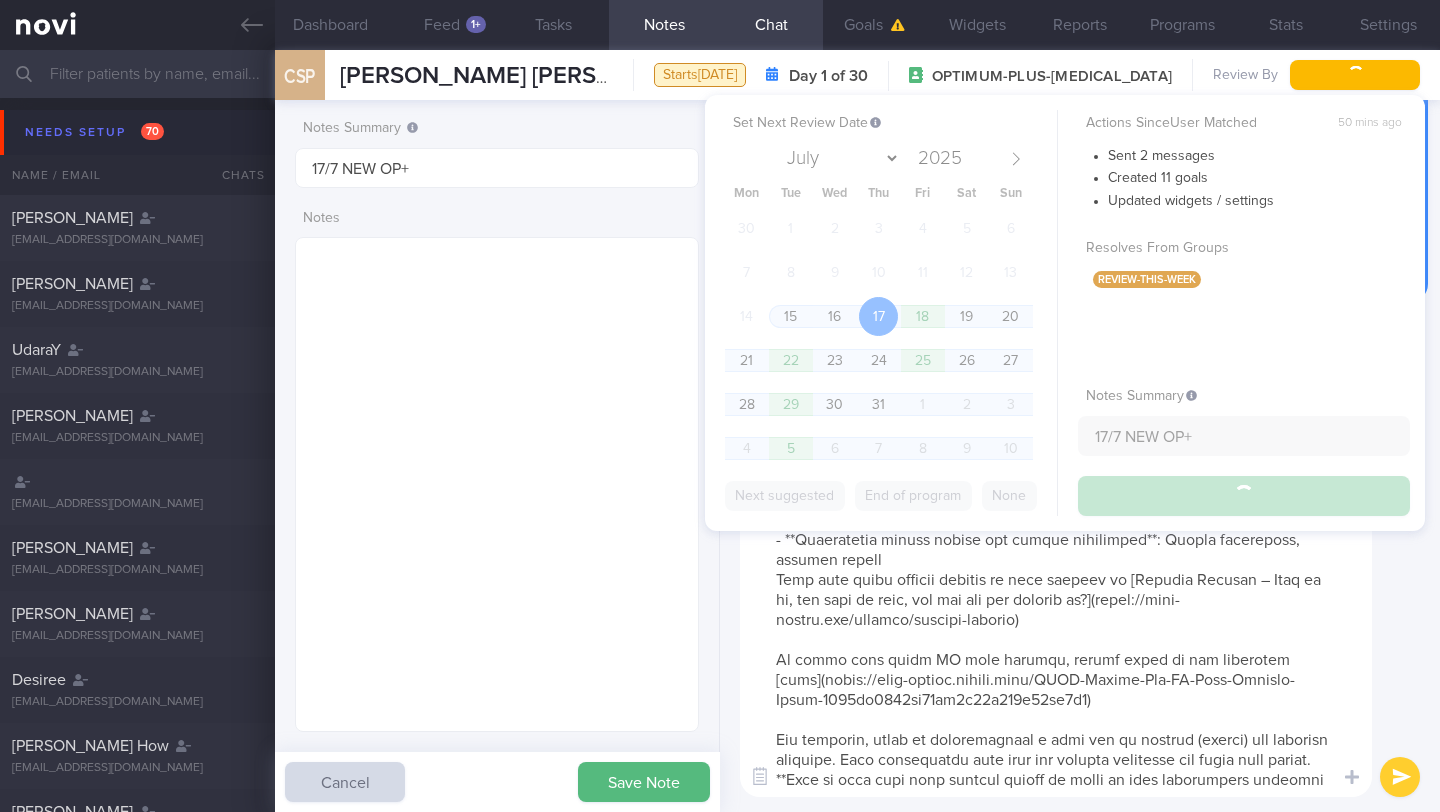 scroll, scrollTop: 0, scrollLeft: 0, axis: both 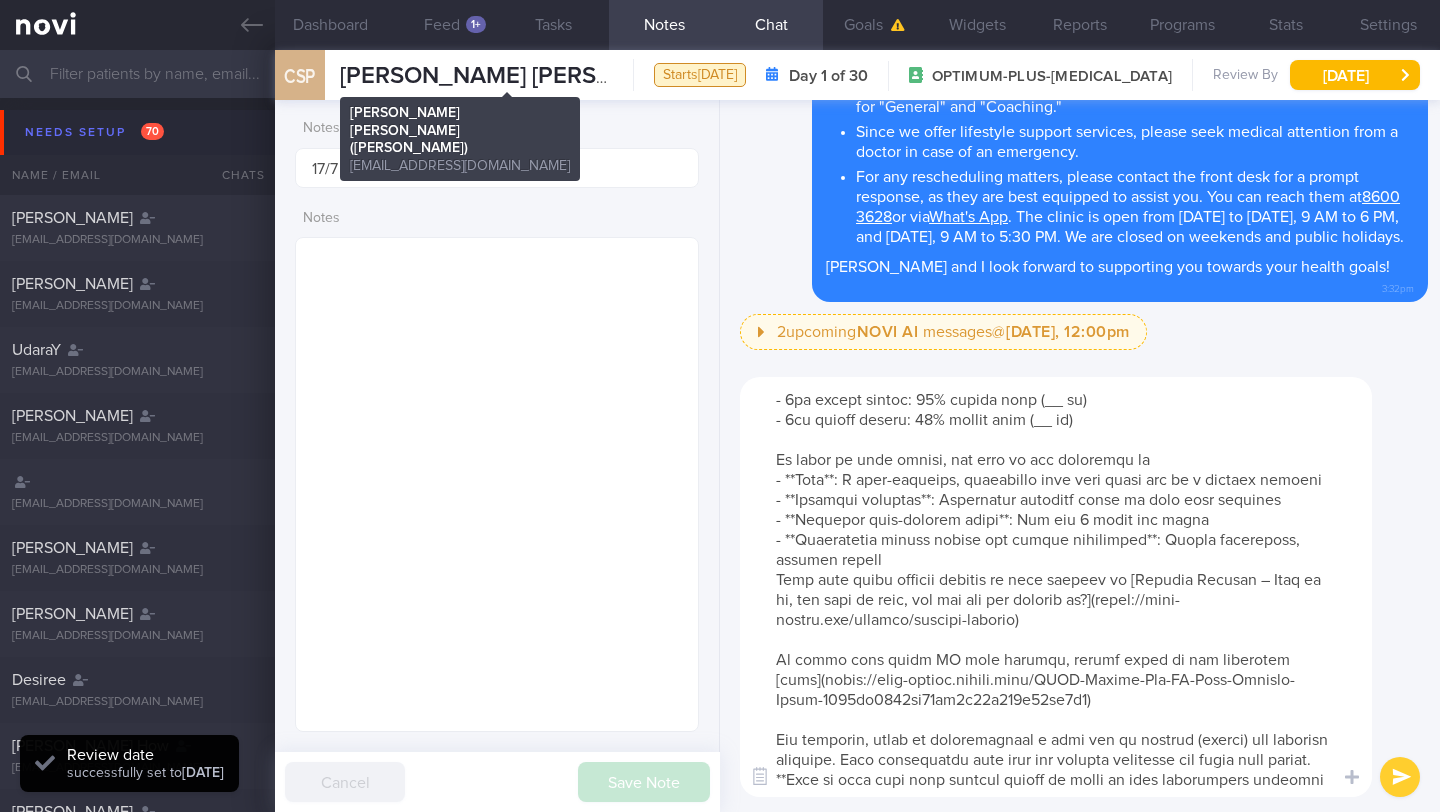 drag, startPoint x: 344, startPoint y: 78, endPoint x: 658, endPoint y: 88, distance: 314.1592 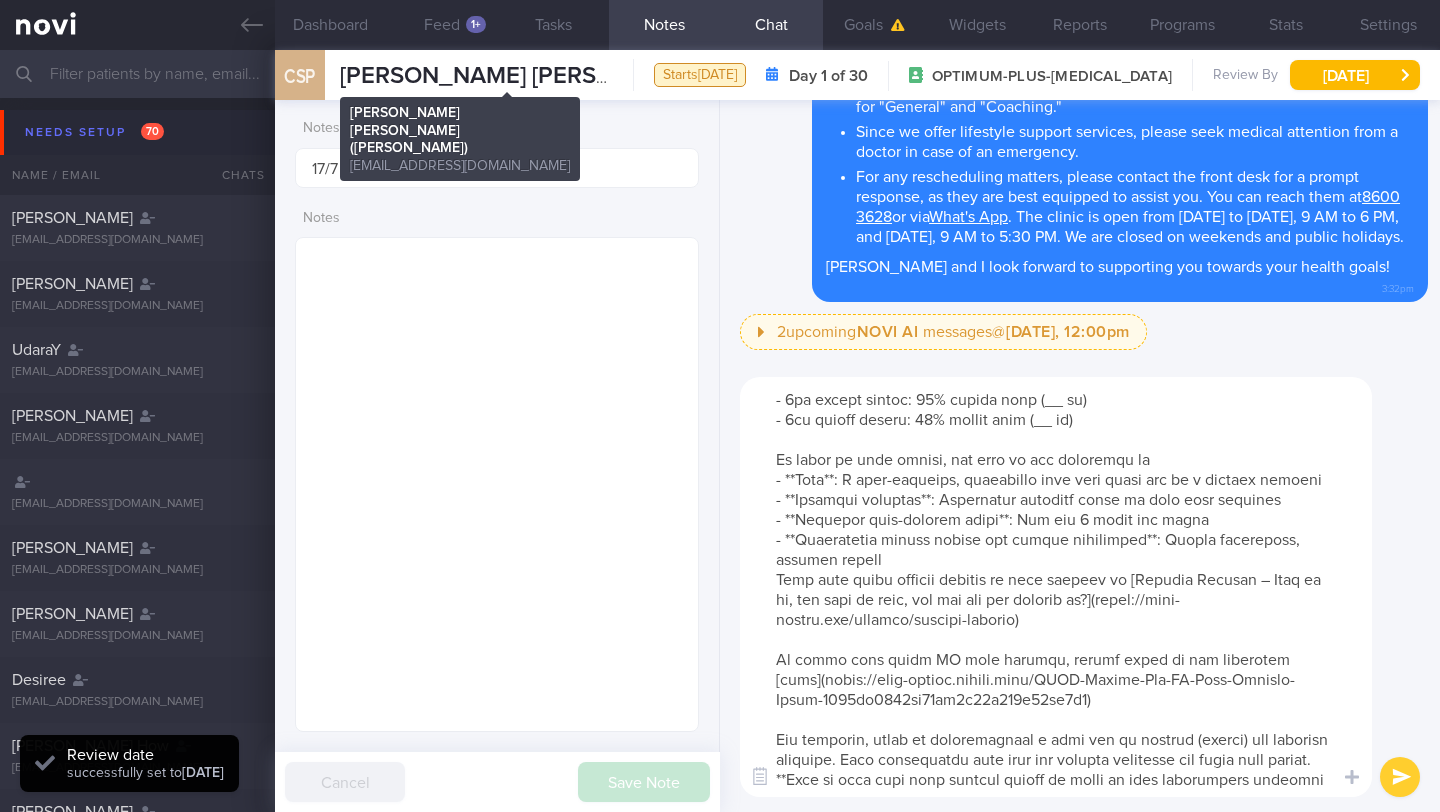 copy on "CREAN STEPHEN PAUL (Steve)
CREAN STEPHEN PAUL (Steve)
euidns@gmail.com
Starts
today" 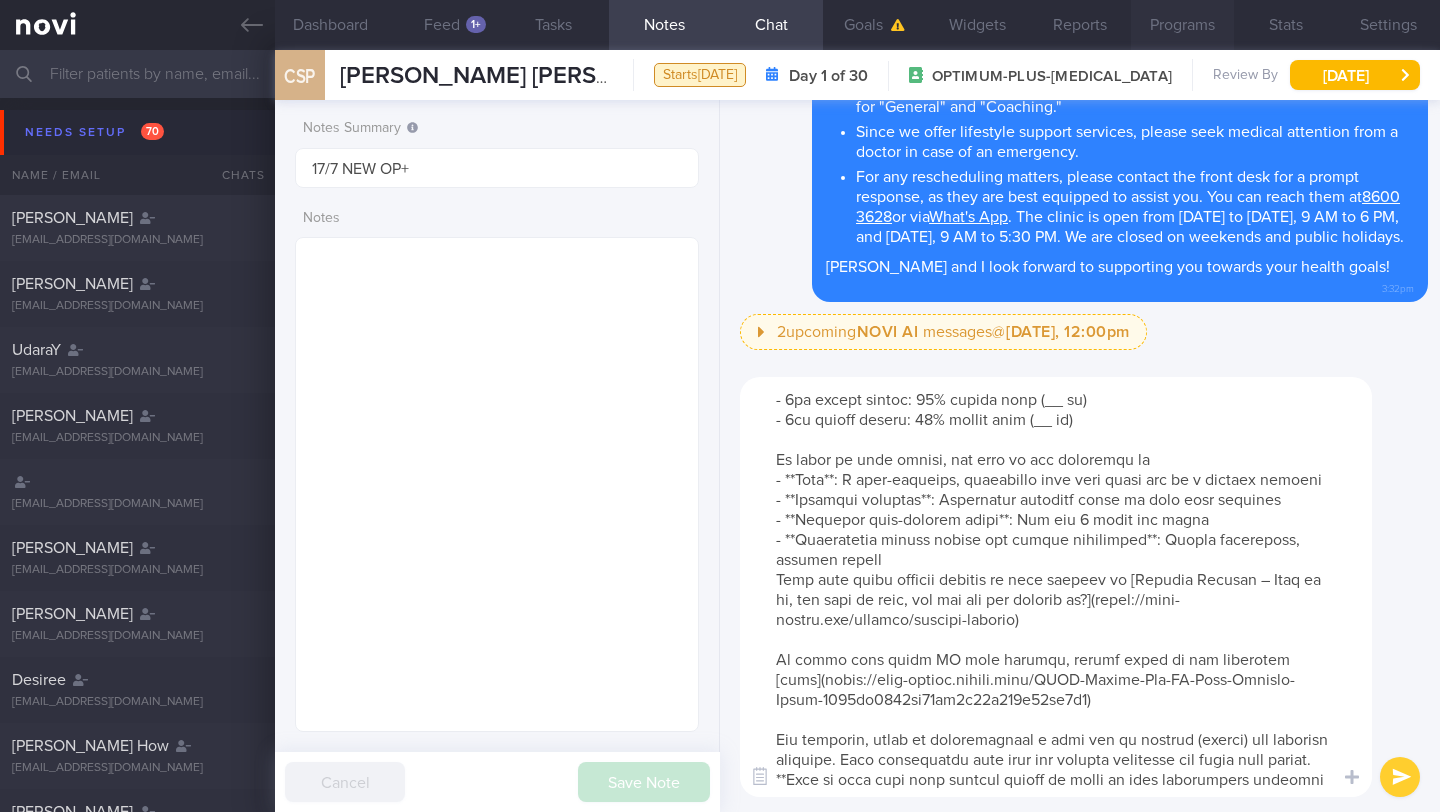 click on "Programs" at bounding box center [1182, 25] 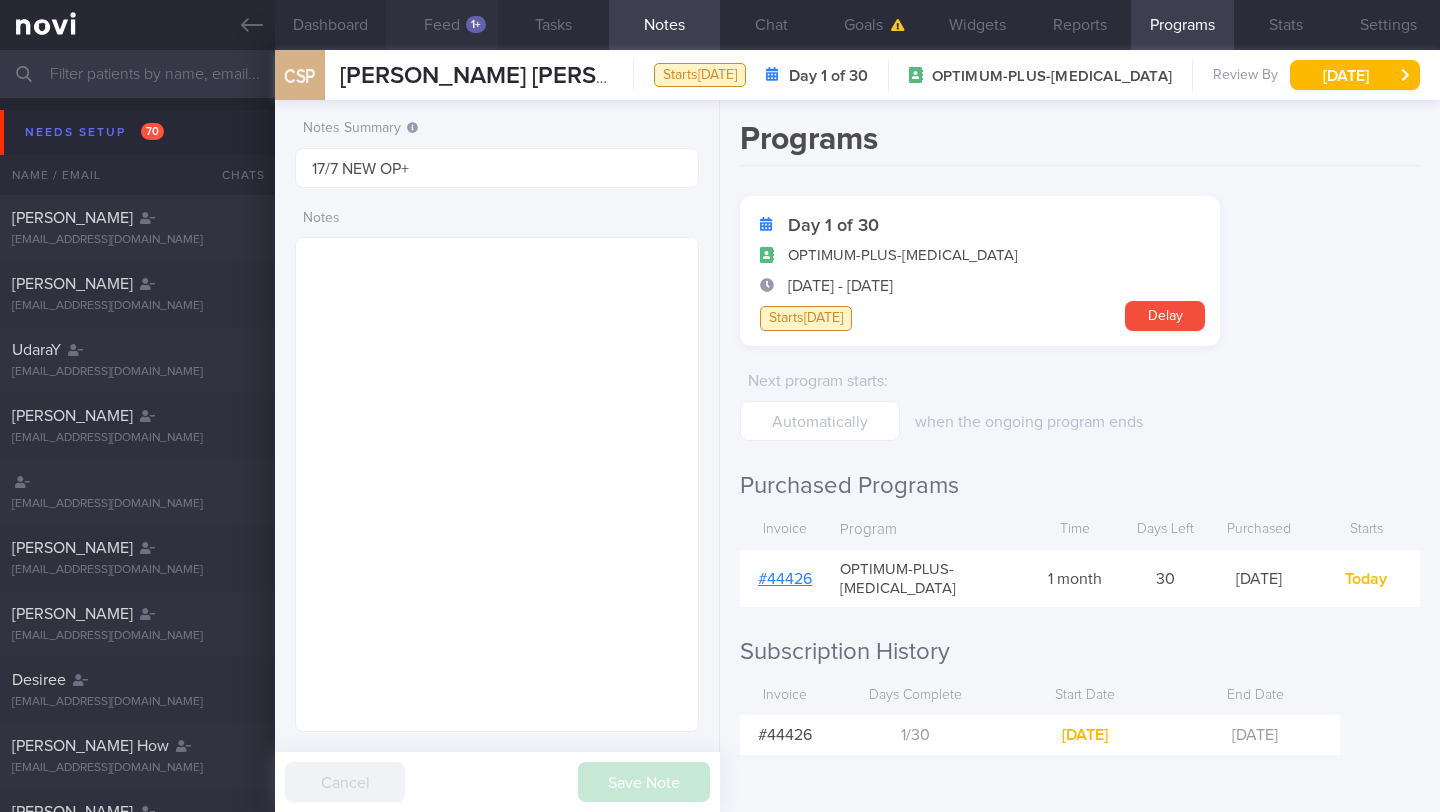 click on "Feed
1+" at bounding box center [441, 25] 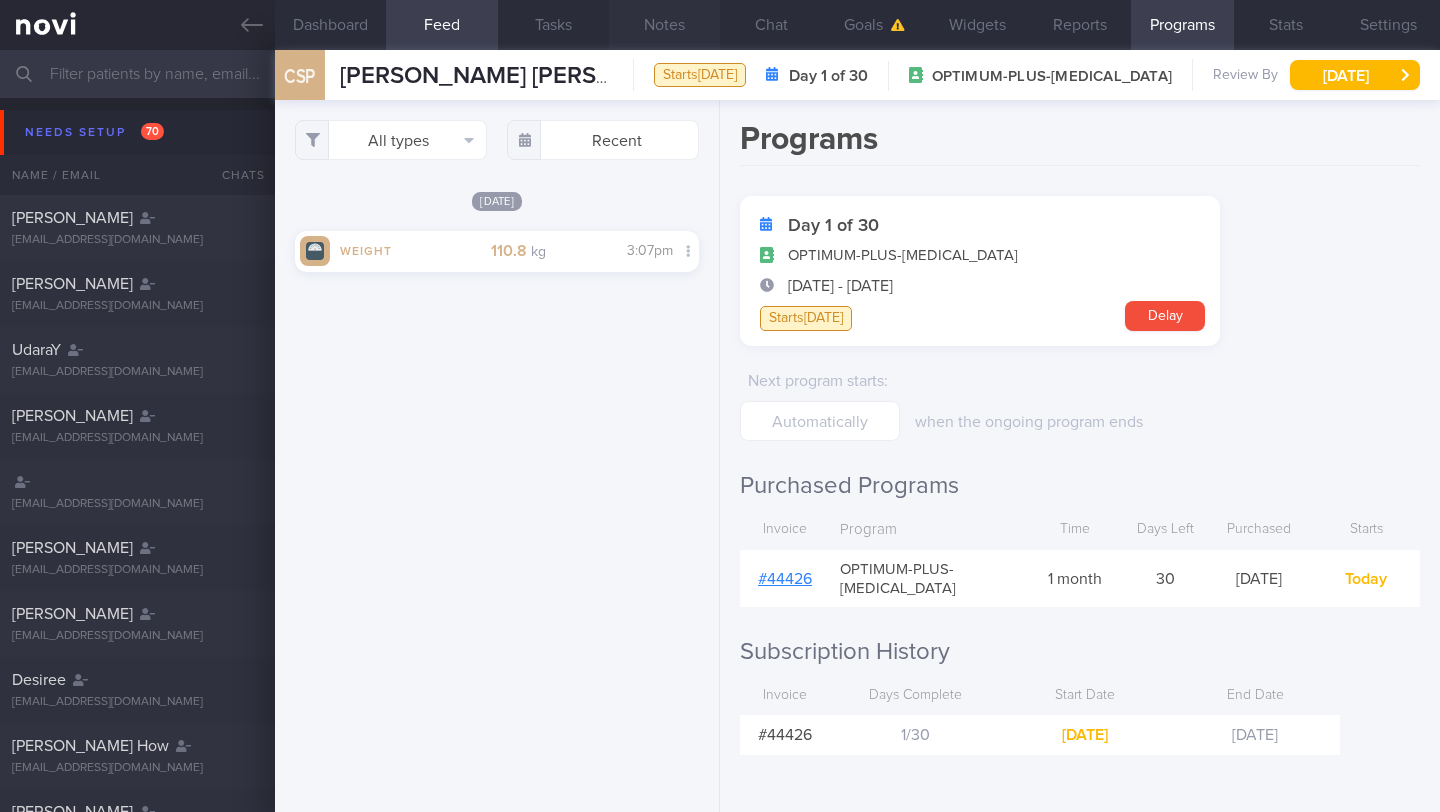 click on "Notes" at bounding box center (664, 25) 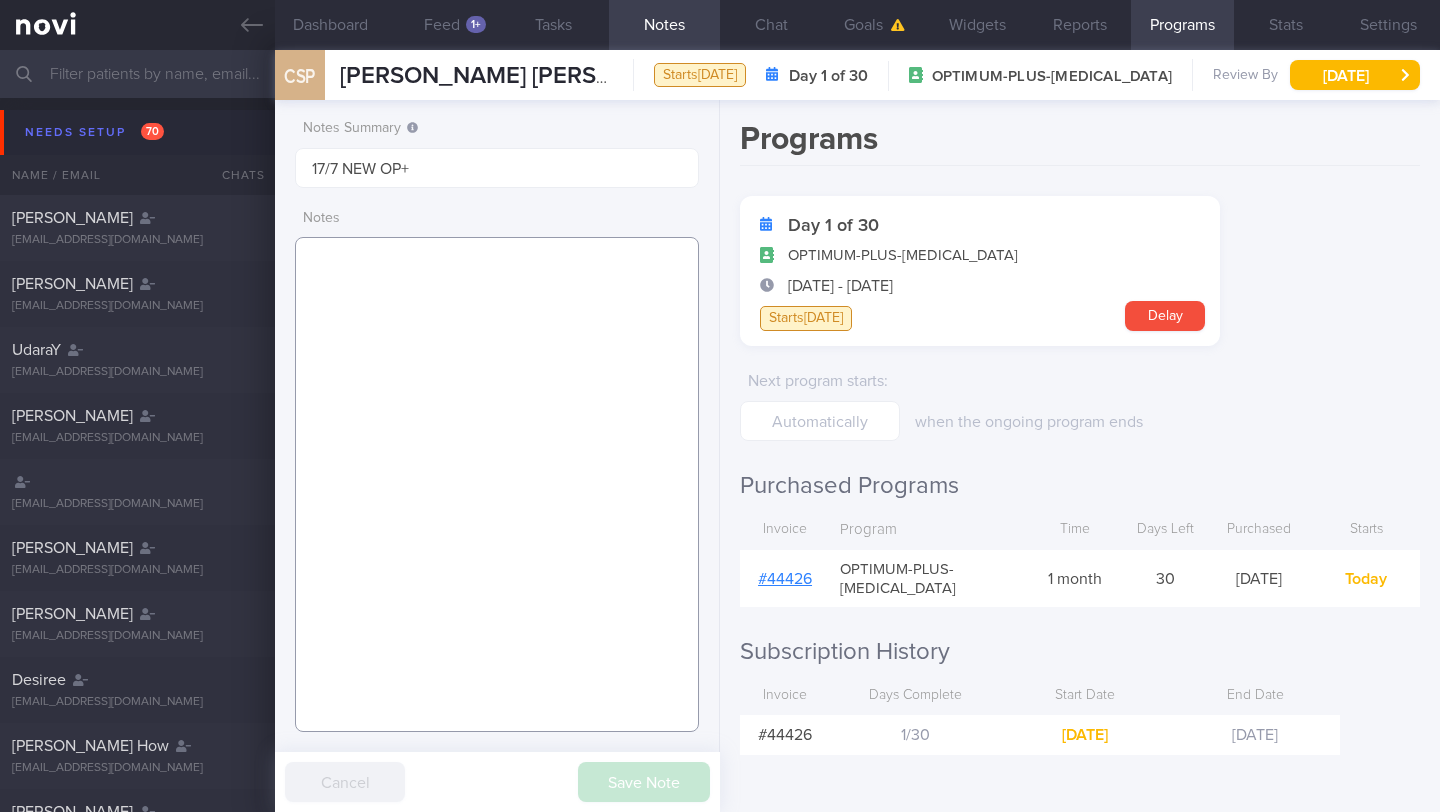 paste on "SUPPORT NEEDED:
CHALLENGE:
- DIET
- EXERCISE
- MEDS
- WEIGHT
- HbA1c/GMI
Wt trend:
WC:
Wt/WC =
Wt Targets:
- Pmhx:
- Meds:
- Social hx:
- Diet:
- Exercise:
SHARE ON:
- Diet when taking Semaglutide
- Pillars of weight loss
- NOVI article: Calorie Deficit
- Photo guide
- AI food logging
- NOVI workouts
- How to increase NEAT
- Importance of resistance training
- Recipes (meal prep)
- Importance of adequate protein intake
- How to hit protein target
- Make healthier choices when eating out
- Importance of fruits, vegetables and whole grains -- and their serving sizes
- Tips for portion control
- Food label reading
- KIV YouTube workouts
- HealthHub: Stress
- HealthHub: Sleep
- PICS SENT" 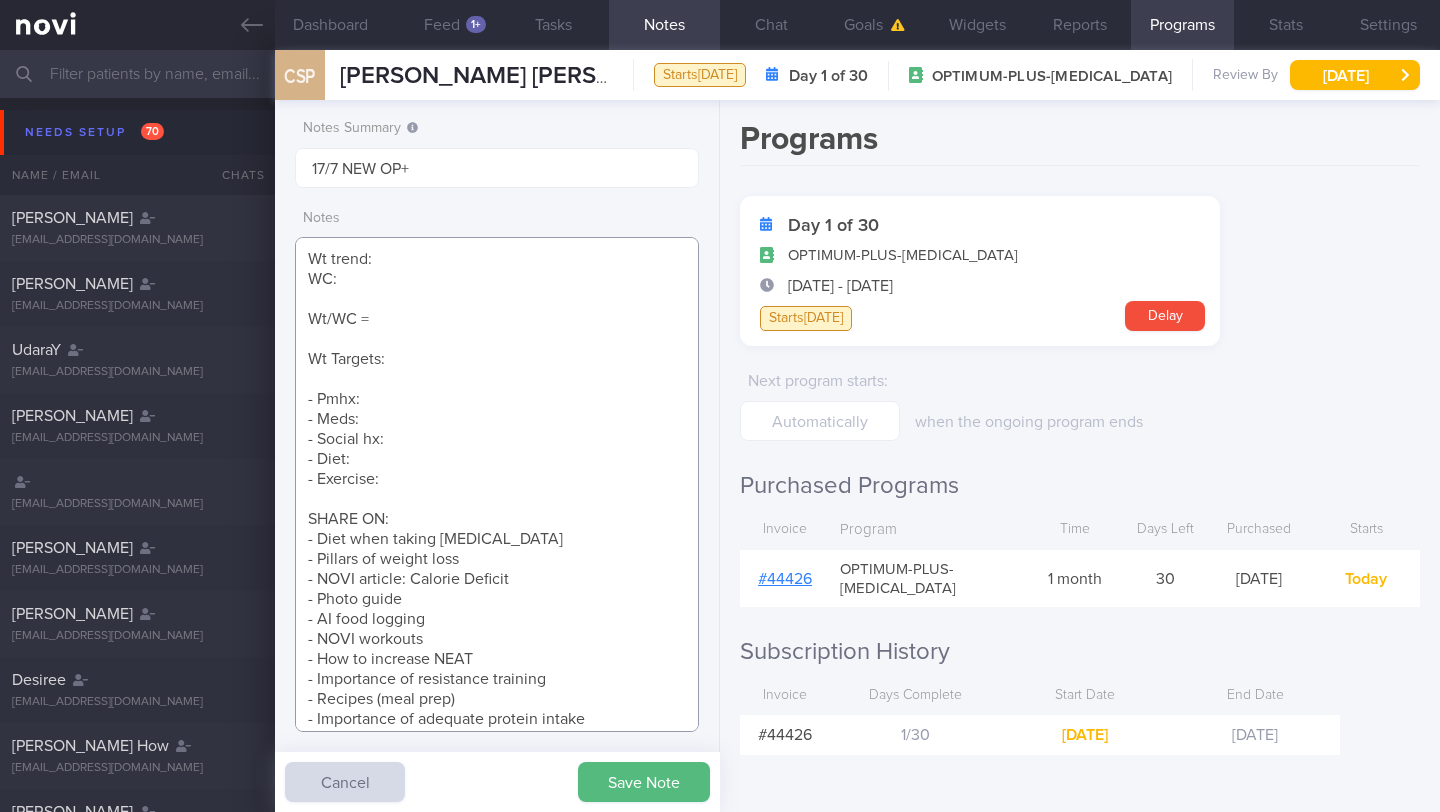 scroll, scrollTop: 152, scrollLeft: 0, axis: vertical 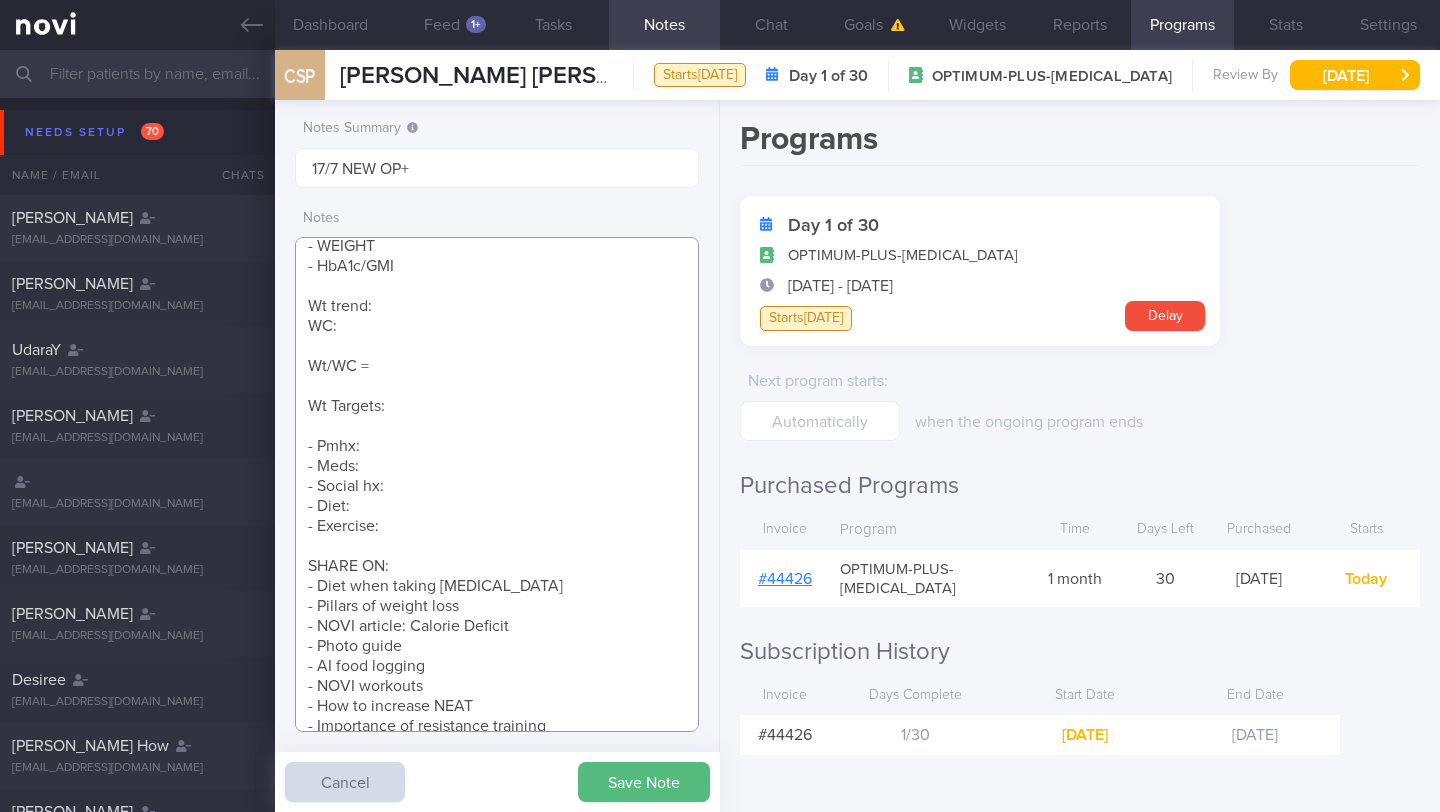click on "SUPPORT NEEDED:
CHALLENGE:
- DIET
- EXERCISE
- MEDS
- WEIGHT
- HbA1c/GMI
Wt trend:
WC:
Wt/WC =
Wt Targets:
- Pmhx:
- Meds:
- Social hx:
- Diet:
- Exercise:
SHARE ON:
- Diet when taking Semaglutide
- Pillars of weight loss
- NOVI article: Calorie Deficit
- Photo guide
- AI food logging
- NOVI workouts
- How to increase NEAT
- Importance of resistance training
- Recipes (meal prep)
- Importance of adequate protein intake
- How to hit protein target
- Make healthier choices when eating out
- Importance of fruits, vegetables and whole grains -- and their serving sizes
- Tips for portion control
- Food label reading
- KIV YouTube workouts
- HealthHub: Stress
- HealthHub: Sleep
- PICS SENT" at bounding box center [497, 484] 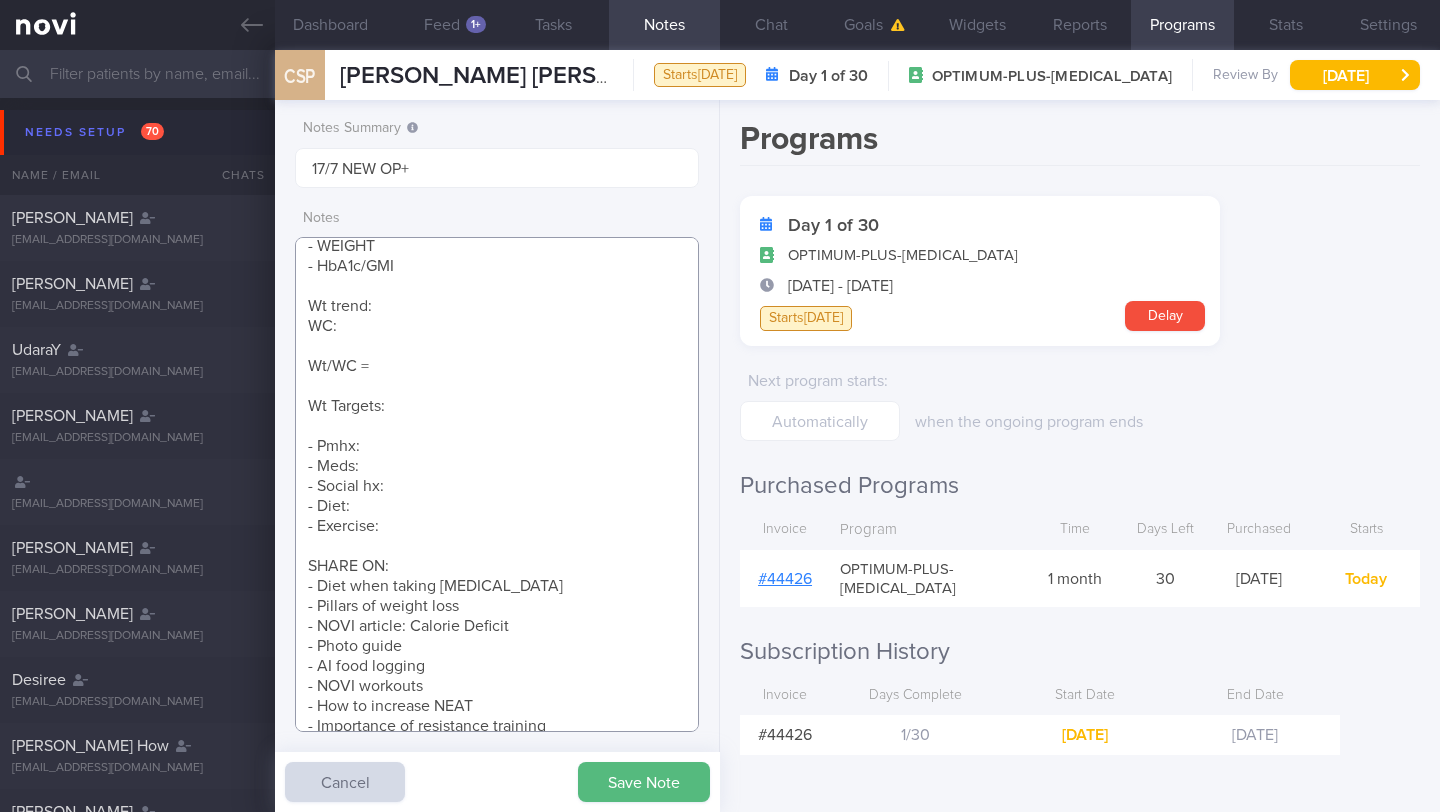 click on "SUPPORT NEEDED:
CHALLENGE:
- DIET
- EXERCISE
- MEDS
- WEIGHT
- HbA1c/GMI
Wt trend:
WC:
Wt/WC =
Wt Targets:
- Pmhx:
- Meds:
- Social hx:
- Diet:
- Exercise:
SHARE ON:
- Diet when taking Semaglutide
- Pillars of weight loss
- NOVI article: Calorie Deficit
- Photo guide
- AI food logging
- NOVI workouts
- How to increase NEAT
- Importance of resistance training
- Recipes (meal prep)
- Importance of adequate protein intake
- How to hit protein target
- Make healthier choices when eating out
- Importance of fruits, vegetables and whole grains -- and their serving sizes
- Tips for portion control
- Food label reading
- KIV YouTube workouts
- HealthHub: Stress
- HealthHub: Sleep
- PICS SENT" at bounding box center [497, 484] 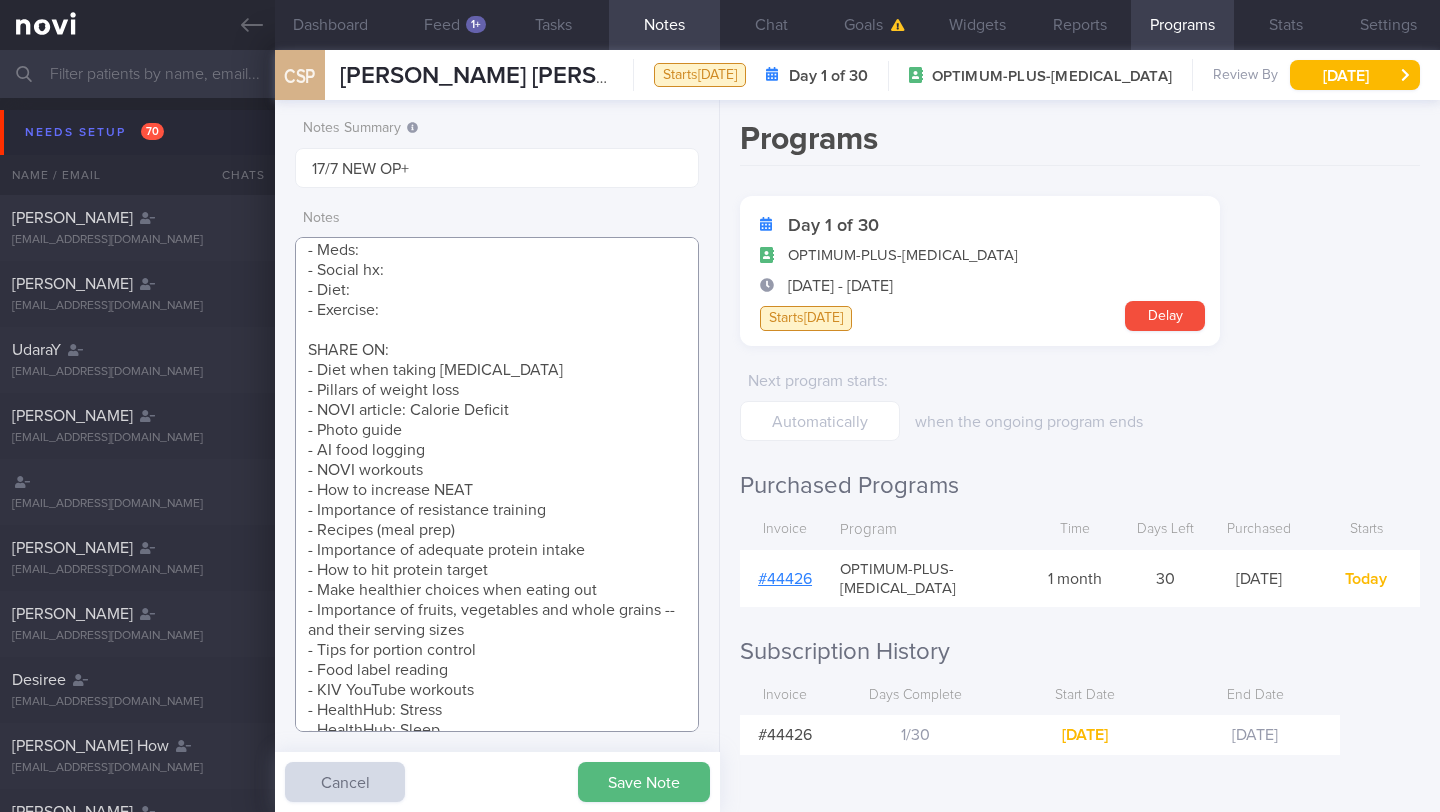 scroll, scrollTop: 116, scrollLeft: 0, axis: vertical 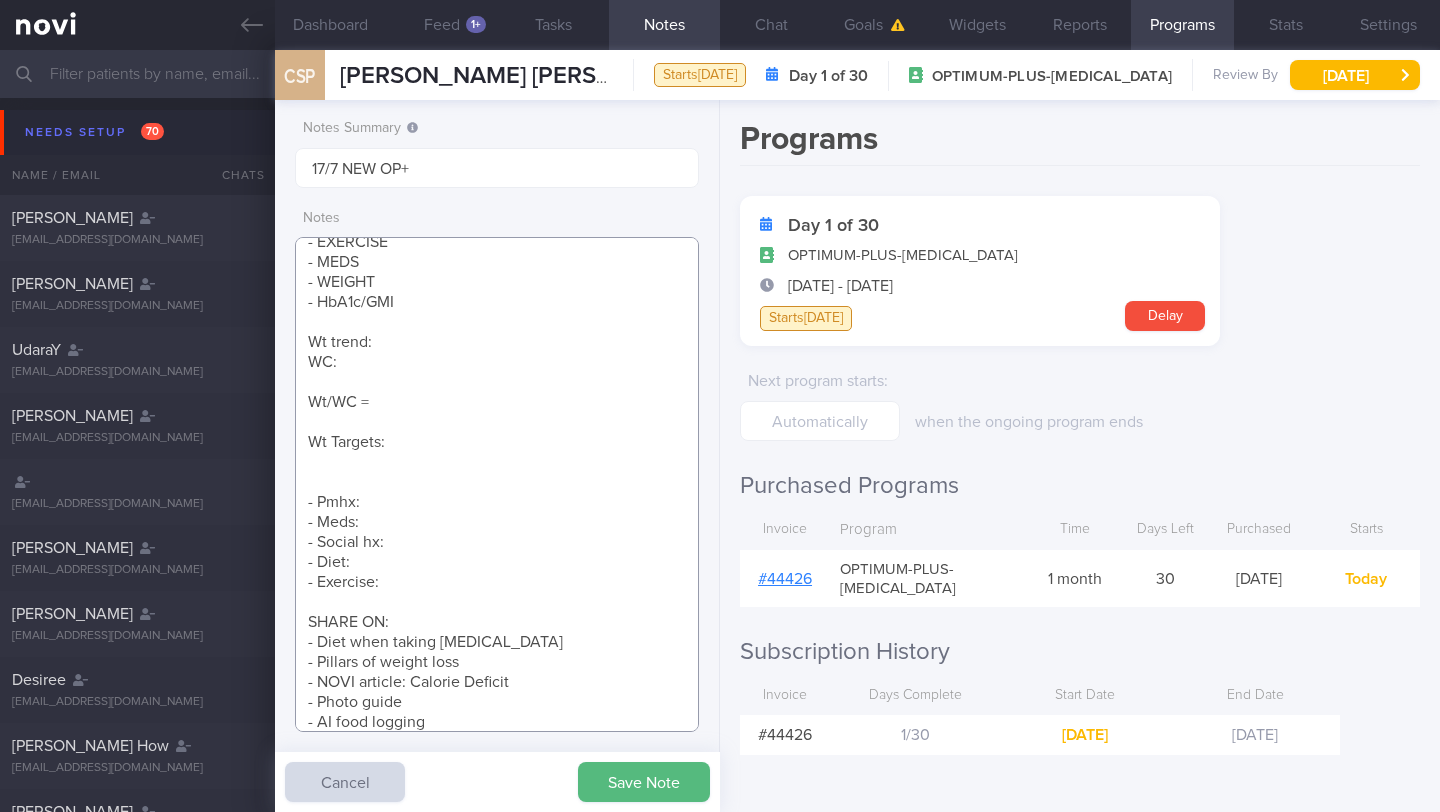 click on "SUPPORT NEEDED:
CHALLENGE:
- DIET
- EXERCISE
- MEDS
- WEIGHT
- HbA1c/GMI
Wt trend:
WC:
Wt/WC =
Wt Targets:
- Pmhx:
- Meds:
- Social hx:
- Diet:
- Exercise:
SHARE ON:
- Diet when taking Semaglutide
- Pillars of weight loss
- NOVI article: Calorie Deficit
- Photo guide
- AI food logging
- NOVI workouts
- How to increase NEAT
- Importance of resistance training
- Recipes (meal prep)
- Importance of adequate protein intake
- How to hit protein target
- Make healthier choices when eating out
- Importance of fruits, vegetables and whole grains -- and their serving sizes
- Tips for portion control
- Food label reading
- KIV YouTube workouts
- HealthHub: Stress
- HealthHub: Sleep
- PICS SENT" at bounding box center [497, 484] 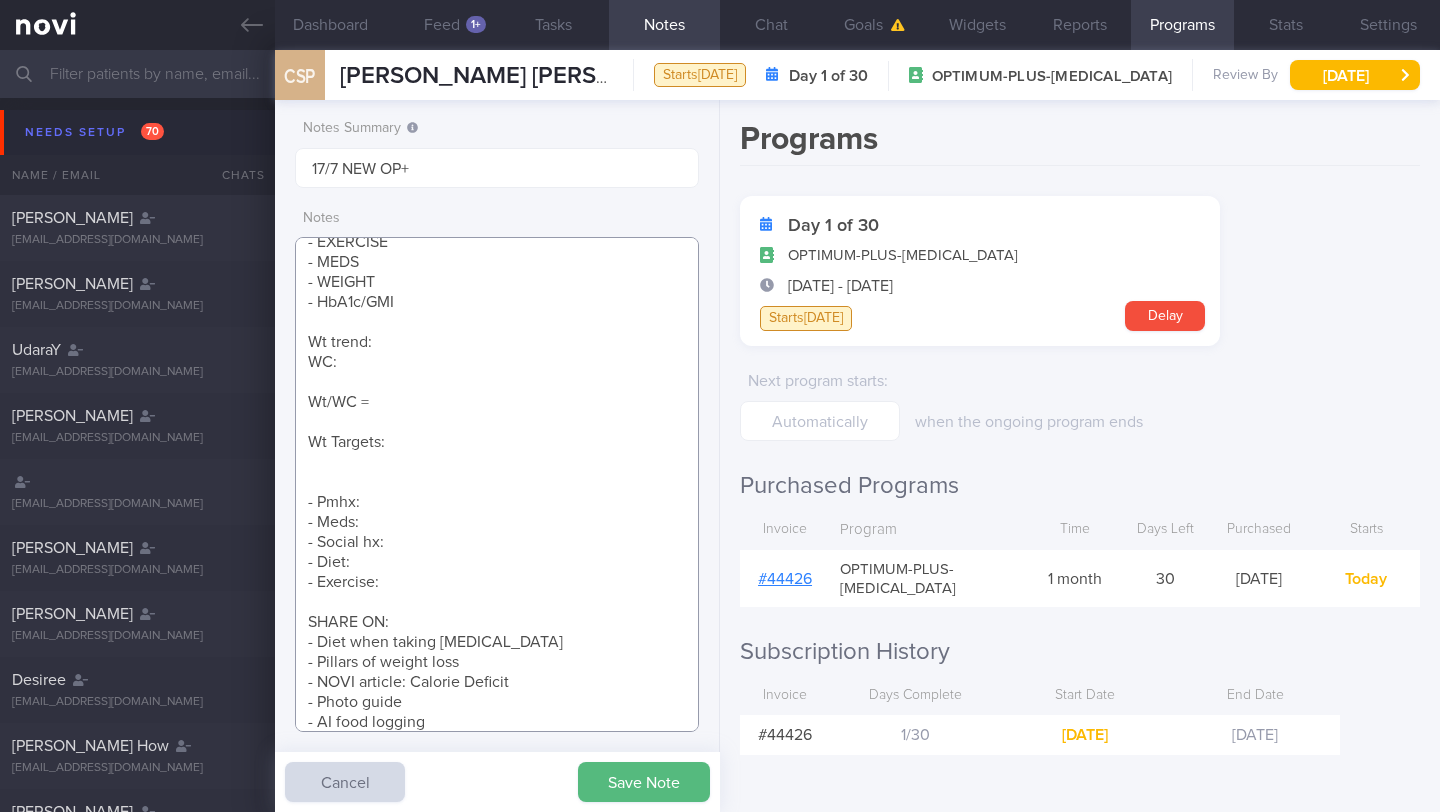 paste on "5%  (6kg -> 105kg) > 10% (11kg -> 100kg) > 15% (17kg -> 94kg) > 20%  (22kg -> 89kg)" 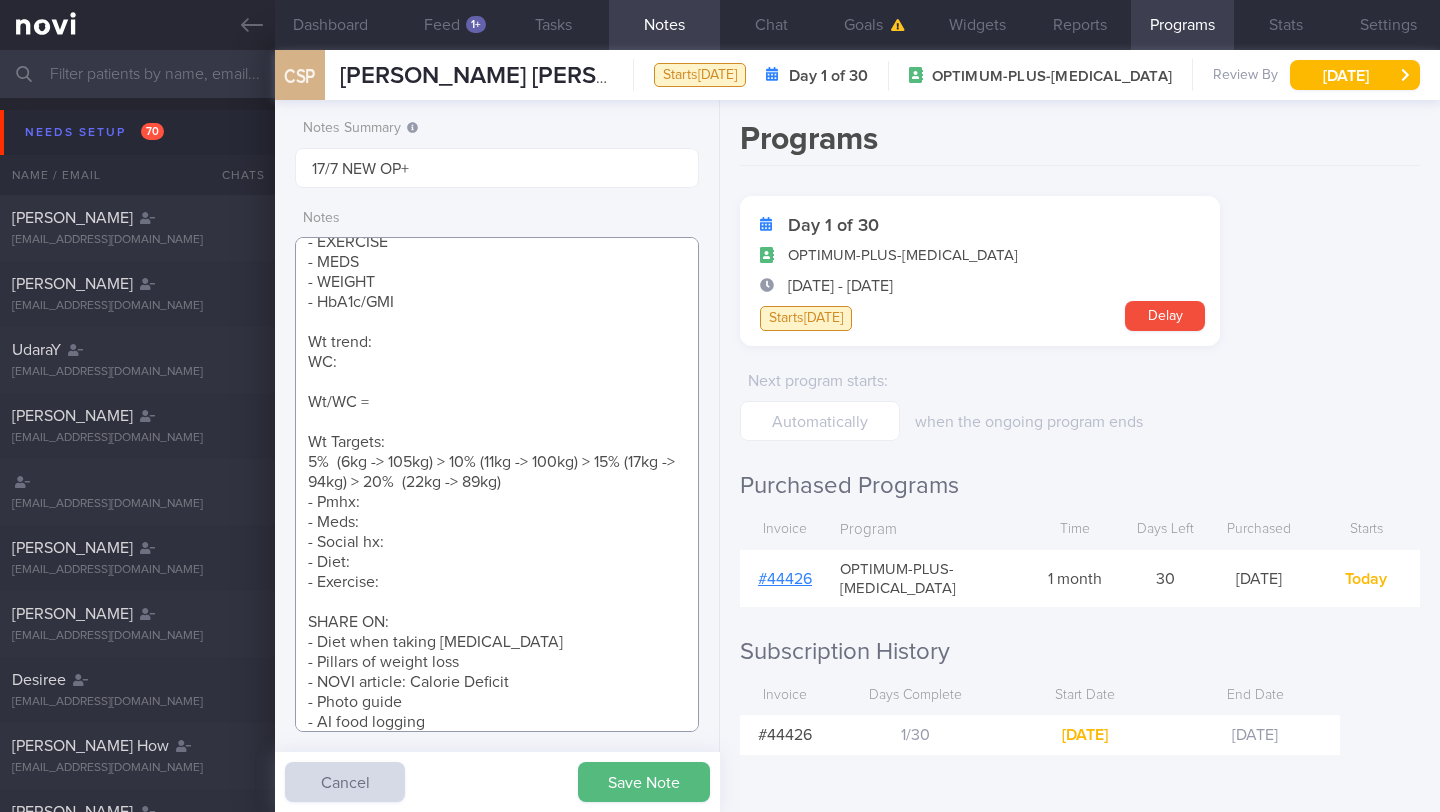 click on "SUPPORT NEEDED:
CHALLENGE:
- DIET
- EXERCISE
- MEDS
- WEIGHT
- HbA1c/GMI
Wt trend:
WC:
Wt/WC =
Wt Targets:
5%  (6kg -> 105kg) > 10% (11kg -> 100kg) > 15% (17kg -> 94kg) > 20%  (22kg -> 89kg)
- Pmhx:
- Meds:
- Social hx:
- Diet:
- Exercise:
SHARE ON:
- Diet when taking Semaglutide
- Pillars of weight loss
- NOVI article: Calorie Deficit
- Photo guide
- AI food logging
- NOVI workouts
- How to increase NEAT
- Importance of resistance training
- Recipes (meal prep)
- Importance of adequate protein intake
- How to hit protein target
- Make healthier choices when eating out
- Importance of fruits, vegetables and whole grains -- and their serving sizes
- Tips for portion control
- Food label reading
- KIV YouTube workouts
- HealthHub: Stress
- HealthHub: Sleep
- PICS SENT" at bounding box center [497, 484] 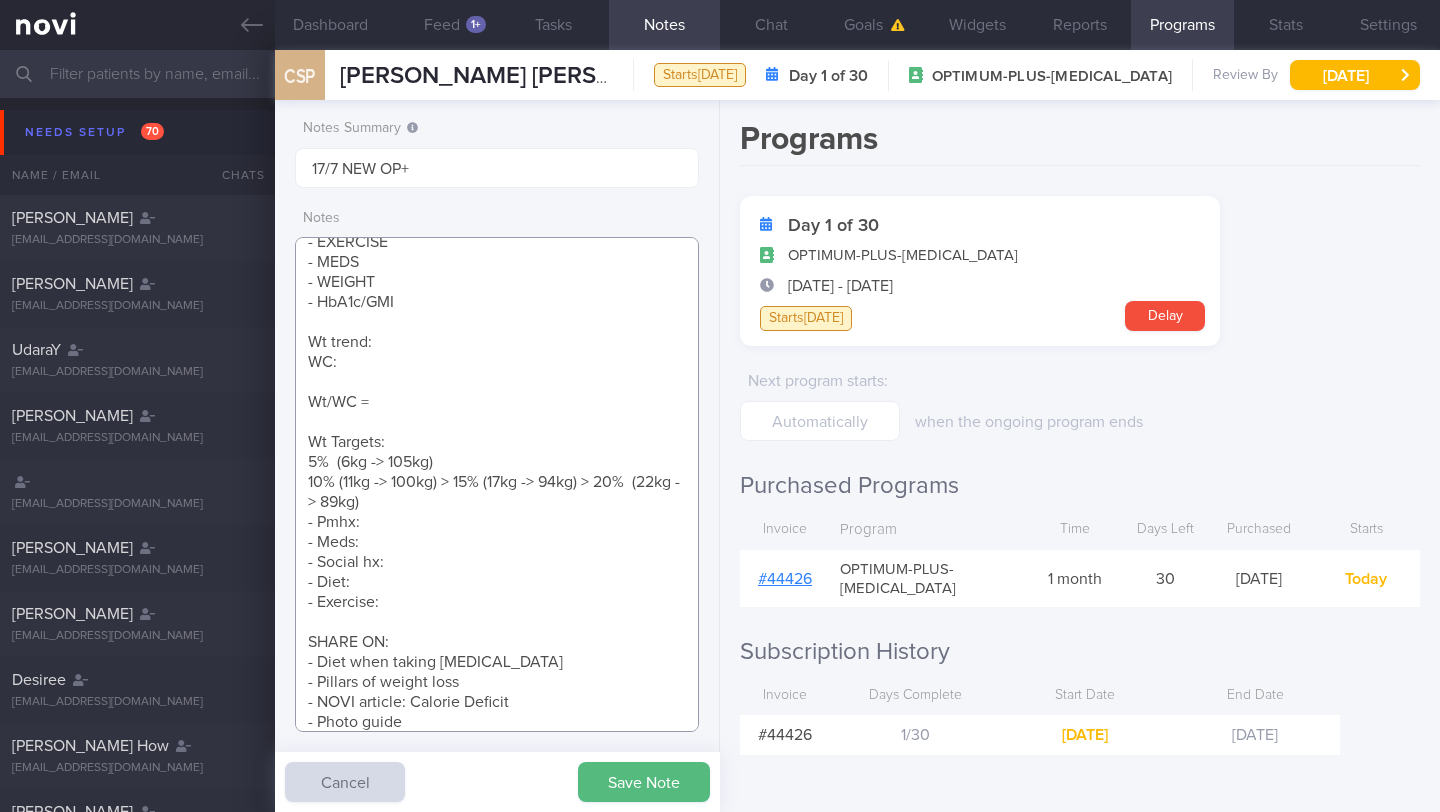 click on "SUPPORT NEEDED:
CHALLENGE:
- DIET
- EXERCISE
- MEDS
- WEIGHT
- HbA1c/GMI
Wt trend:
WC:
Wt/WC =
Wt Targets:
5%  (6kg -> 105kg)
10% (11kg -> 100kg) > 15% (17kg -> 94kg) > 20%  (22kg -> 89kg)
- Pmhx:
- Meds:
- Social hx:
- Diet:
- Exercise:
SHARE ON:
- Diet when taking Semaglutide
- Pillars of weight loss
- NOVI article: Calorie Deficit
- Photo guide
- AI food logging
- NOVI workouts
- How to increase NEAT
- Importance of resistance training
- Recipes (meal prep)
- Importance of adequate protein intake
- How to hit protein target
- Make healthier choices when eating out
- Importance of fruits, vegetables and whole grains -- and their serving sizes
- Tips for portion control
- Food label reading
- KIV YouTube workouts
- HealthHub: Stress
- HealthHub: Sleep
- PICS SENT" at bounding box center [497, 484] 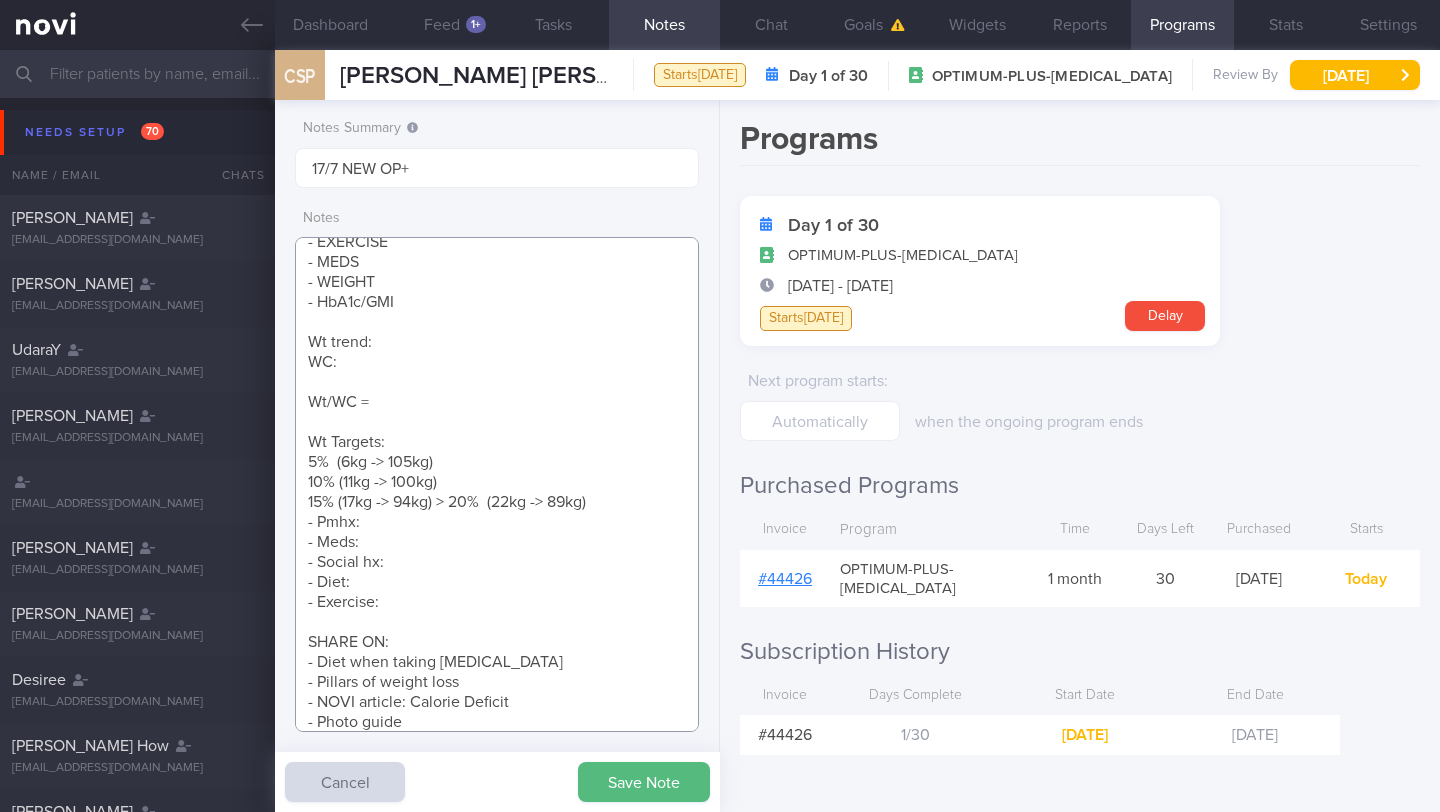 click on "SUPPORT NEEDED:
CHALLENGE:
- DIET
- EXERCISE
- MEDS
- WEIGHT
- HbA1c/GMI
Wt trend:
WC:
Wt/WC =
Wt Targets:
5%  (6kg -> 105kg)
10% (11kg -> 100kg)
15% (17kg -> 94kg) > 20%  (22kg -> 89kg)
- Pmhx:
- Meds:
- Social hx:
- Diet:
- Exercise:
SHARE ON:
- Diet when taking Semaglutide
- Pillars of weight loss
- NOVI article: Calorie Deficit
- Photo guide
- AI food logging
- NOVI workouts
- How to increase NEAT
- Importance of resistance training
- Recipes (meal prep)
- Importance of adequate protein intake
- How to hit protein target
- Make healthier choices when eating out
- Importance of fruits, vegetables and whole grains -- and their serving sizes
- Tips for portion control
- Food label reading
- KIV YouTube workouts
- HealthHub: Stress
- HealthHub: Sleep
- PICS SENT" at bounding box center [497, 484] 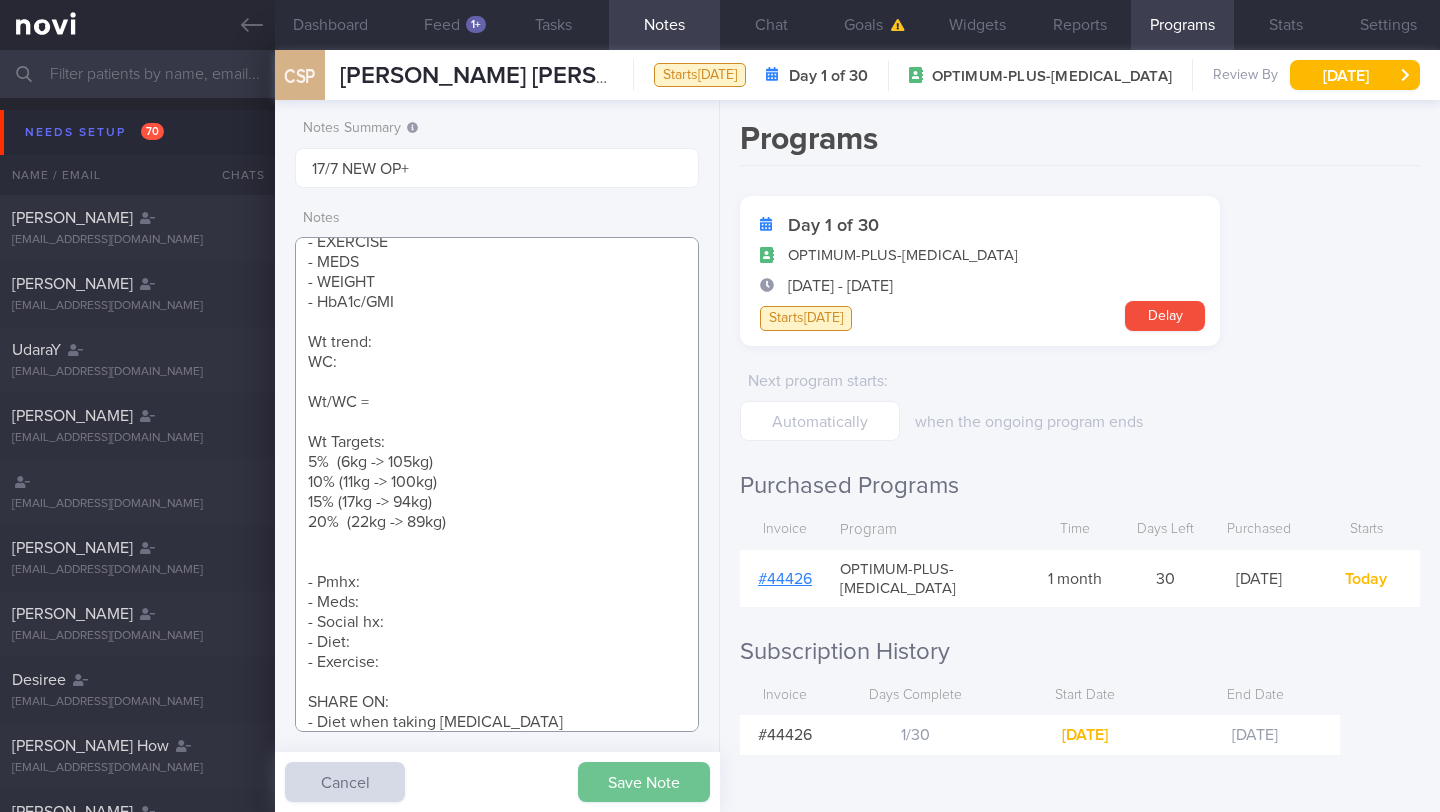 type on "SUPPORT NEEDED:
CHALLENGE:
- DIET
- EXERCISE
- MEDS
- WEIGHT
- HbA1c/GMI
Wt trend:
WC:
Wt/WC =
Wt Targets:
5%  (6kg -> 105kg)
10% (11kg -> 100kg)
15% (17kg -> 94kg)
20%  (22kg -> 89kg)
- Pmhx:
- Meds:
- Social hx:
- Diet:
- Exercise:
SHARE ON:
- Diet when taking Semaglutide
- Pillars of weight loss
- NOVI article: Calorie Deficit
- Photo guide
- AI food logging
- NOVI workouts
- How to increase NEAT
- Importance of resistance training
- Recipes (meal prep)
- Importance of adequate protein intake
- How to hit protein target
- Make healthier choices when eating out
- Importance of fruits, vegetables and whole grains -- and their serving sizes
- Tips for portion control
- Food label reading
- KIV YouTube workouts
- HealthHub: Stress
- HealthHub: Sleep
- PICS SENT" 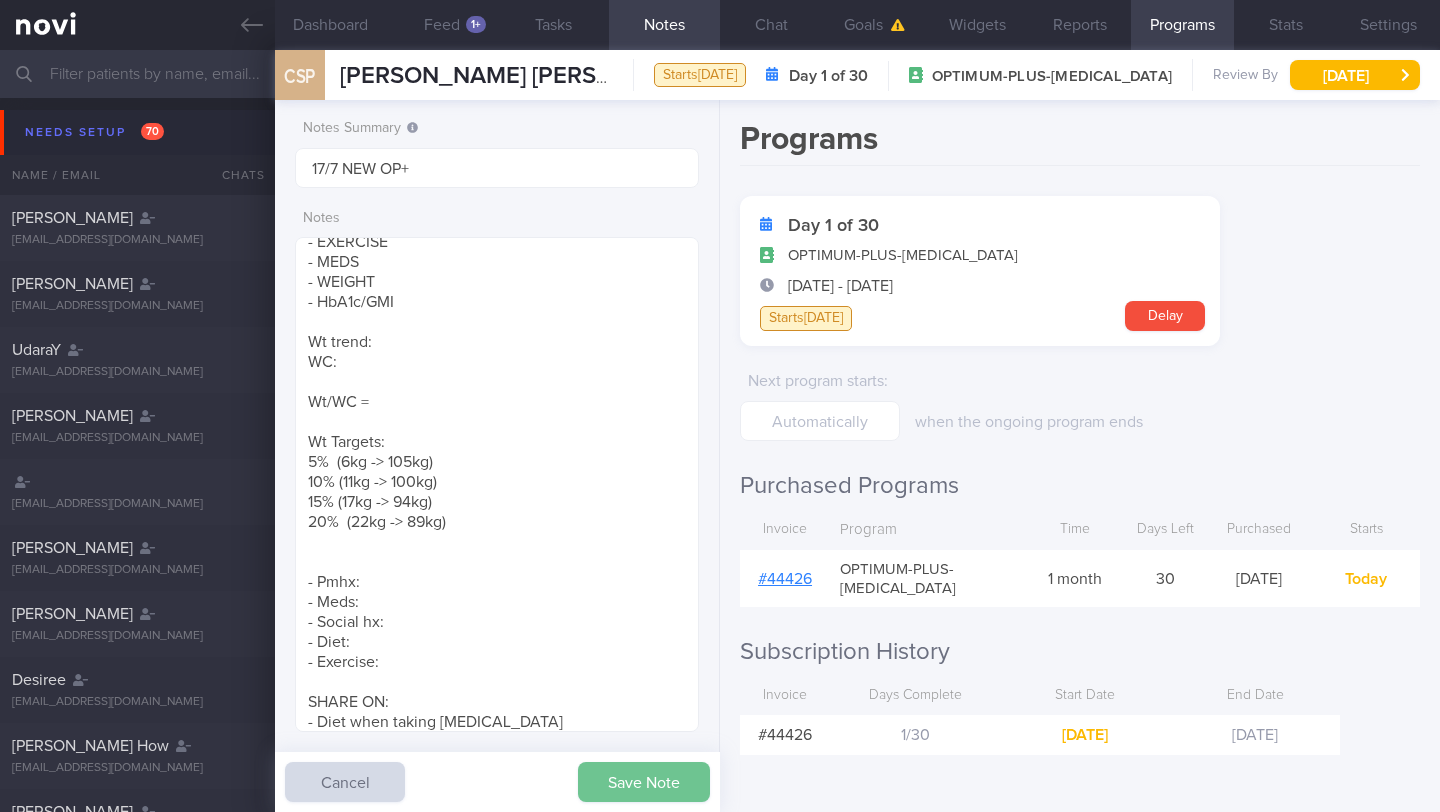click on "Save Note" at bounding box center (644, 782) 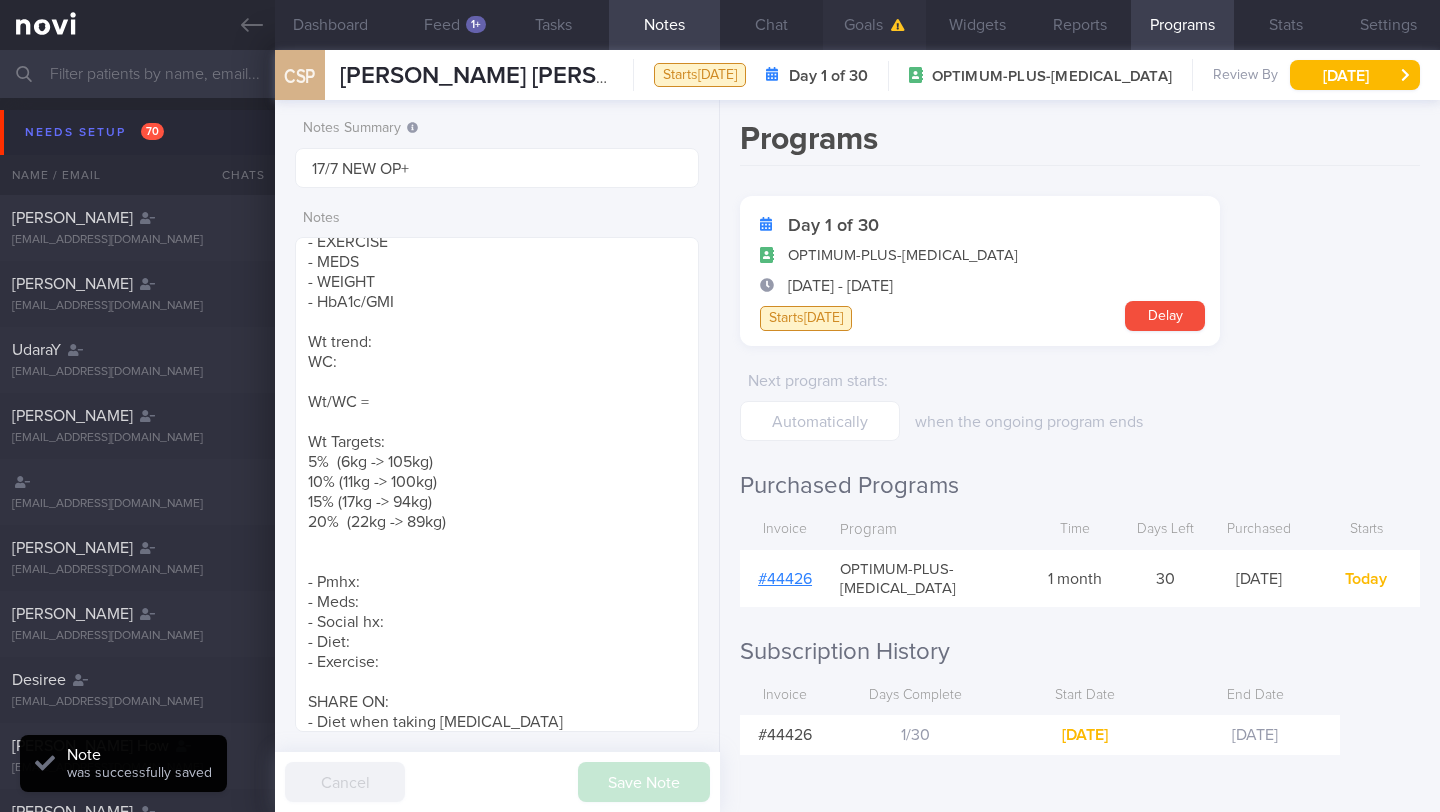 click on "Goals" at bounding box center (874, 25) 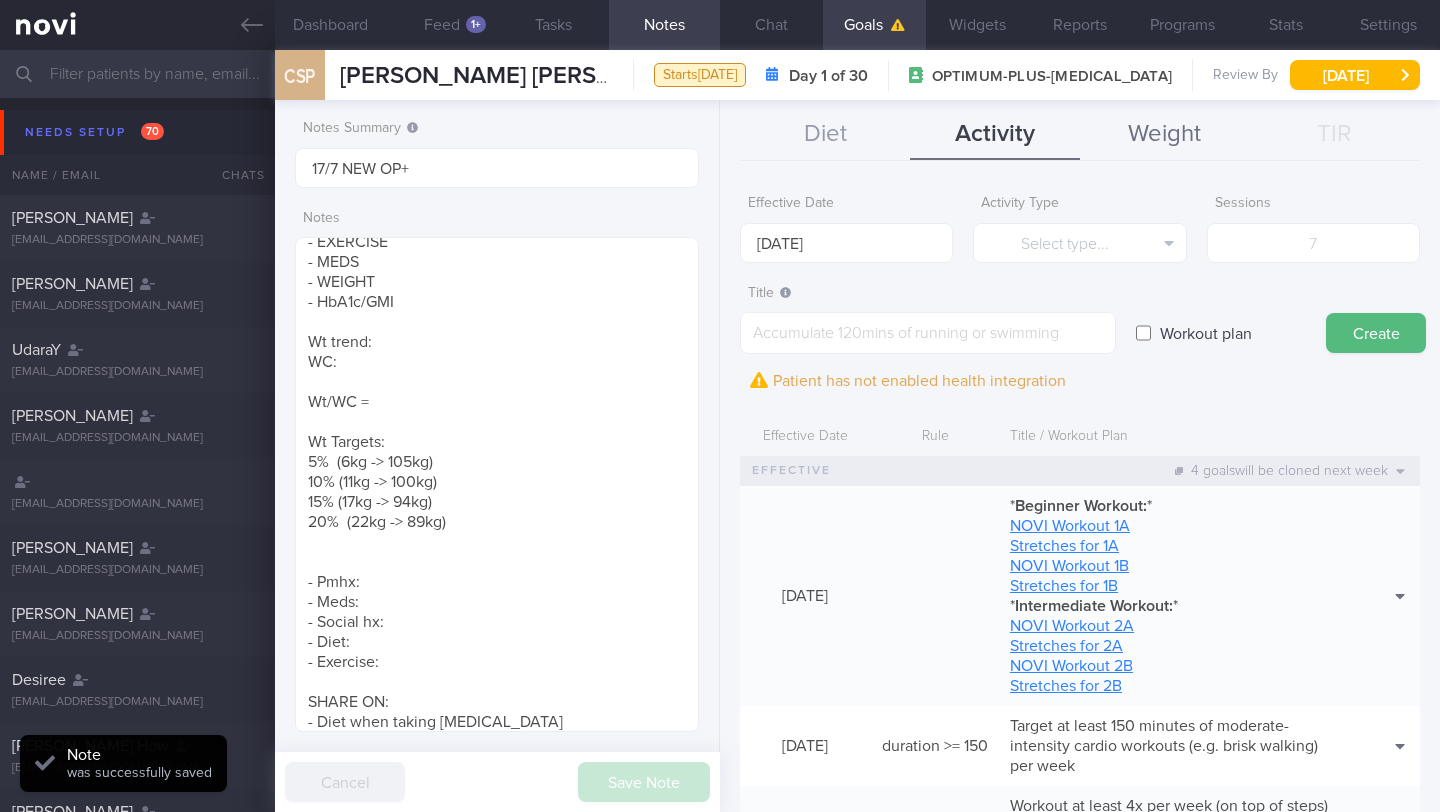 click on "Weight" at bounding box center [1165, 135] 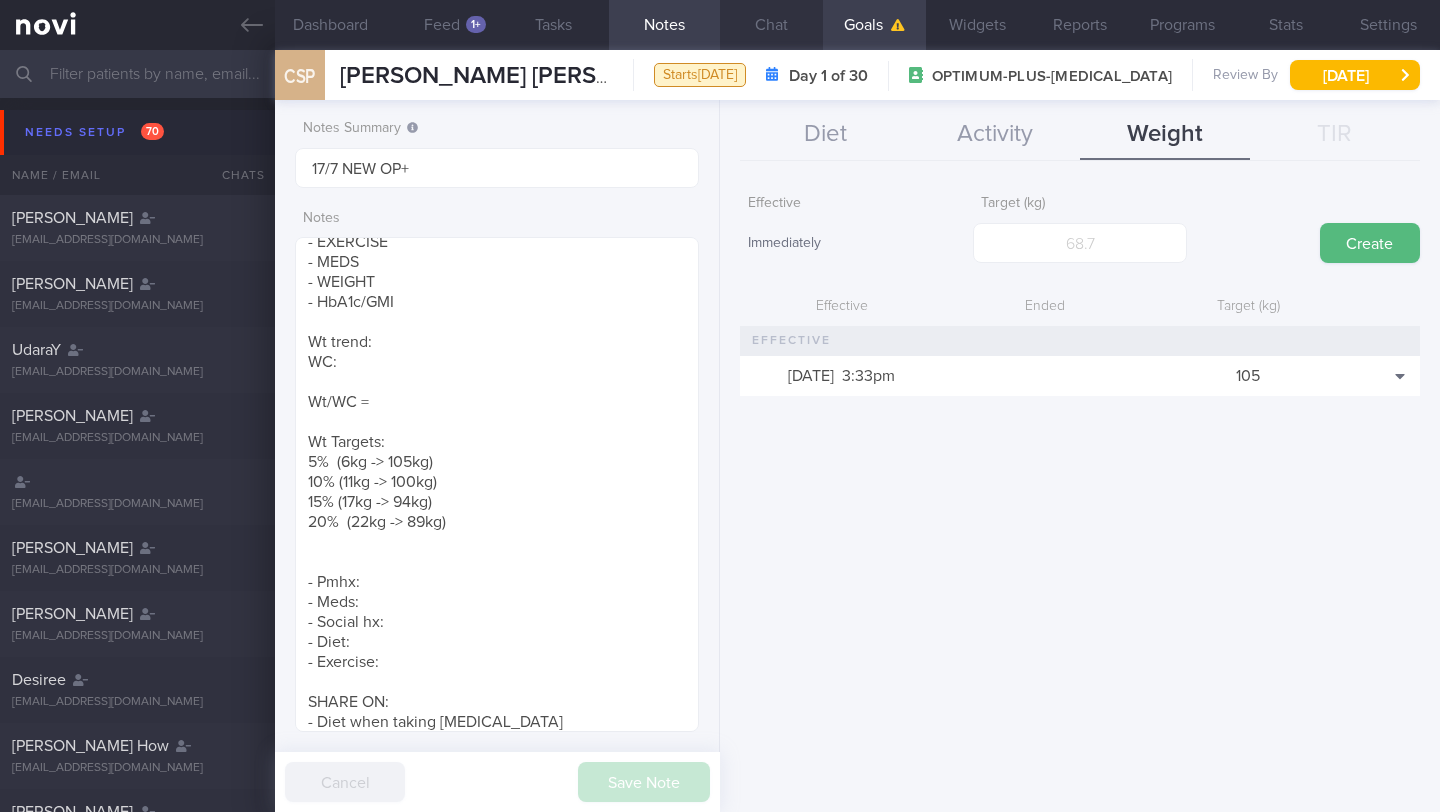 click on "Chat" at bounding box center (771, 25) 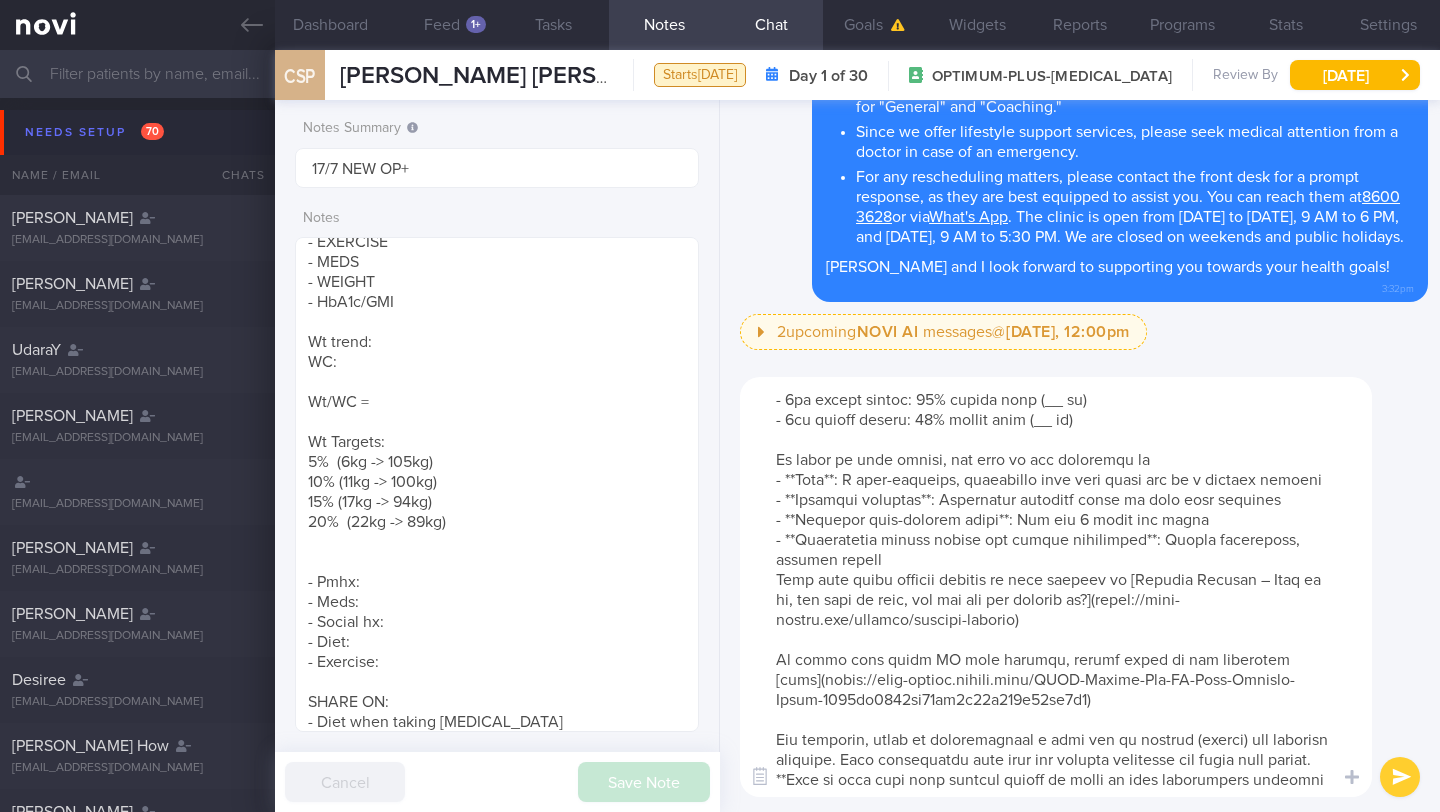 click at bounding box center [1056, 587] 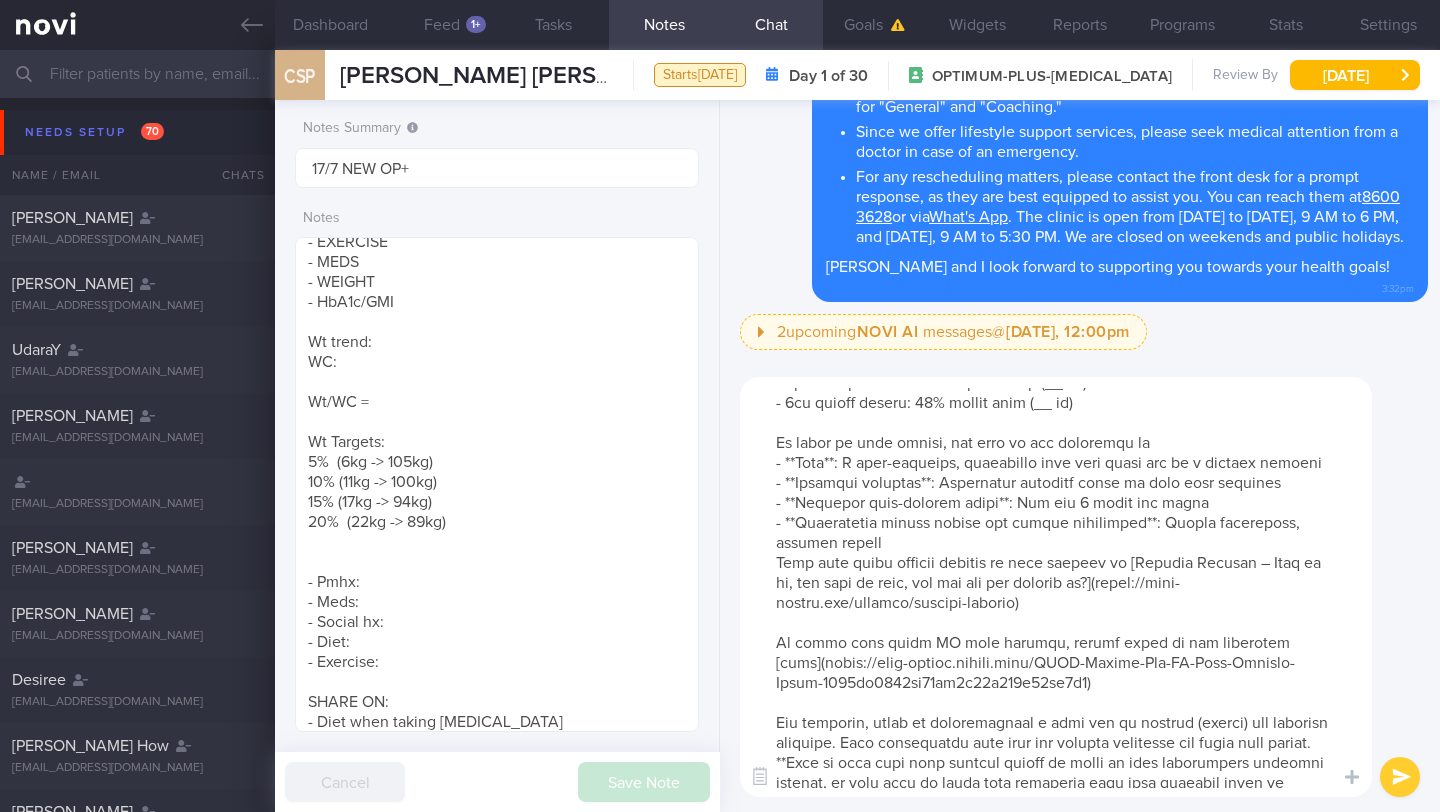 scroll, scrollTop: 140, scrollLeft: 0, axis: vertical 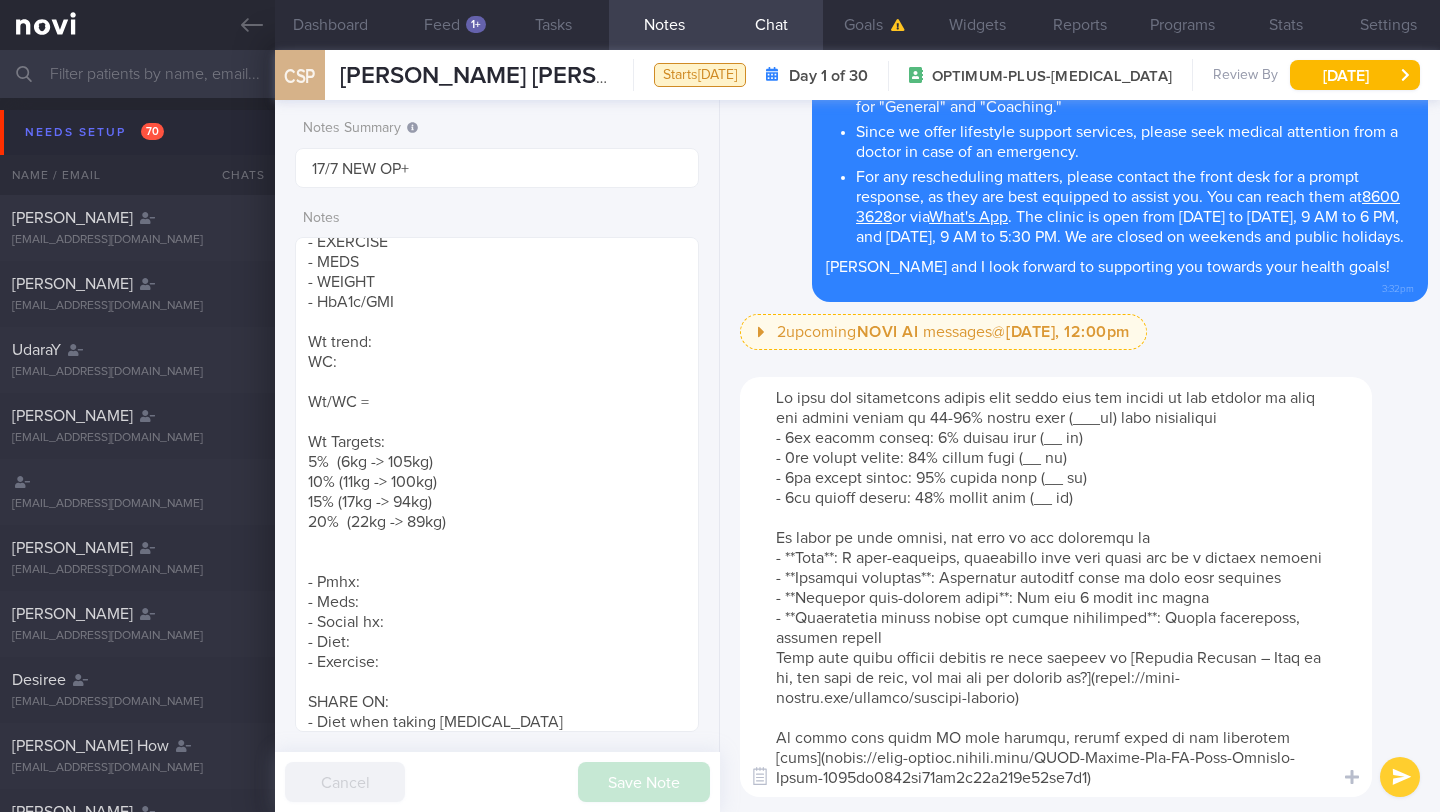 click at bounding box center [1056, 587] 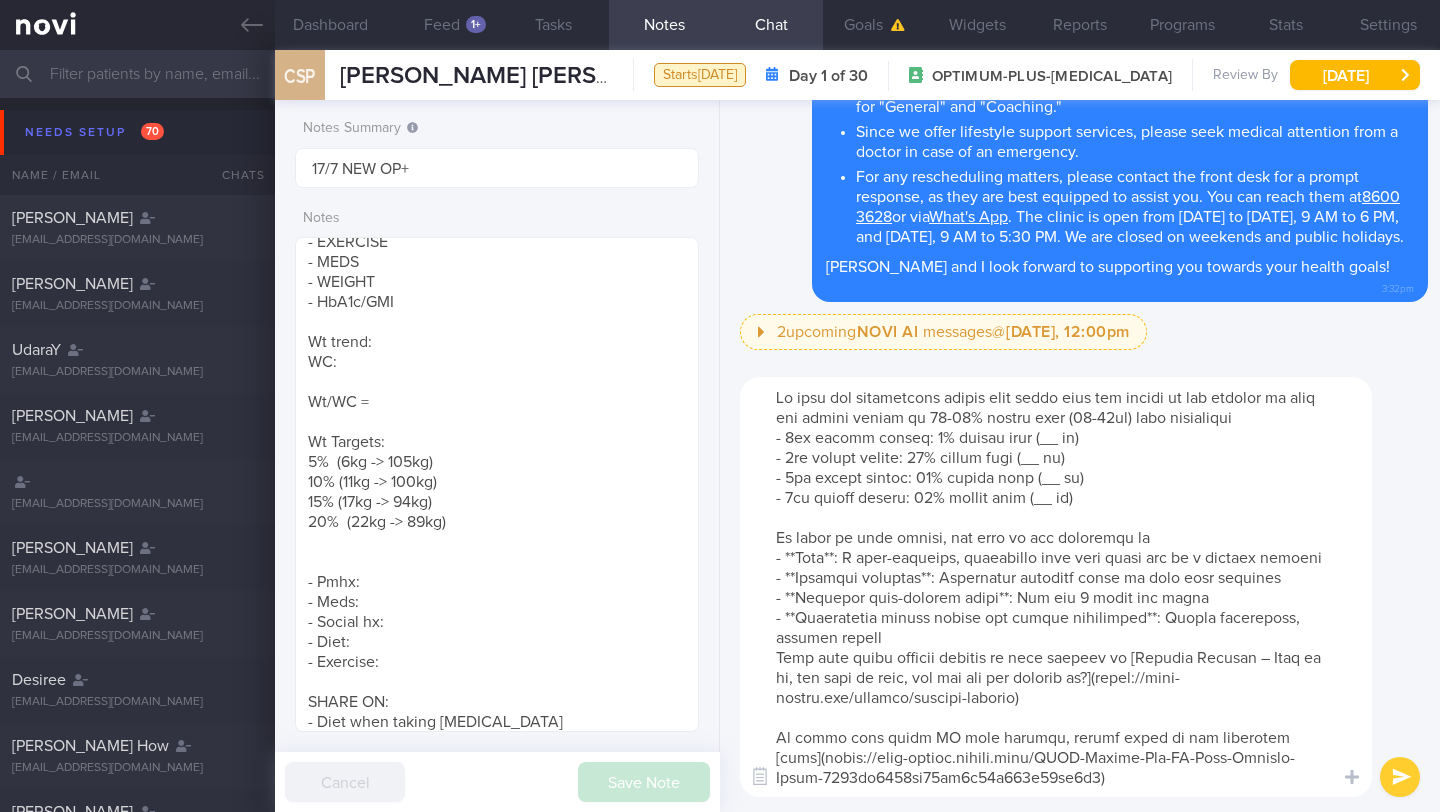 click at bounding box center (1056, 587) 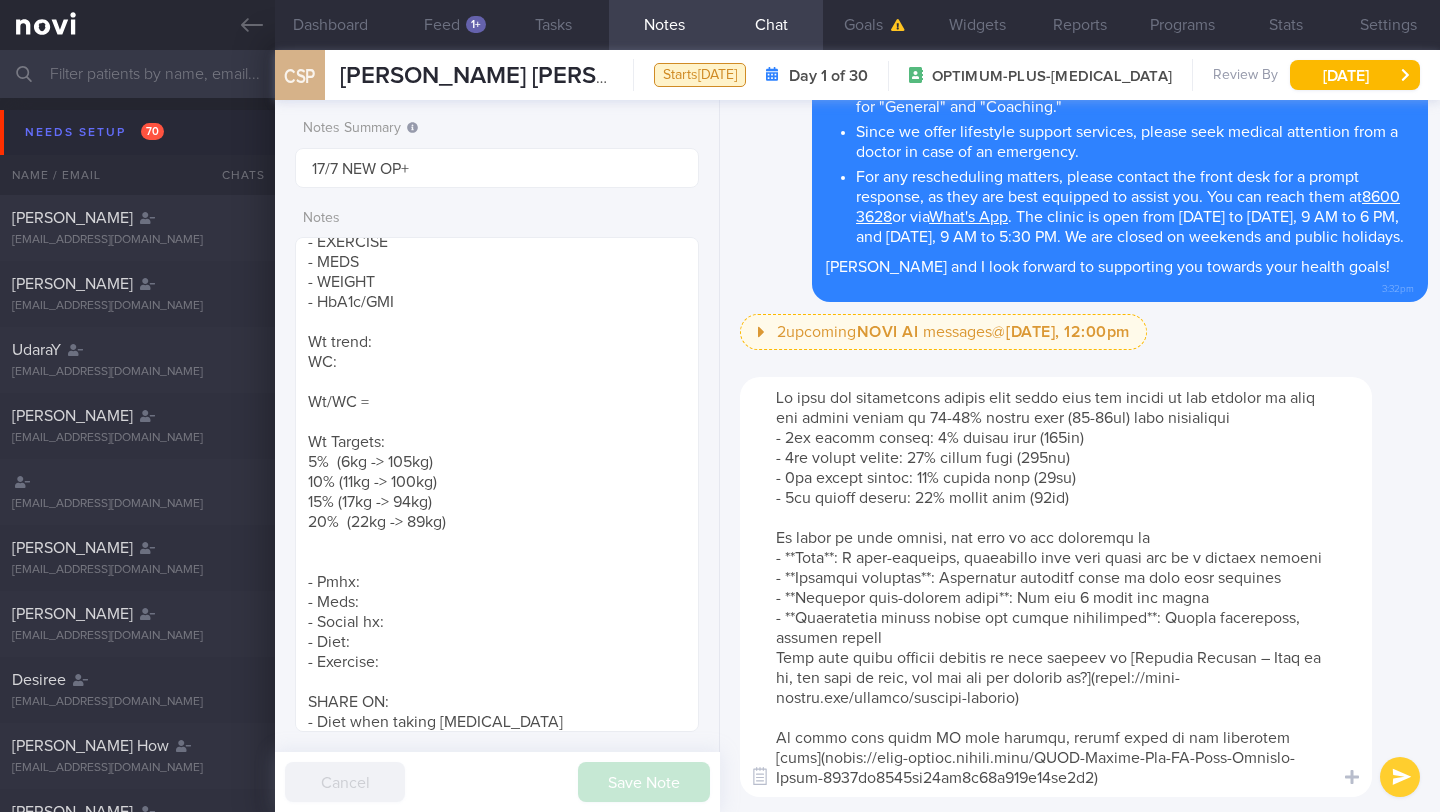 click at bounding box center [1056, 587] 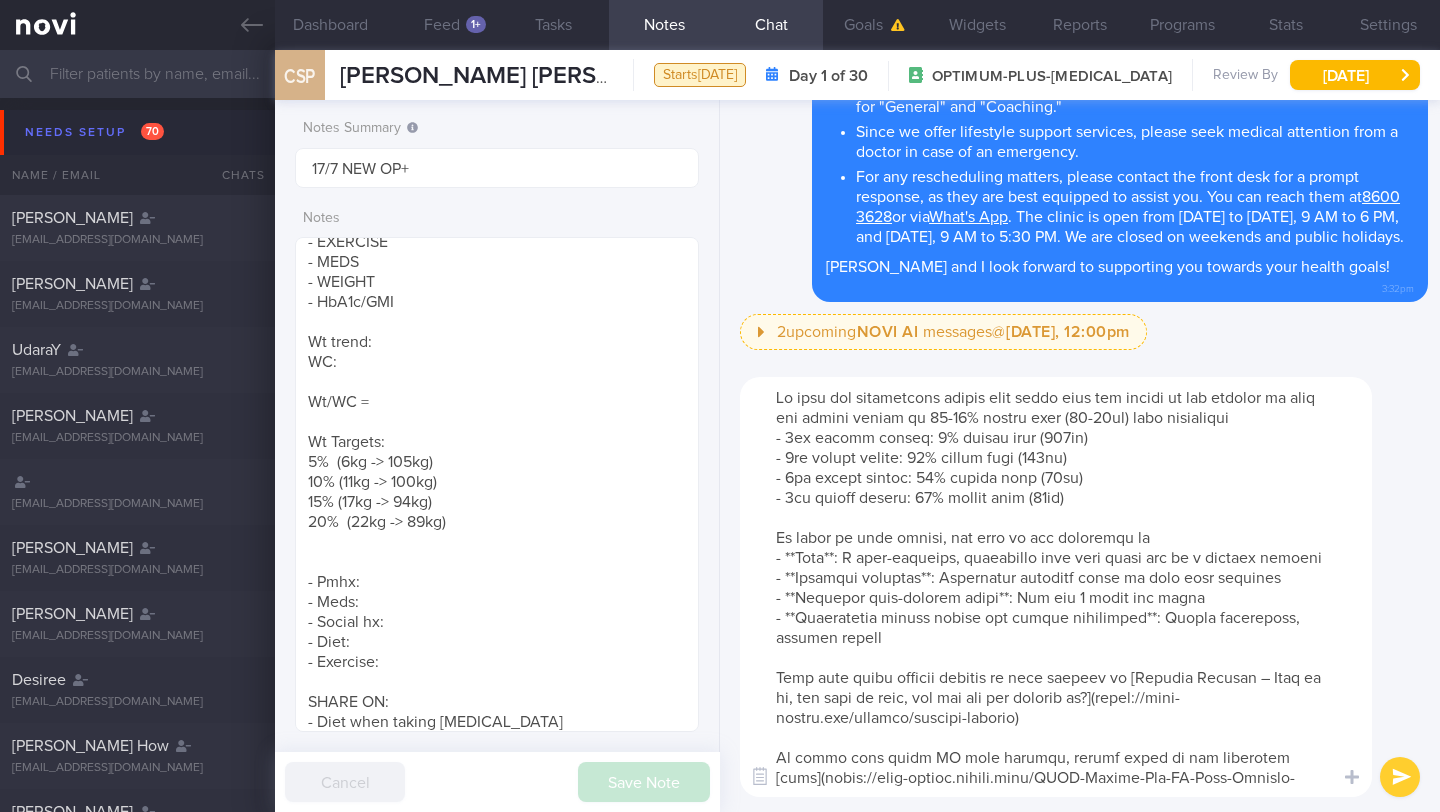 scroll, scrollTop: 74, scrollLeft: 0, axis: vertical 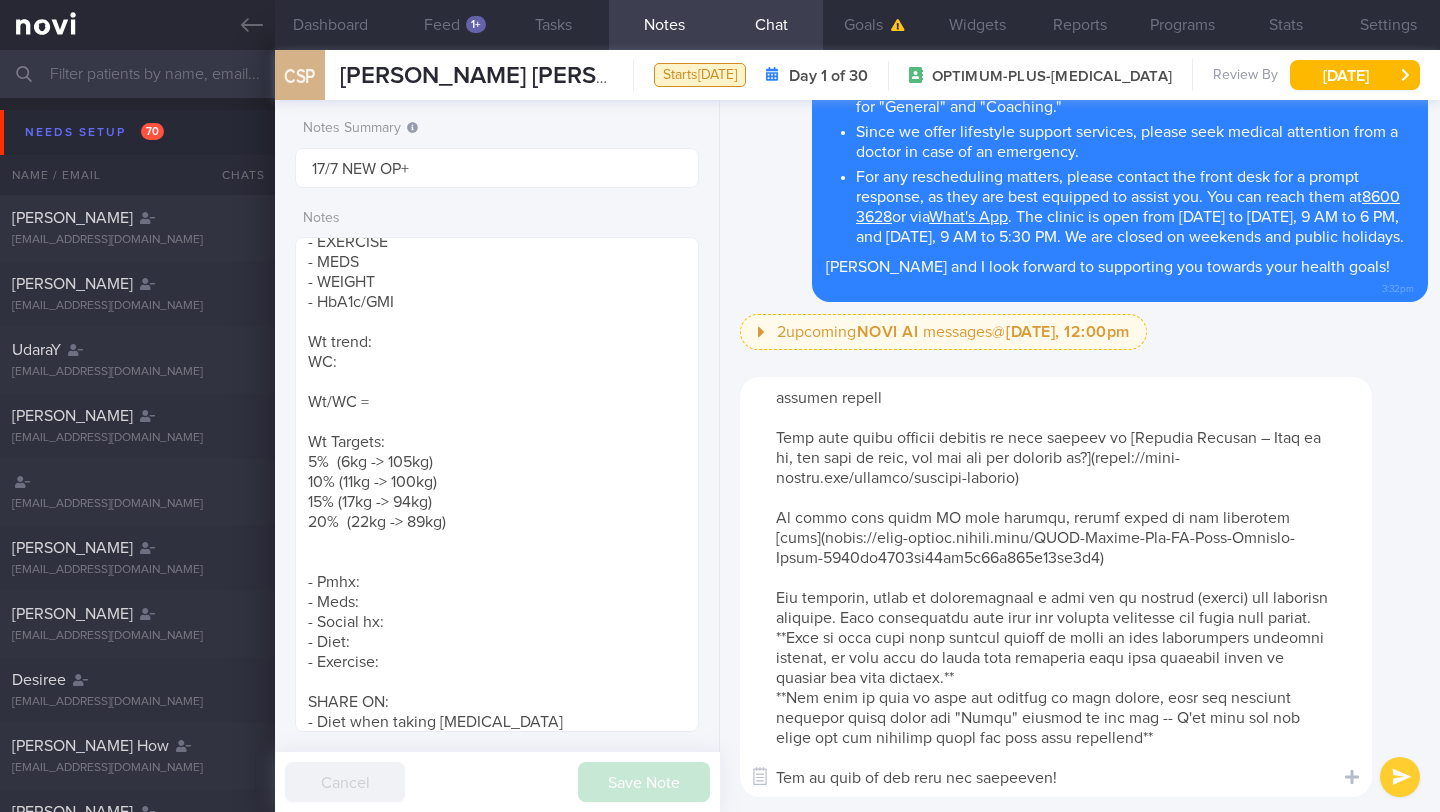 click at bounding box center [1056, 587] 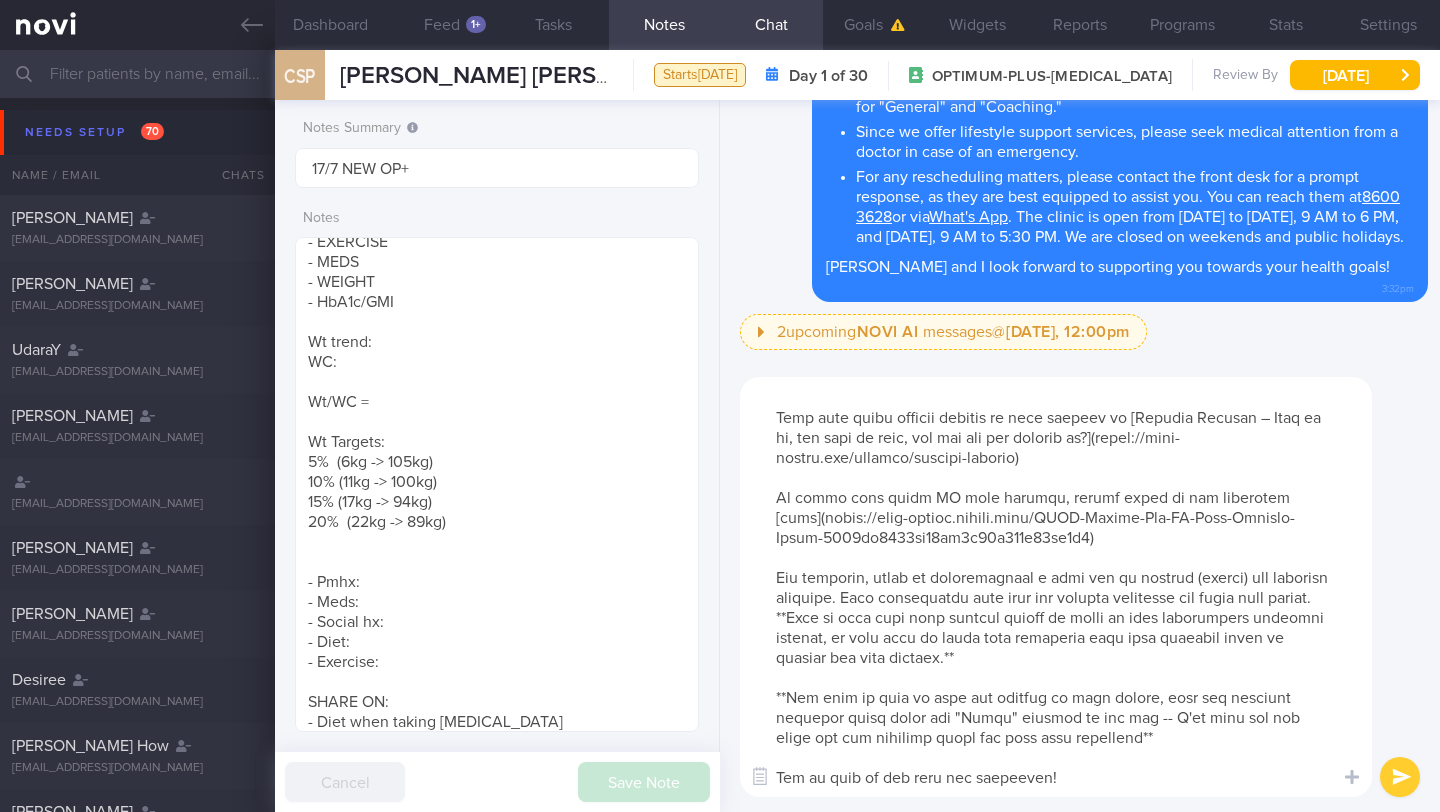 type on "We have set progressive weight loss goals over the course of the program to make the weight target of 15-20% weight loss (89-94kg) more manageable
- 1st weight target: 5% weight loss (105kg)
- 2nd weight target: 10% weight loss (100kg)
- 3rd weight target: 15% weight loss (94kg)
- 4th weight target: 20% weight loss (89kg)
In order to lose weight, you need to pay attention to
- **Diet**: A well-balanced, nutritious diet that keeps you in a calorie deficit
- **Physical activity**: Increasing activity level to burn more calories
- **Adequate high-quality sleep**: Aim for 7 hours per night
- **Appropriate mental health and stress management**: Stress management, mindful eating
Read more about calorie deficit in this article on [Calorie Deficit – What is it, how much is safe, and how can you achieve it?](https://novi-health.com/library/calorie-deficit)
To learn more about AI food logging, please click on the following [link](https://novi-health.notion.site/NOVI-Health-App-AI-Food-Logging-Guide-1273ed7319fc8..." 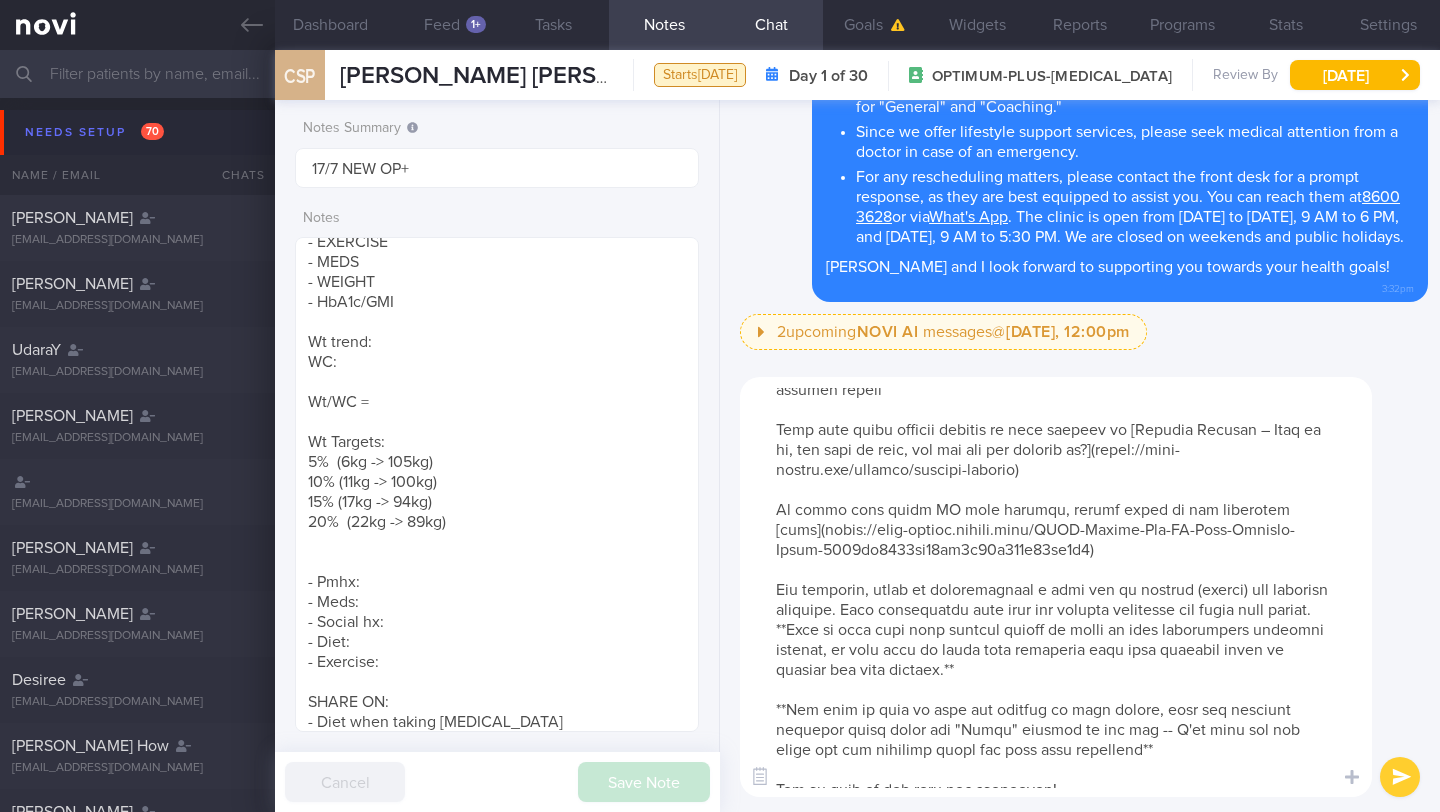 scroll, scrollTop: 248, scrollLeft: 0, axis: vertical 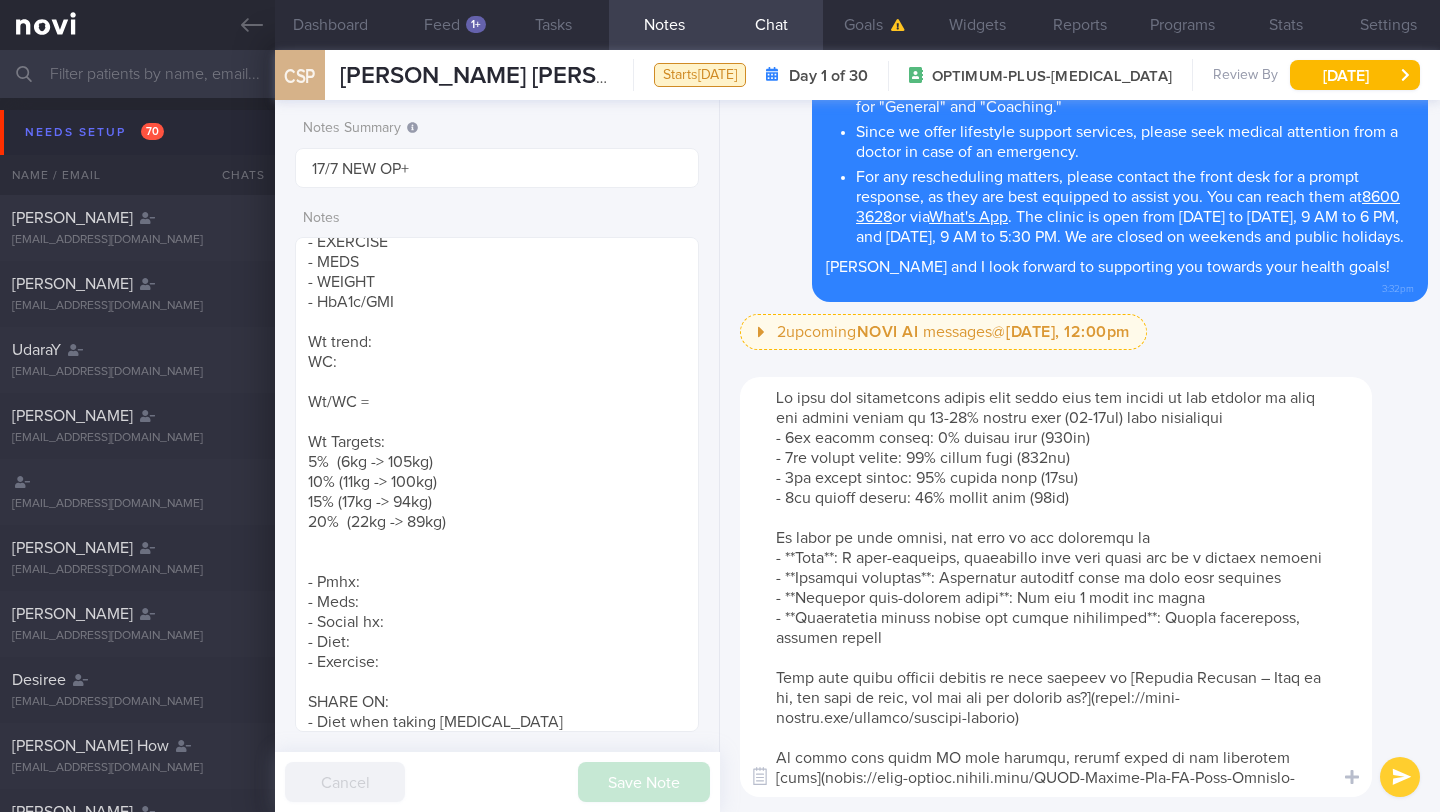 click at bounding box center [1400, 777] 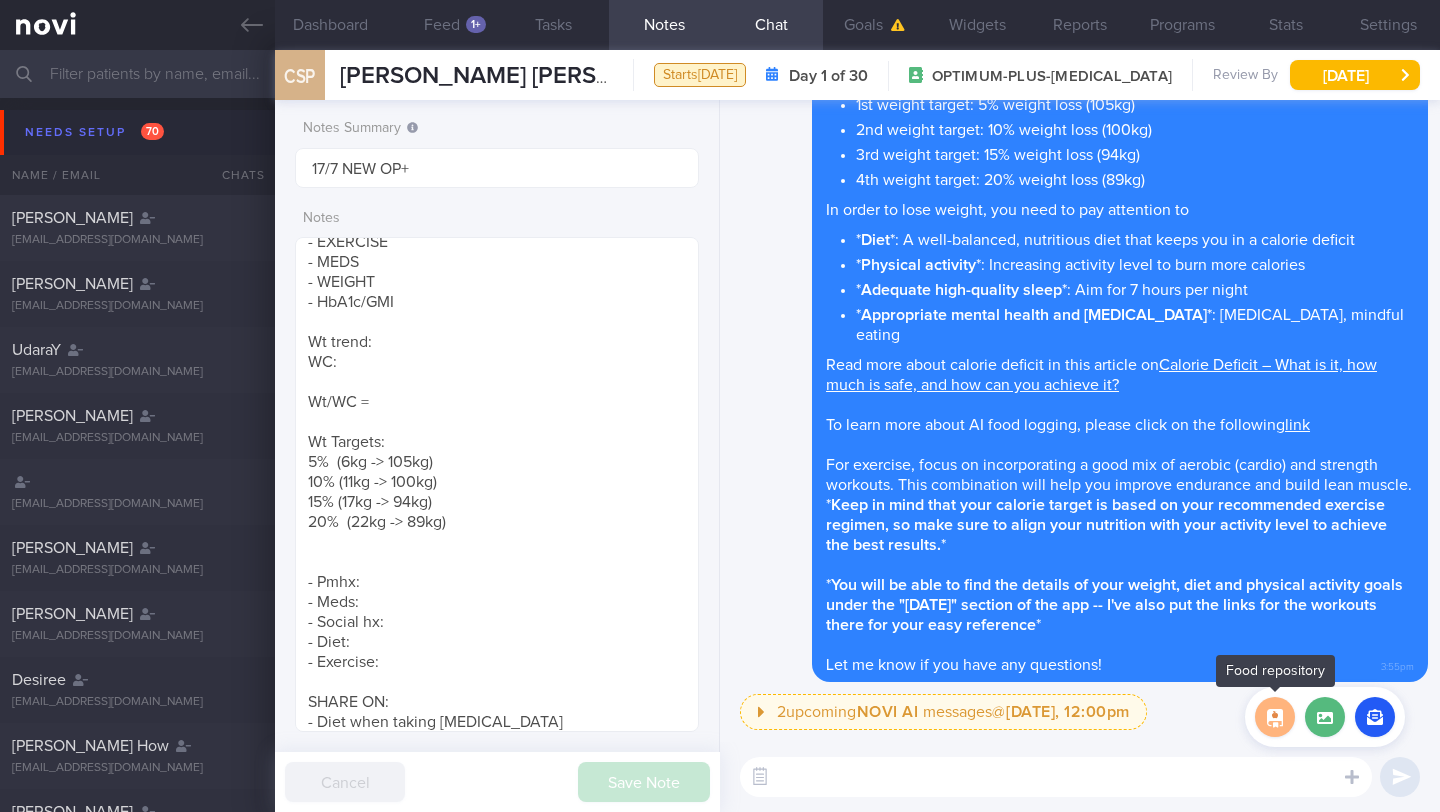click at bounding box center [1275, 717] 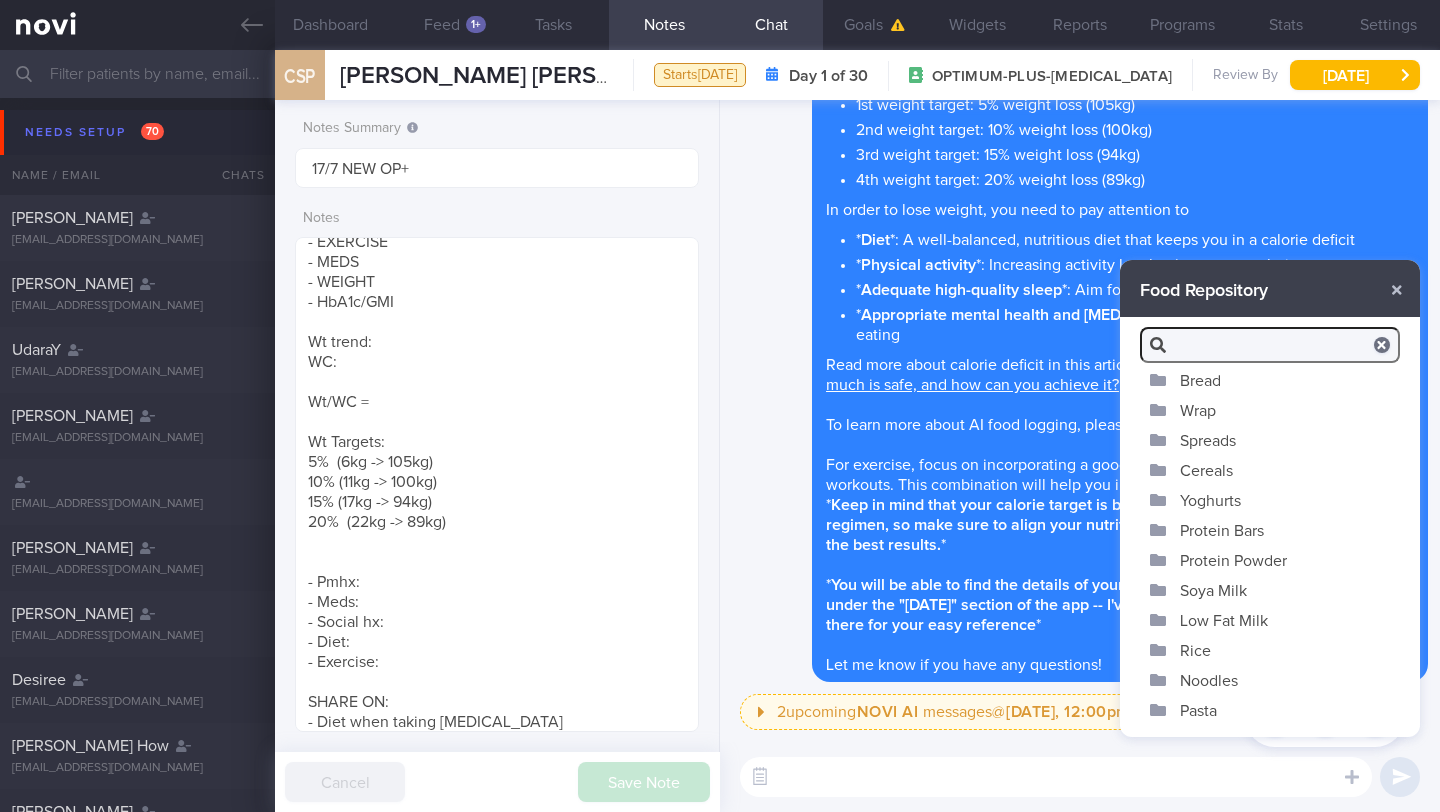 click on "Pasta" at bounding box center [1270, 710] 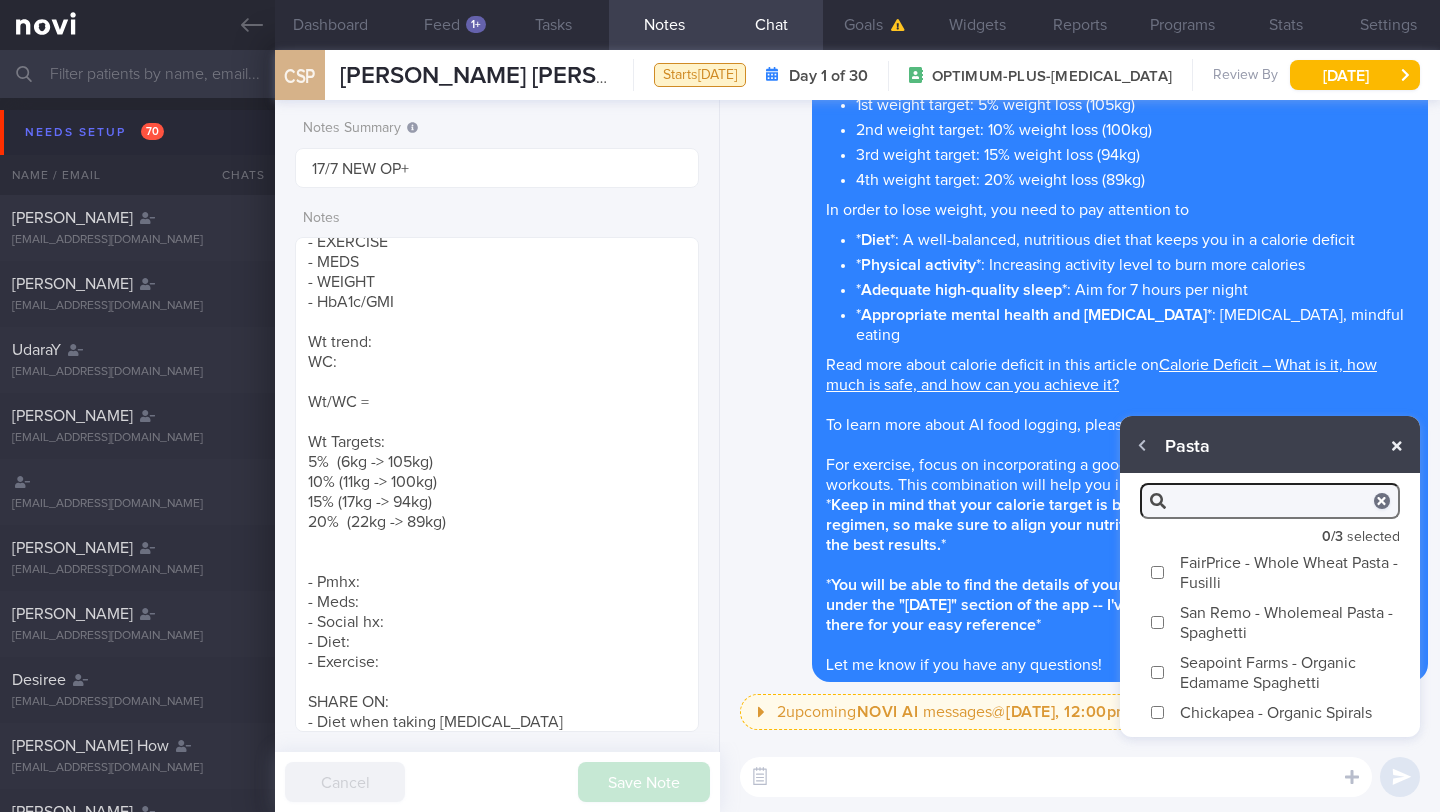 click at bounding box center (1397, 446) 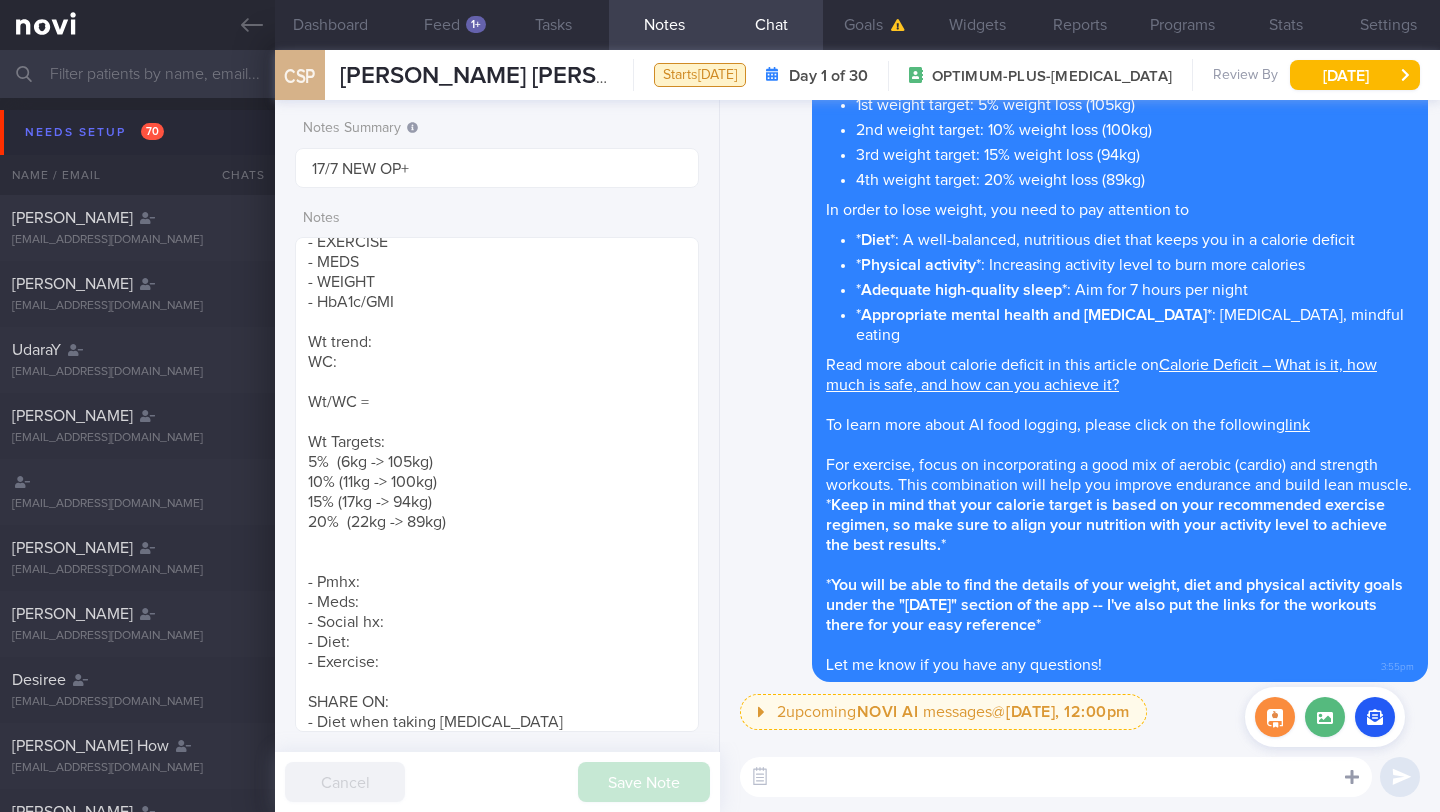 click at bounding box center (1352, 776) 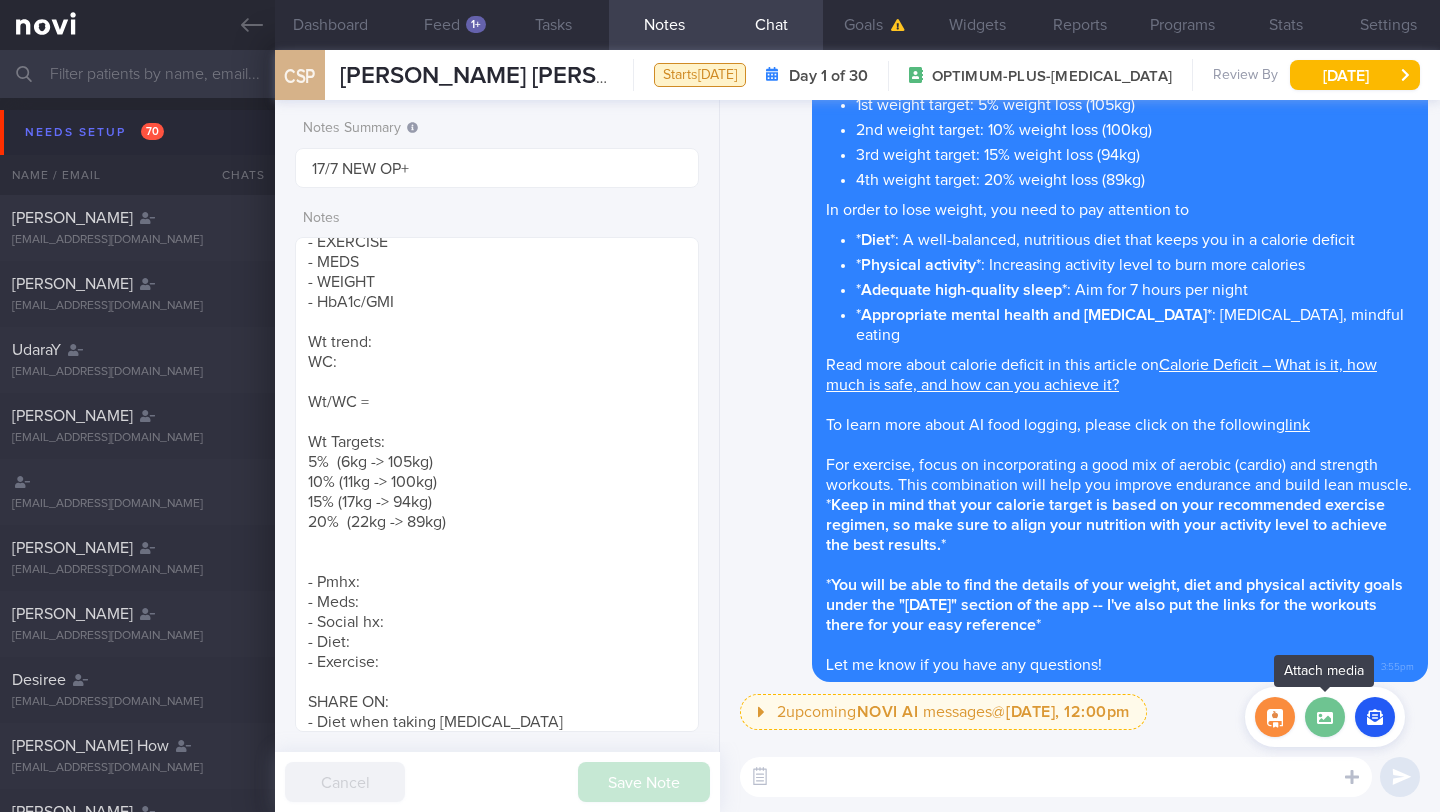 click at bounding box center (1325, 717) 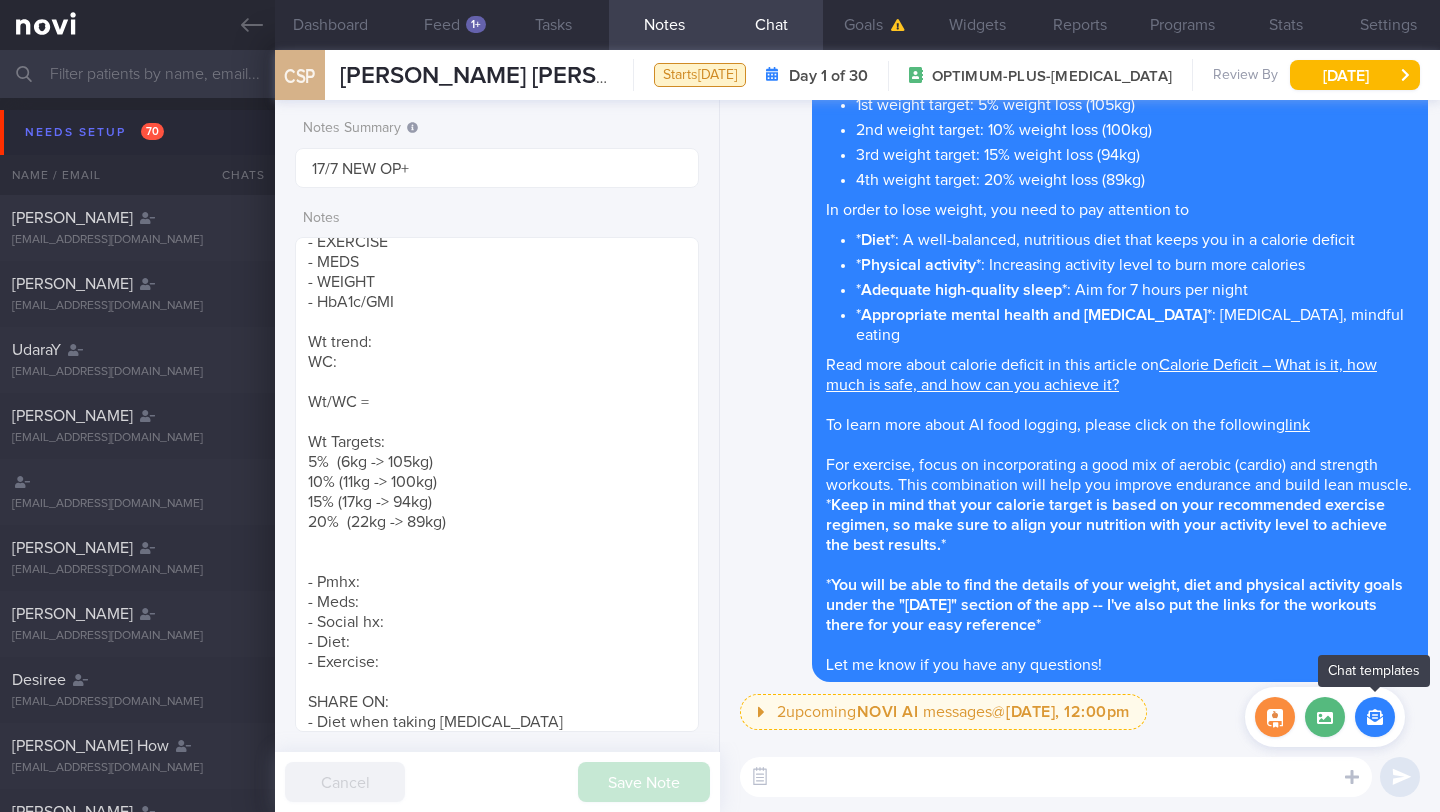 click at bounding box center [1375, 717] 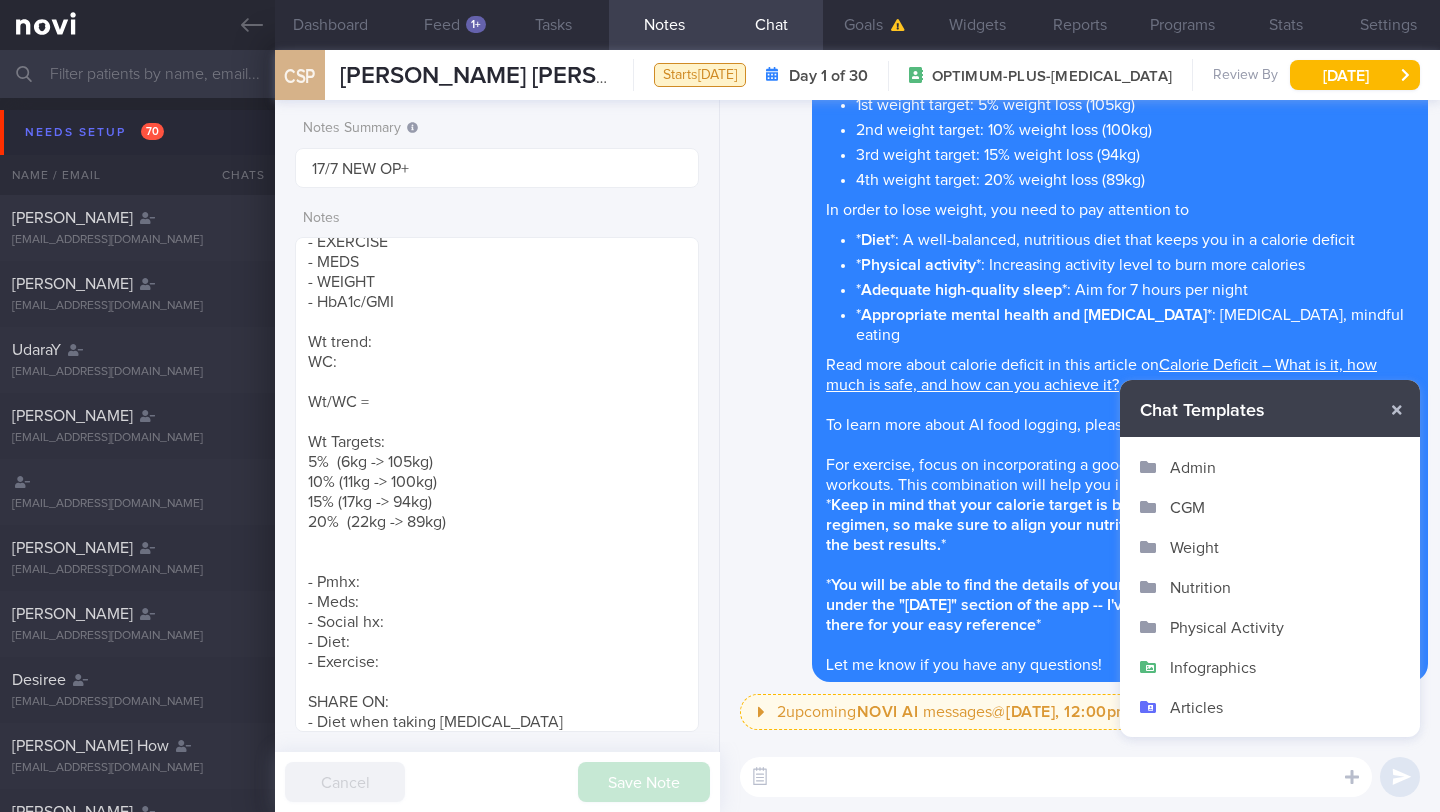 click on "Infographics" at bounding box center [1270, 667] 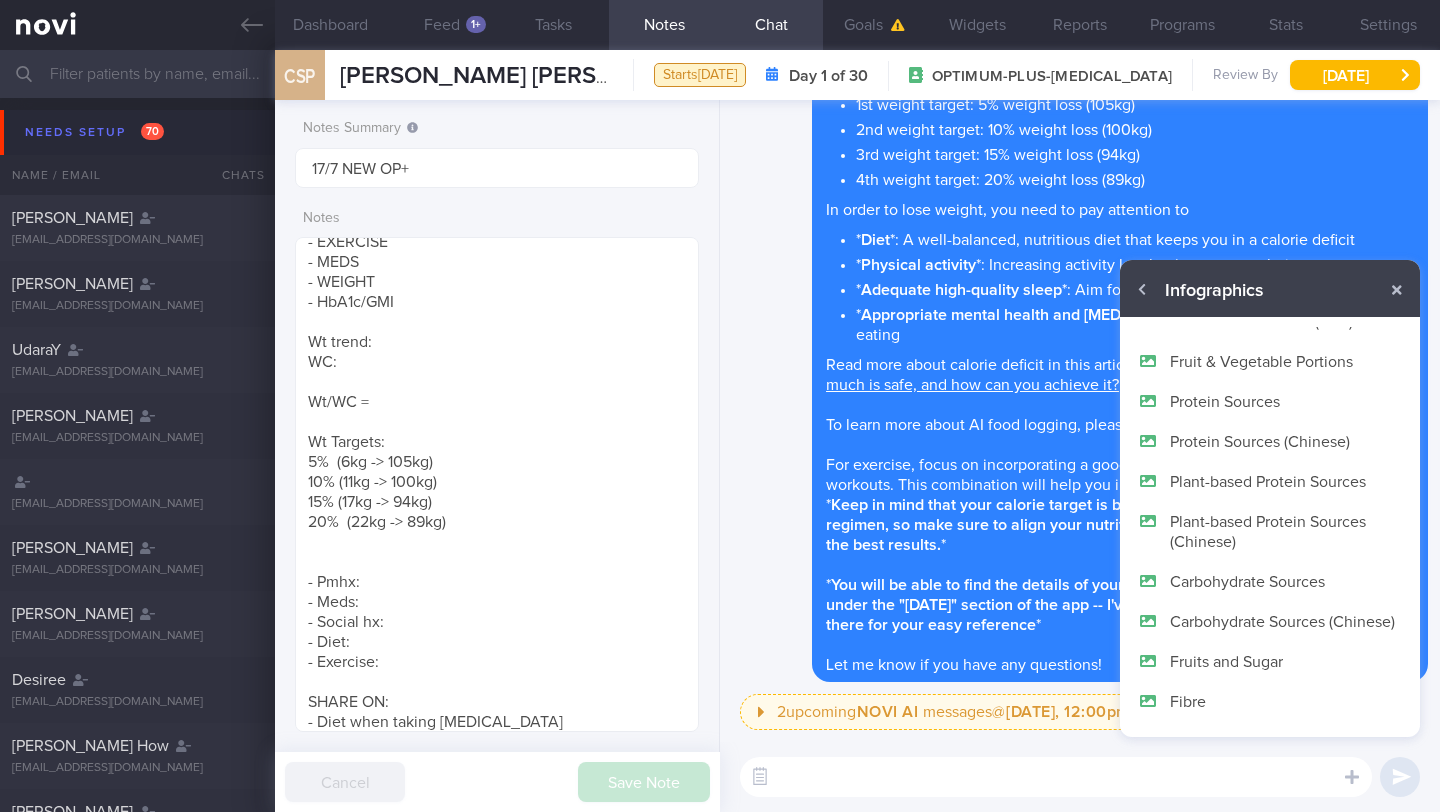 scroll, scrollTop: 120, scrollLeft: 0, axis: vertical 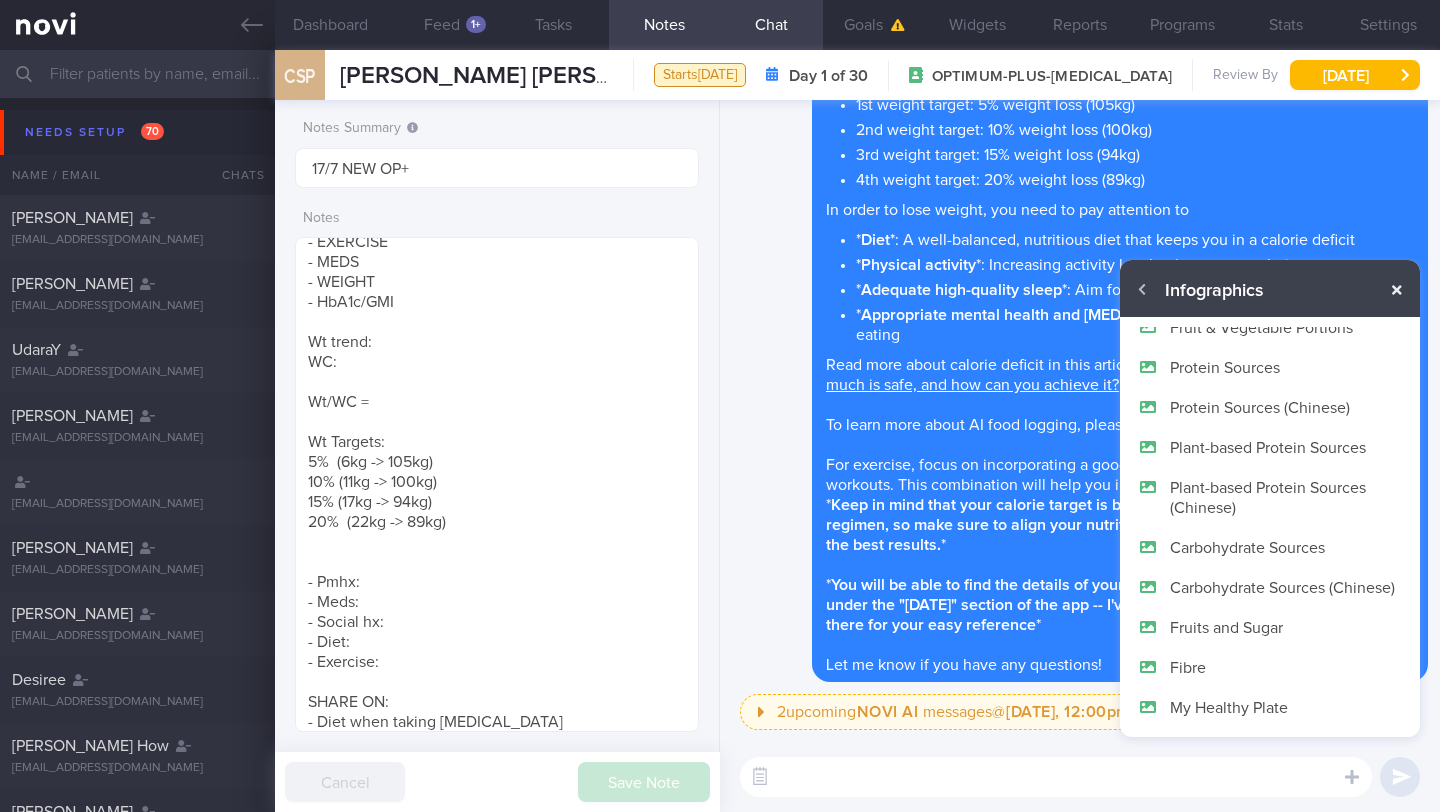 click at bounding box center (1397, 290) 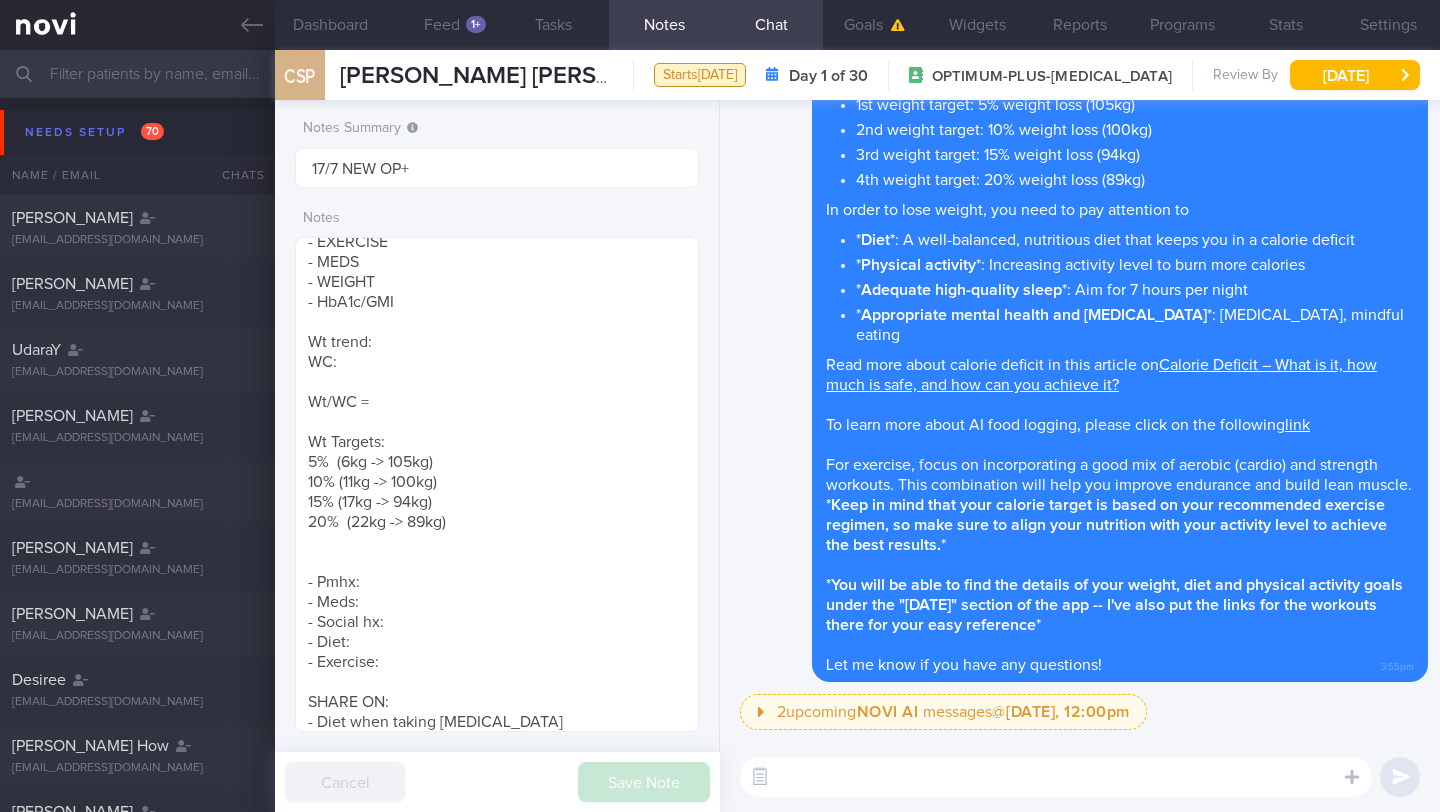 scroll, scrollTop: 0, scrollLeft: 0, axis: both 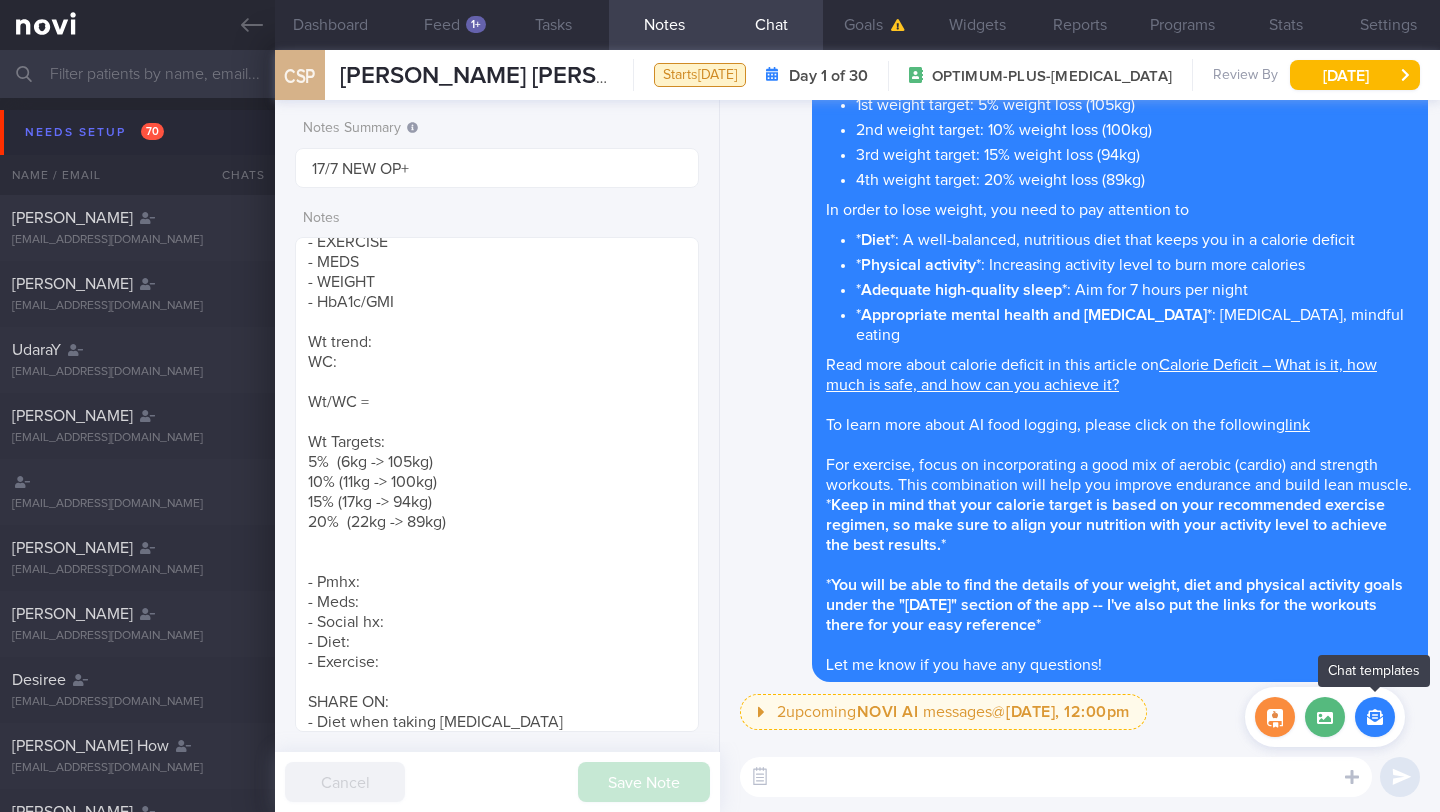 click at bounding box center (1375, 717) 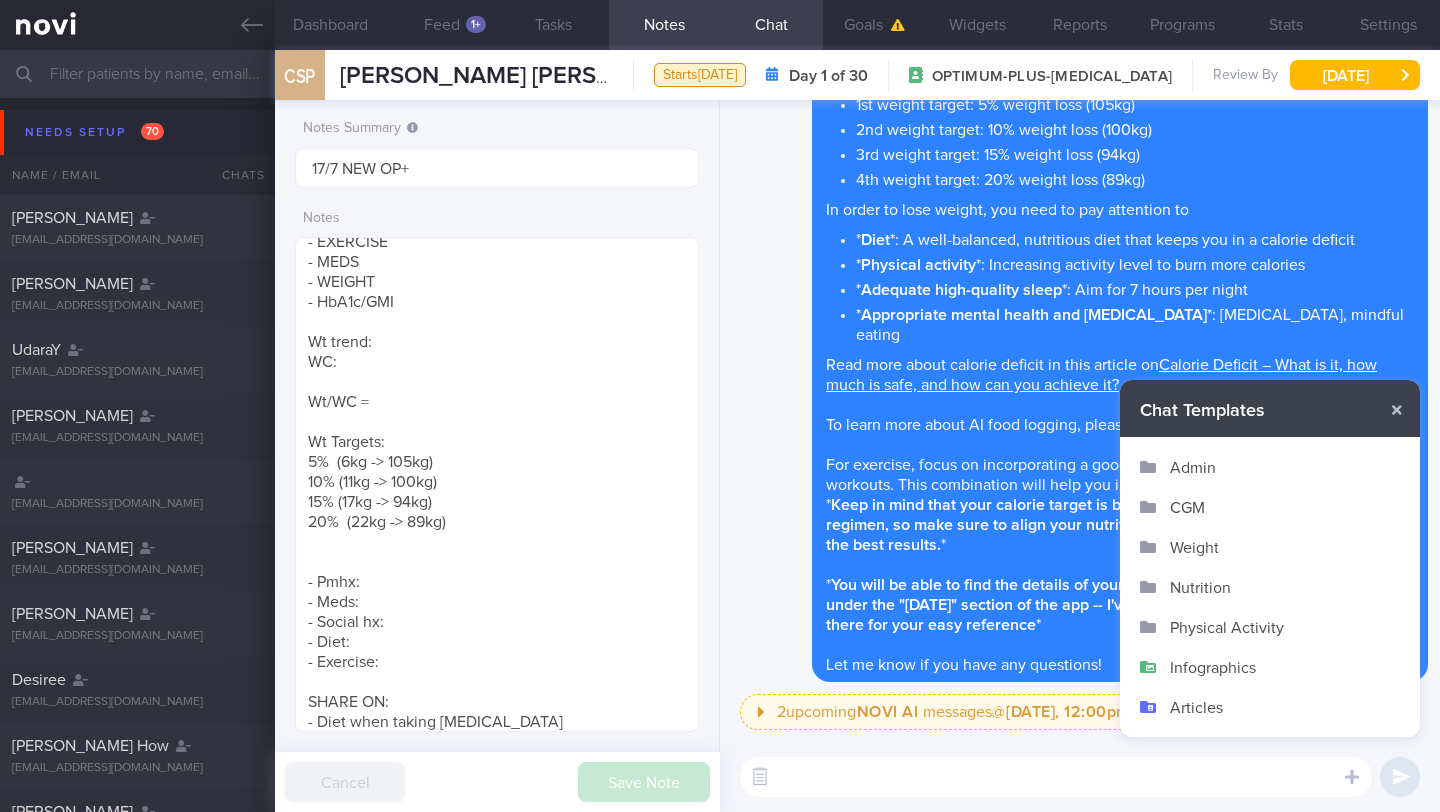 click on "Infographics" at bounding box center [1270, 667] 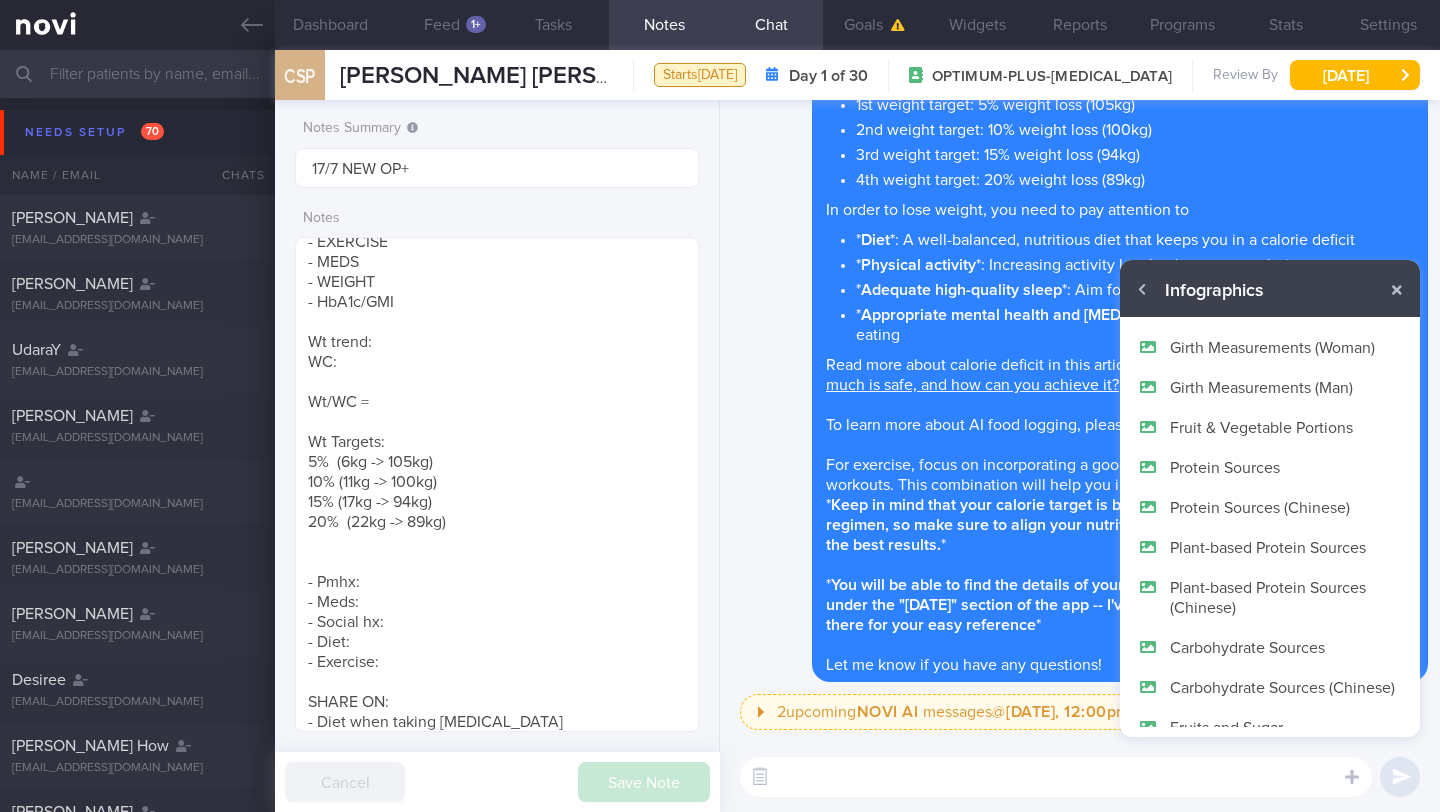 click on "Fruit & Vegetable Portions" at bounding box center (1270, 427) 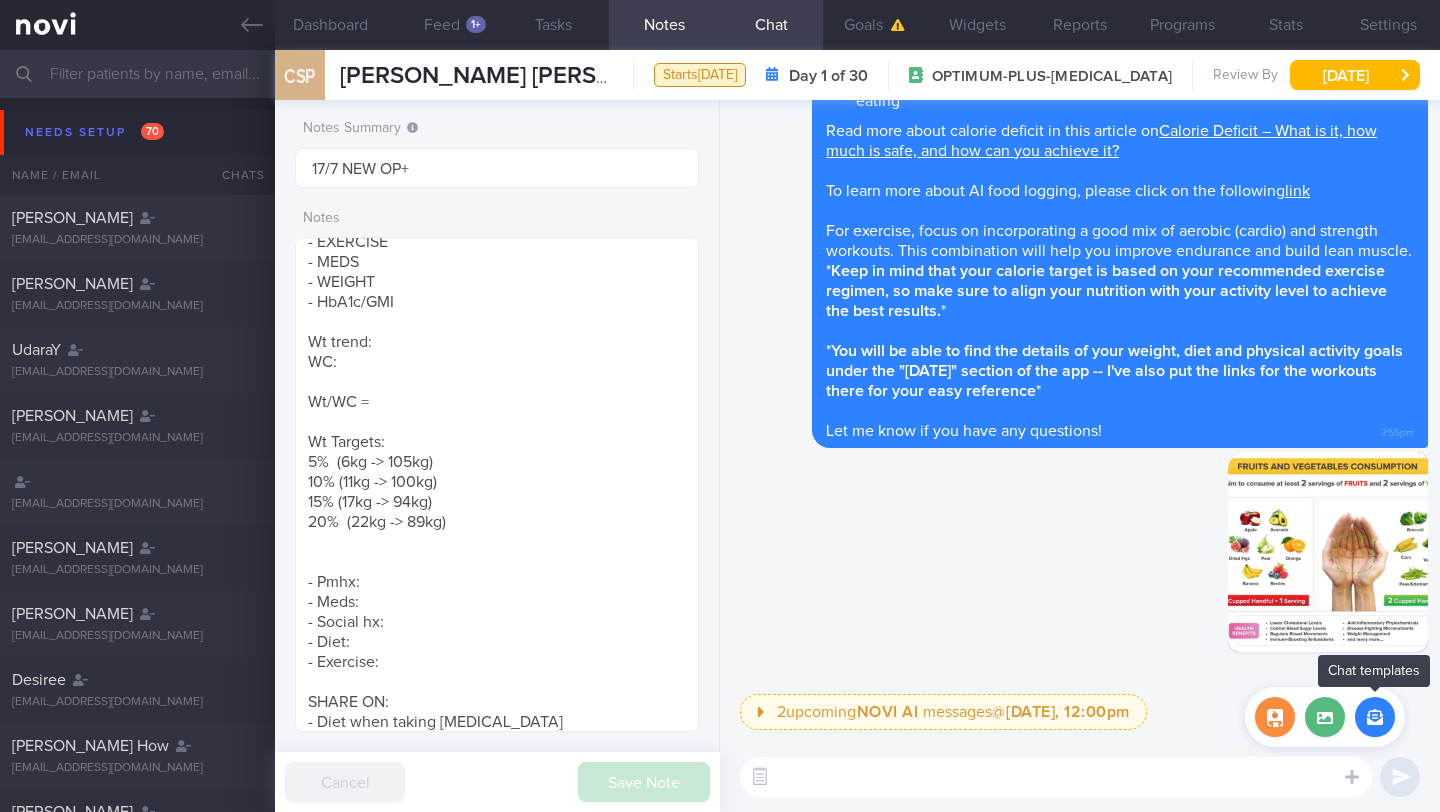 click at bounding box center (1375, 717) 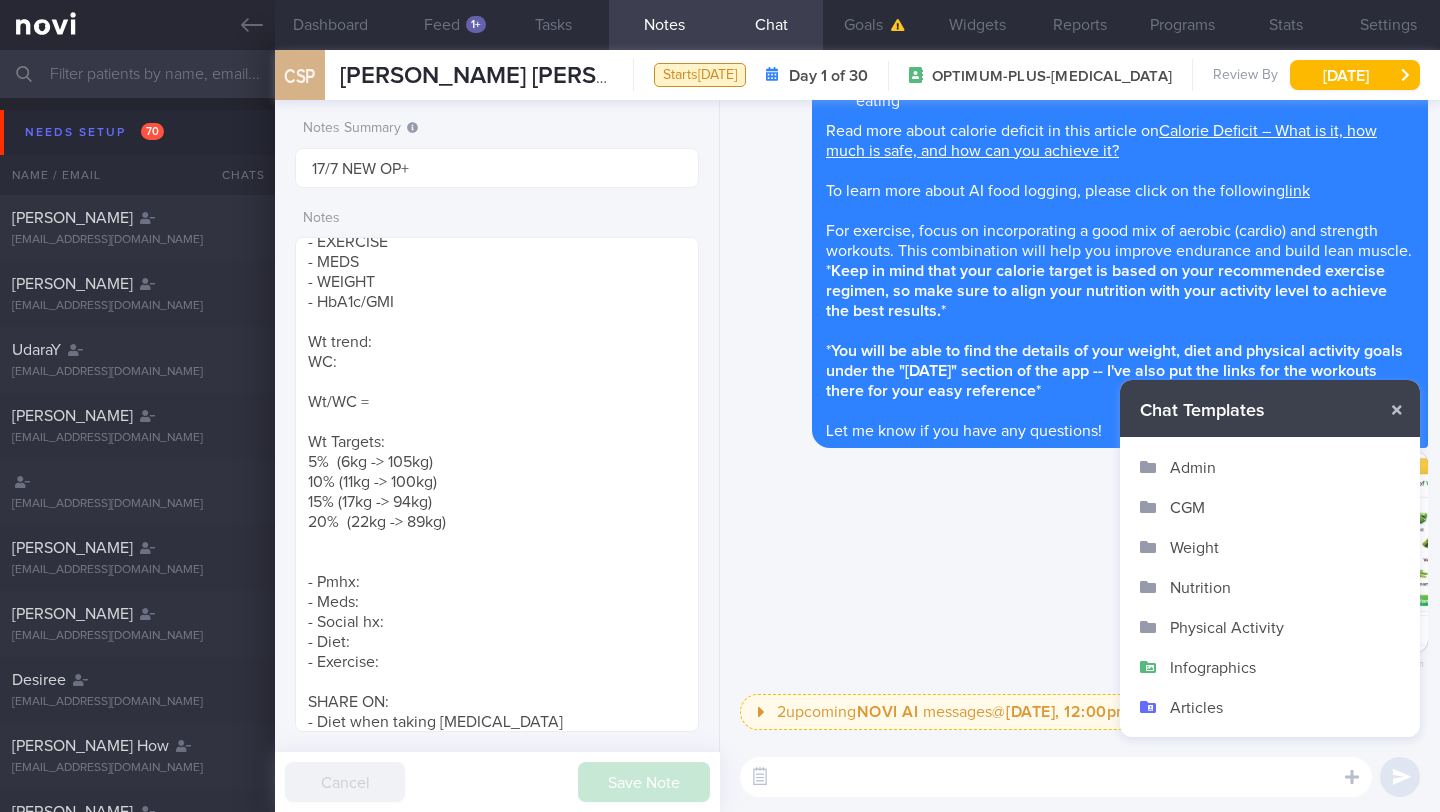 click on "Infographics" at bounding box center [1270, 667] 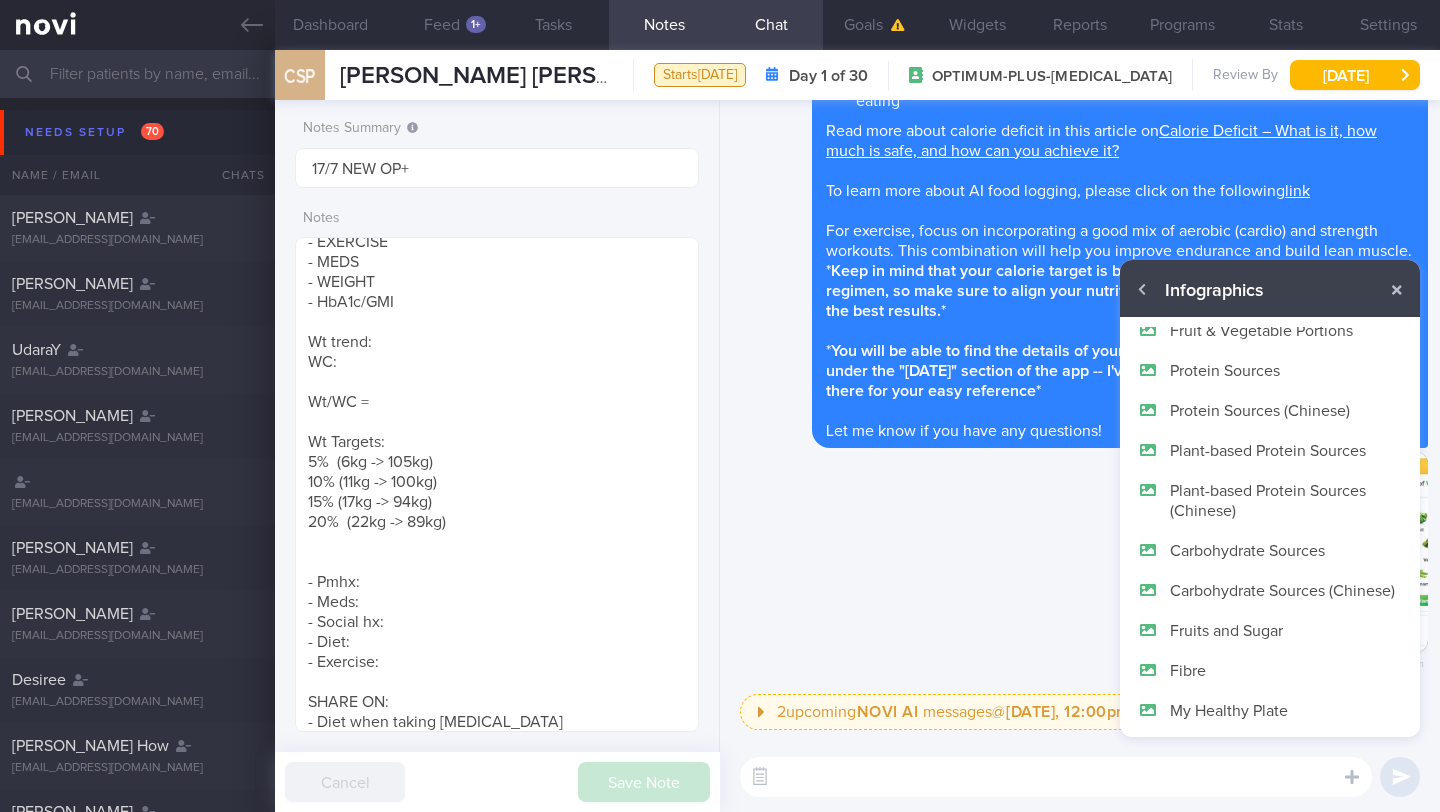 scroll, scrollTop: 120, scrollLeft: 0, axis: vertical 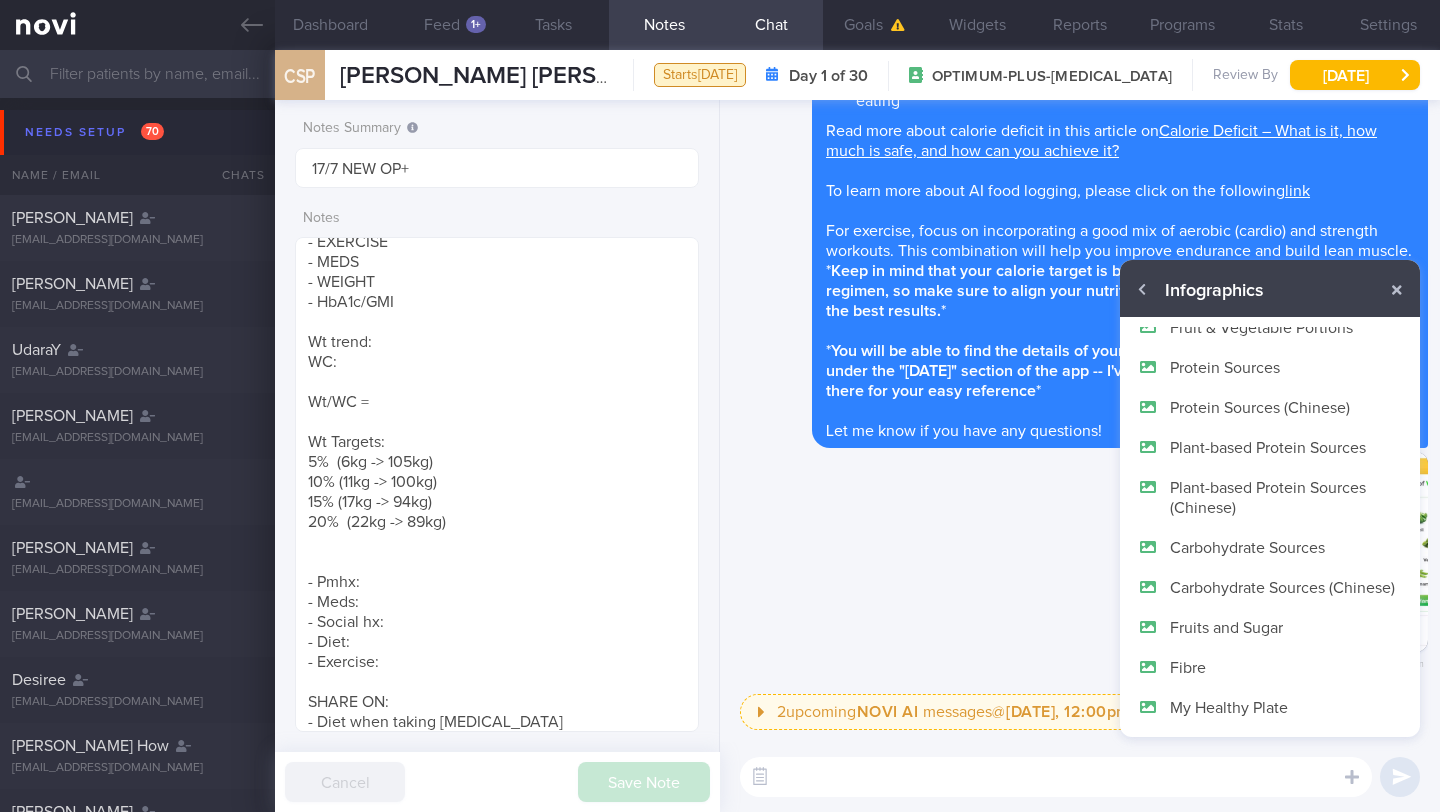 click on "Delete
4:00pm" at bounding box center [1080, 573] 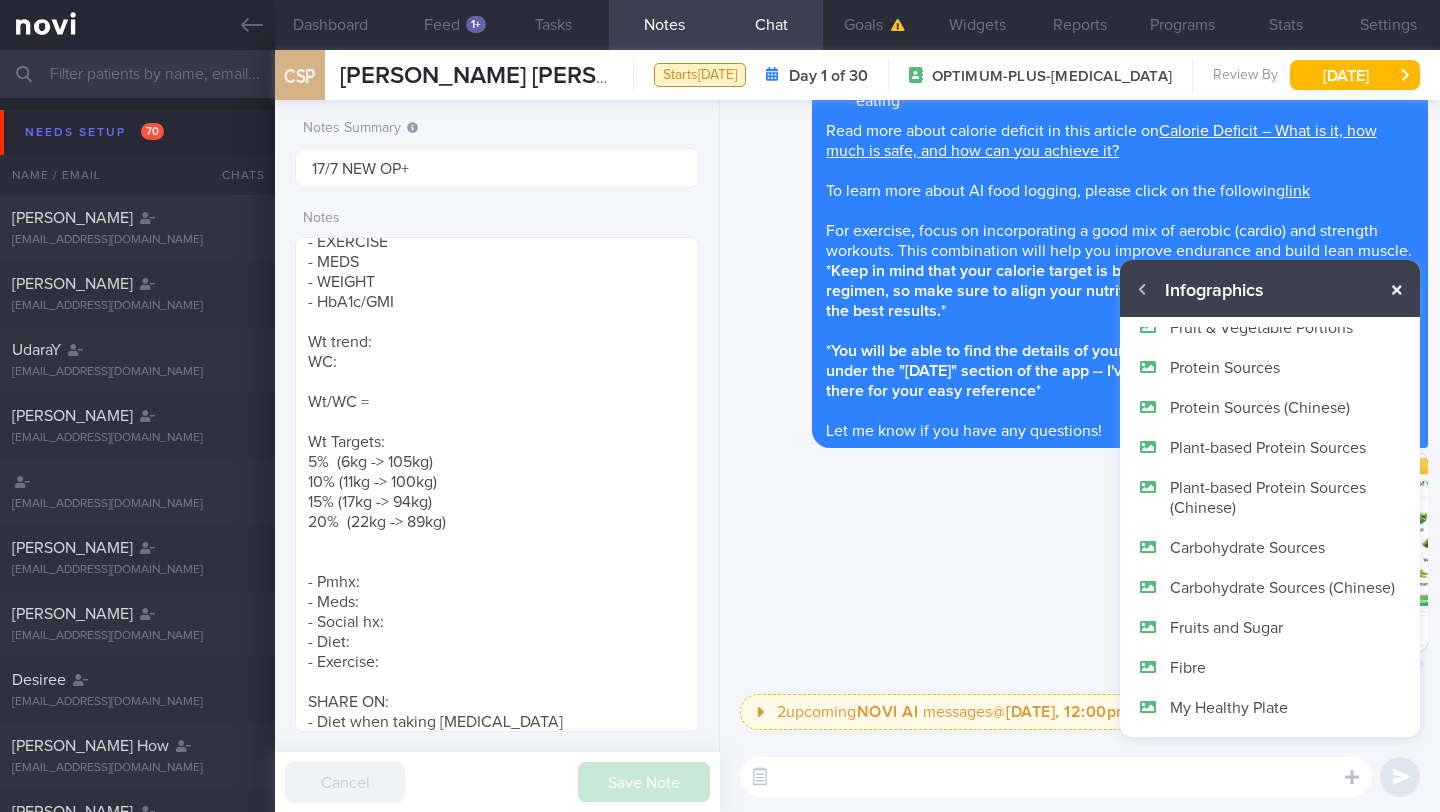 click at bounding box center (1397, 290) 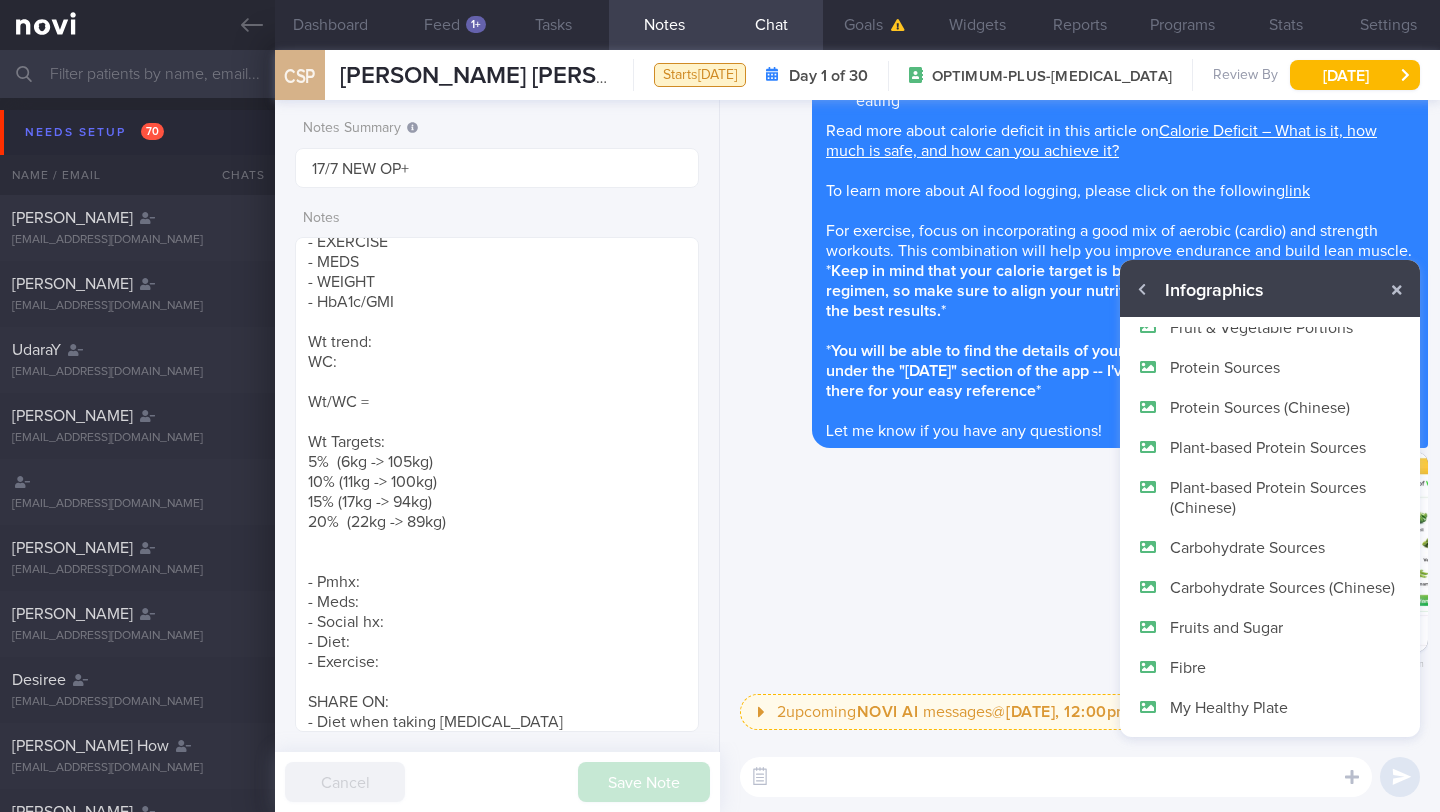 scroll, scrollTop: 0, scrollLeft: 0, axis: both 